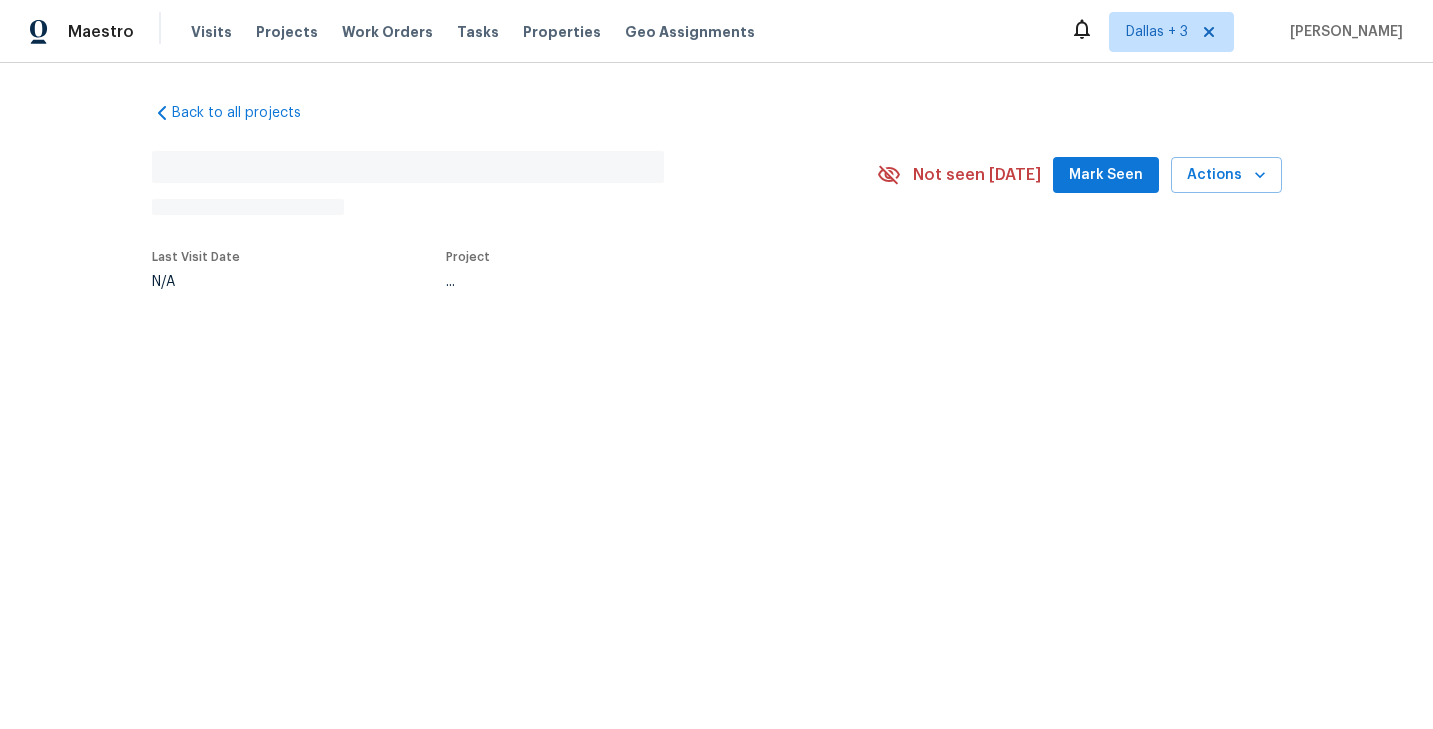 scroll, scrollTop: 0, scrollLeft: 0, axis: both 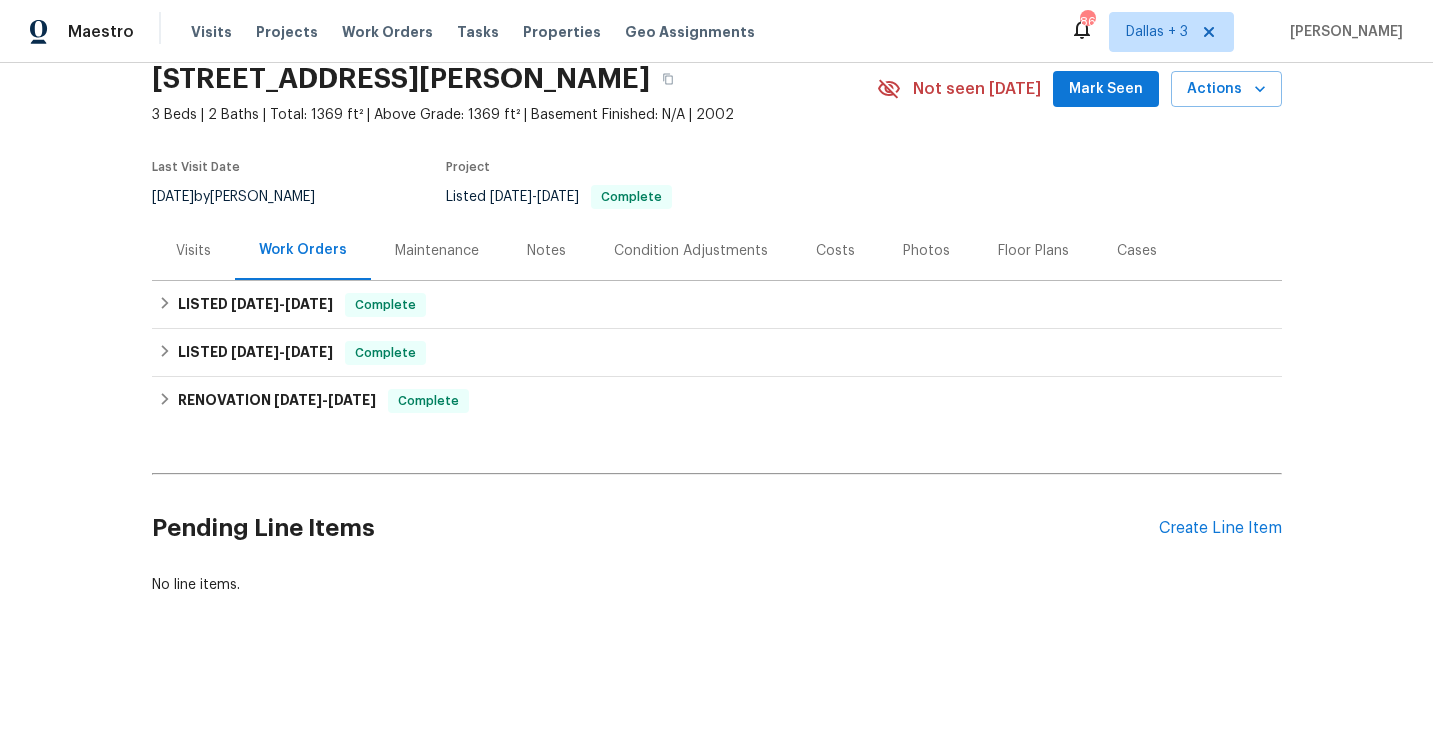 click on "Maintenance" at bounding box center [437, 251] 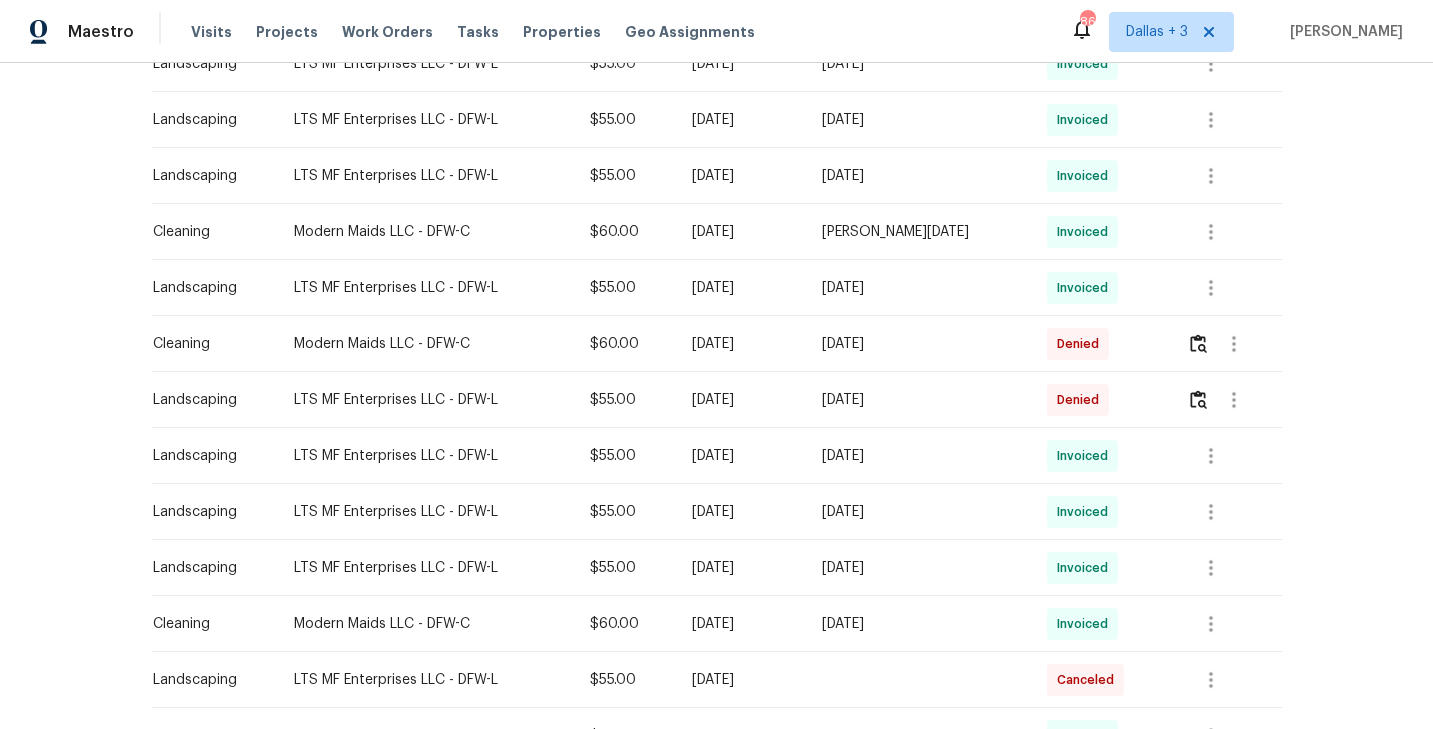 scroll, scrollTop: 998, scrollLeft: 0, axis: vertical 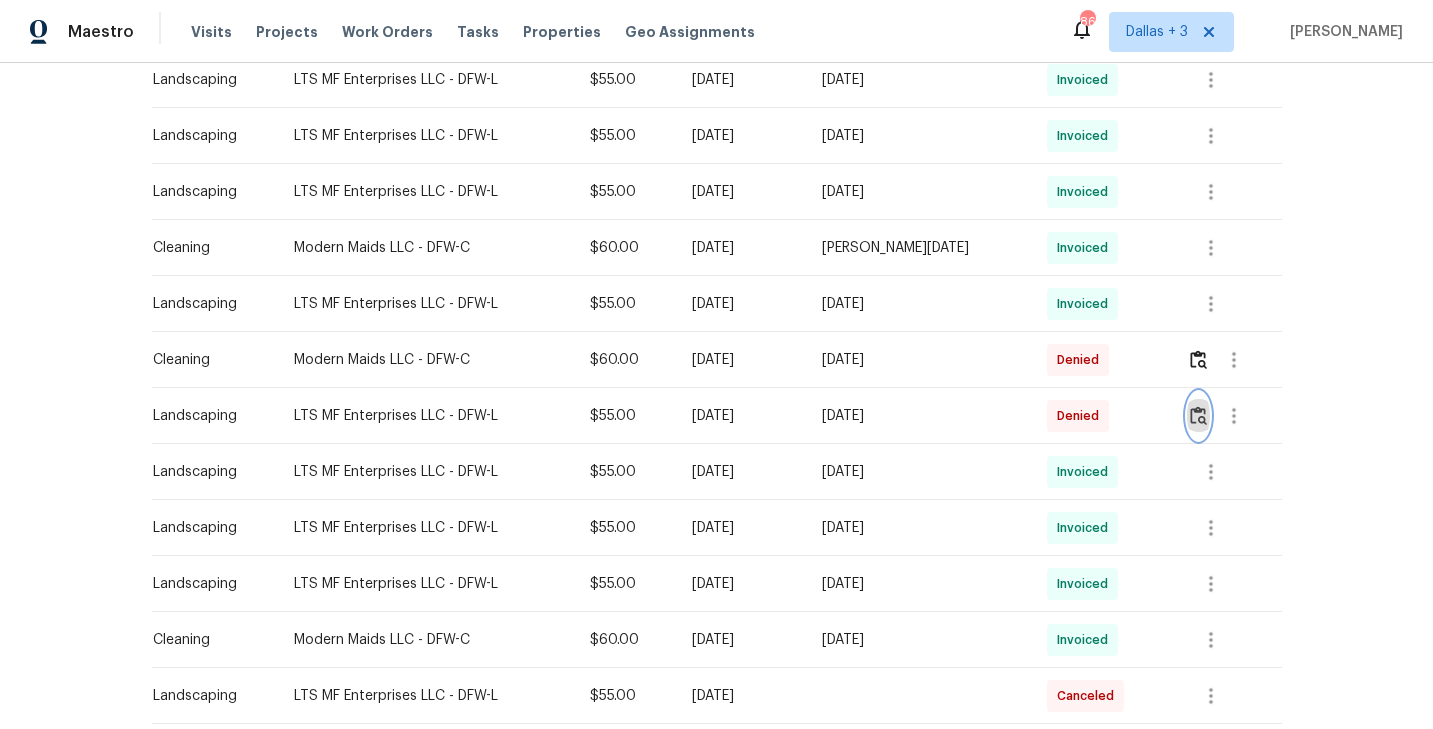 click at bounding box center [1198, 415] 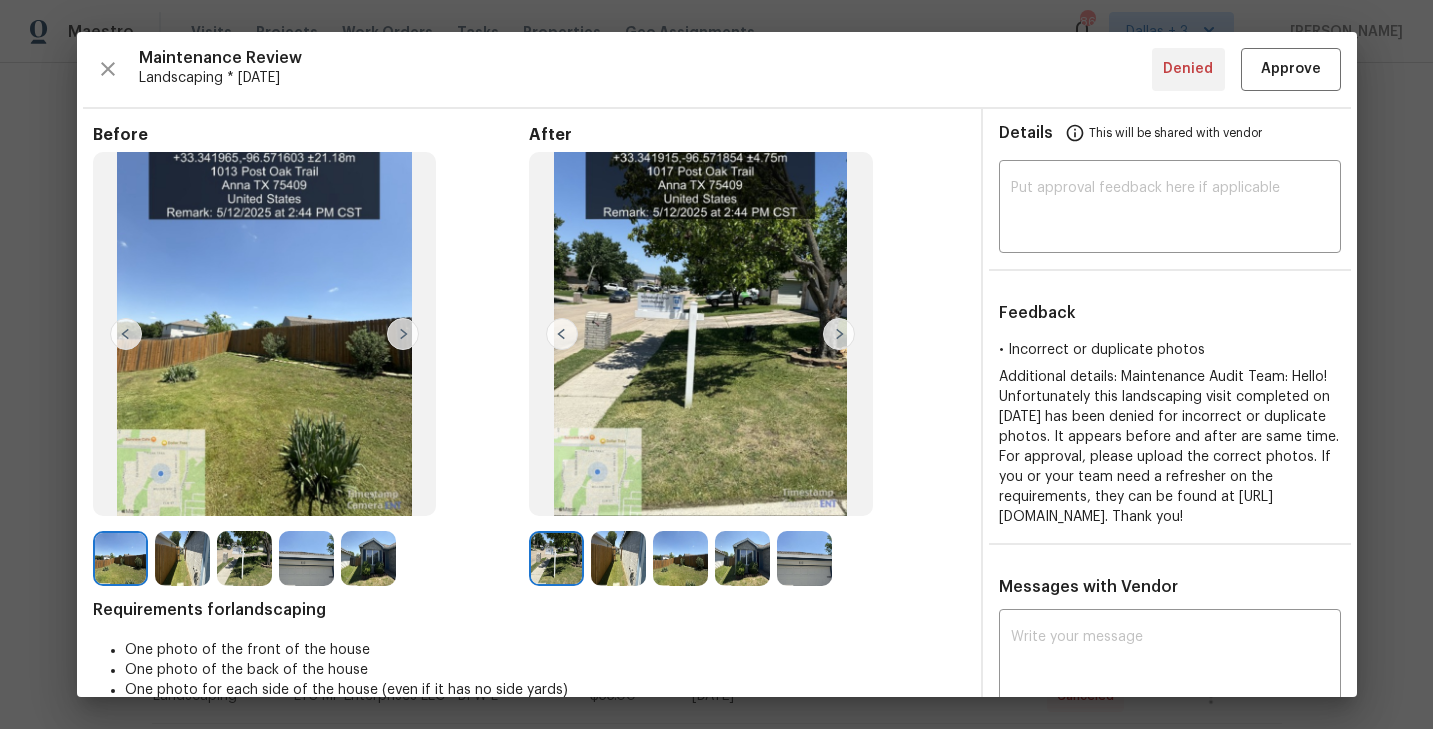 click at bounding box center [839, 334] 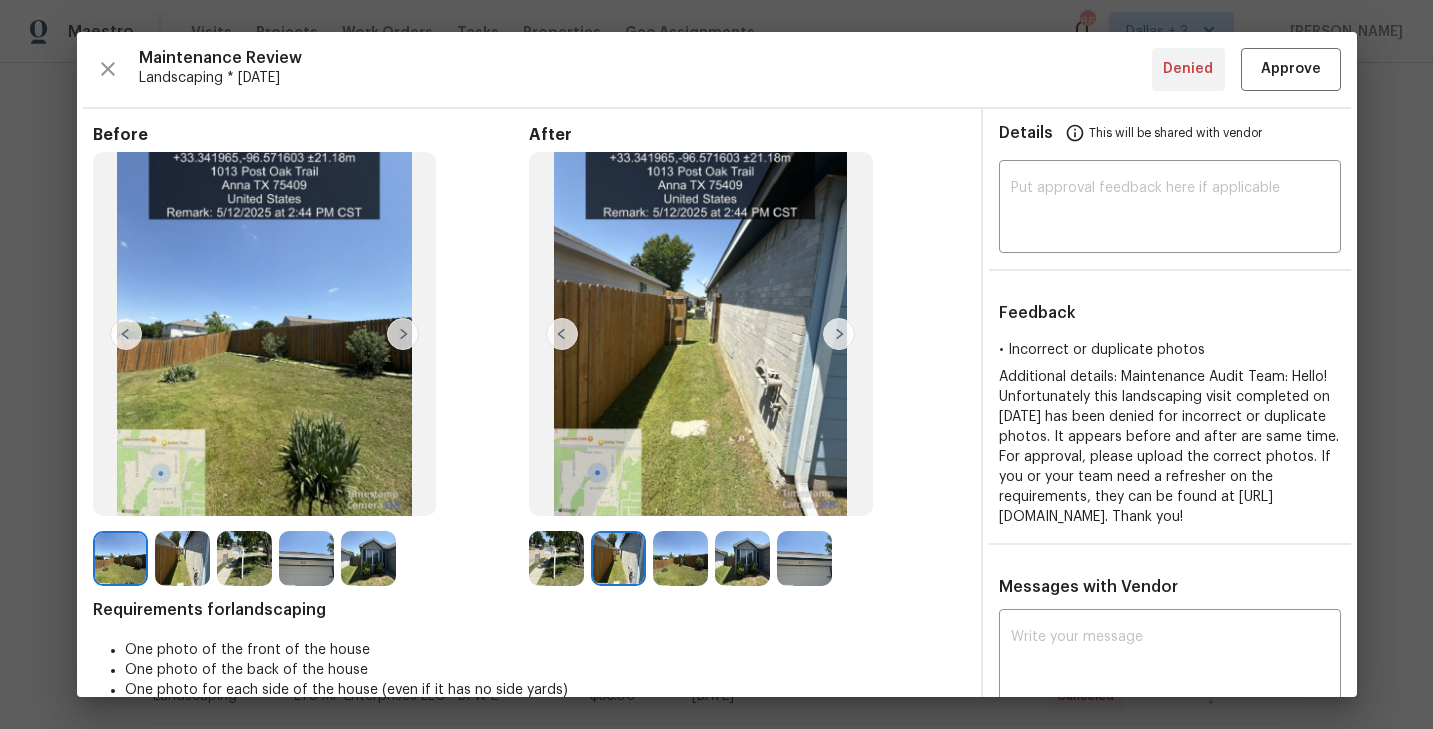 click at bounding box center [839, 334] 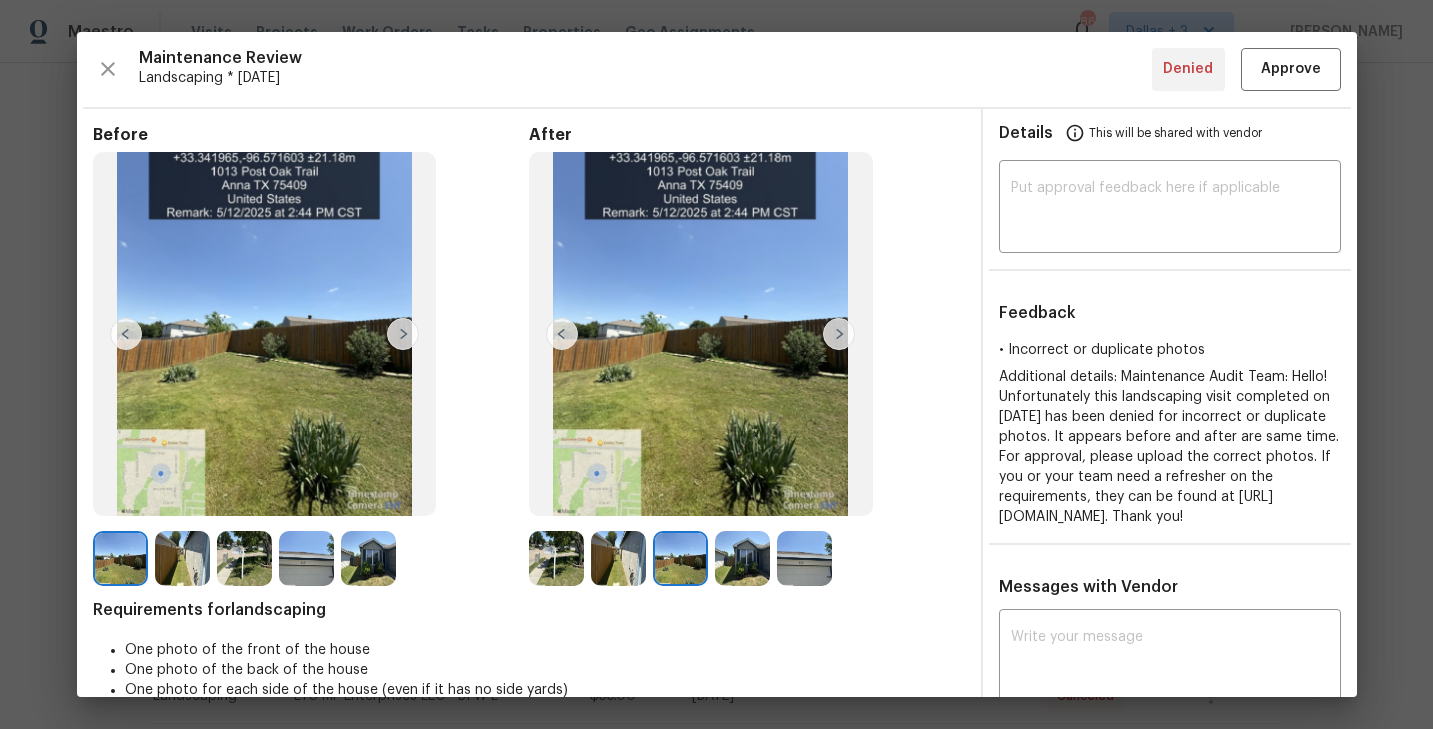 click at bounding box center [839, 334] 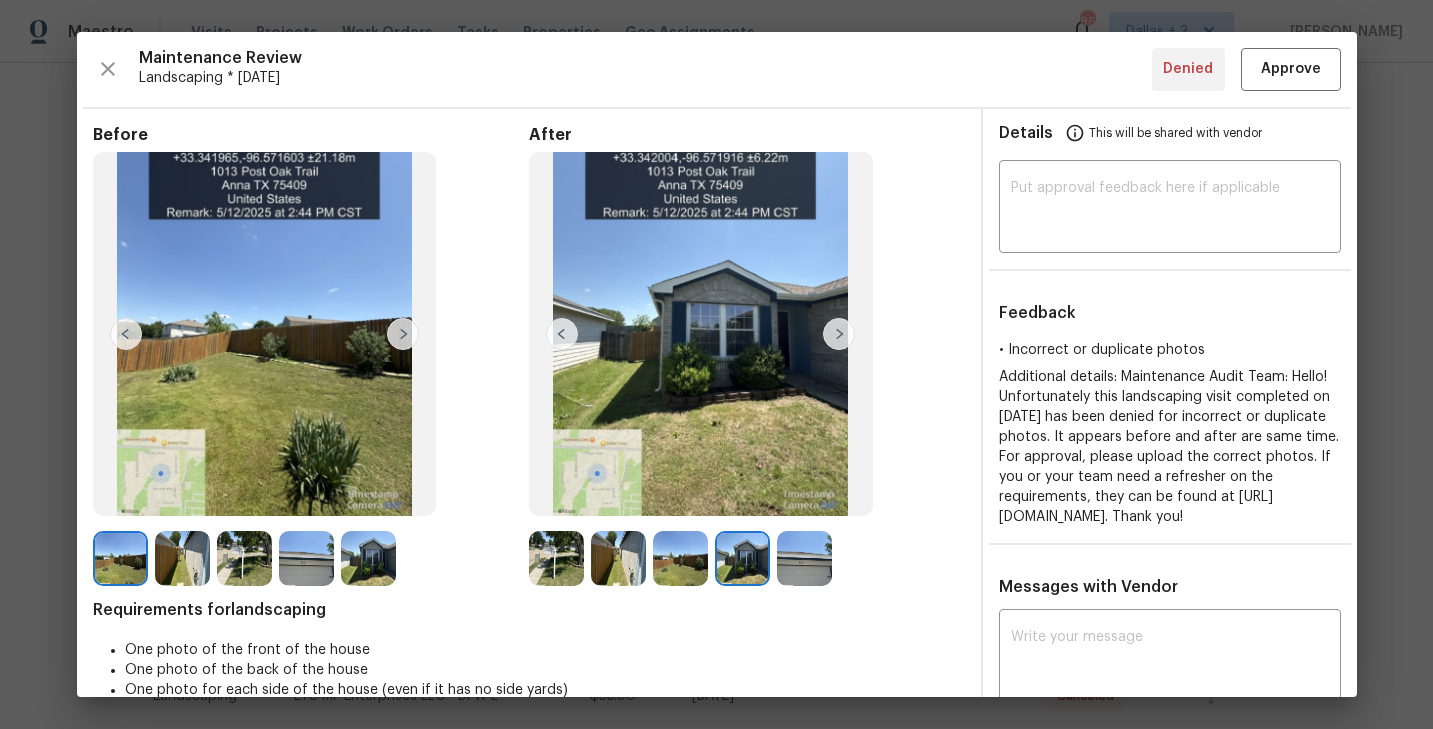 click at bounding box center [839, 334] 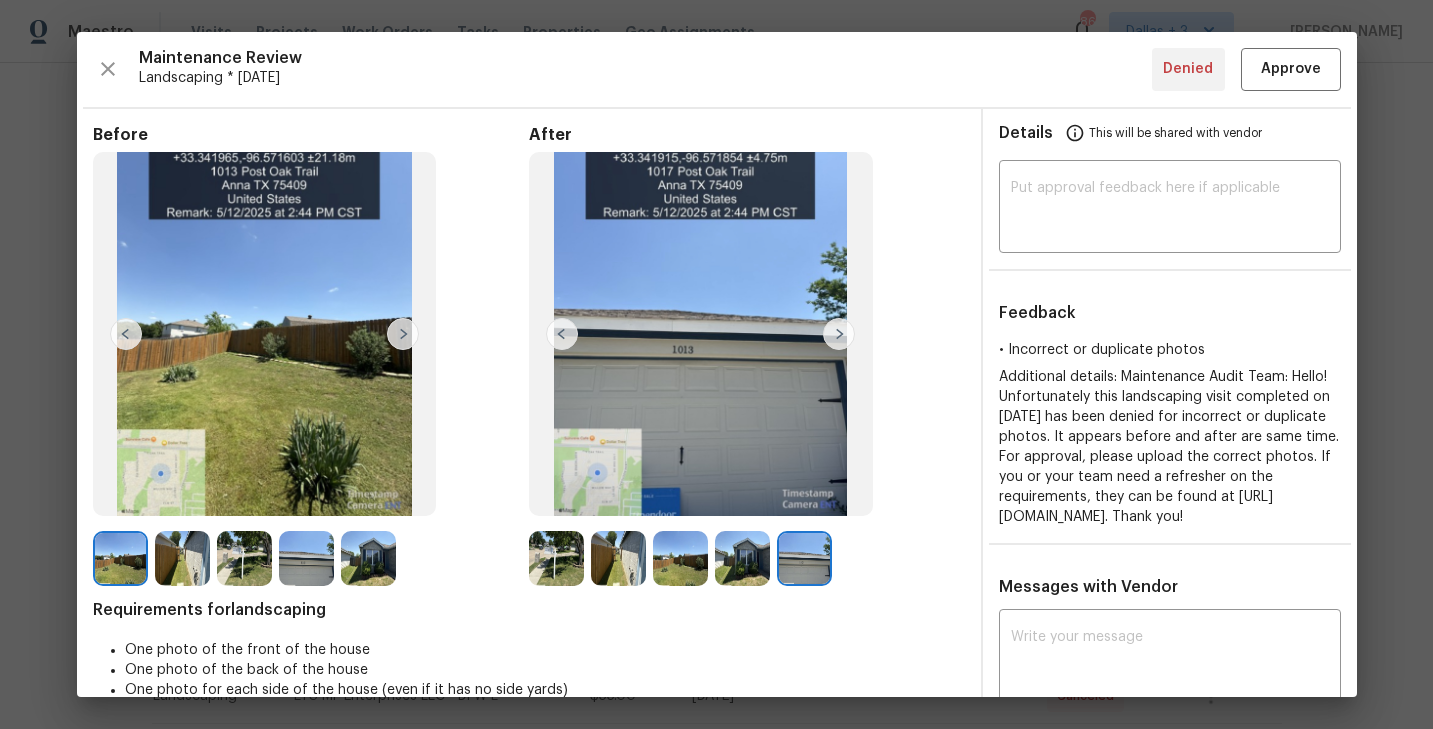 click at bounding box center [556, 558] 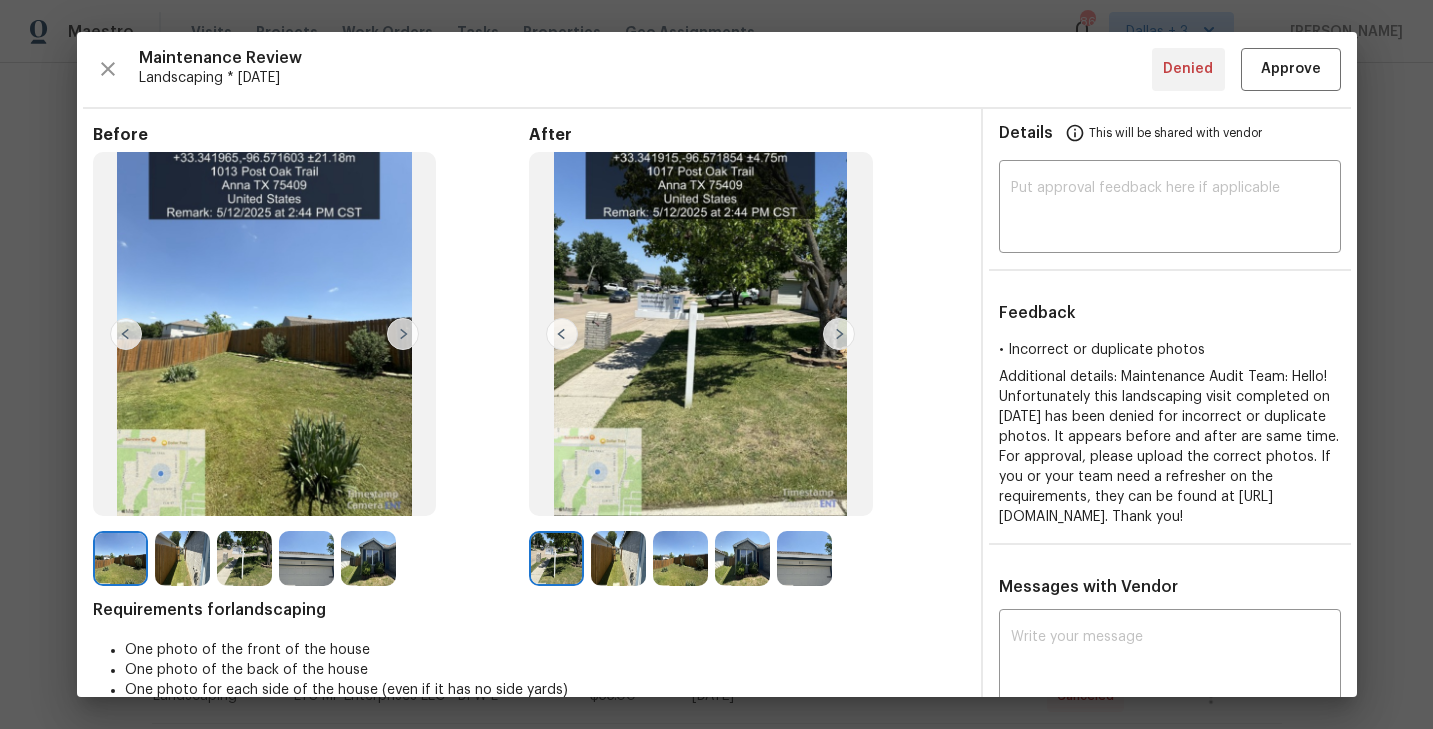 click at bounding box center (618, 558) 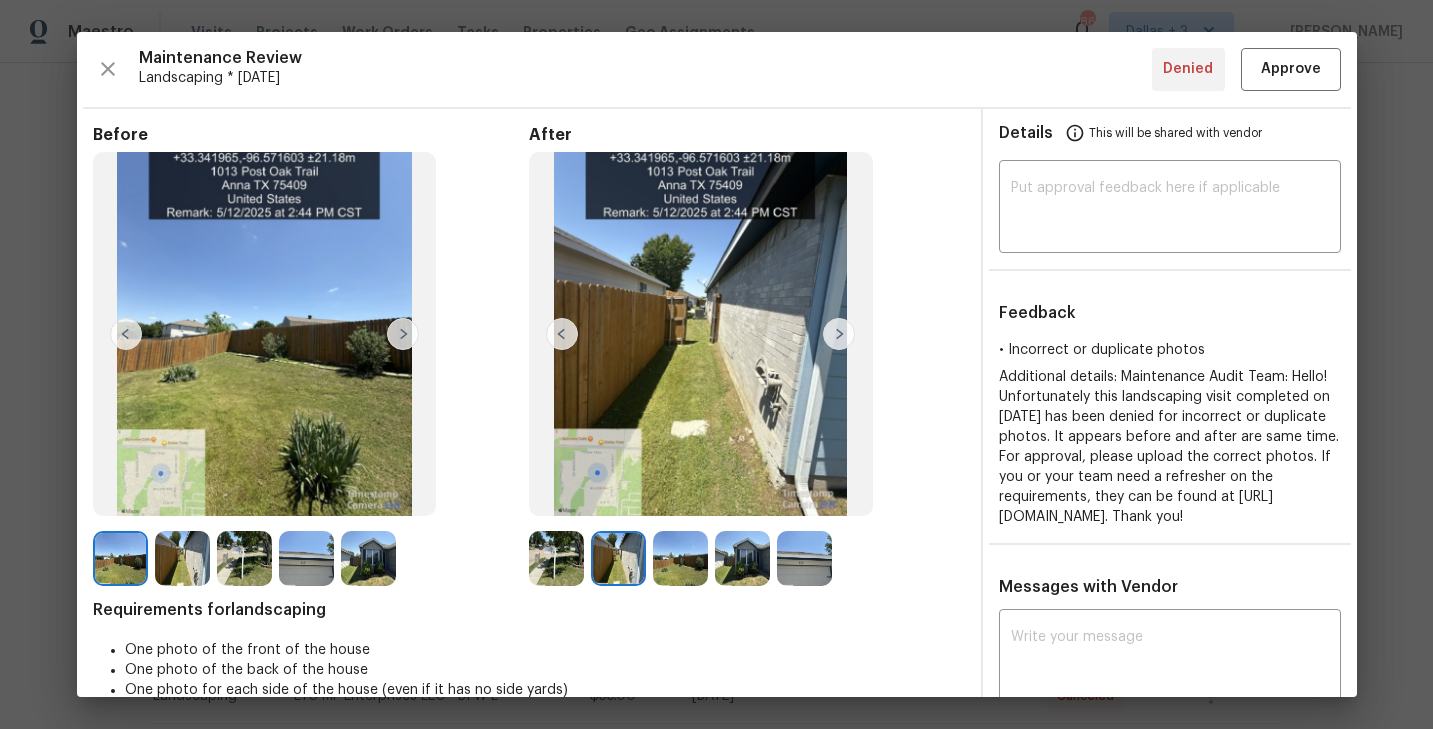 click at bounding box center [680, 558] 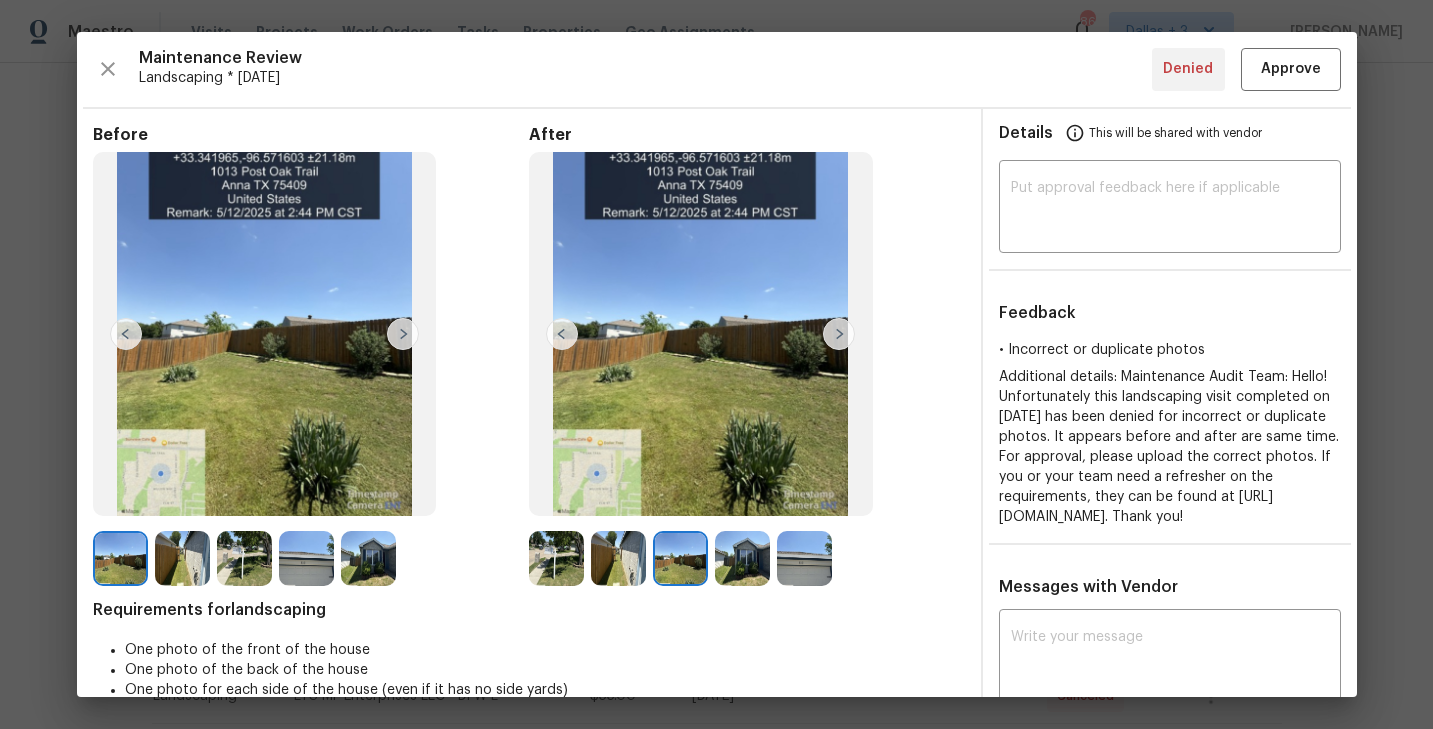 click at bounding box center [742, 558] 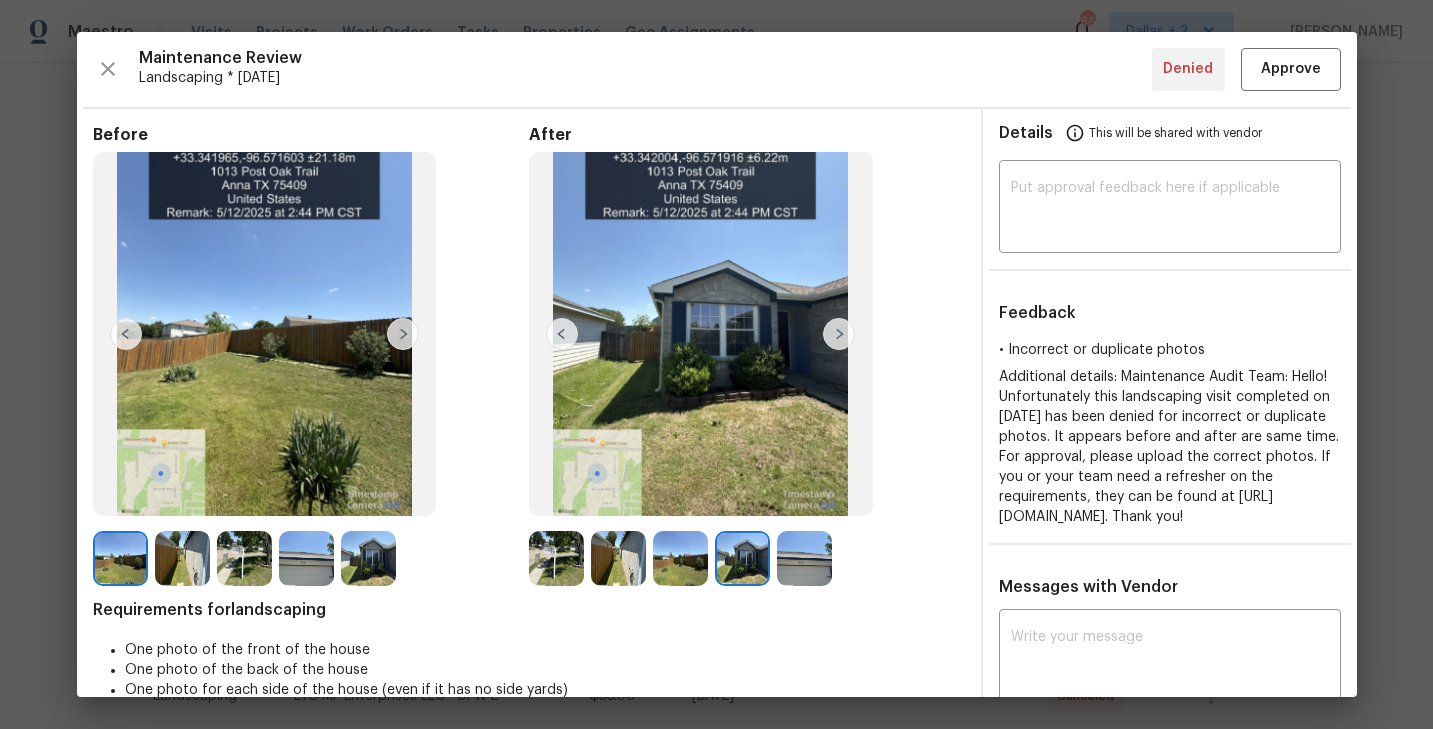 click at bounding box center (804, 558) 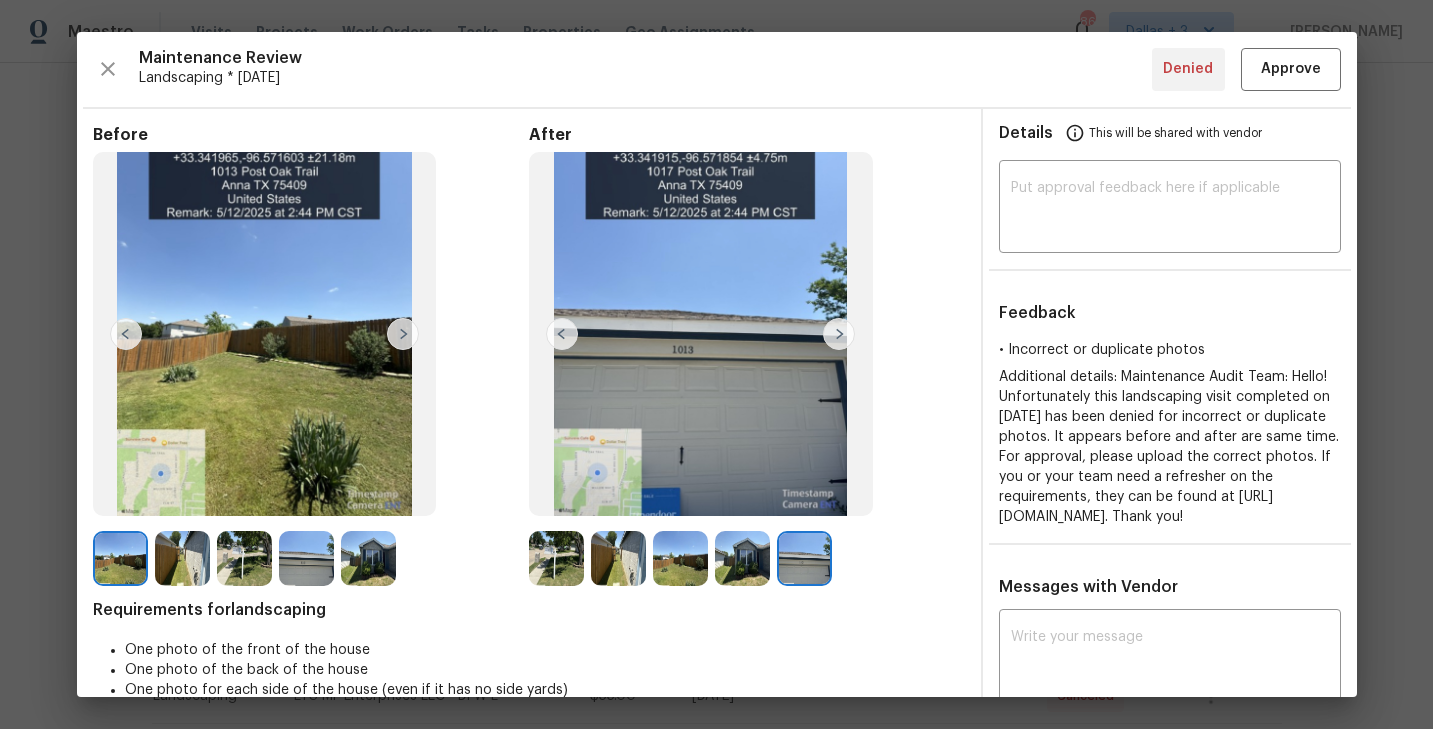 click at bounding box center (556, 558) 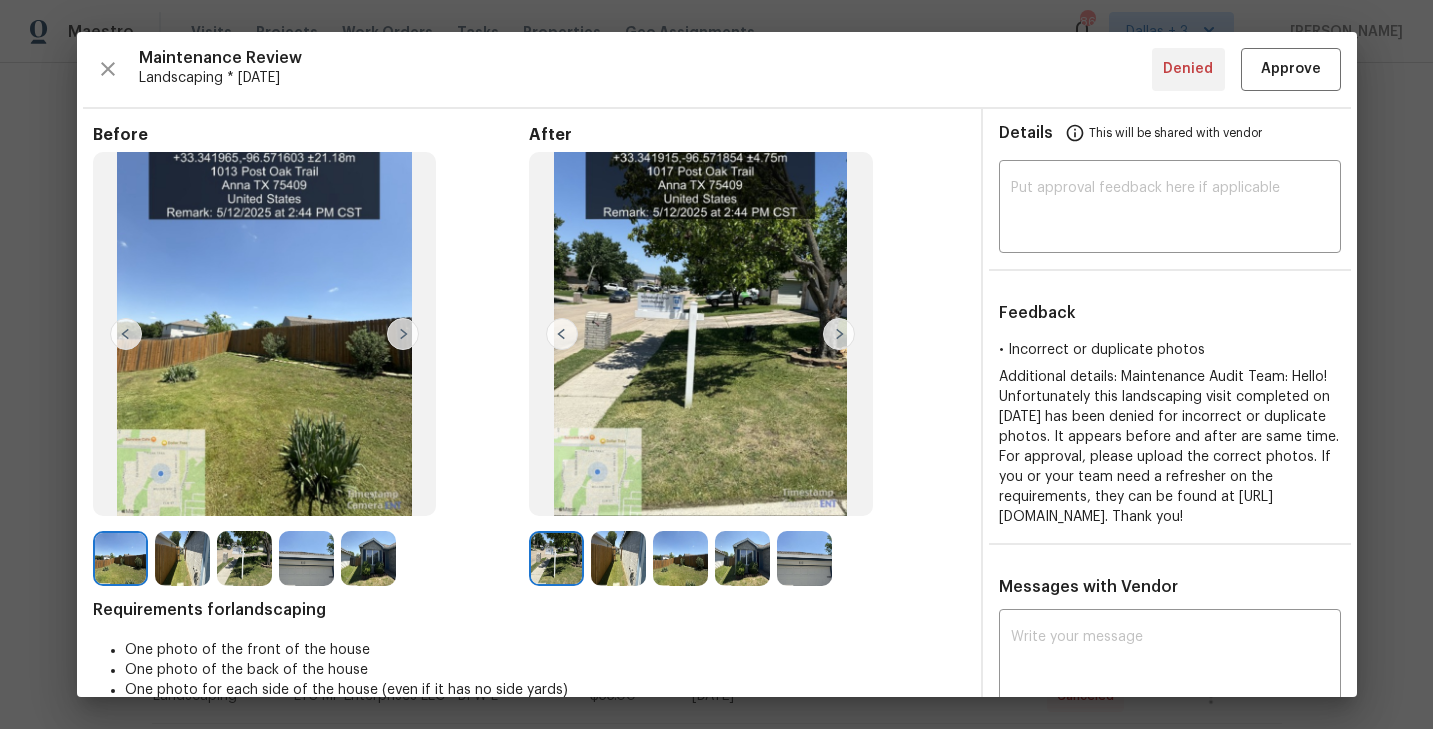 click at bounding box center [618, 558] 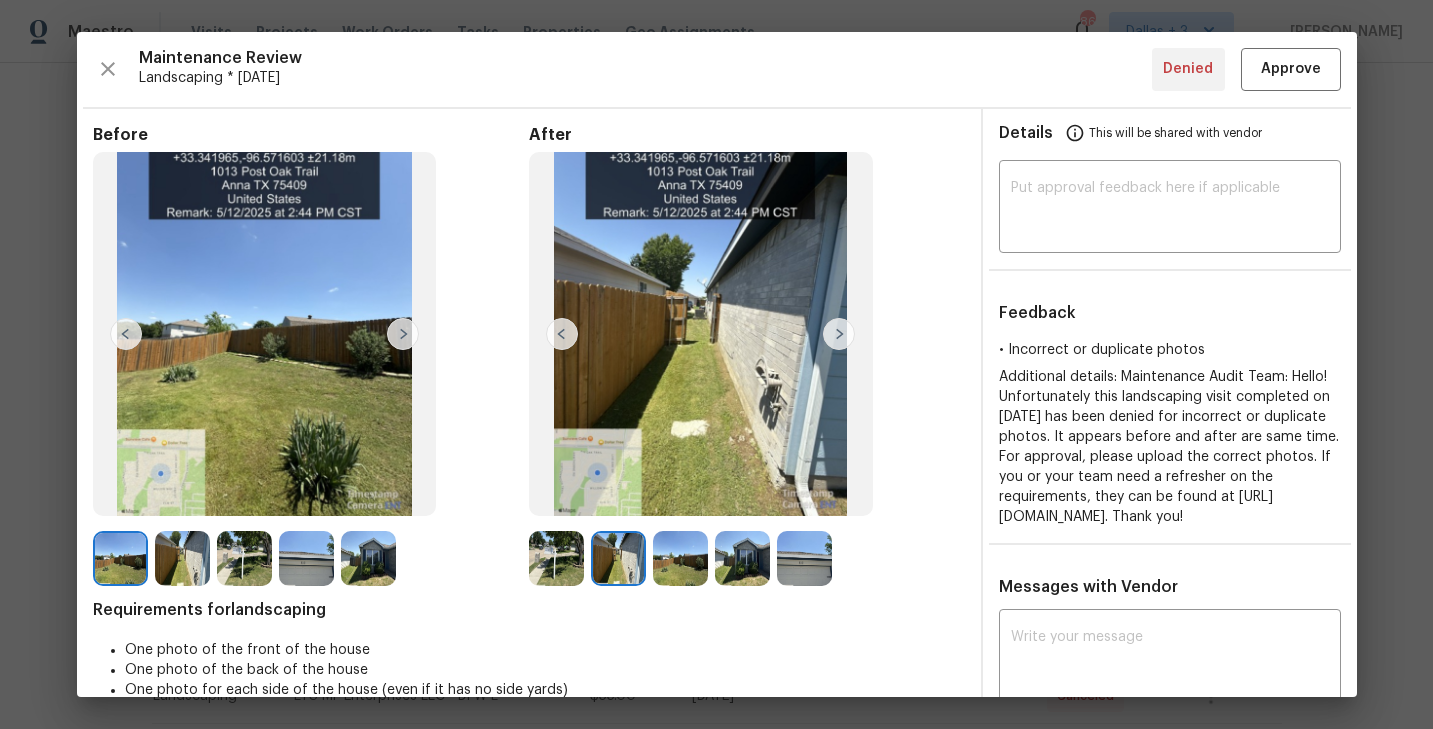 click at bounding box center [680, 558] 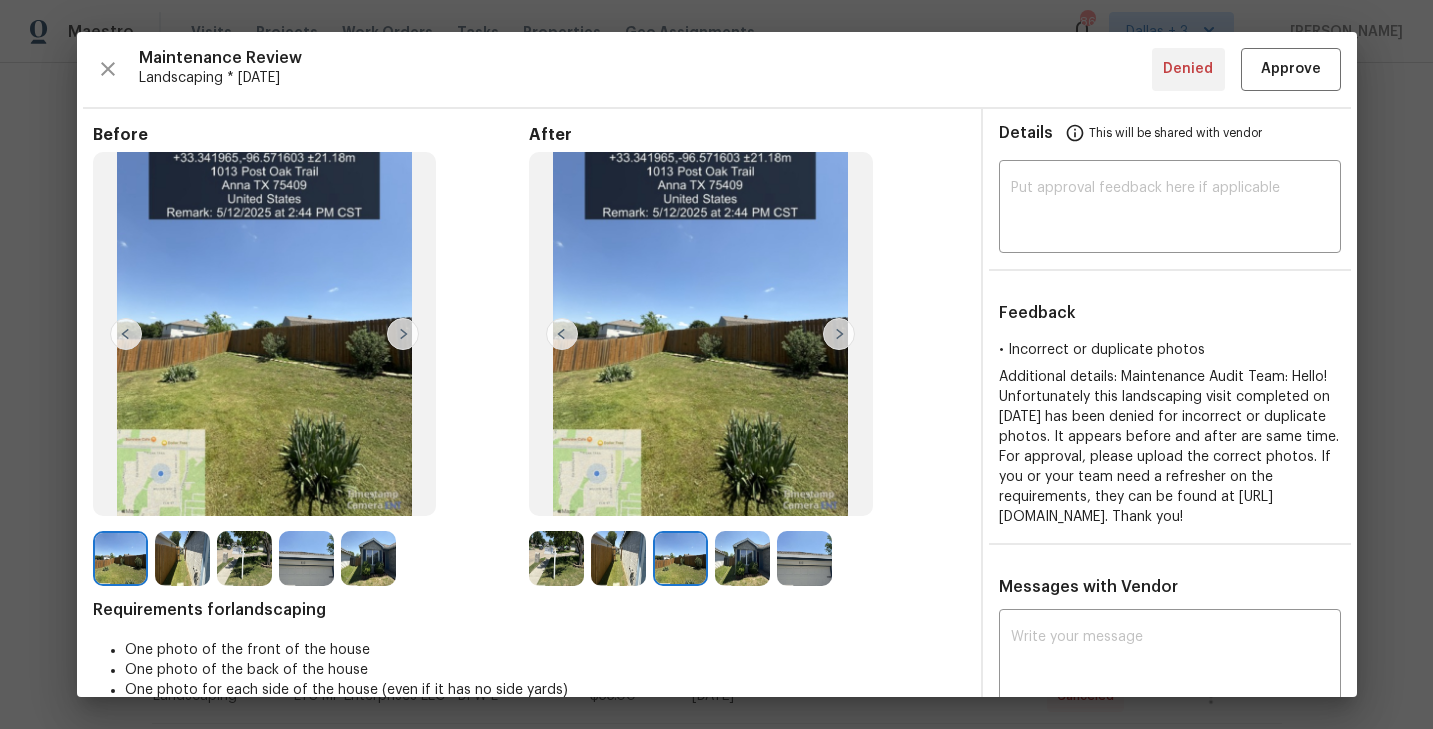 click at bounding box center (742, 558) 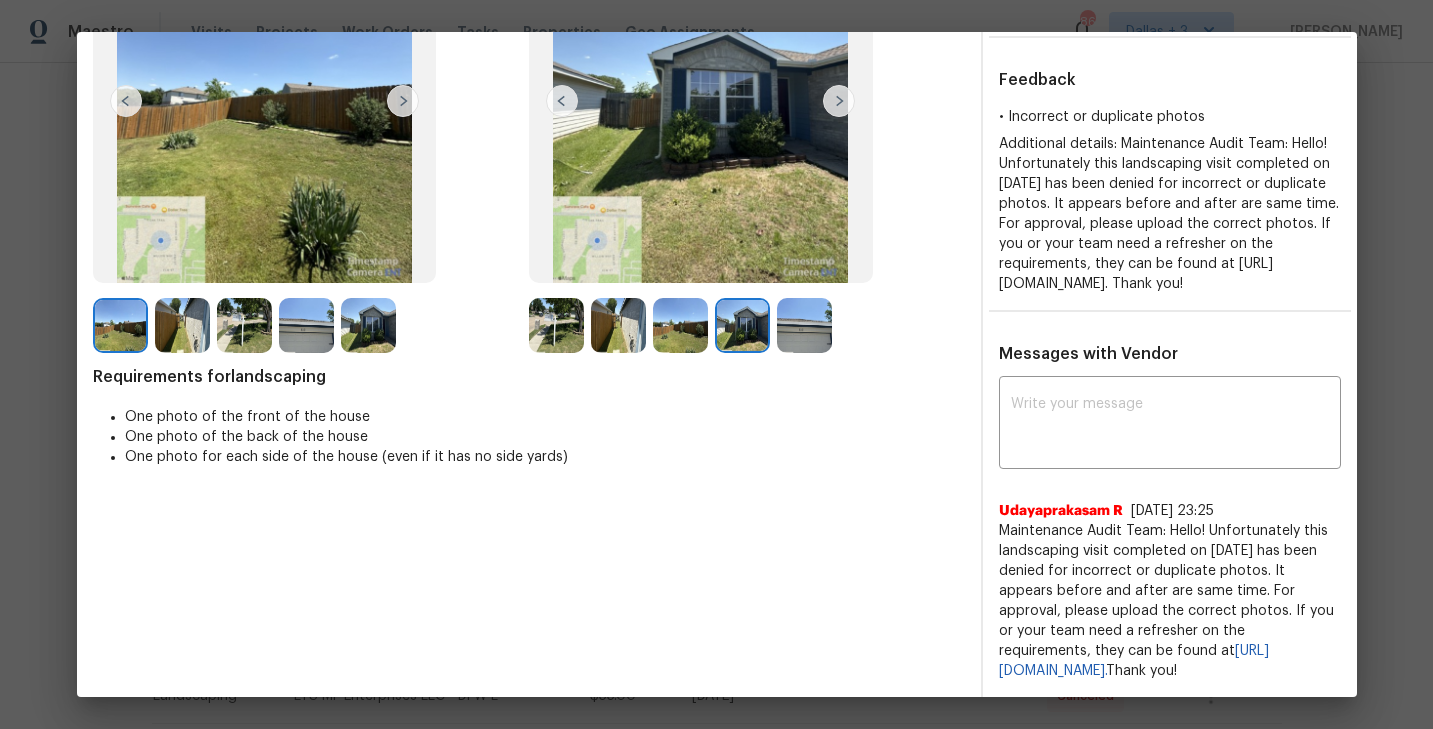 scroll, scrollTop: 0, scrollLeft: 0, axis: both 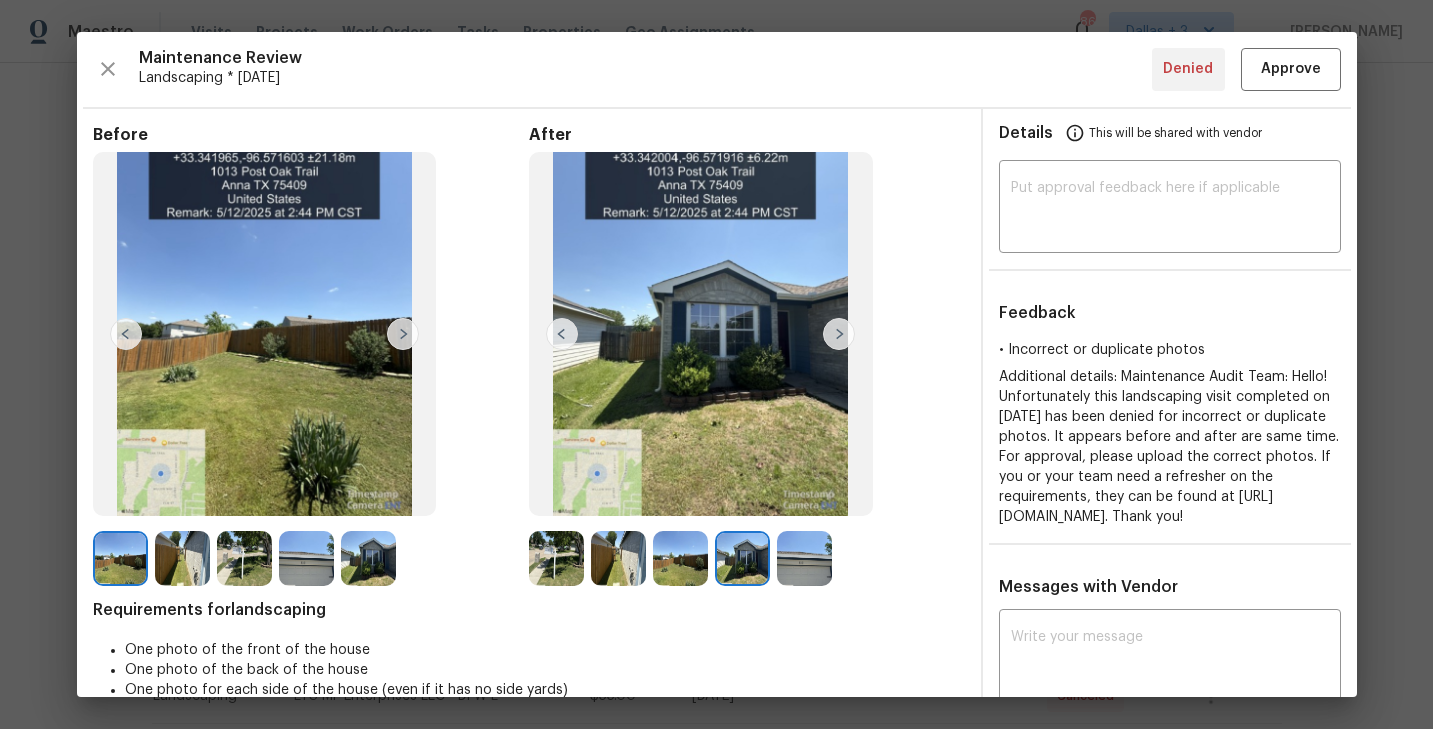 click at bounding box center [839, 334] 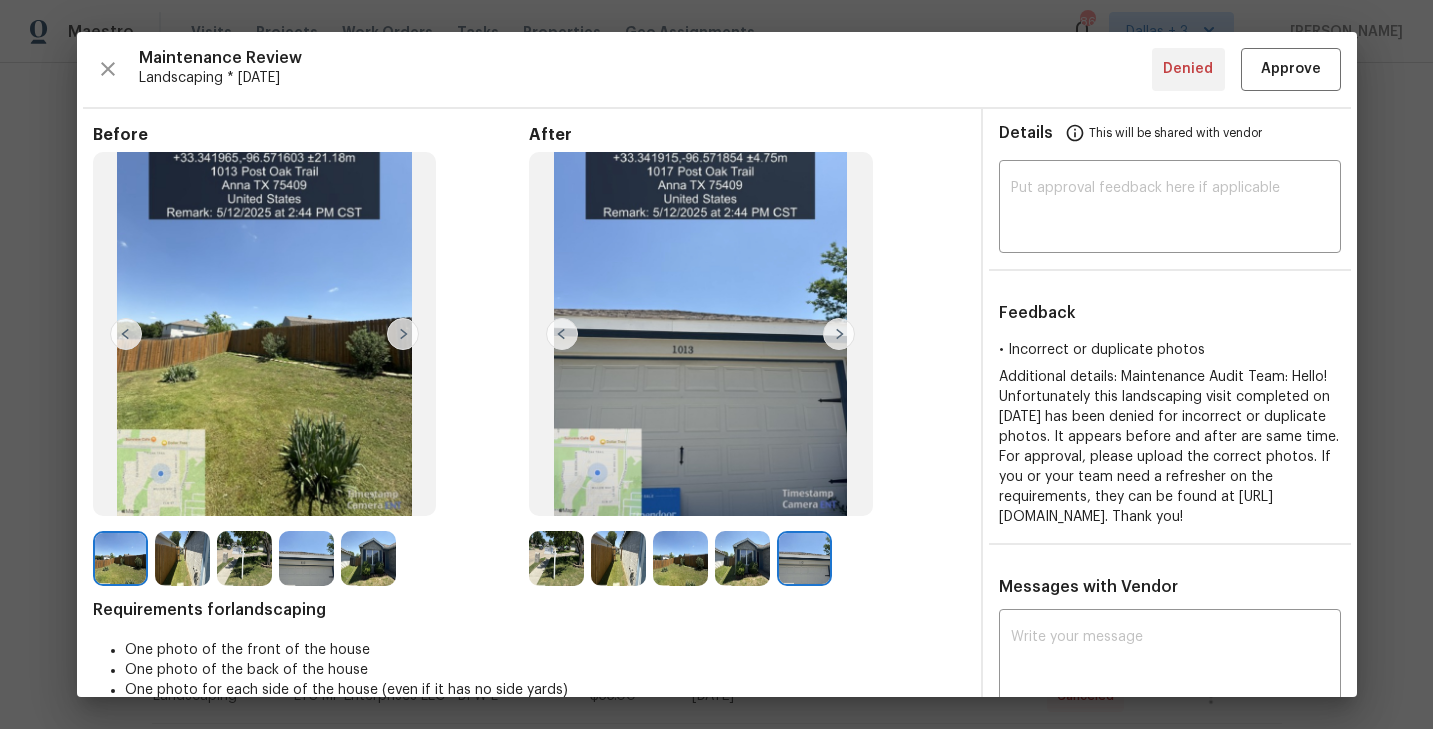 click at bounding box center [556, 558] 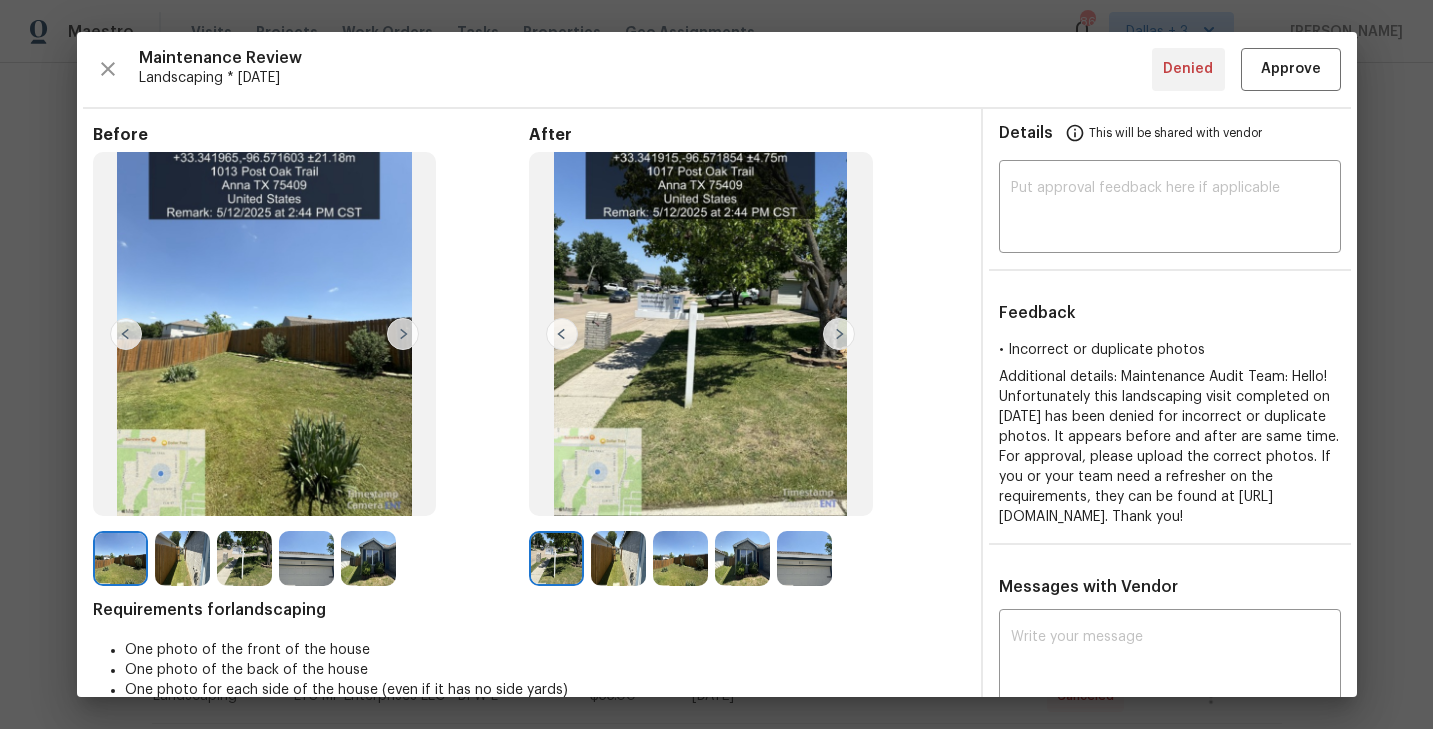 click at bounding box center [839, 334] 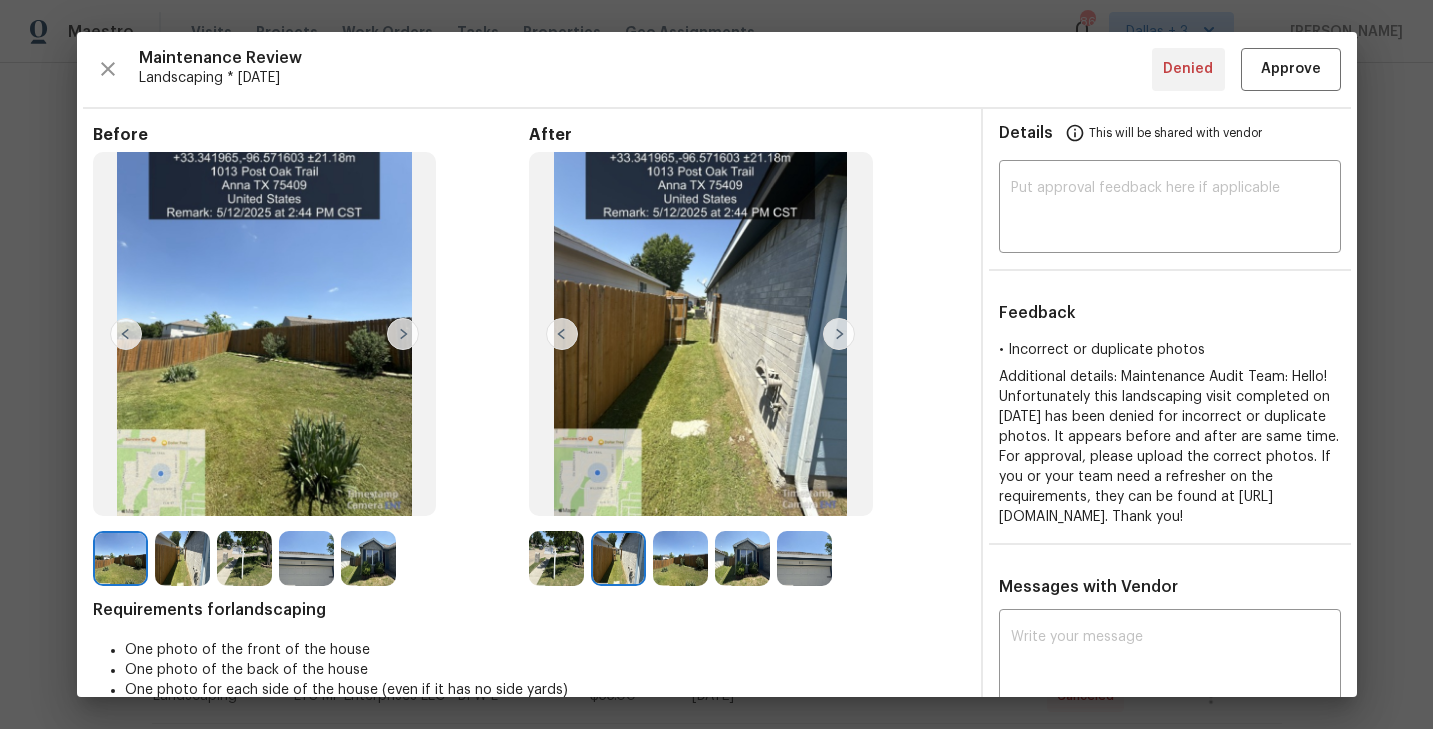 click at bounding box center [839, 334] 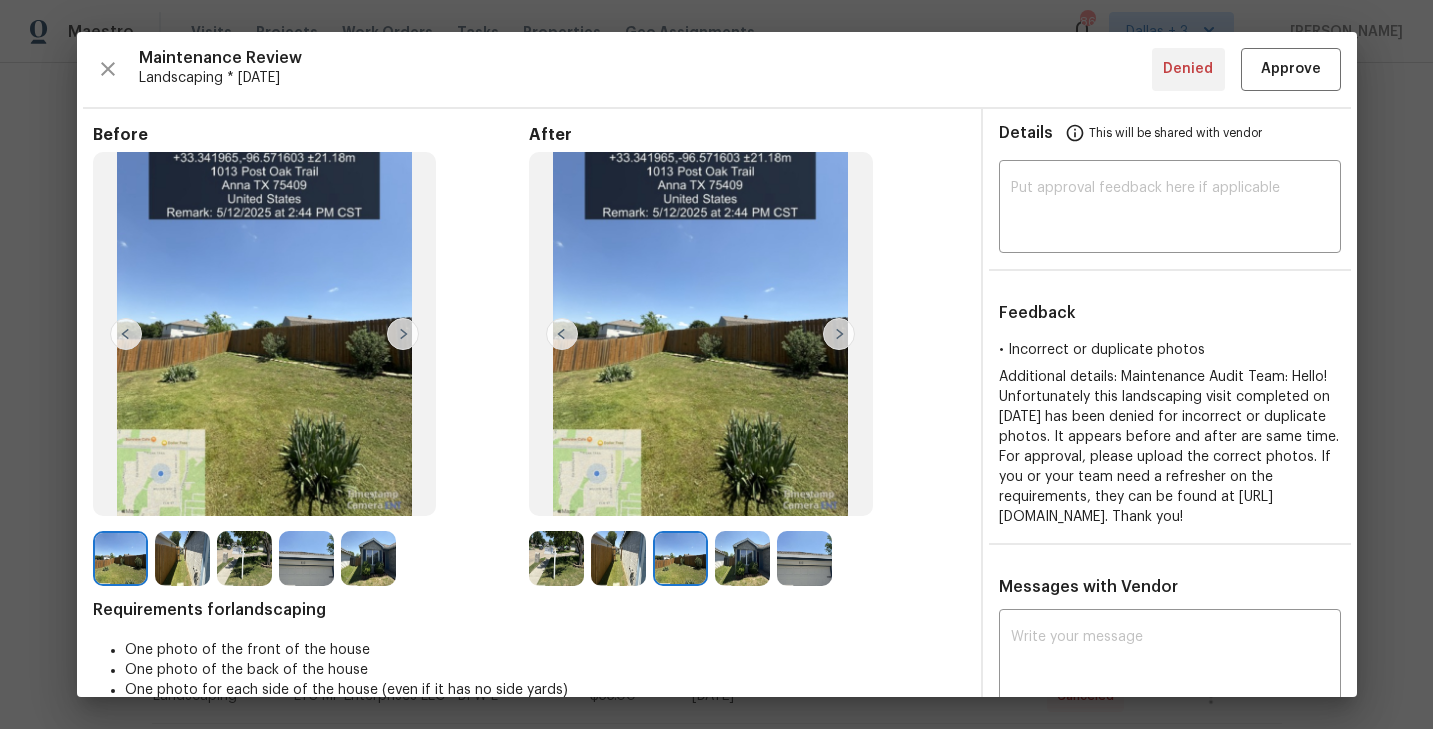 click at bounding box center (839, 334) 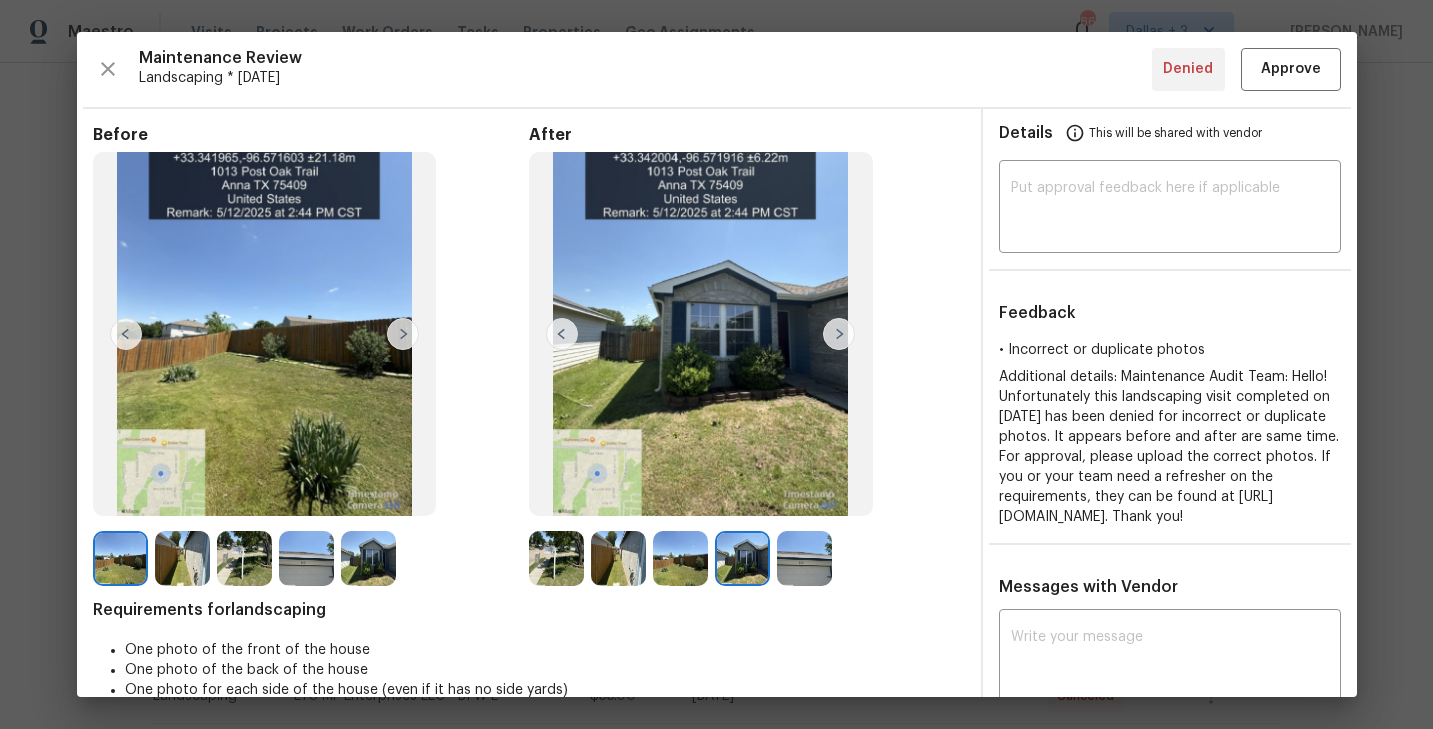click at bounding box center [839, 334] 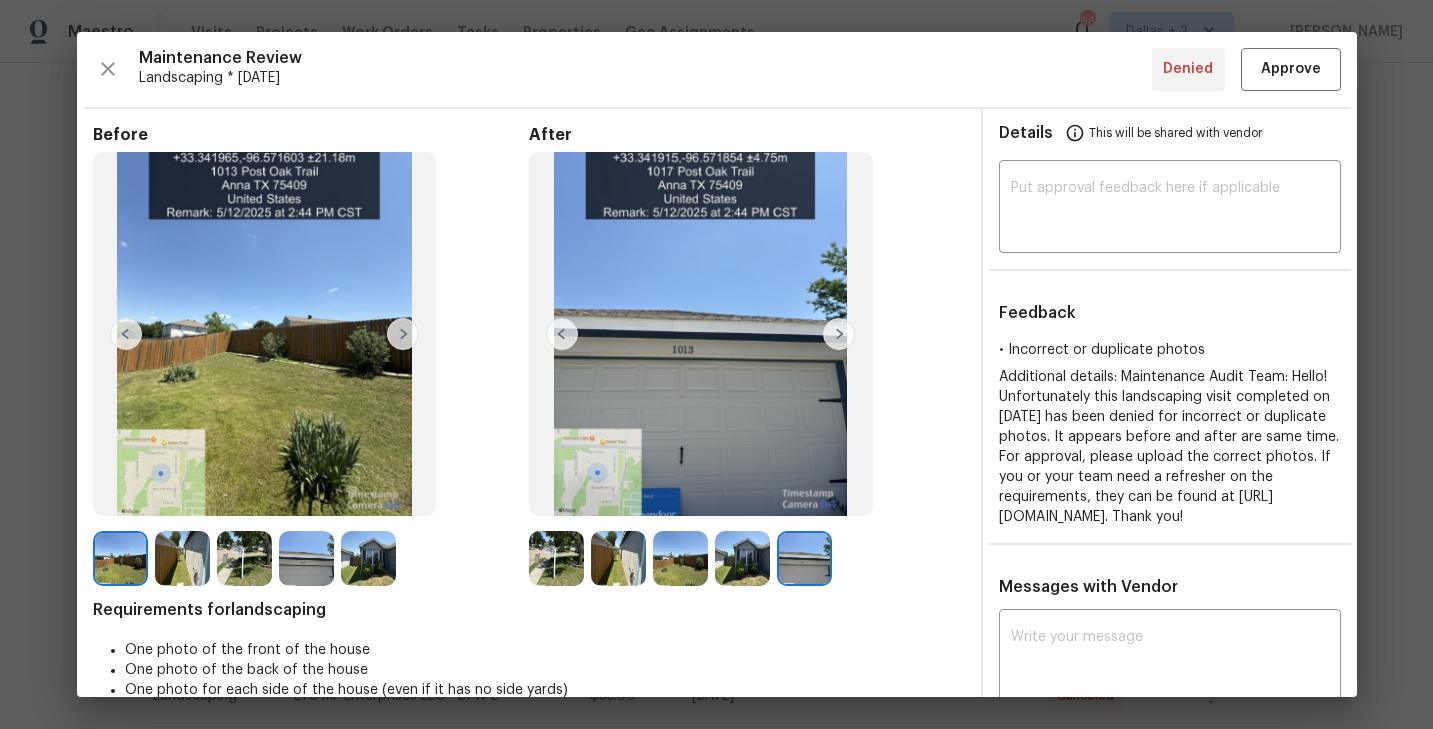 click at bounding box center [839, 334] 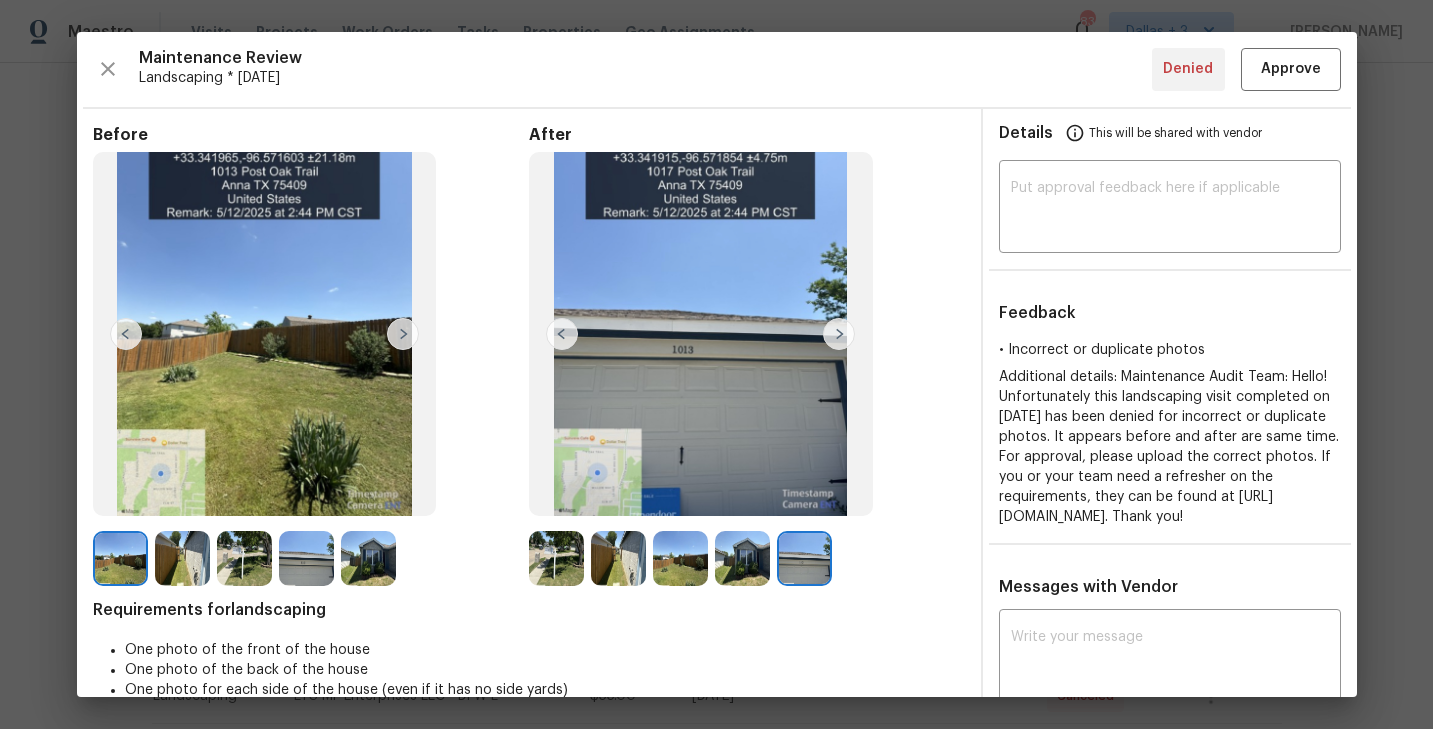 click at bounding box center [556, 558] 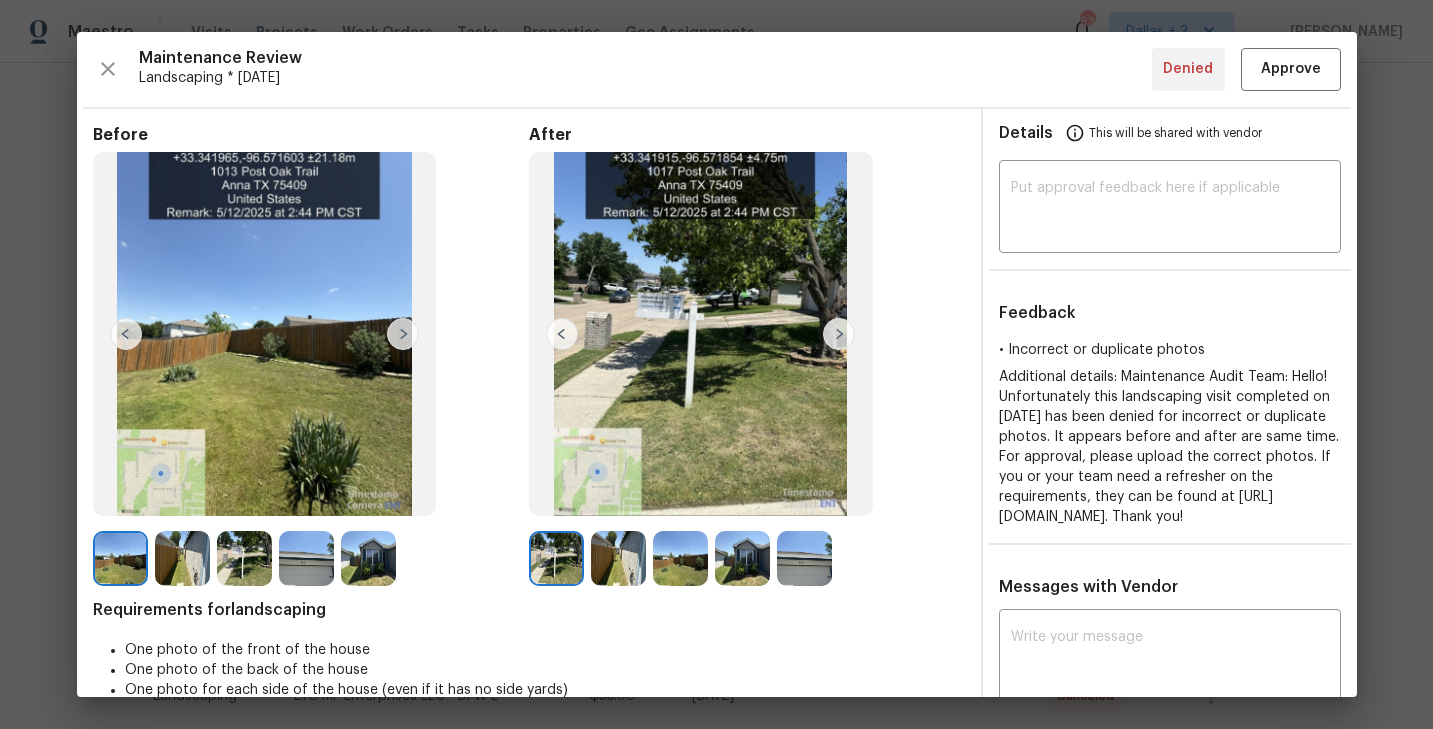 click at bounding box center [839, 334] 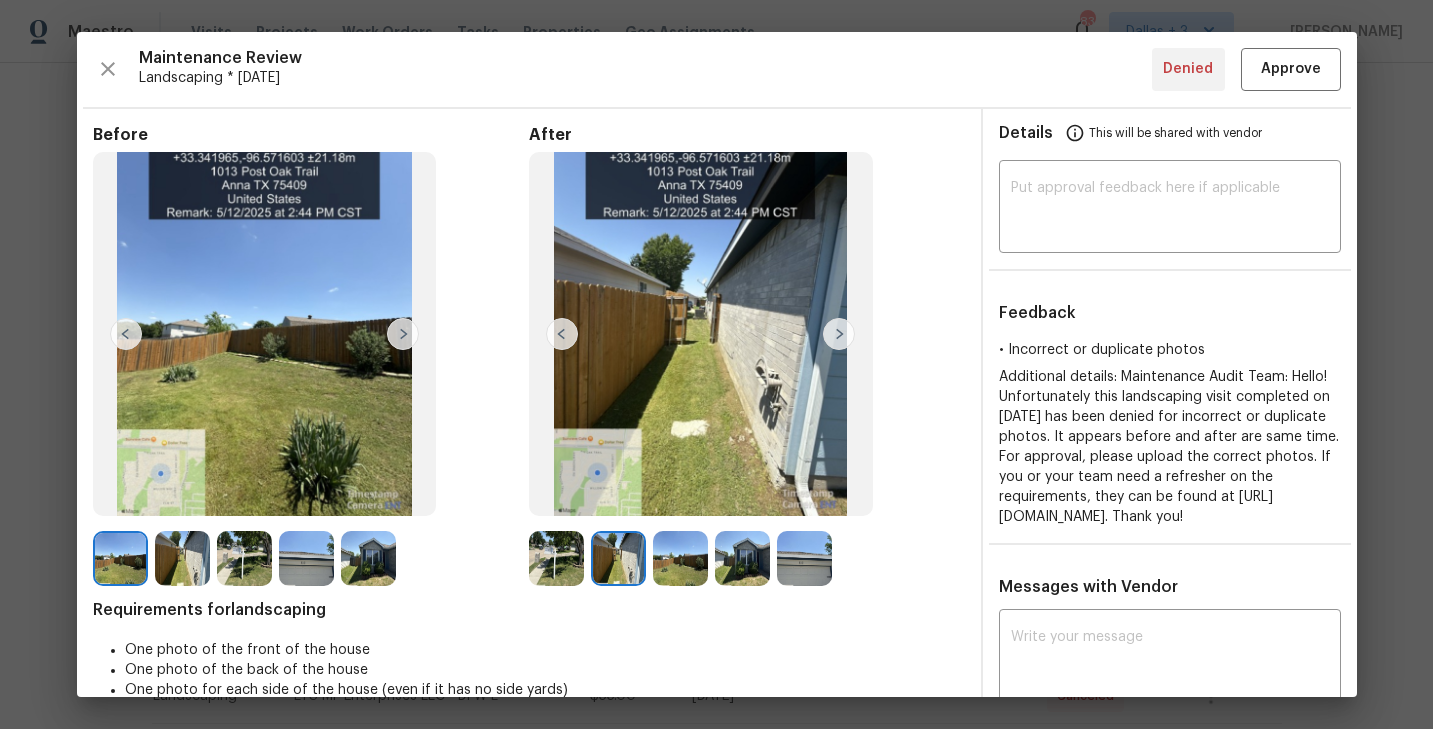 click at bounding box center (839, 334) 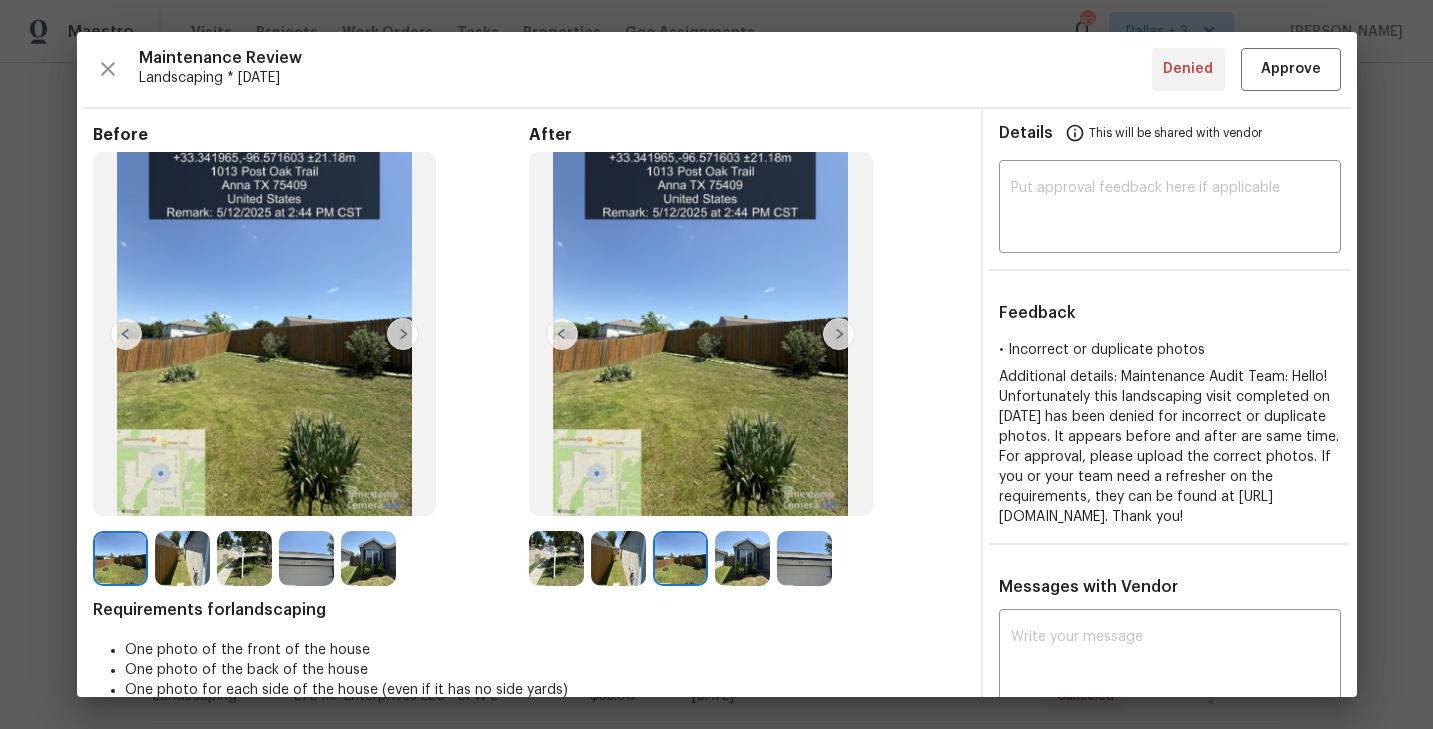 click at bounding box center (839, 334) 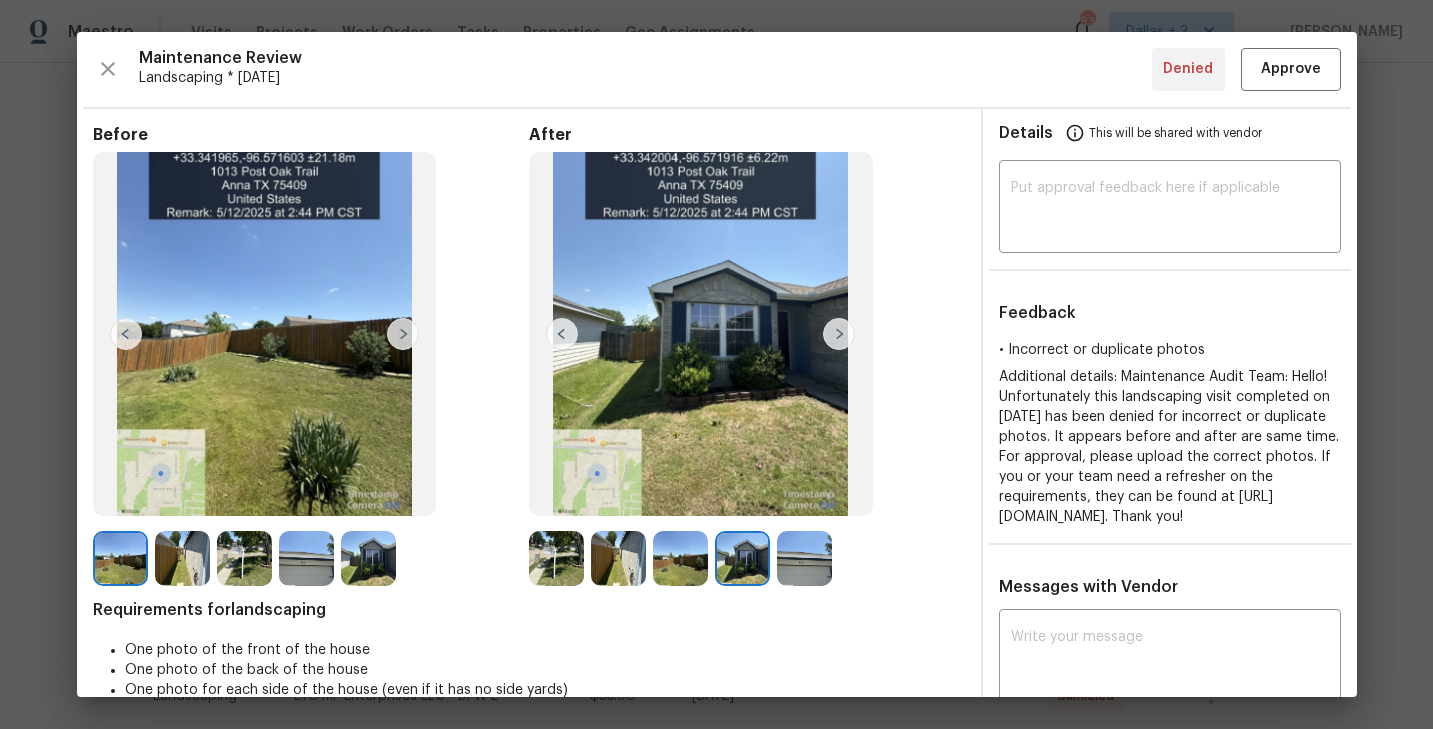 click at bounding box center [368, 558] 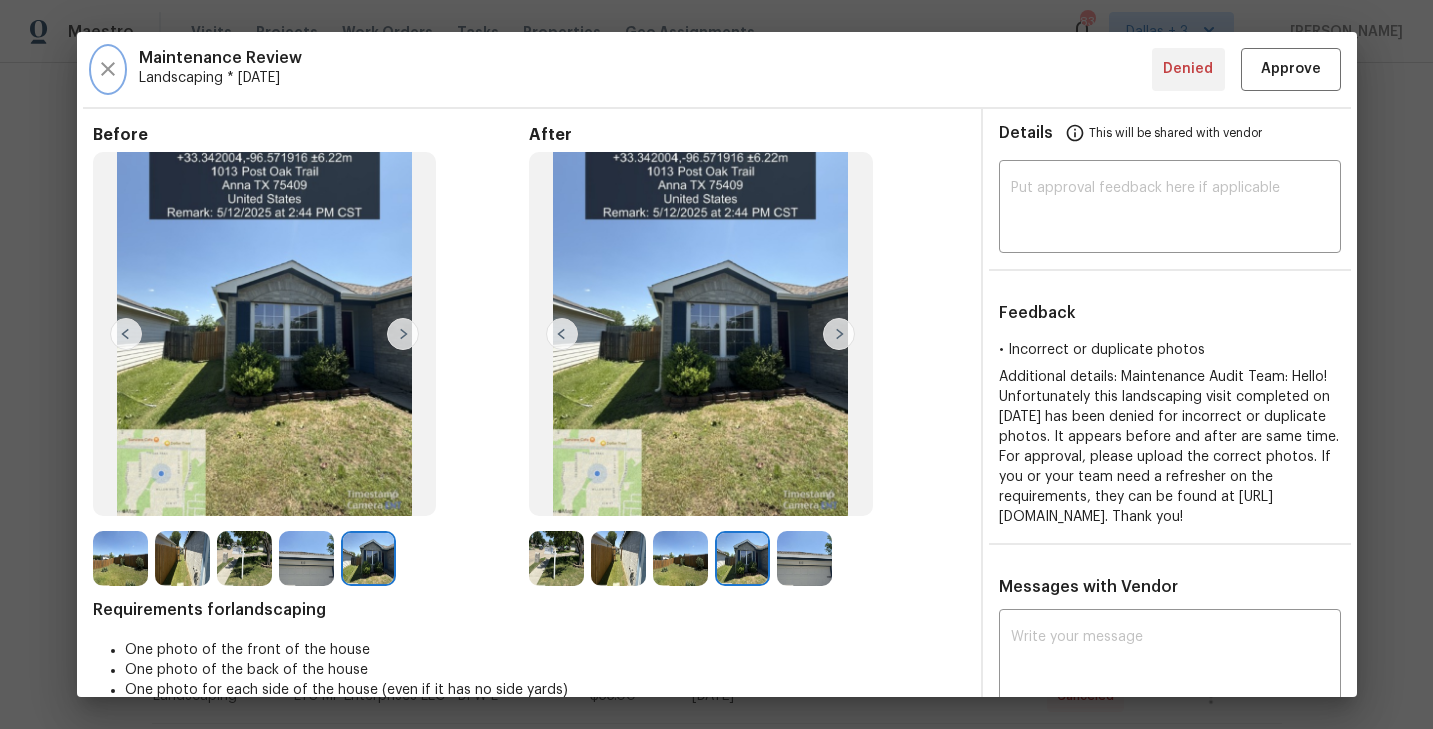 click 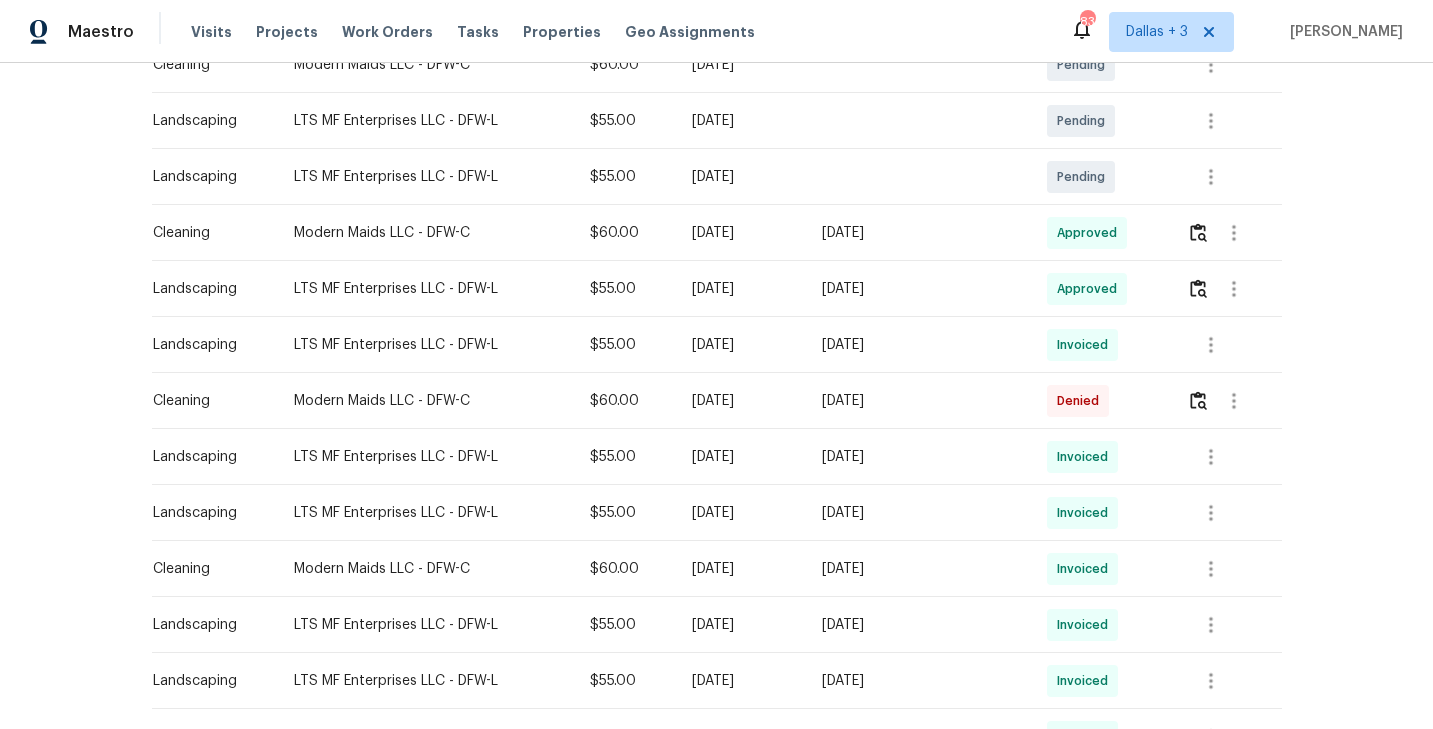 scroll, scrollTop: 0, scrollLeft: 0, axis: both 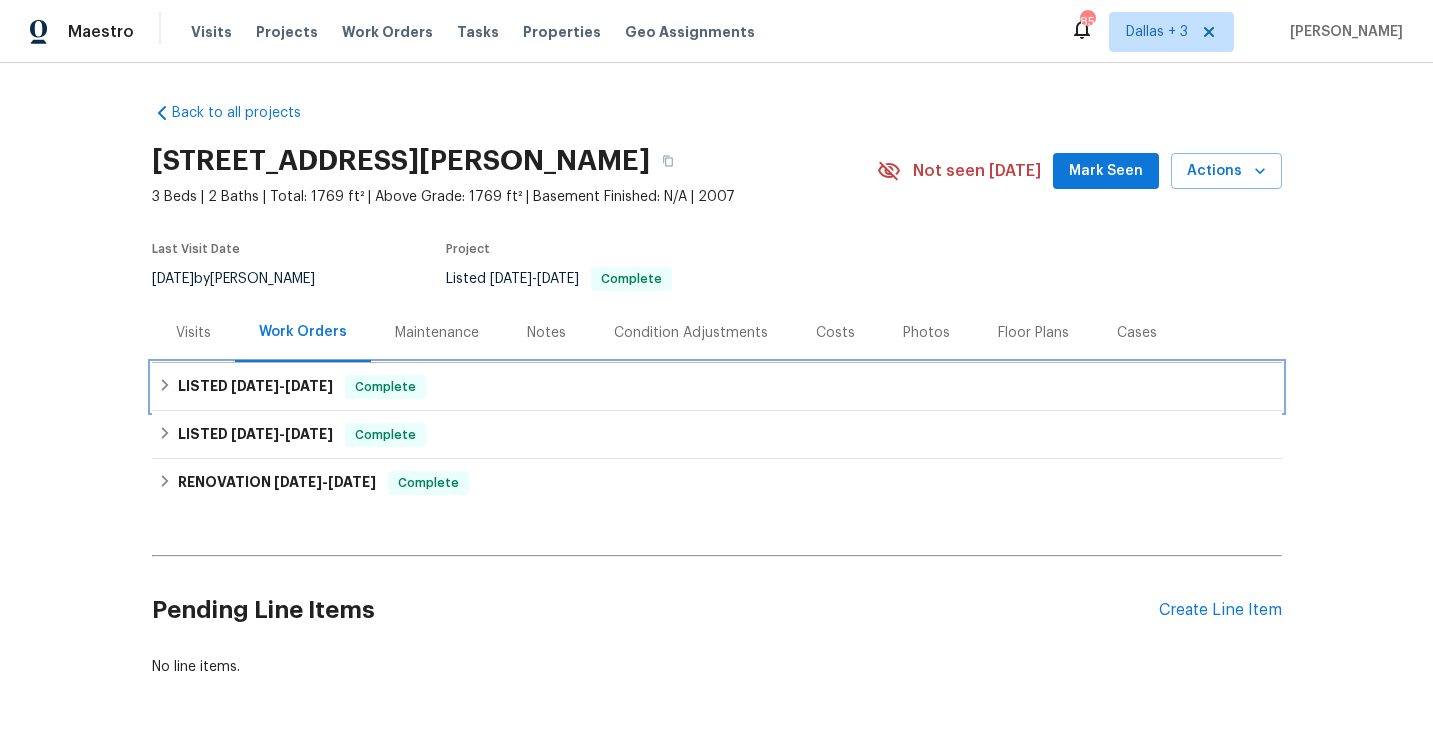 click on "LISTED   5/21/25  -  5/23/25 Complete" at bounding box center [717, 387] 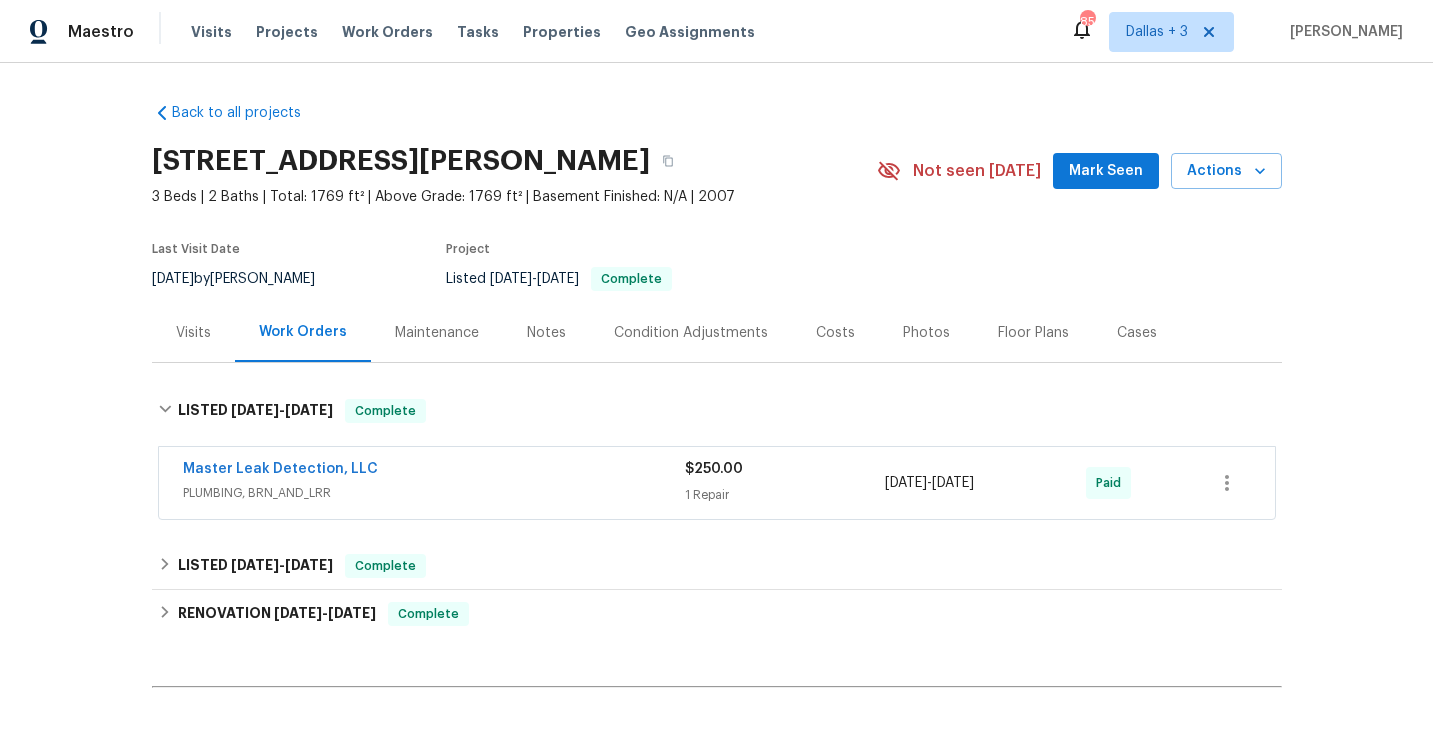 click on "Maintenance" at bounding box center (437, 333) 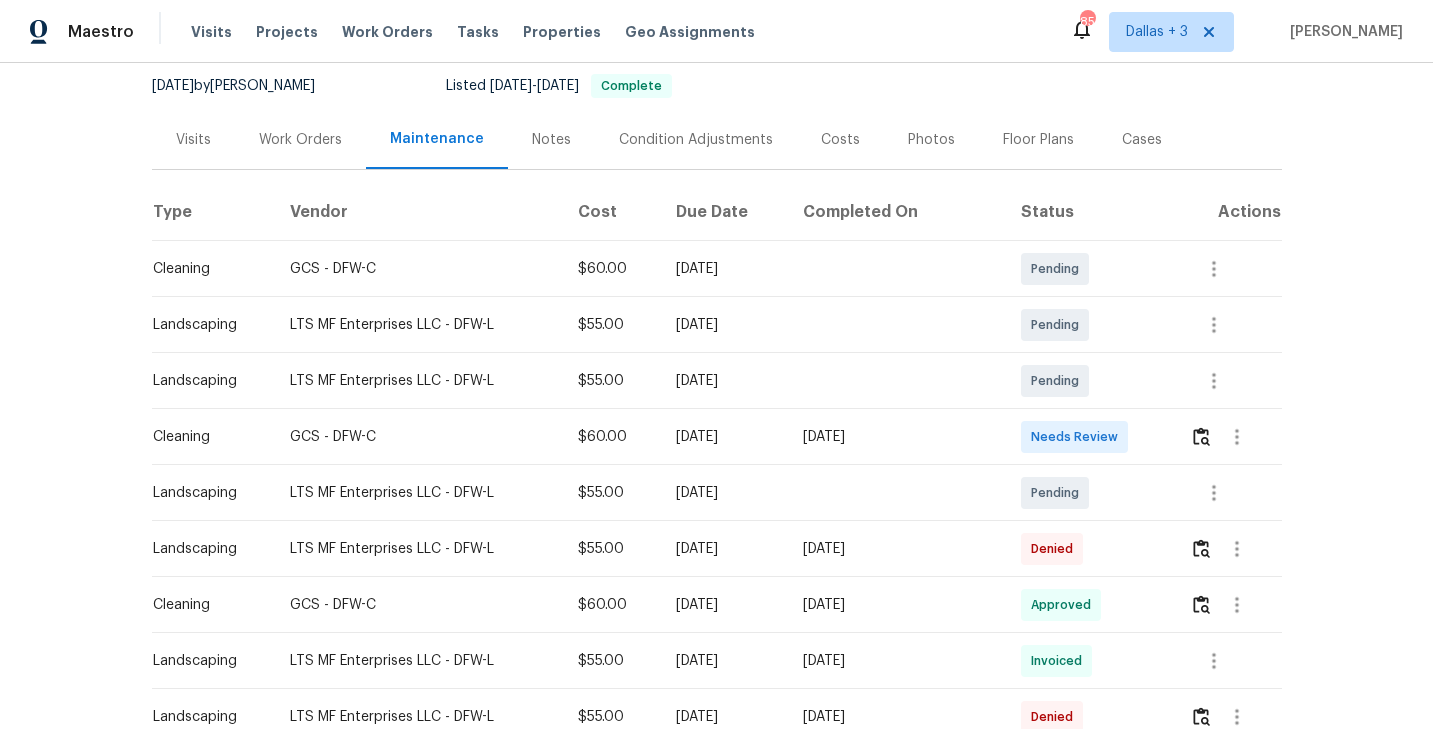 scroll, scrollTop: 306, scrollLeft: 0, axis: vertical 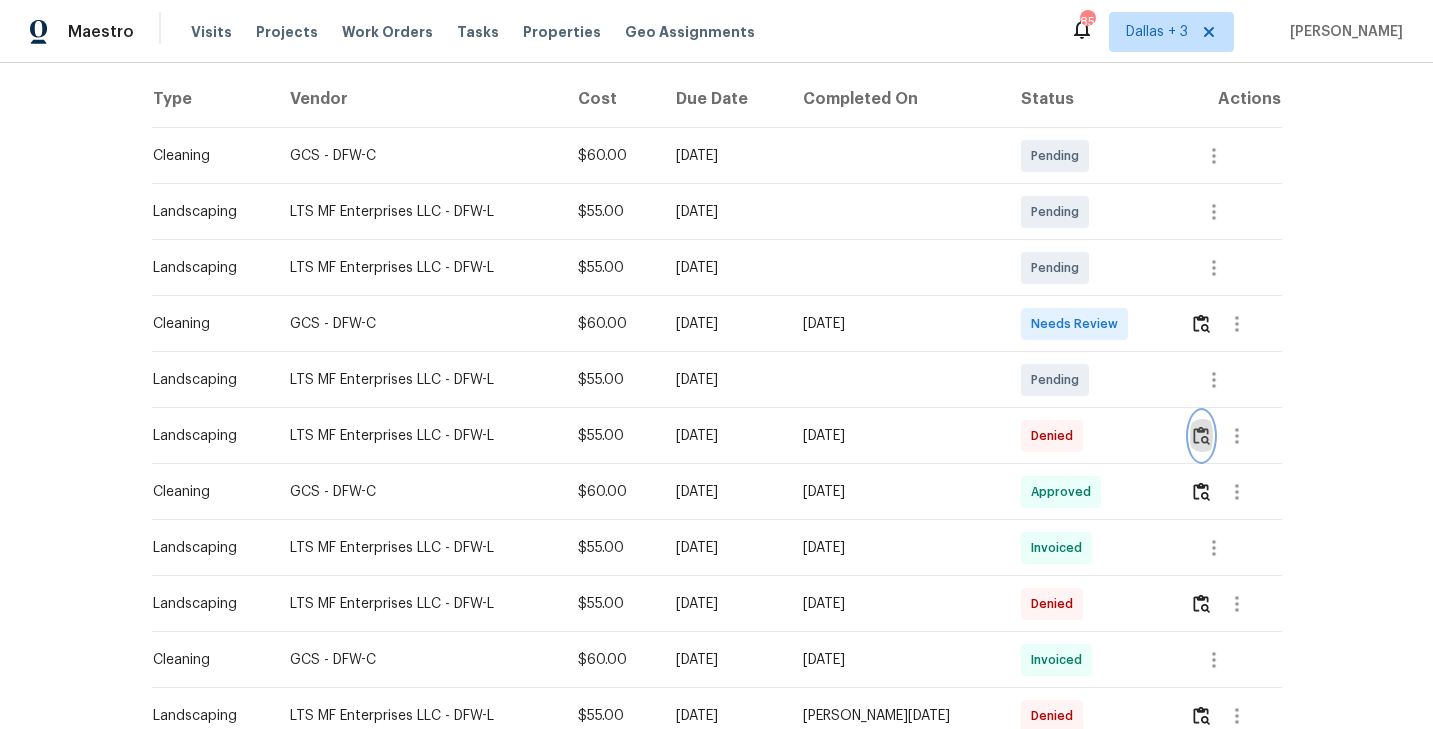 click at bounding box center (1201, 435) 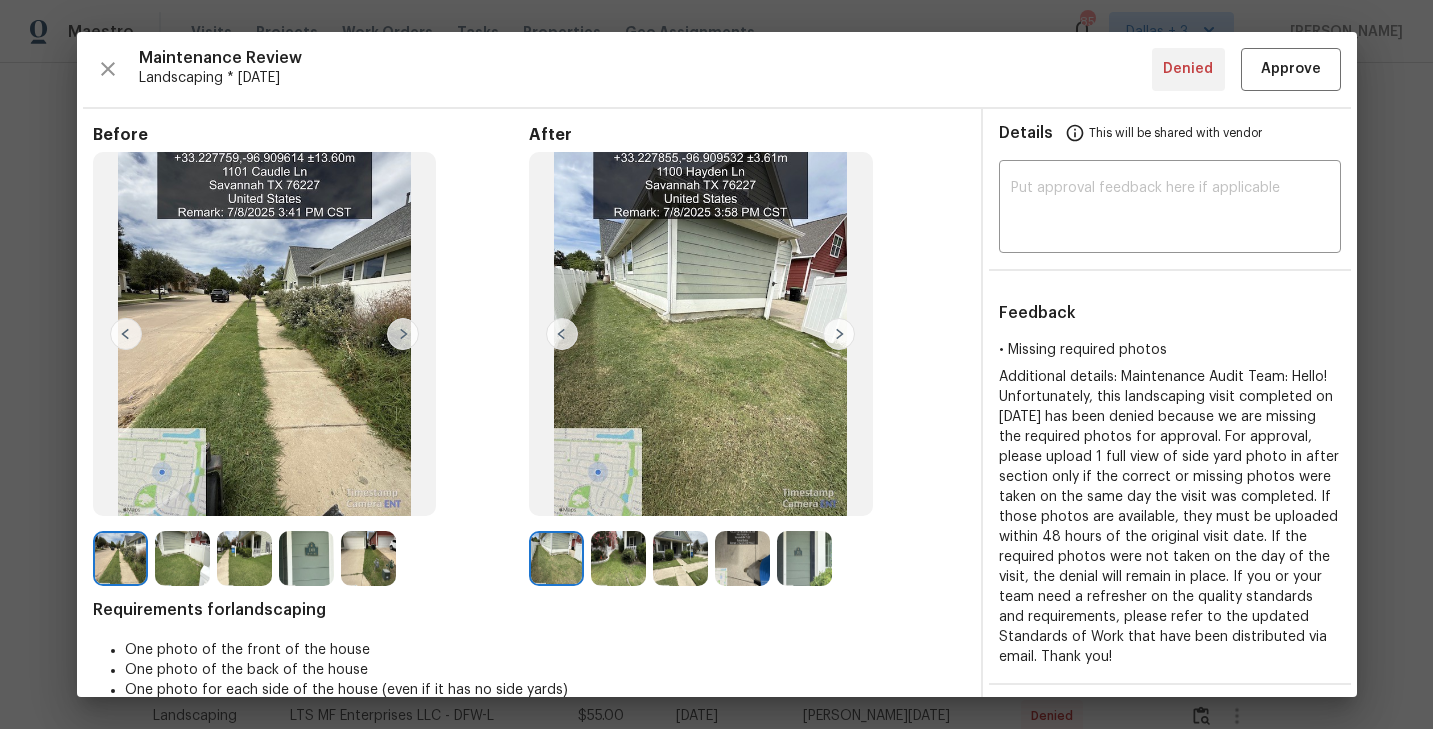 click at bounding box center (839, 334) 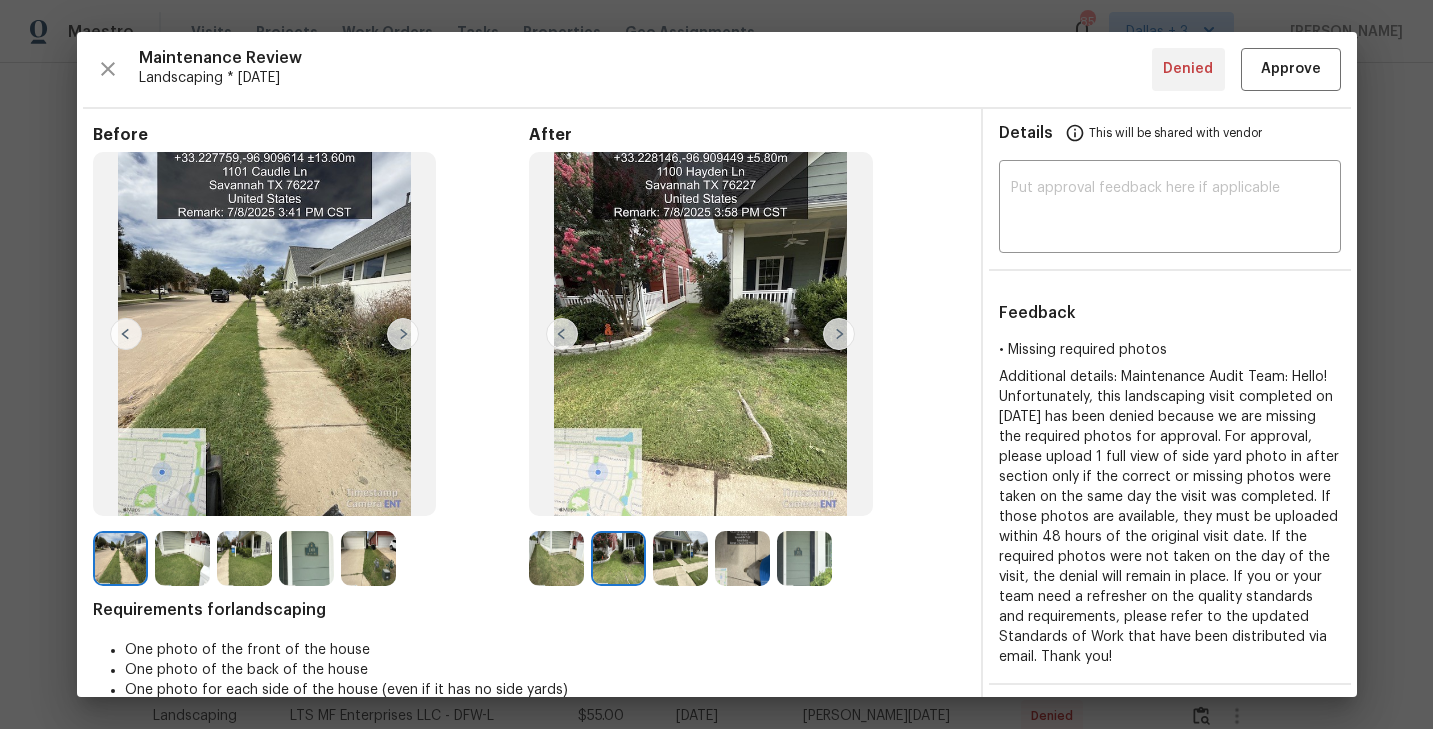 click at bounding box center [182, 558] 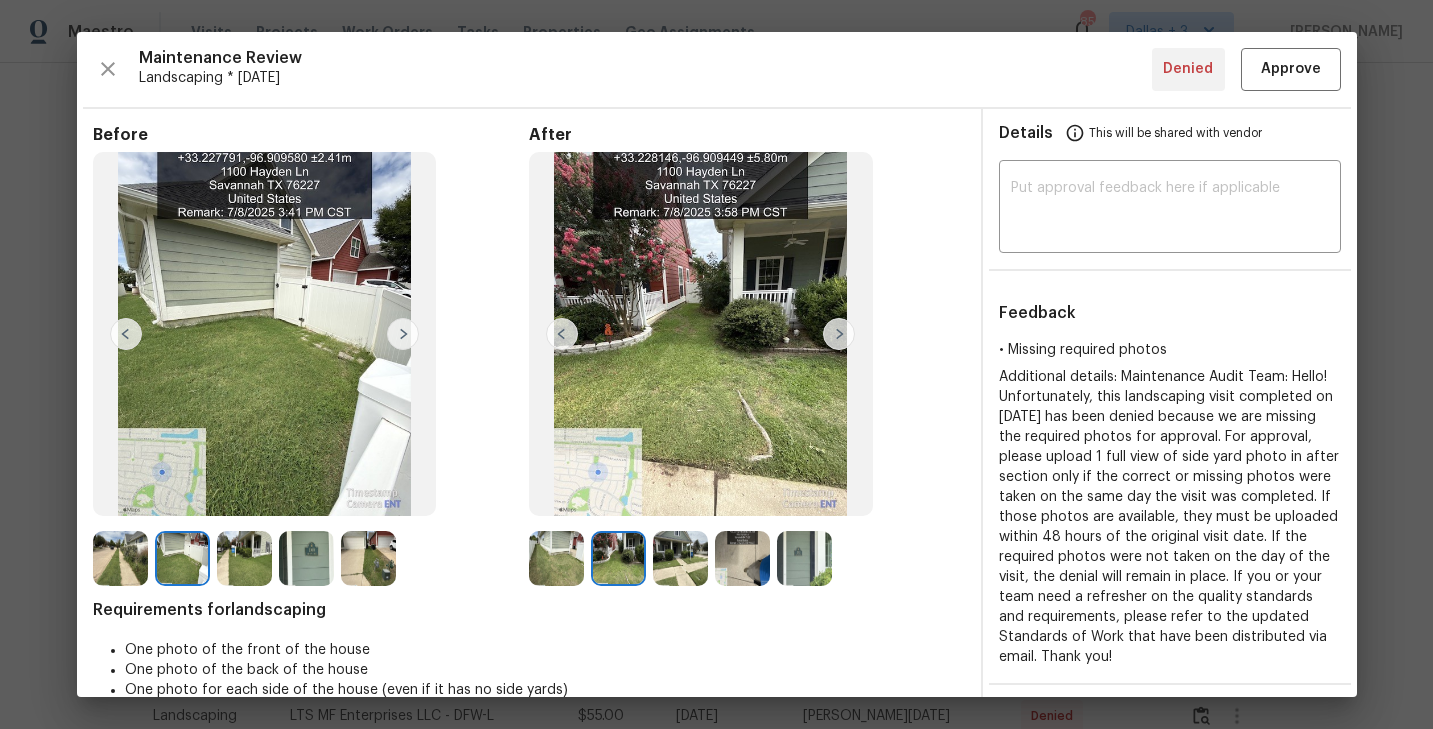 click at bounding box center (680, 558) 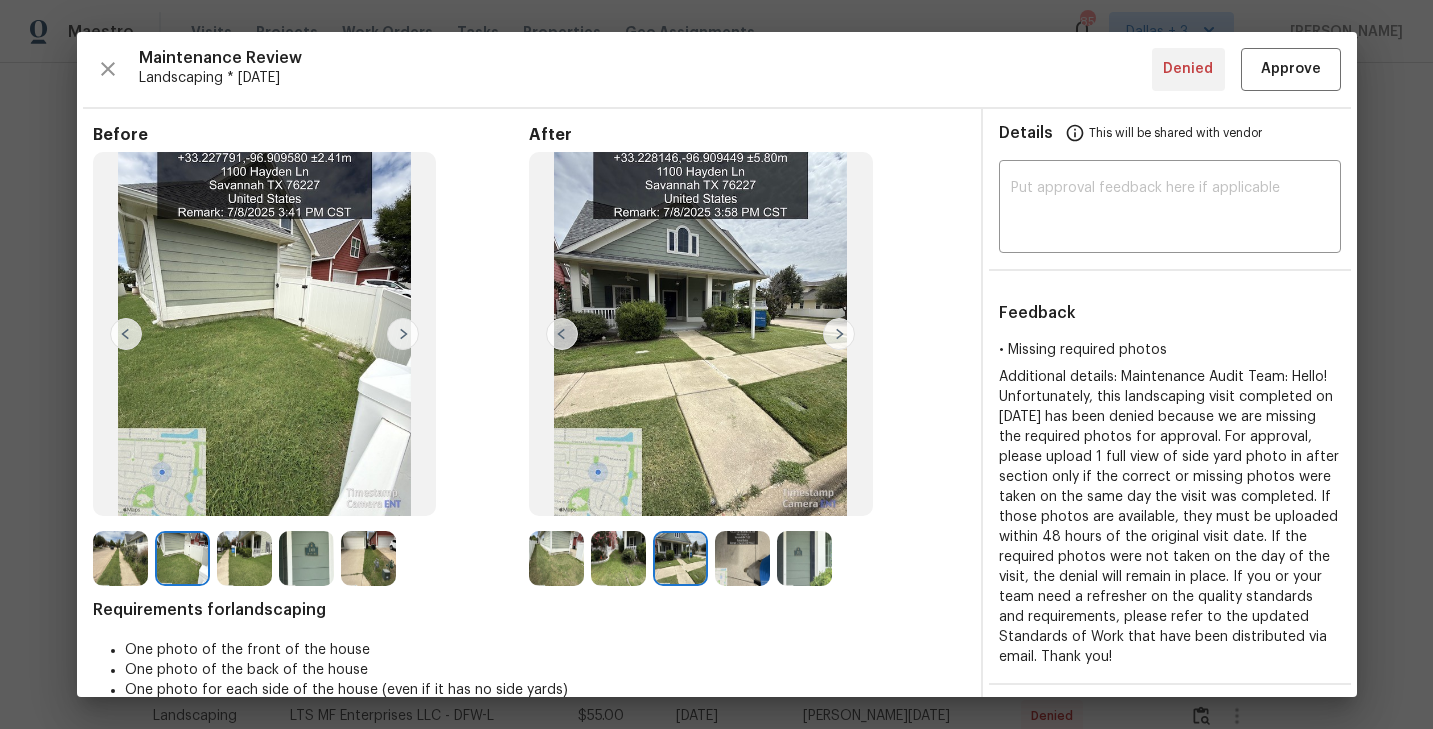 click at bounding box center [556, 558] 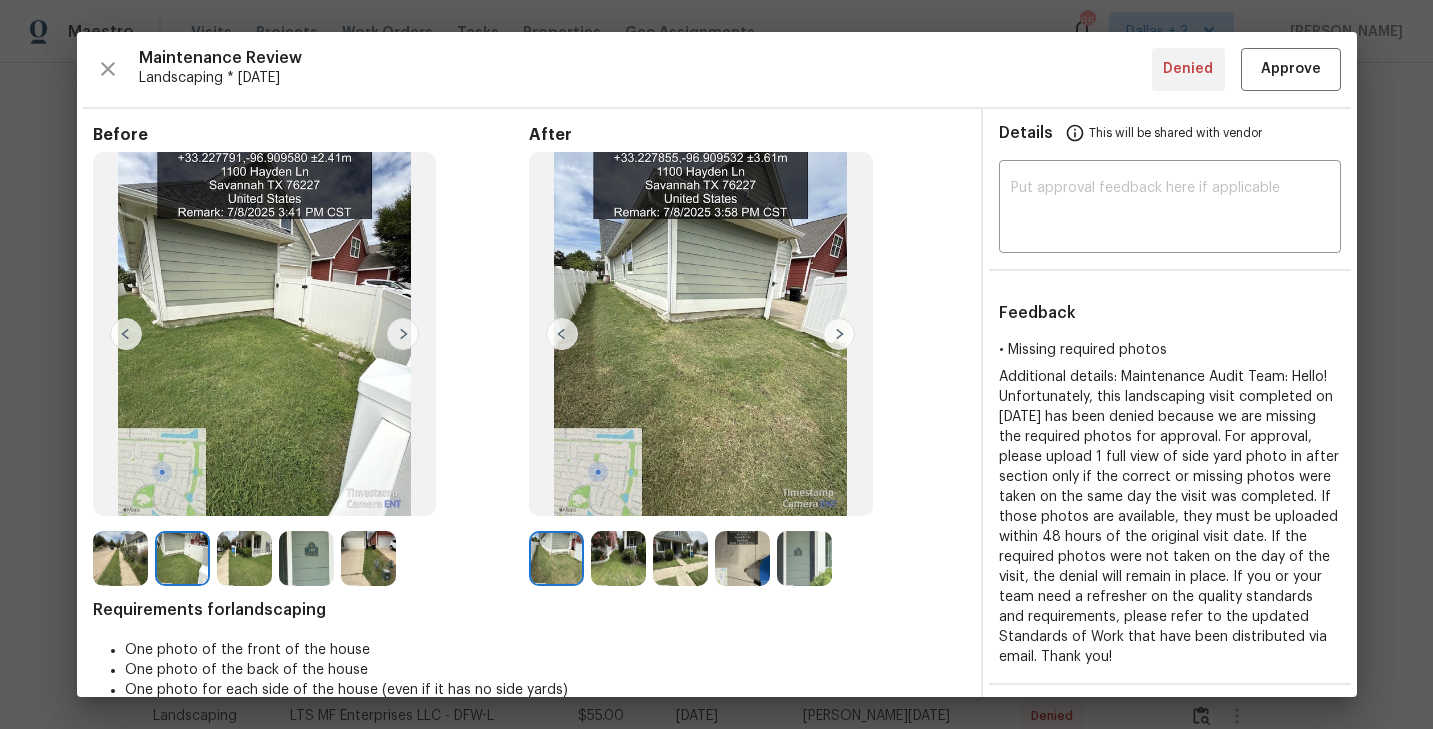 click at bounding box center [839, 334] 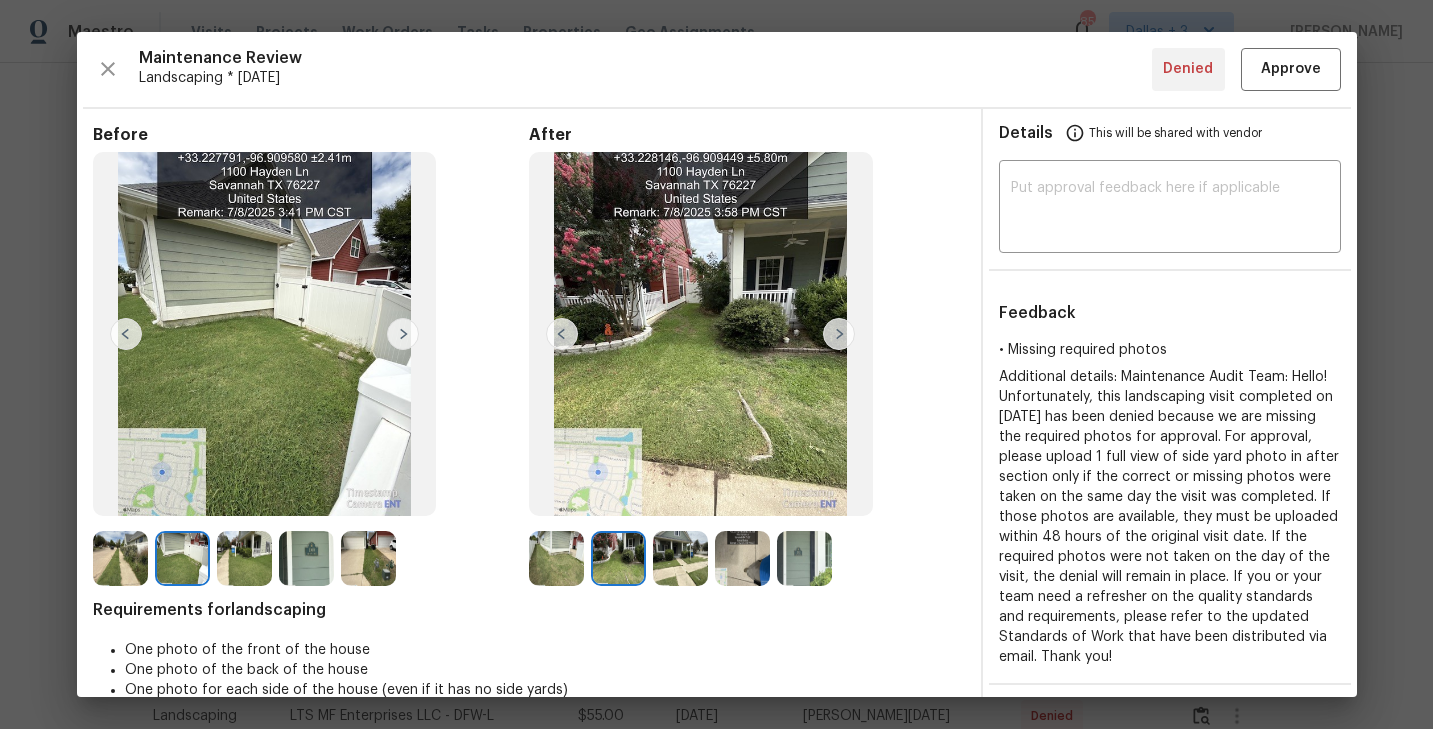 click at bounding box center (839, 334) 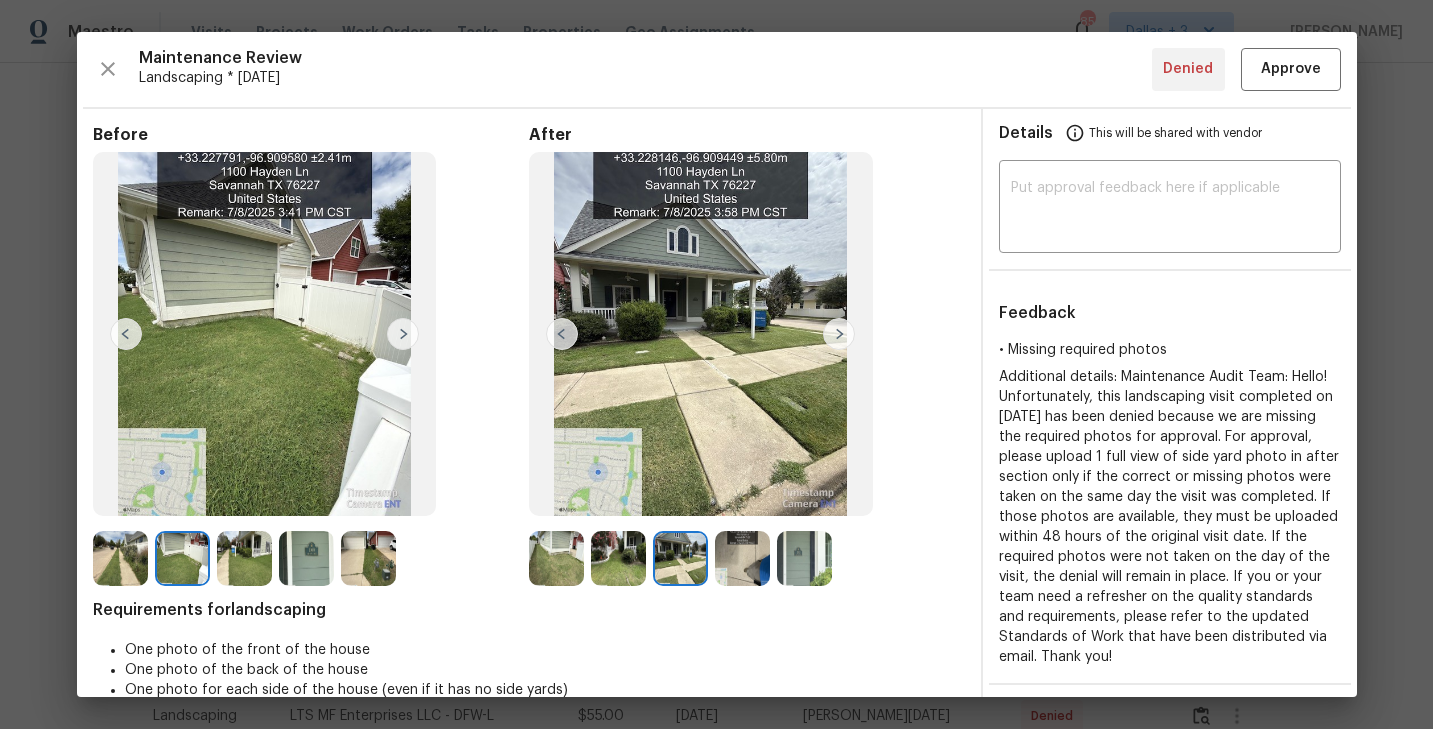 click at bounding box center [839, 334] 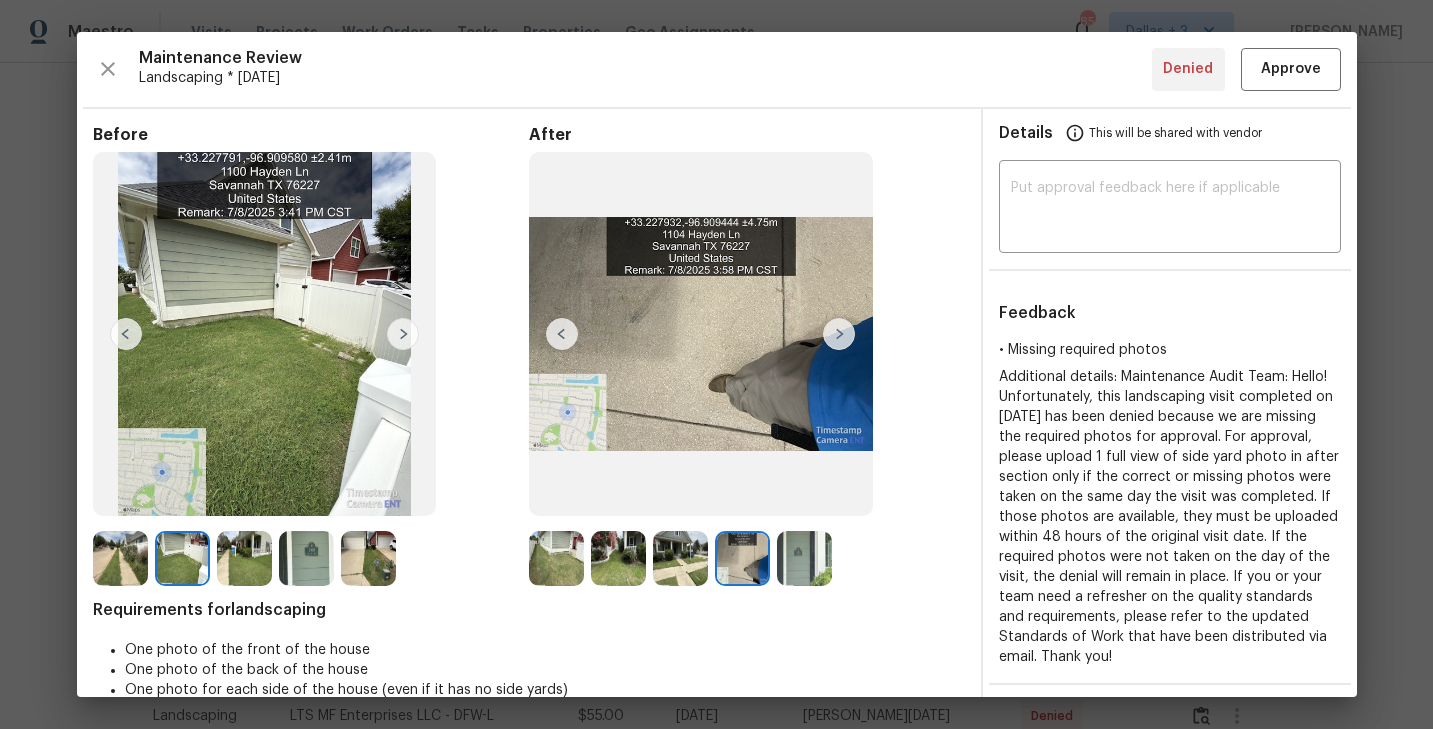 click at bounding box center [839, 334] 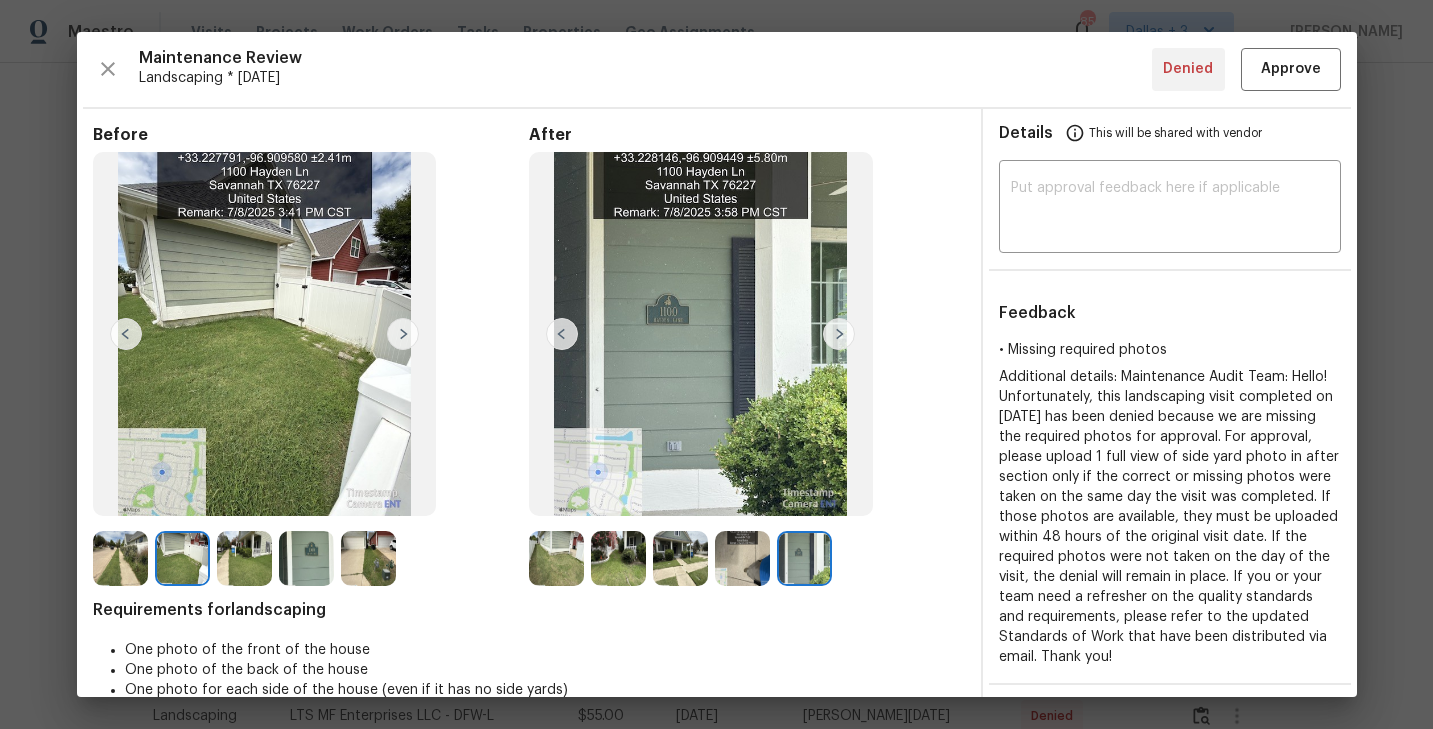 click at bounding box center (556, 558) 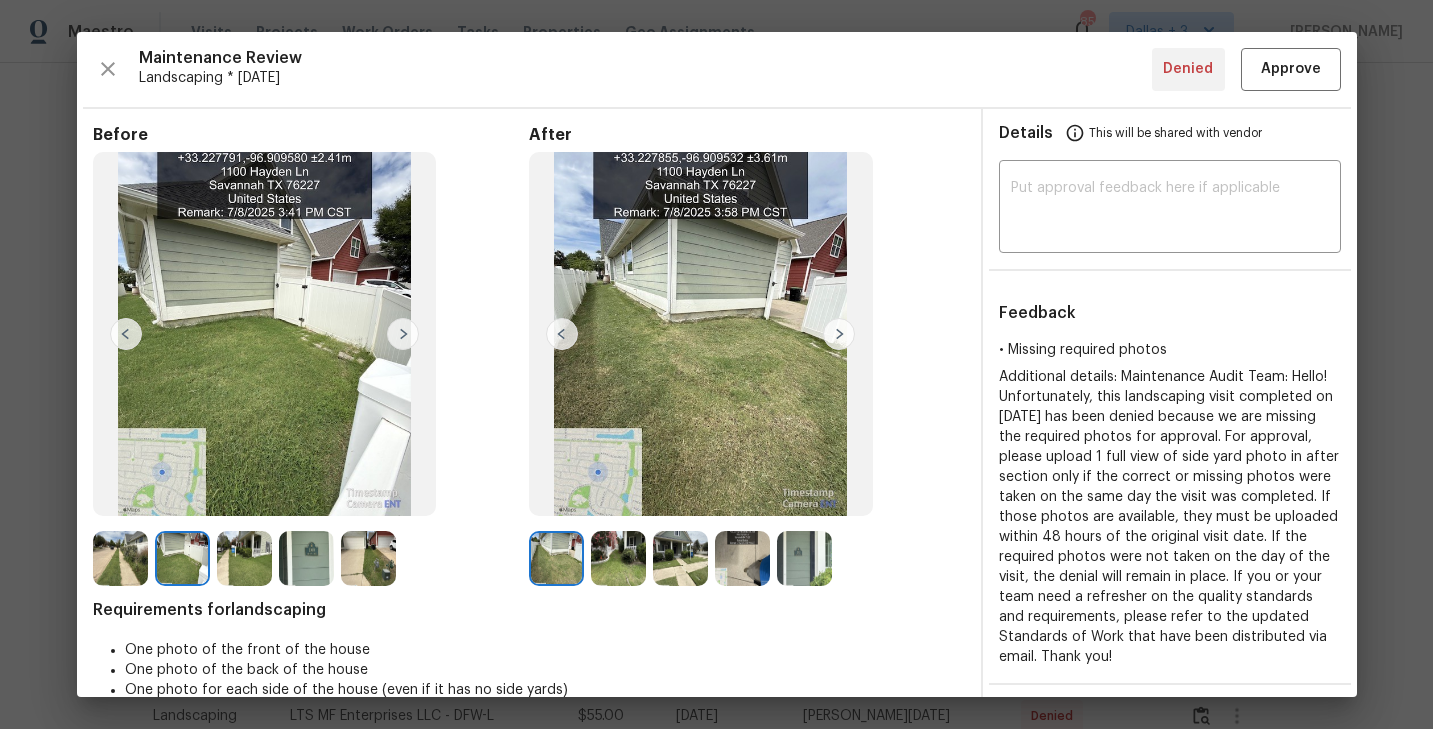 click at bounding box center (556, 558) 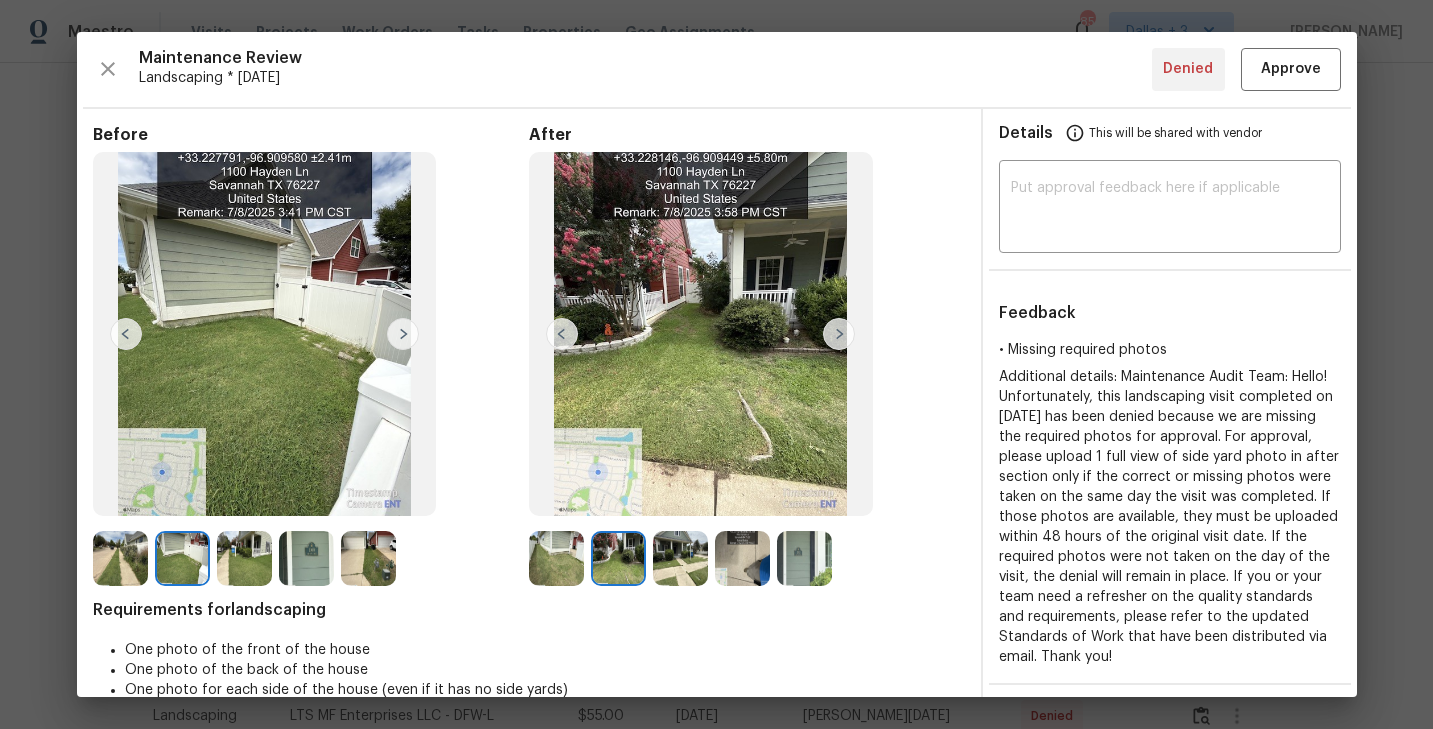 click at bounding box center [839, 334] 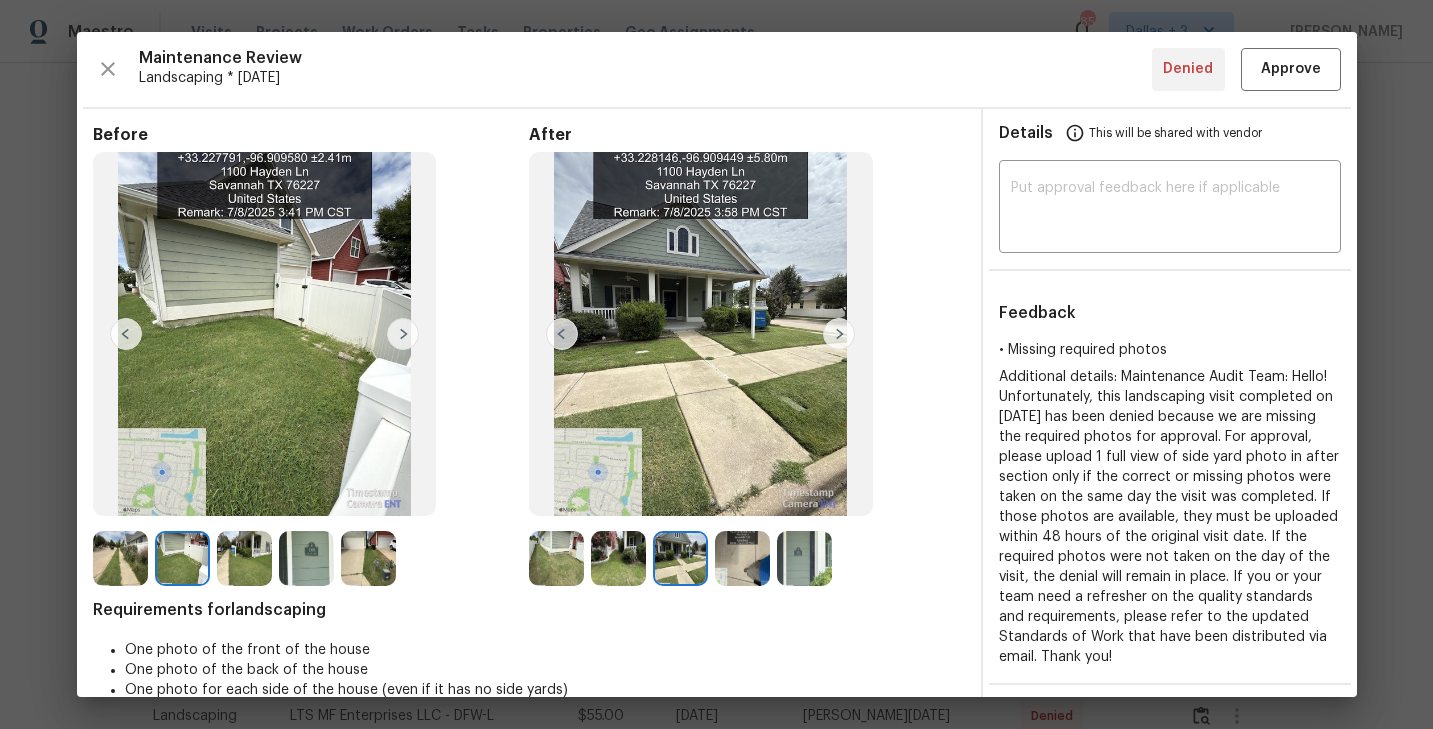 click at bounding box center (839, 334) 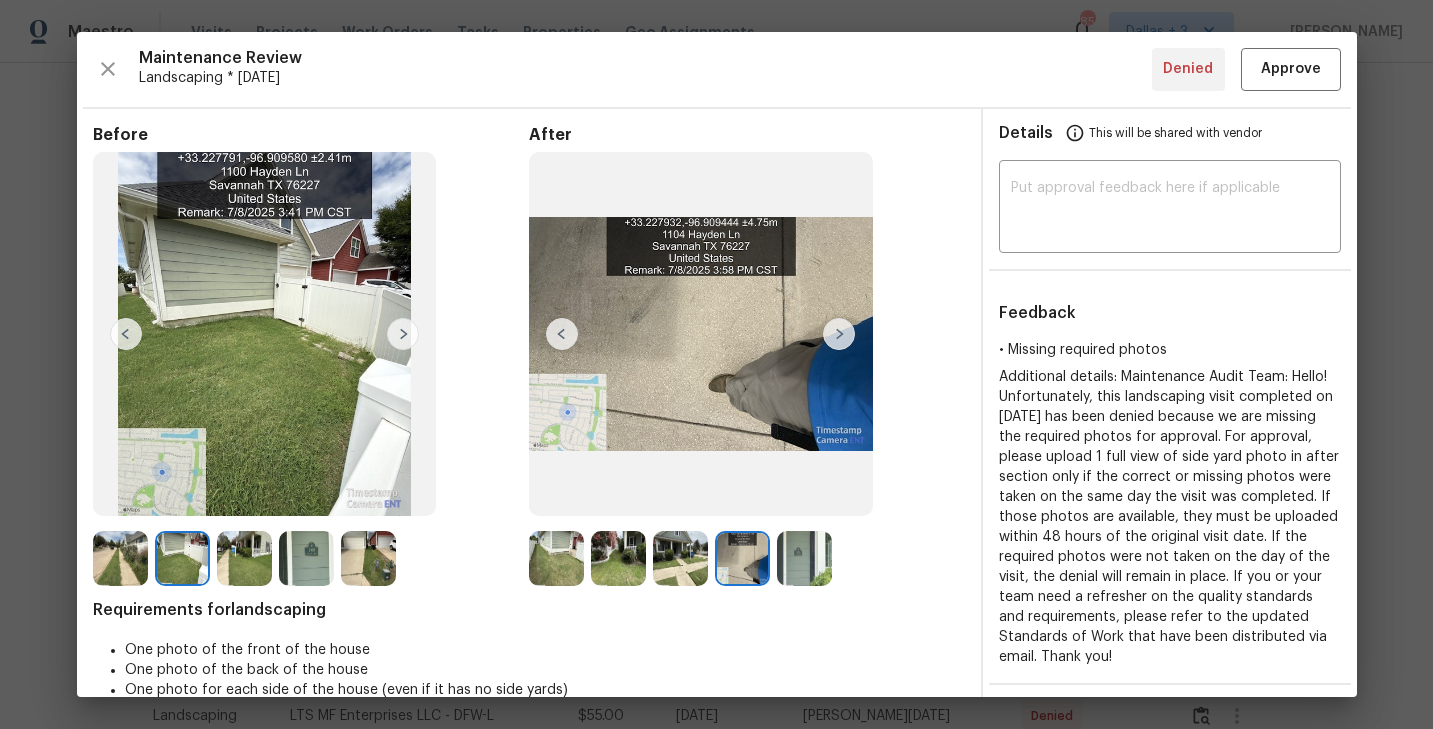 click at bounding box center [839, 334] 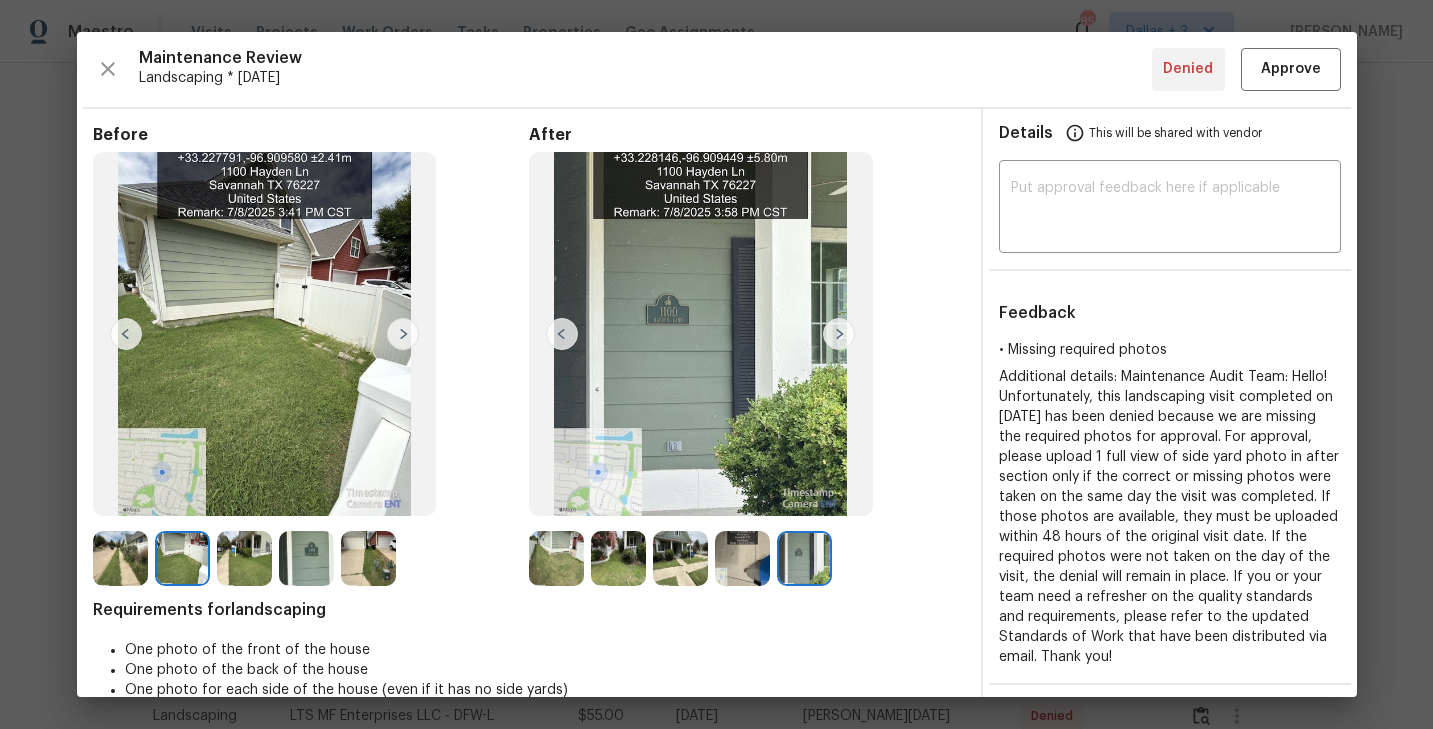 click at bounding box center (306, 558) 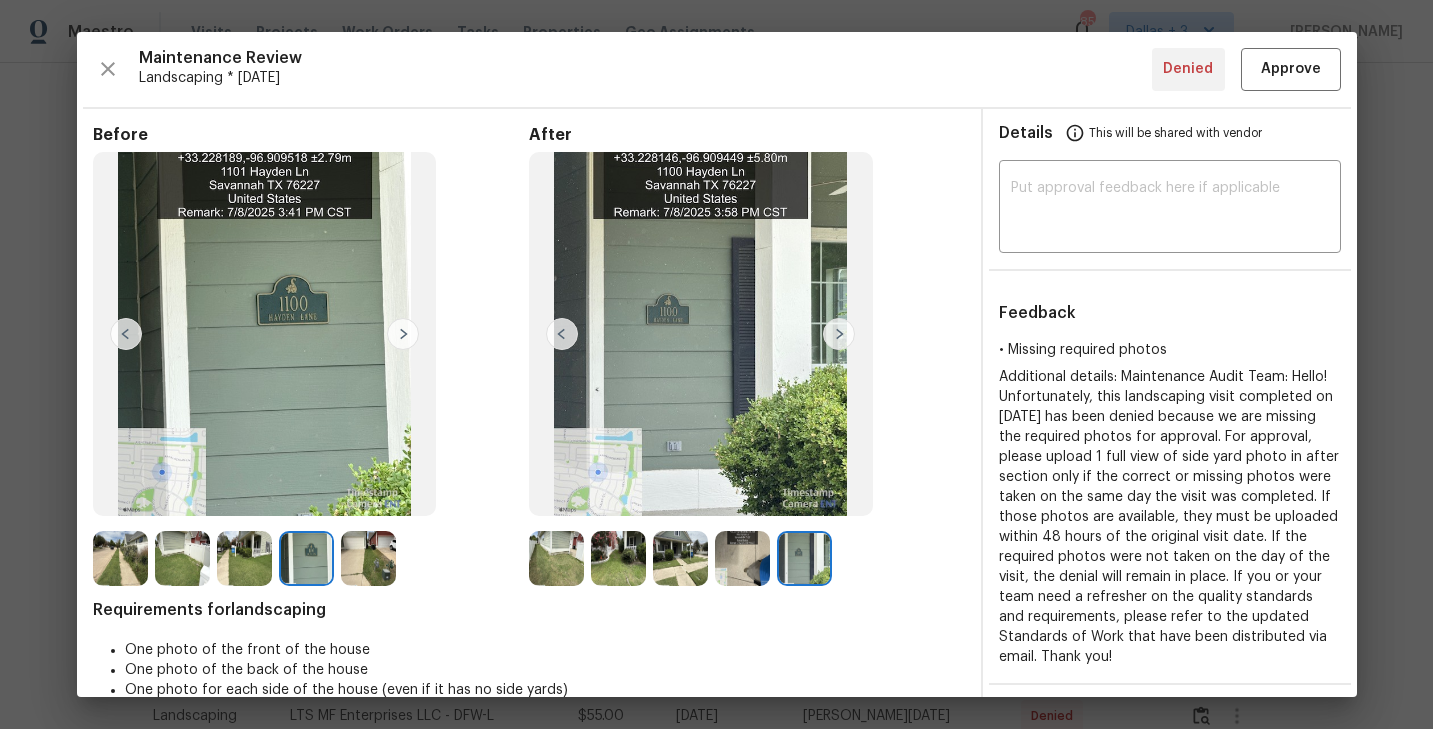 click at bounding box center (120, 558) 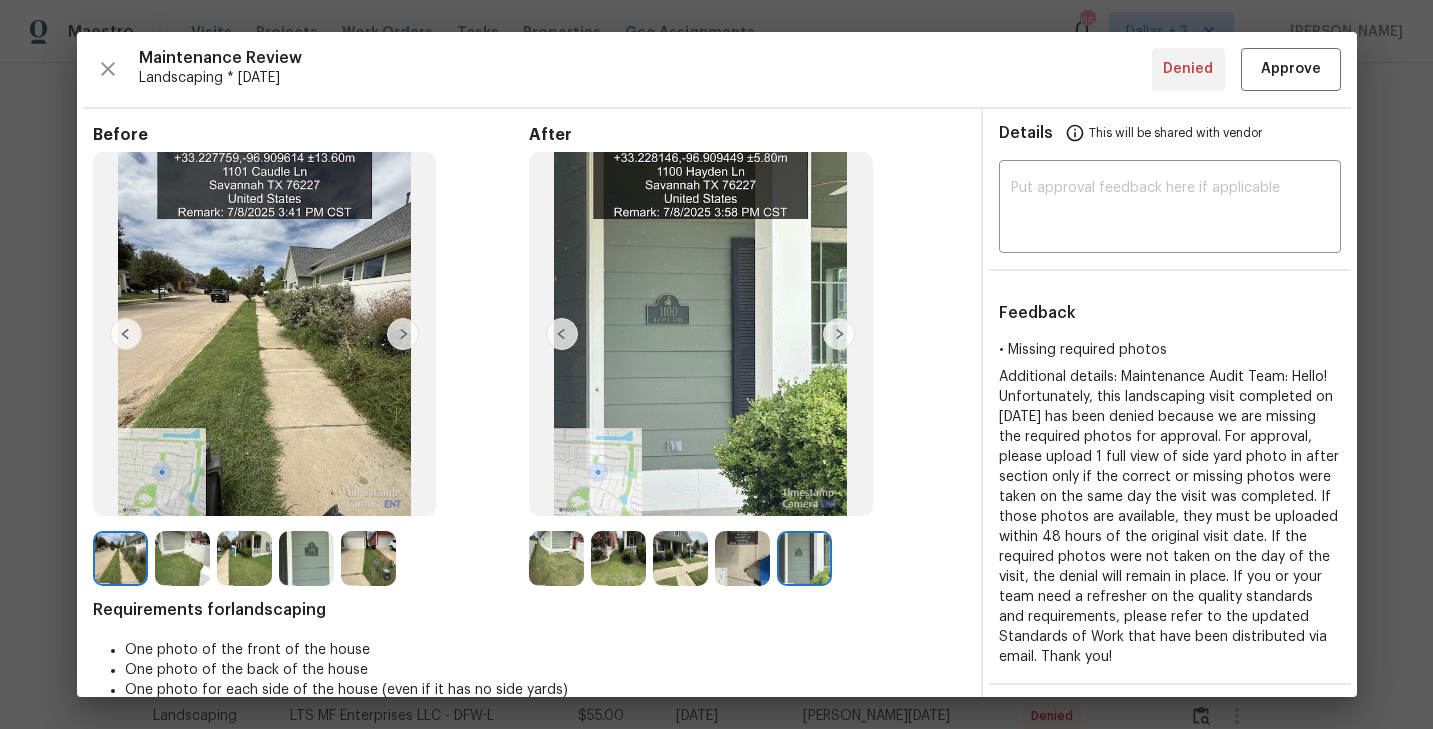 click at bounding box center (403, 334) 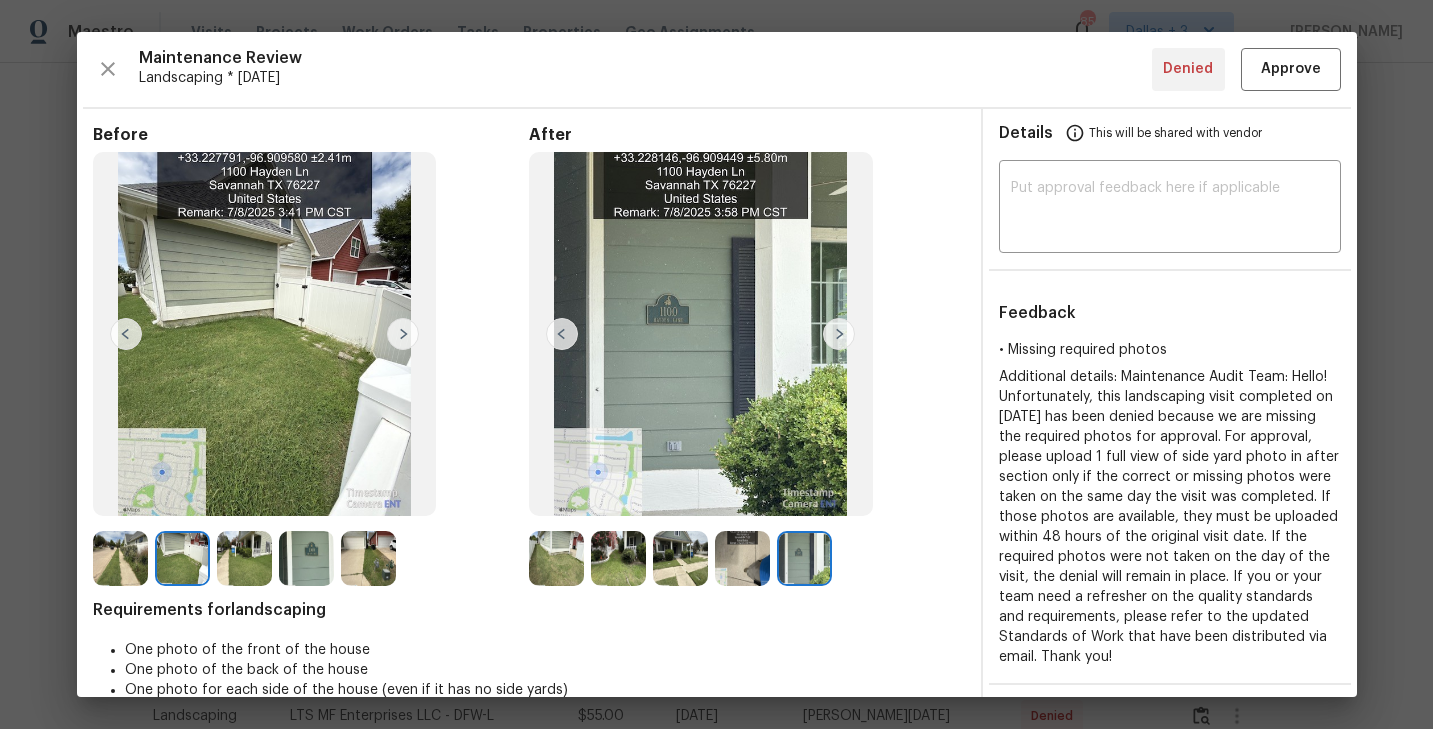 click at bounding box center (403, 334) 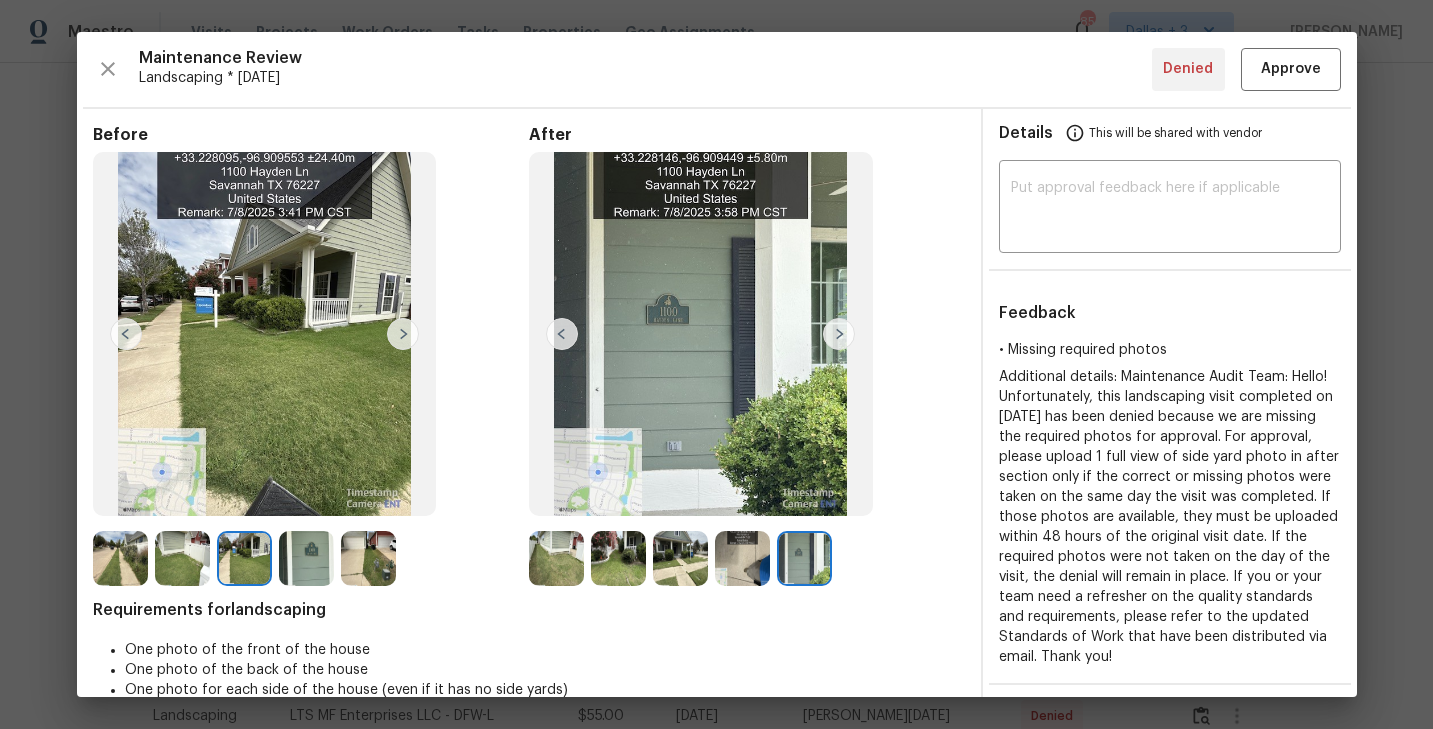 click at bounding box center [403, 334] 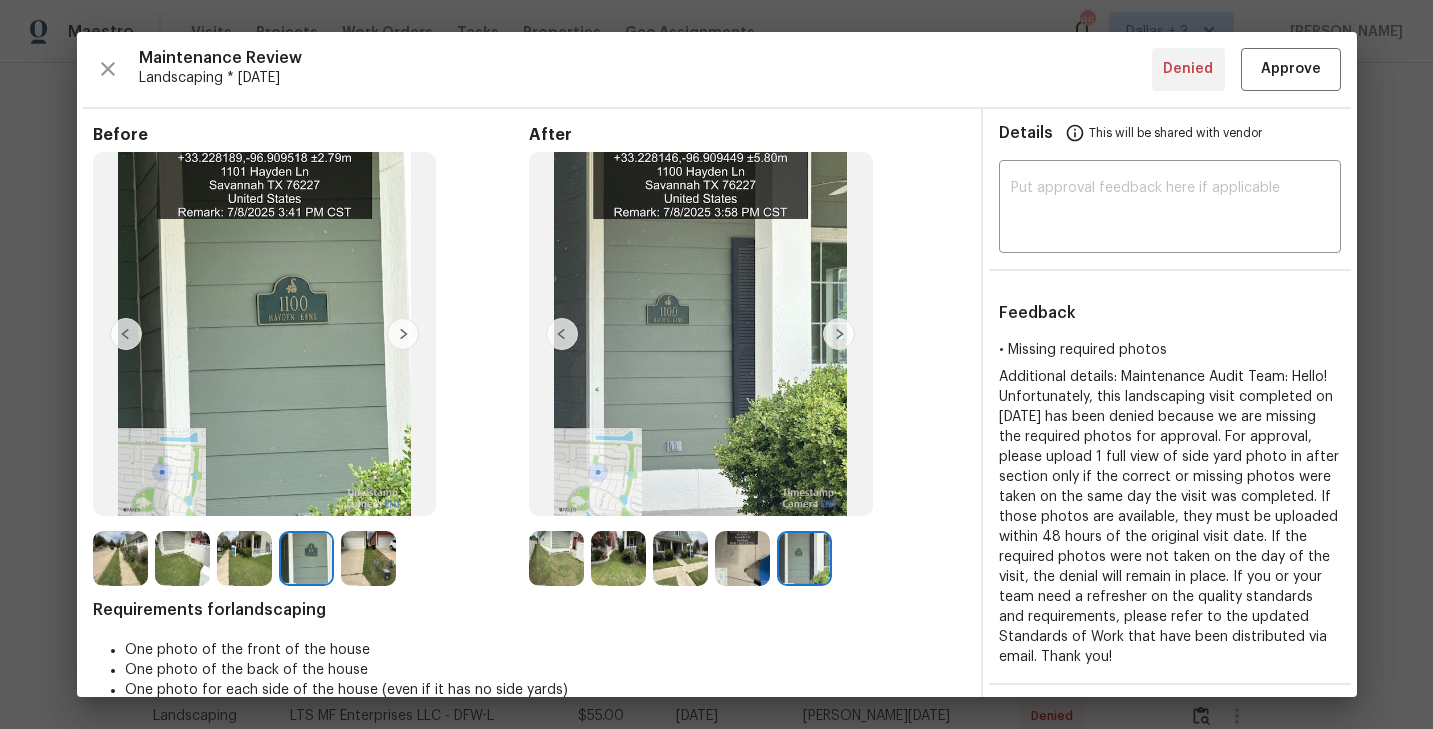 click at bounding box center (403, 334) 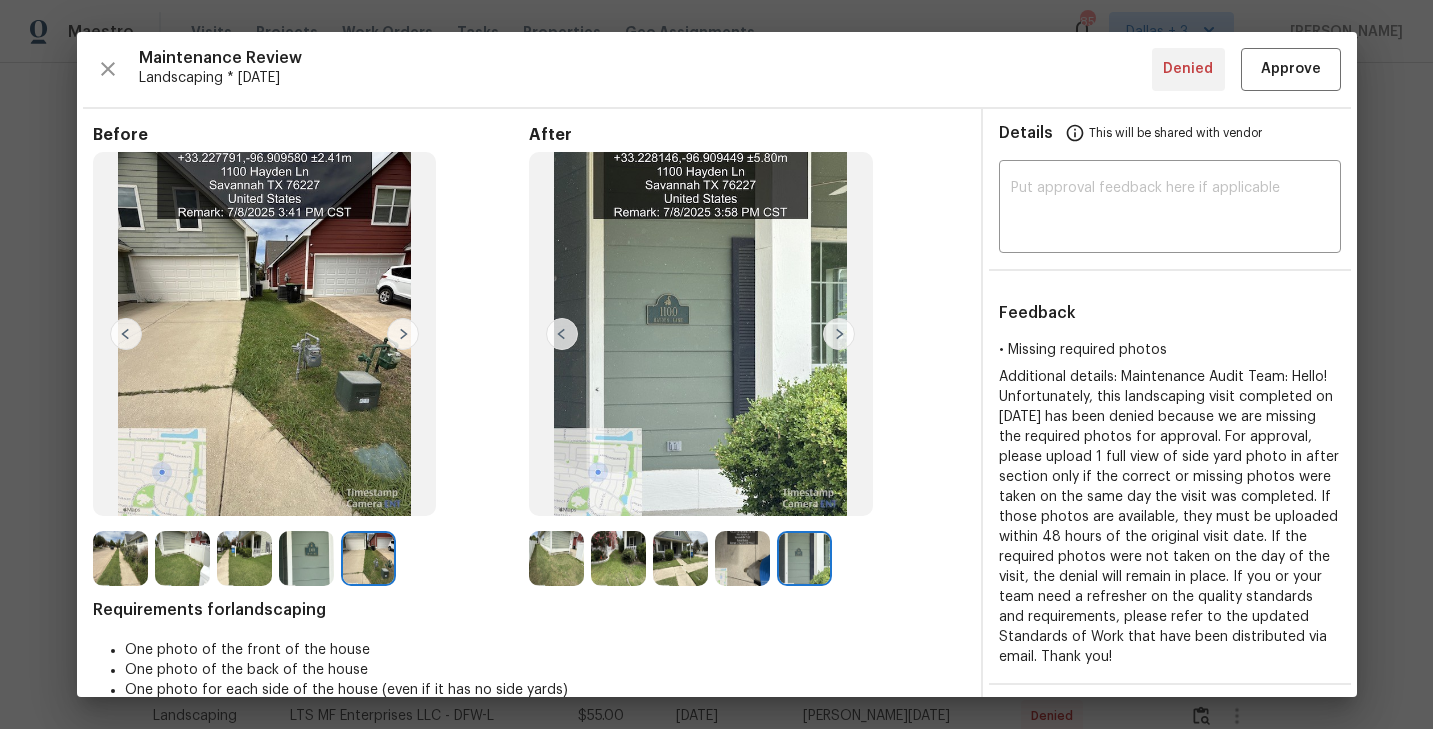 click at bounding box center [556, 558] 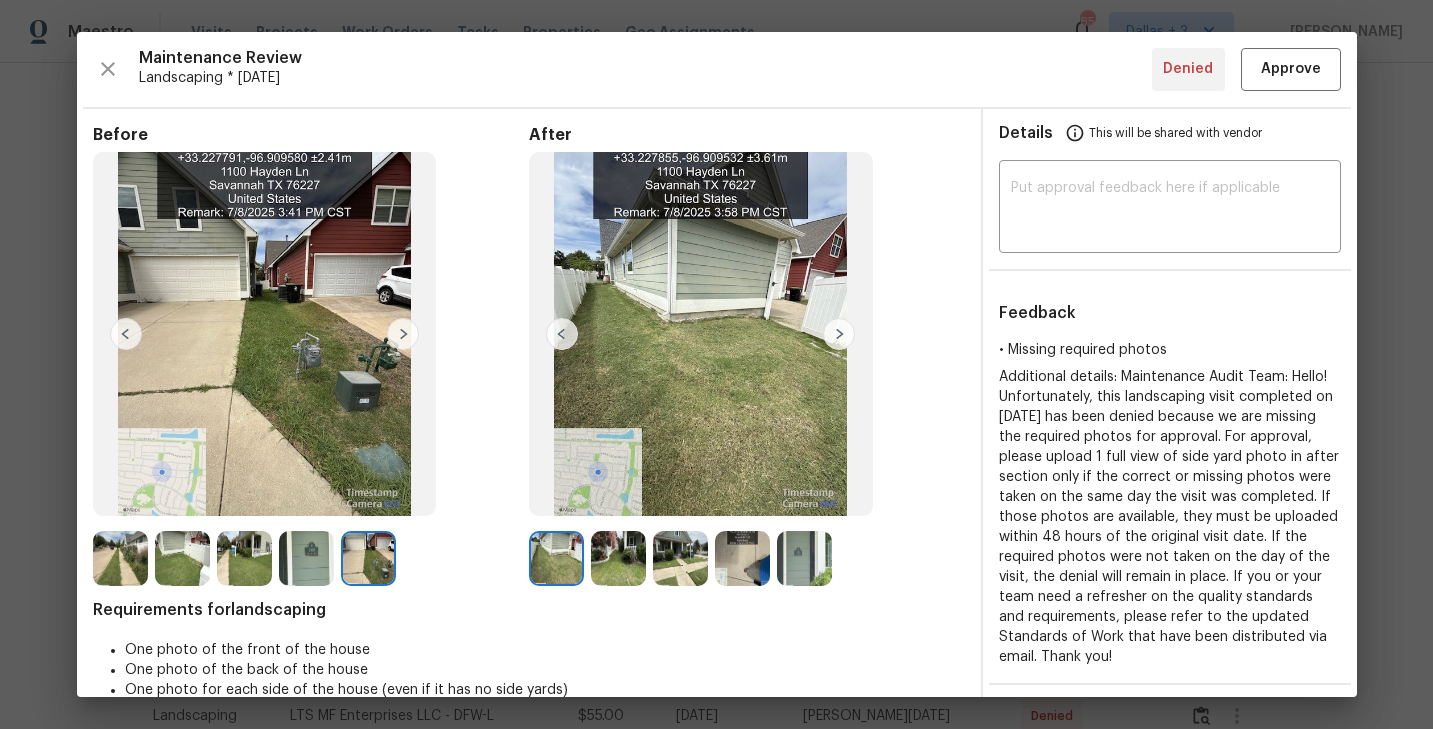 click at bounding box center (182, 558) 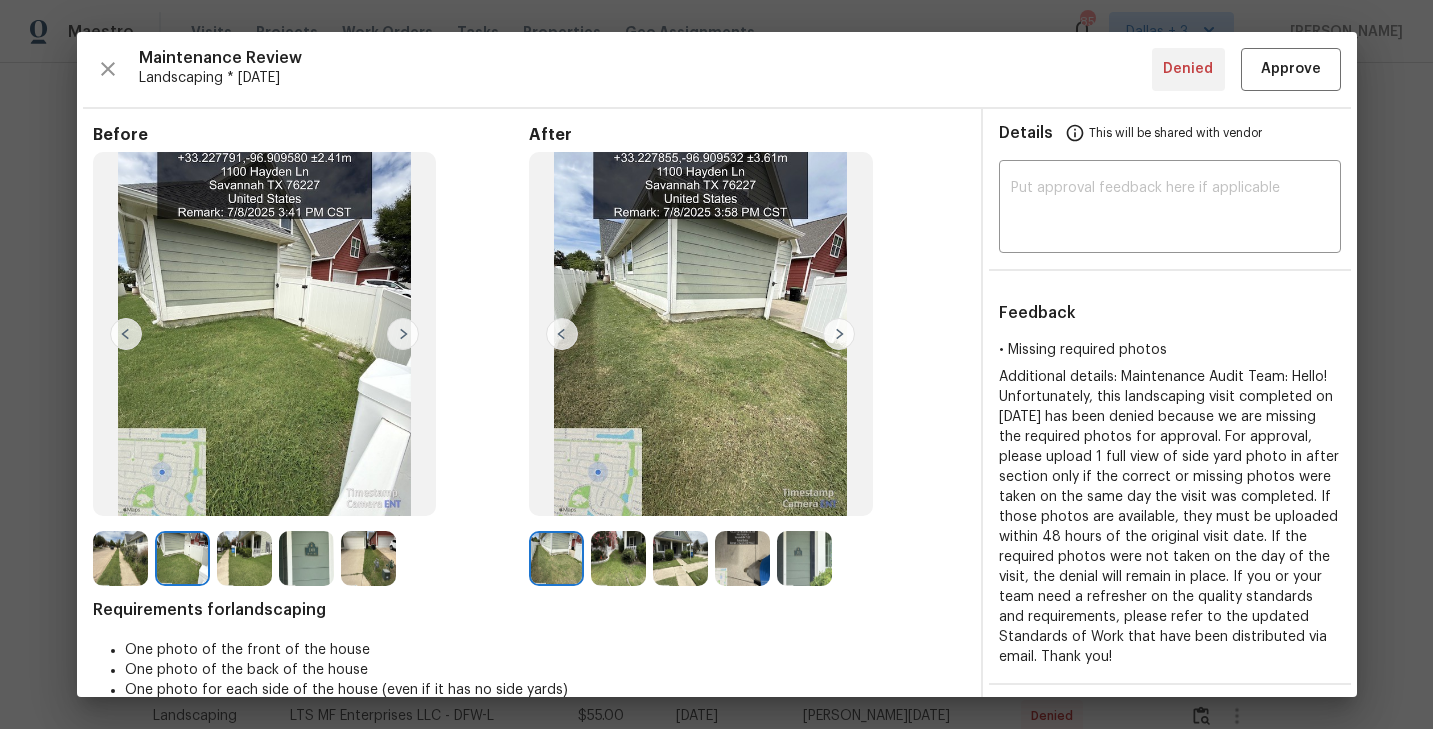 click at bounding box center (244, 558) 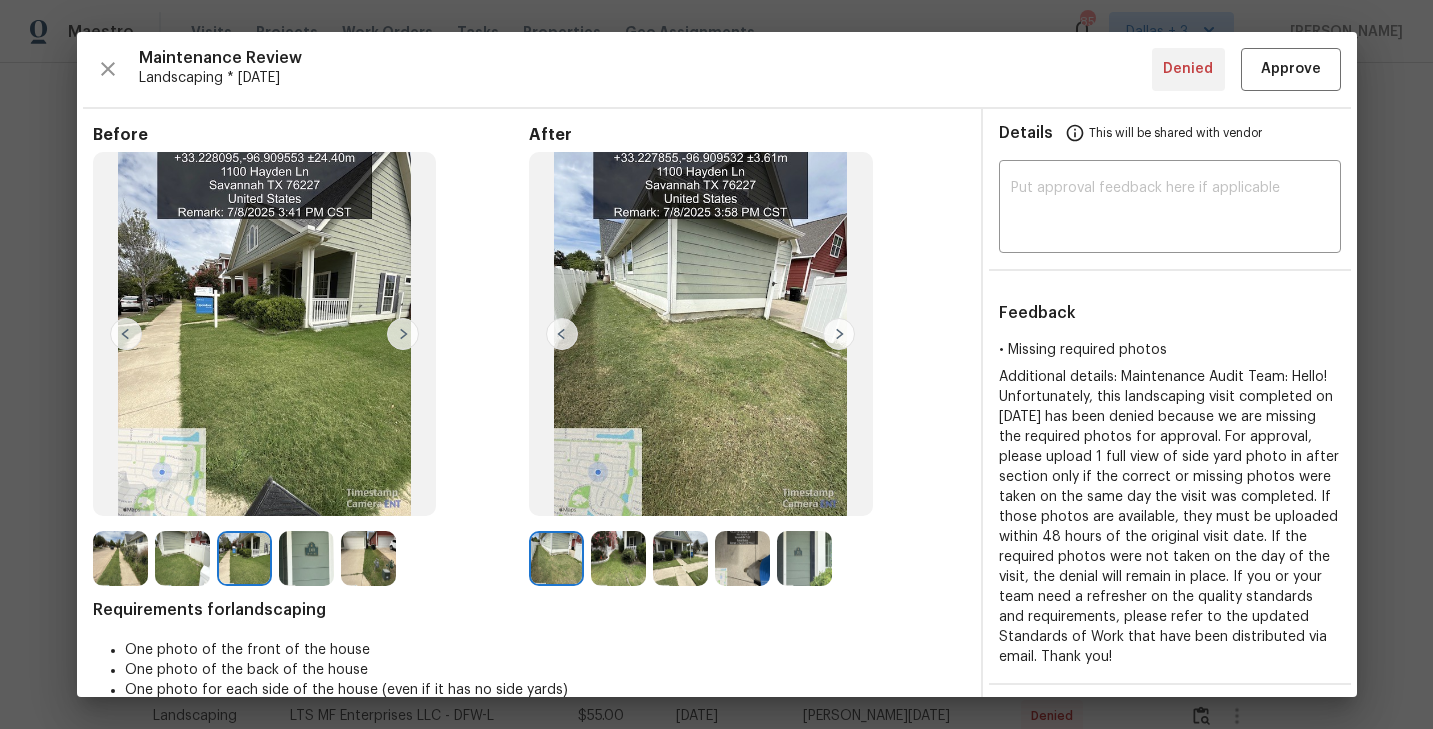 click at bounding box center [120, 558] 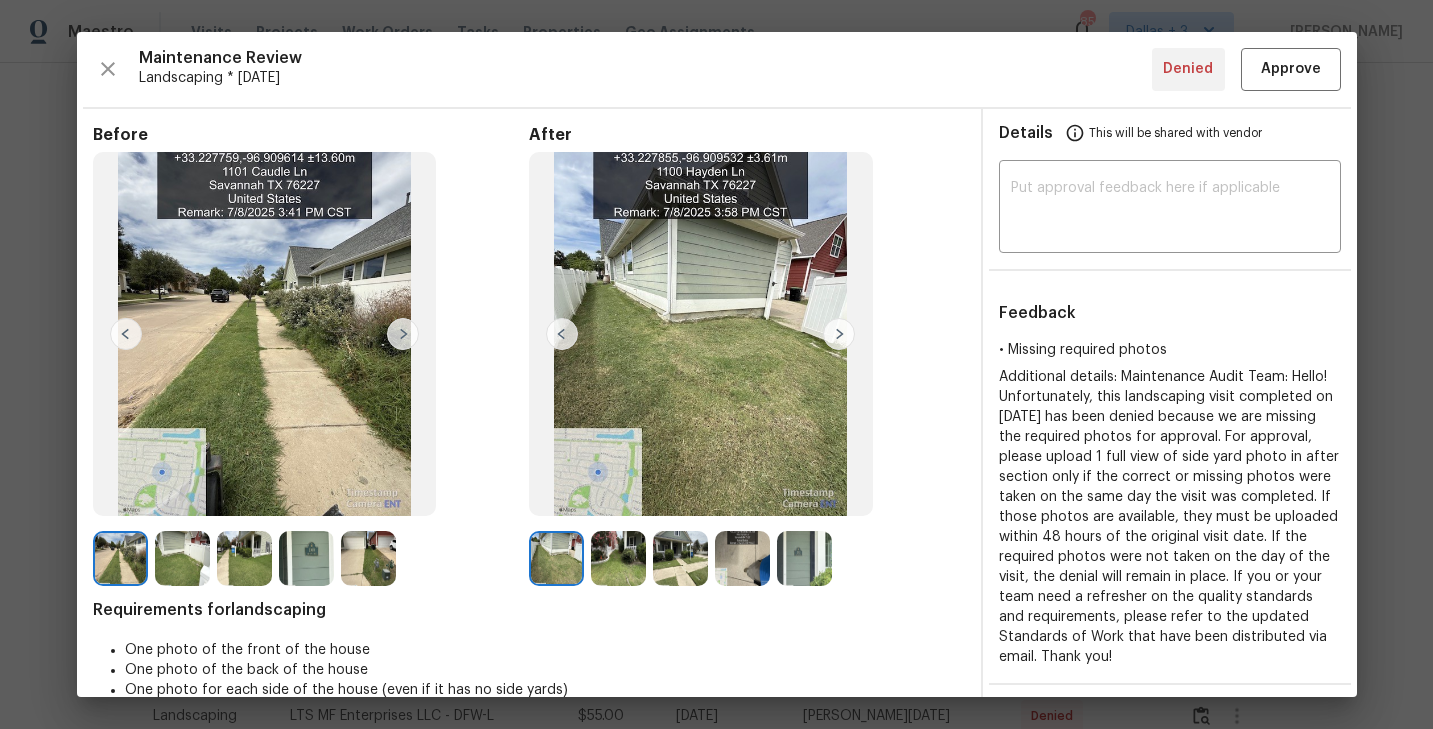 click at bounding box center (556, 558) 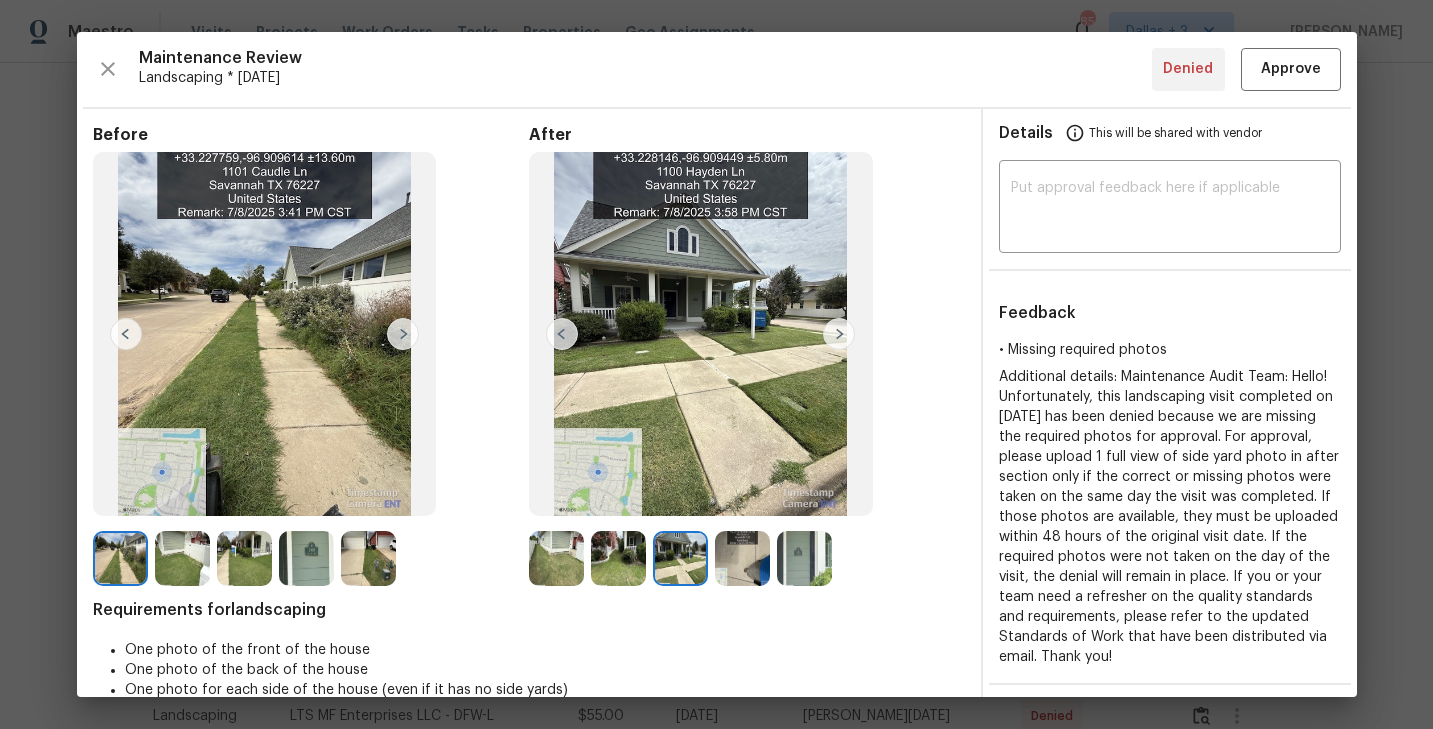 click at bounding box center [306, 558] 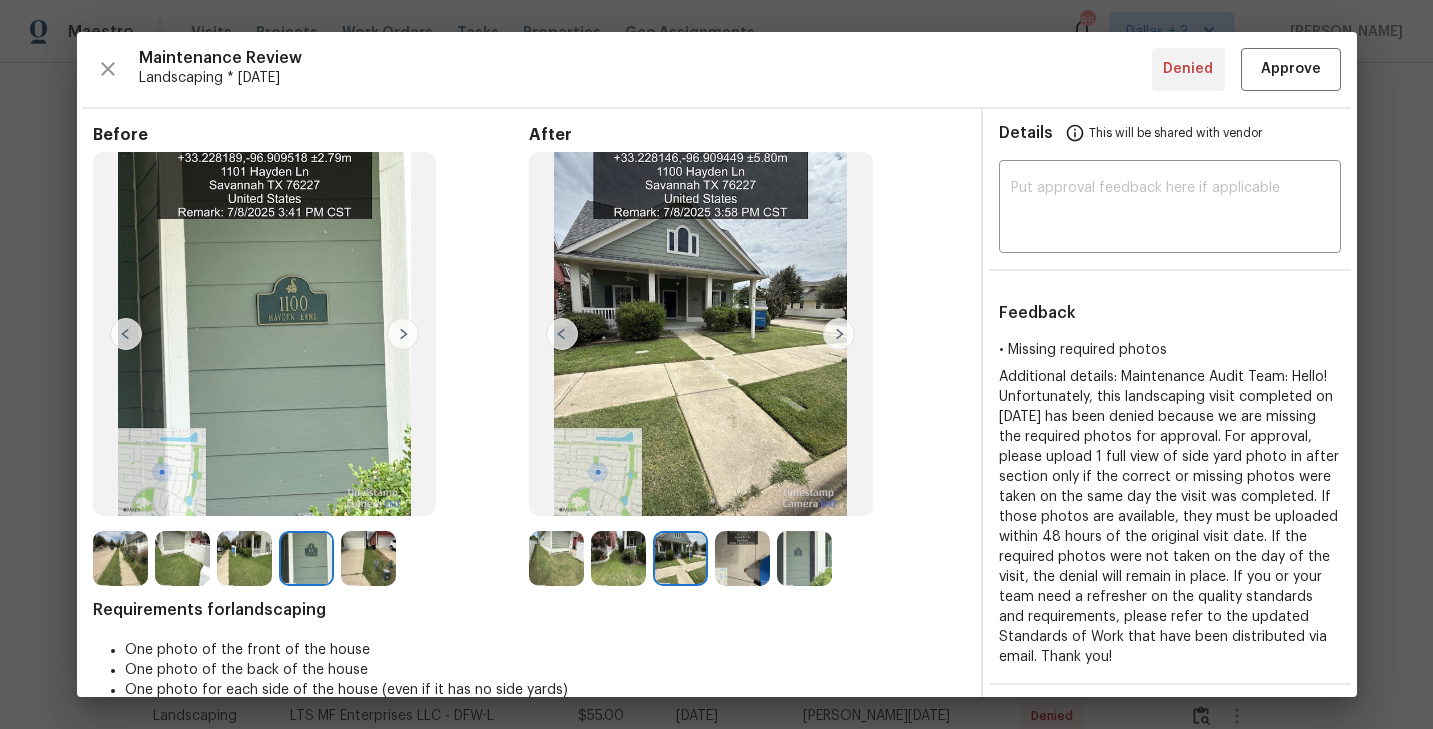 click at bounding box center (804, 558) 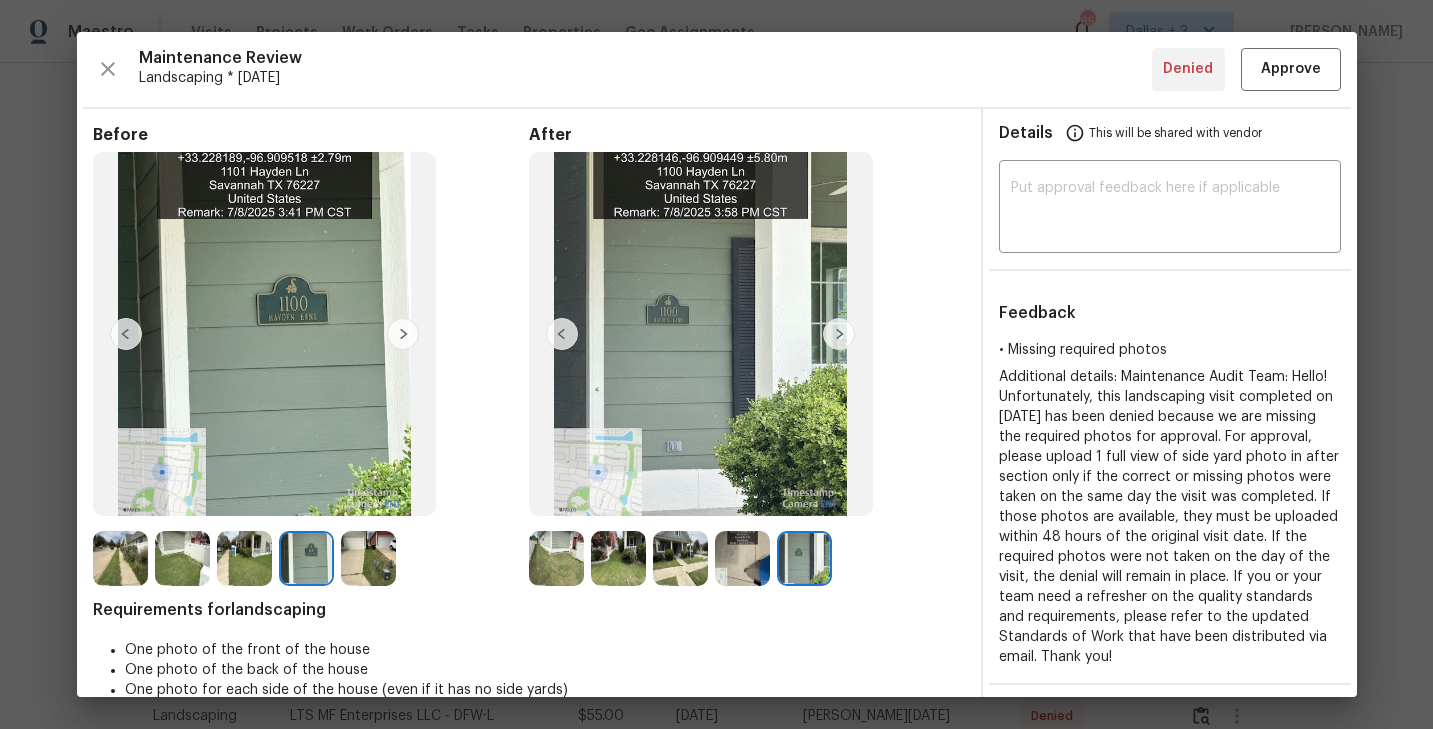 click at bounding box center [680, 558] 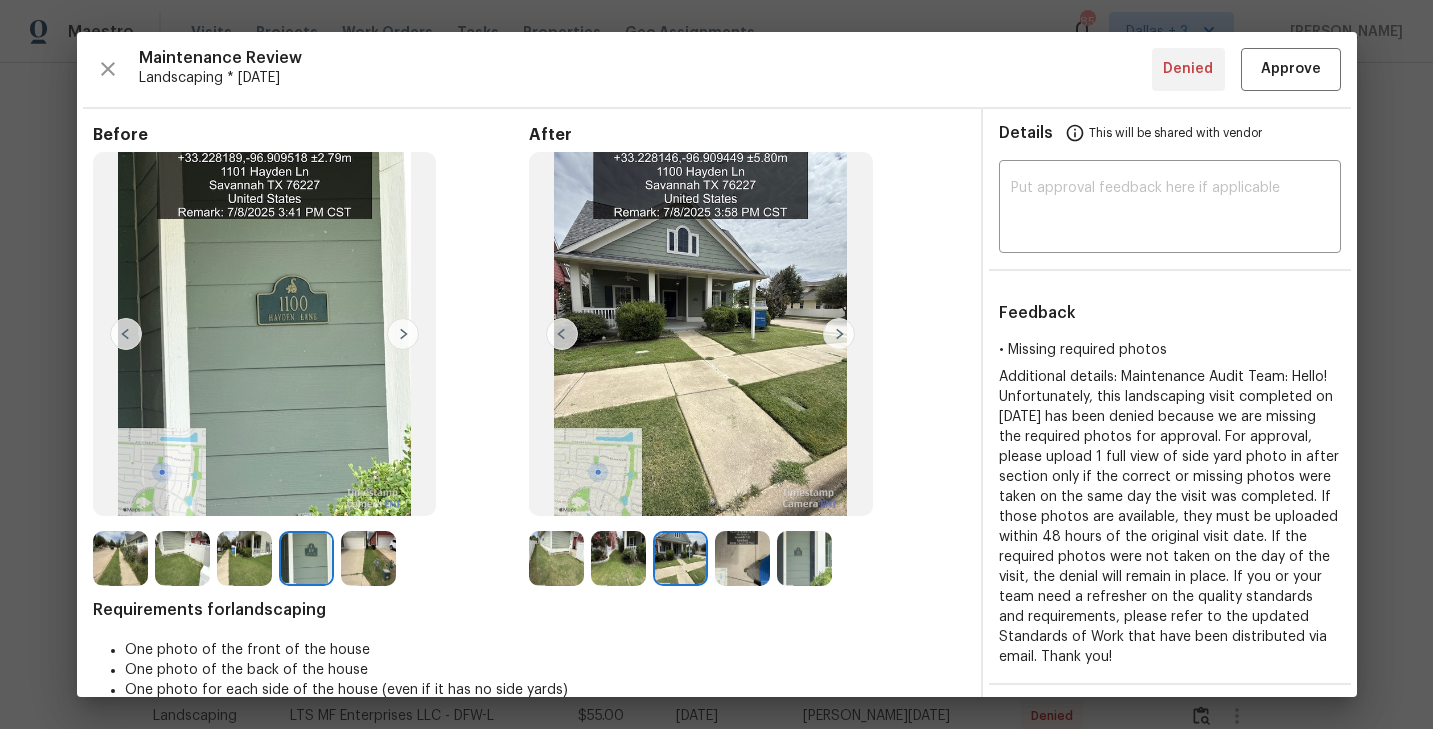 click at bounding box center [244, 558] 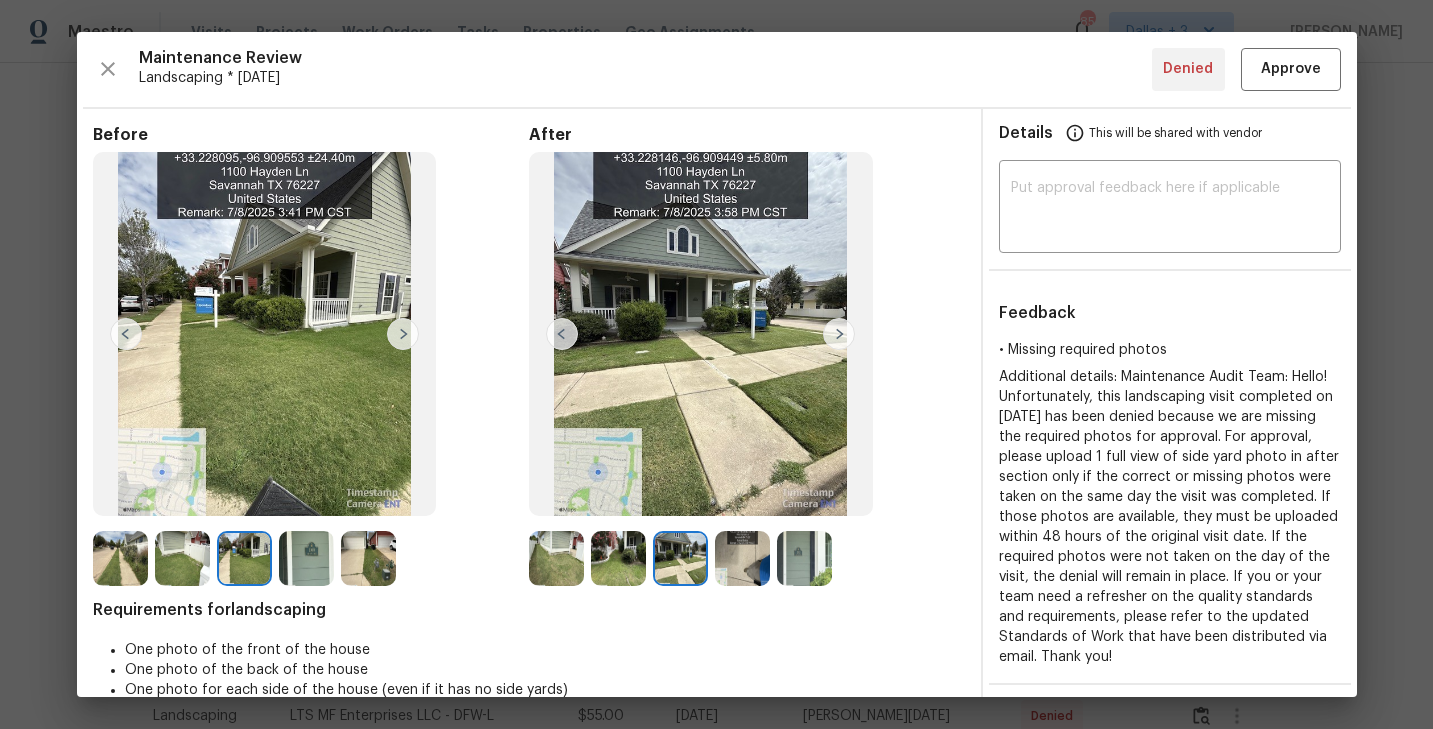 click at bounding box center (556, 558) 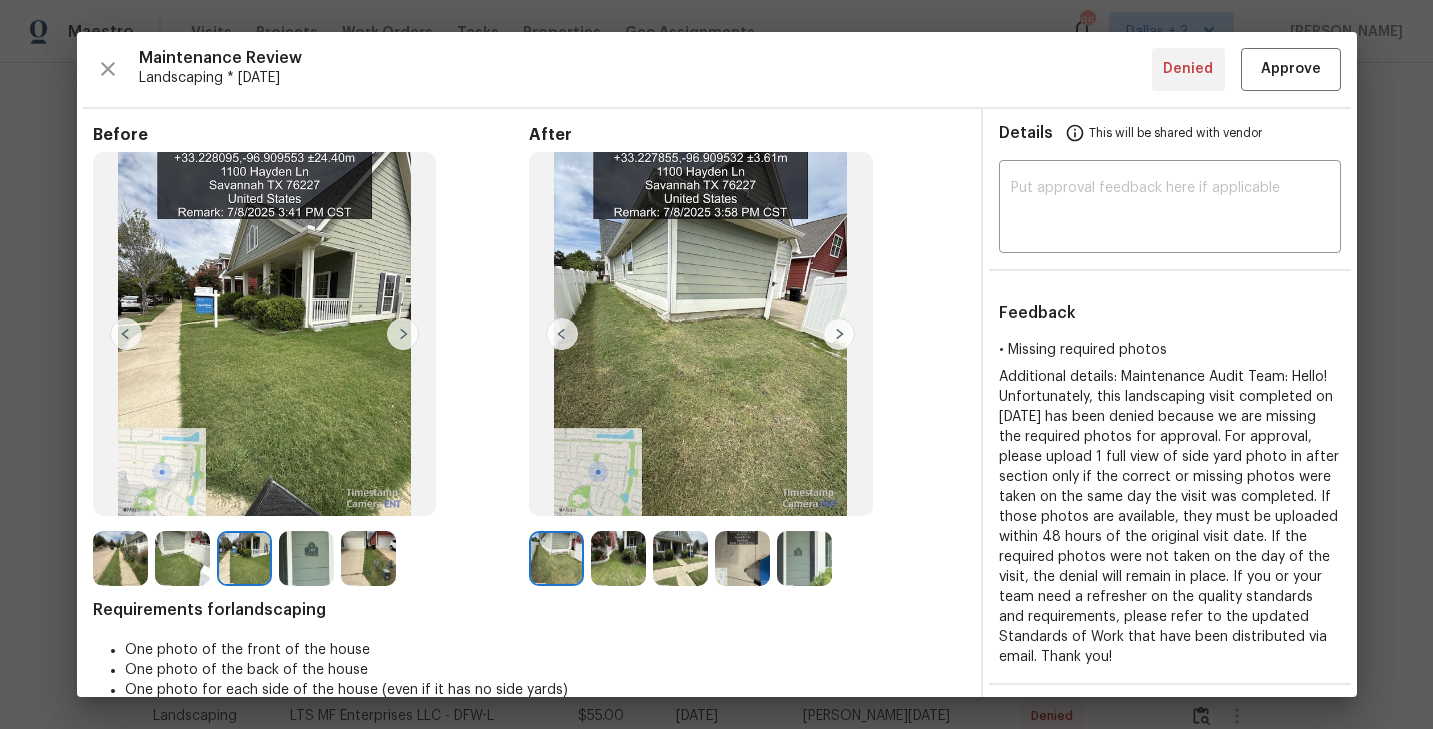 click at bounding box center [618, 558] 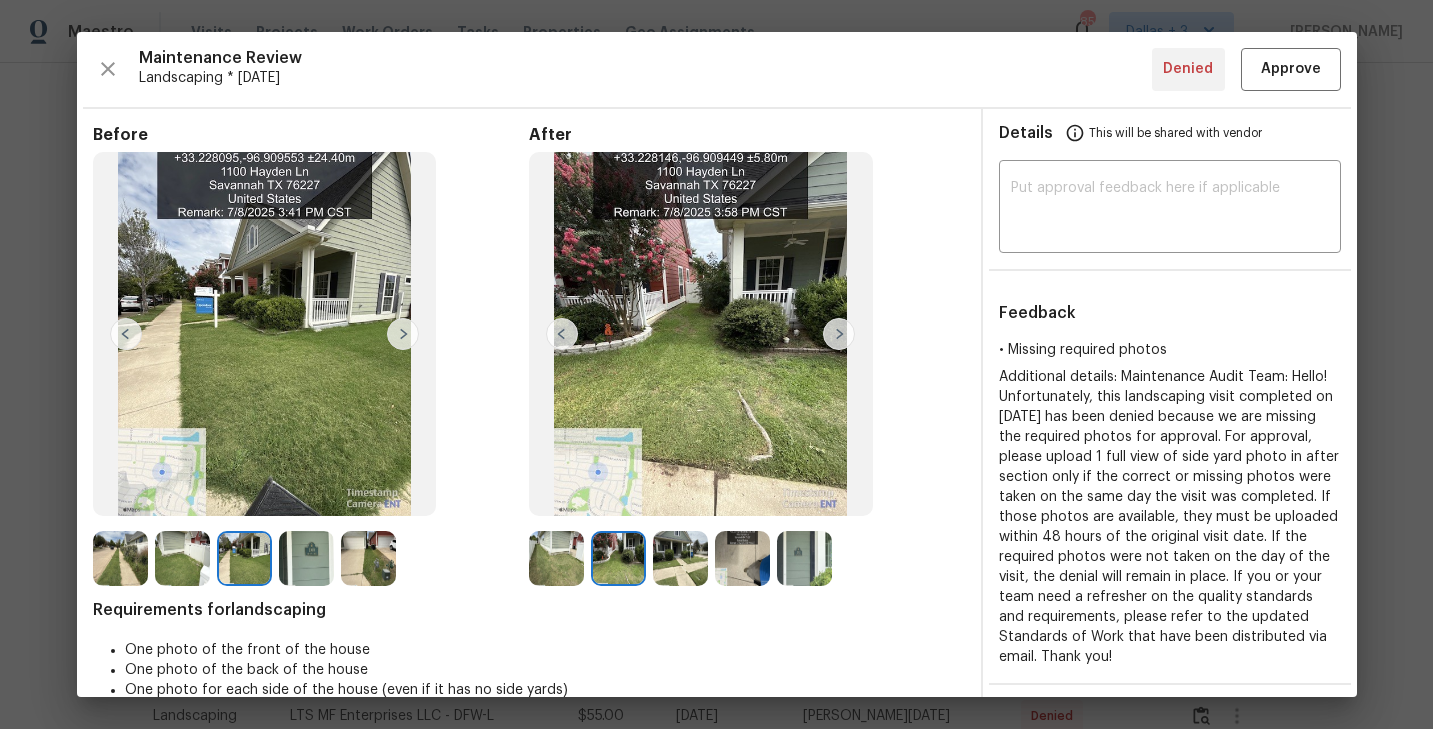 click at bounding box center [680, 558] 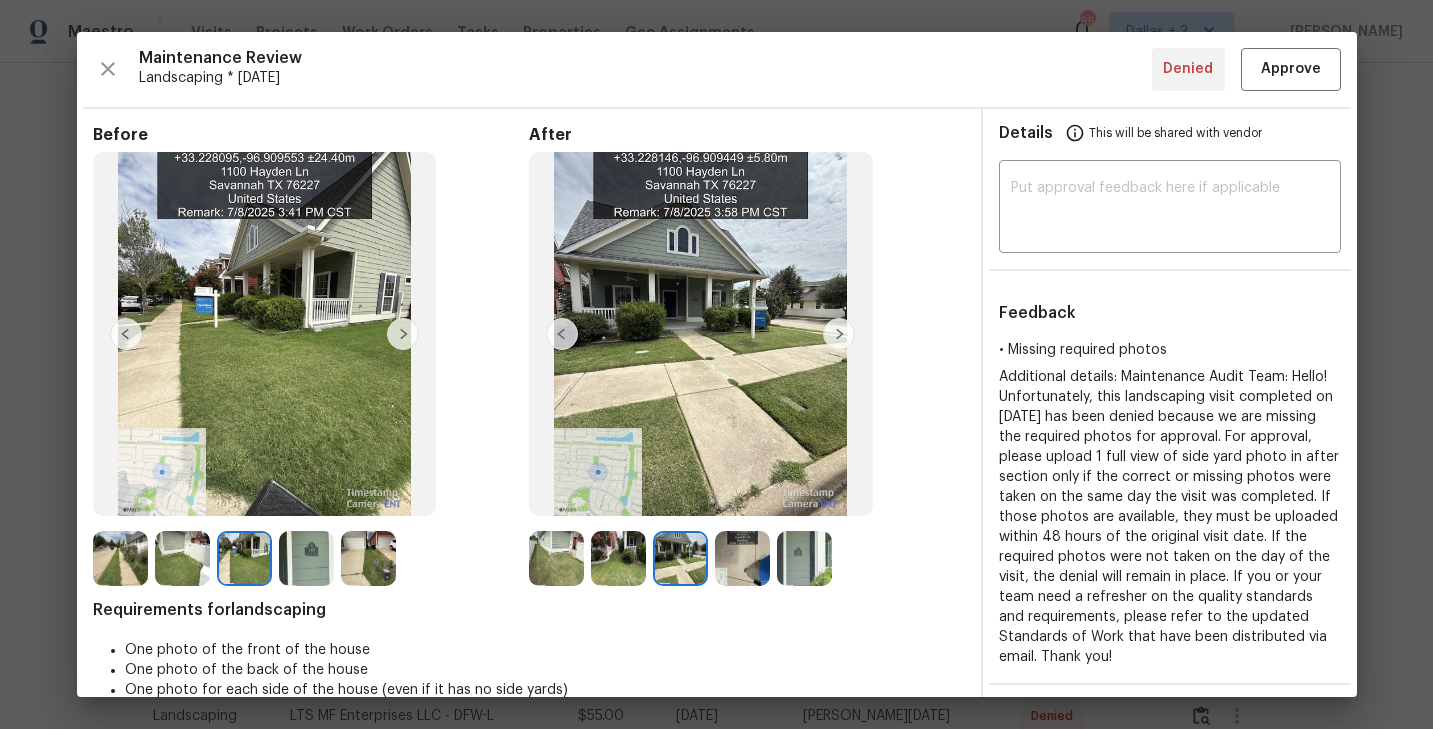 click at bounding box center (742, 558) 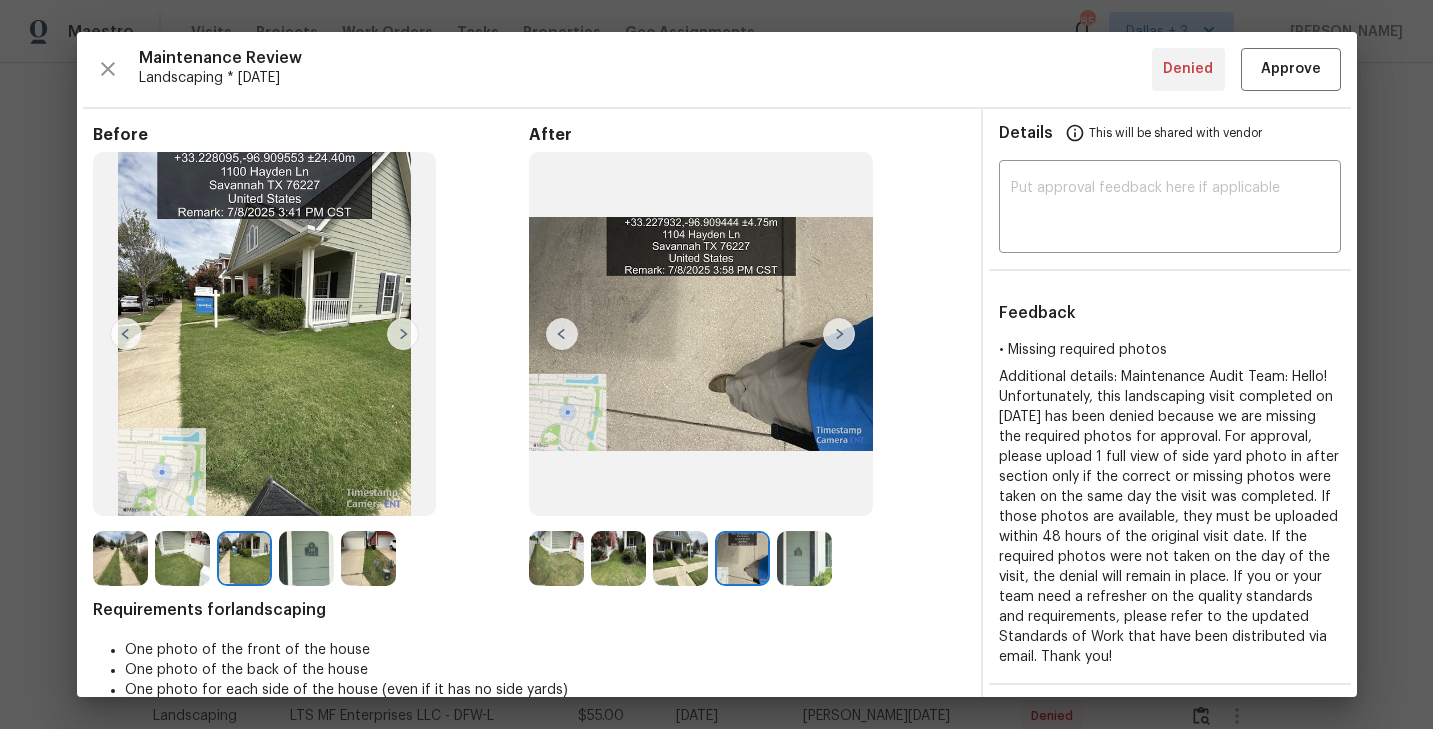 click at bounding box center (804, 558) 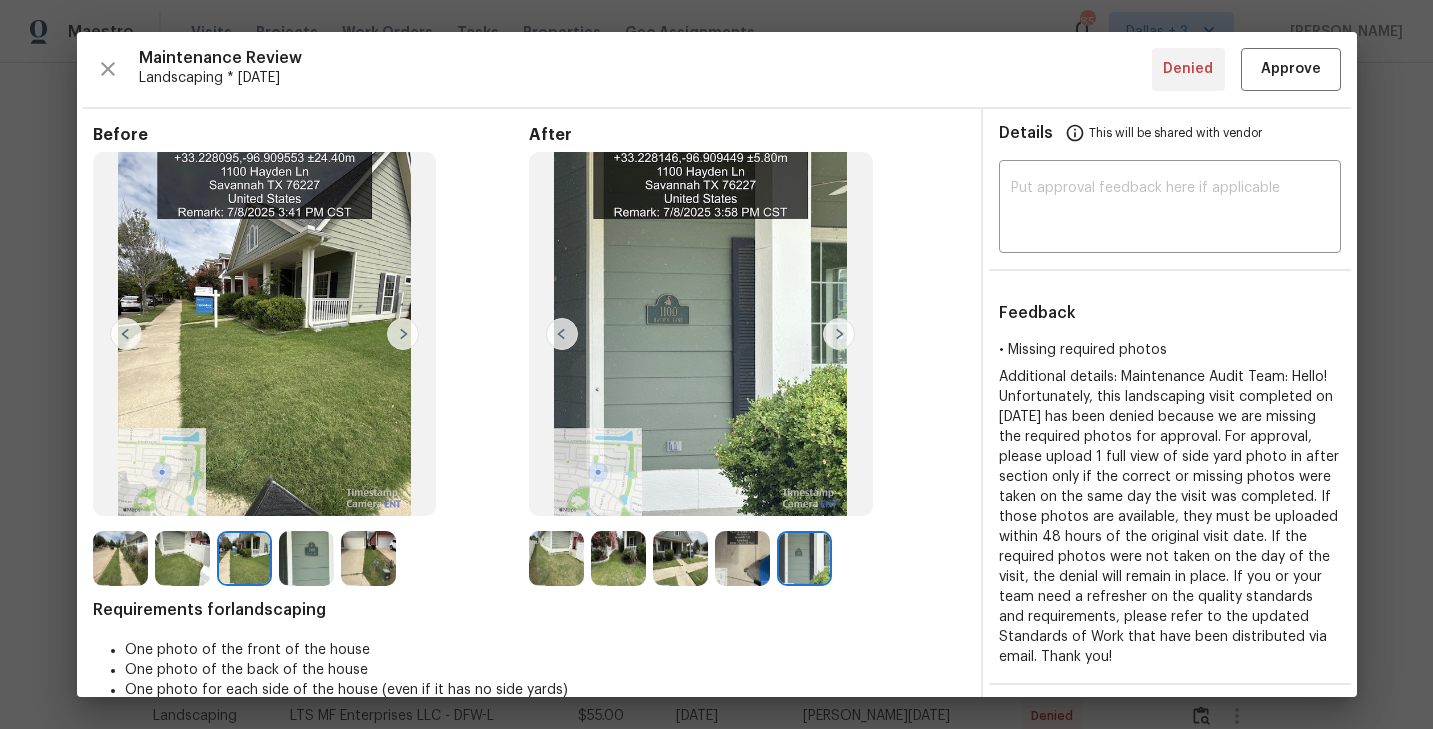 click at bounding box center (556, 558) 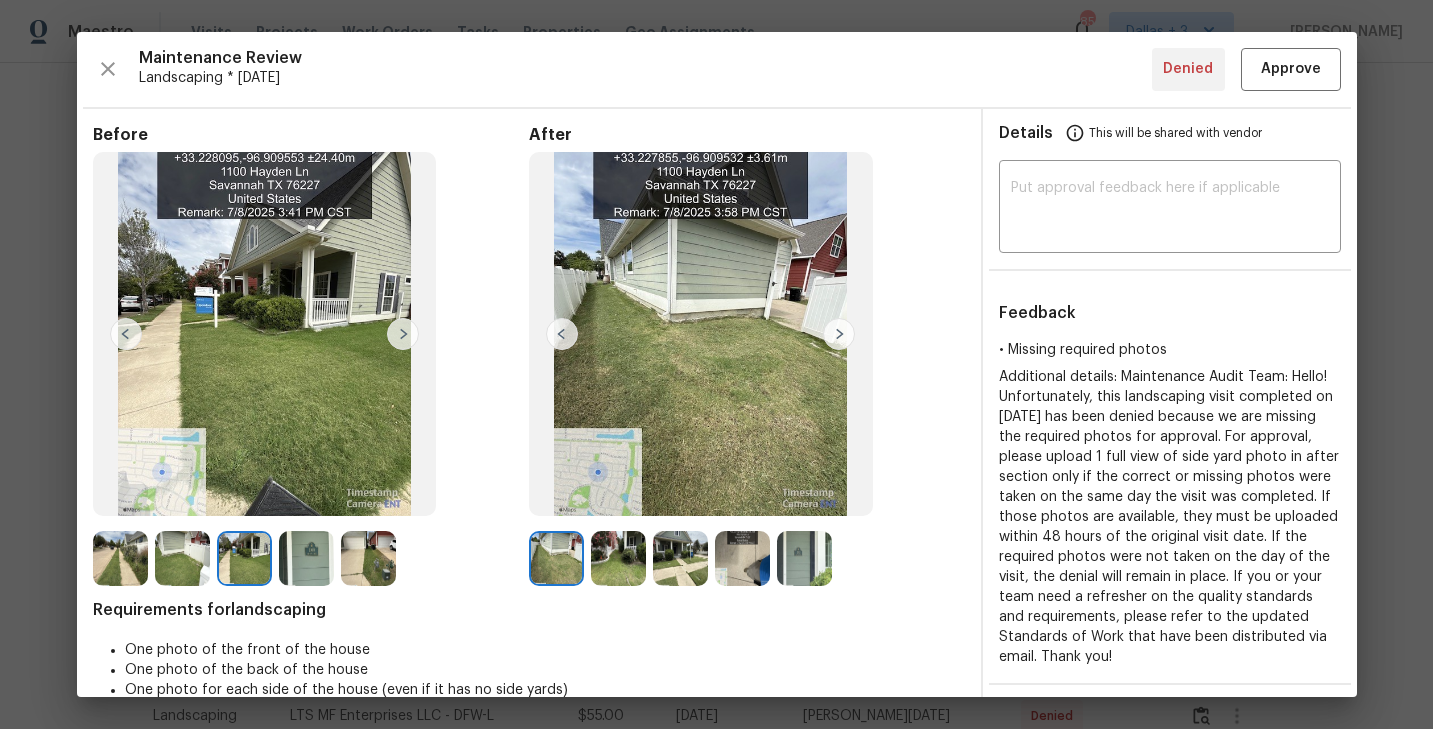 click at bounding box center [618, 558] 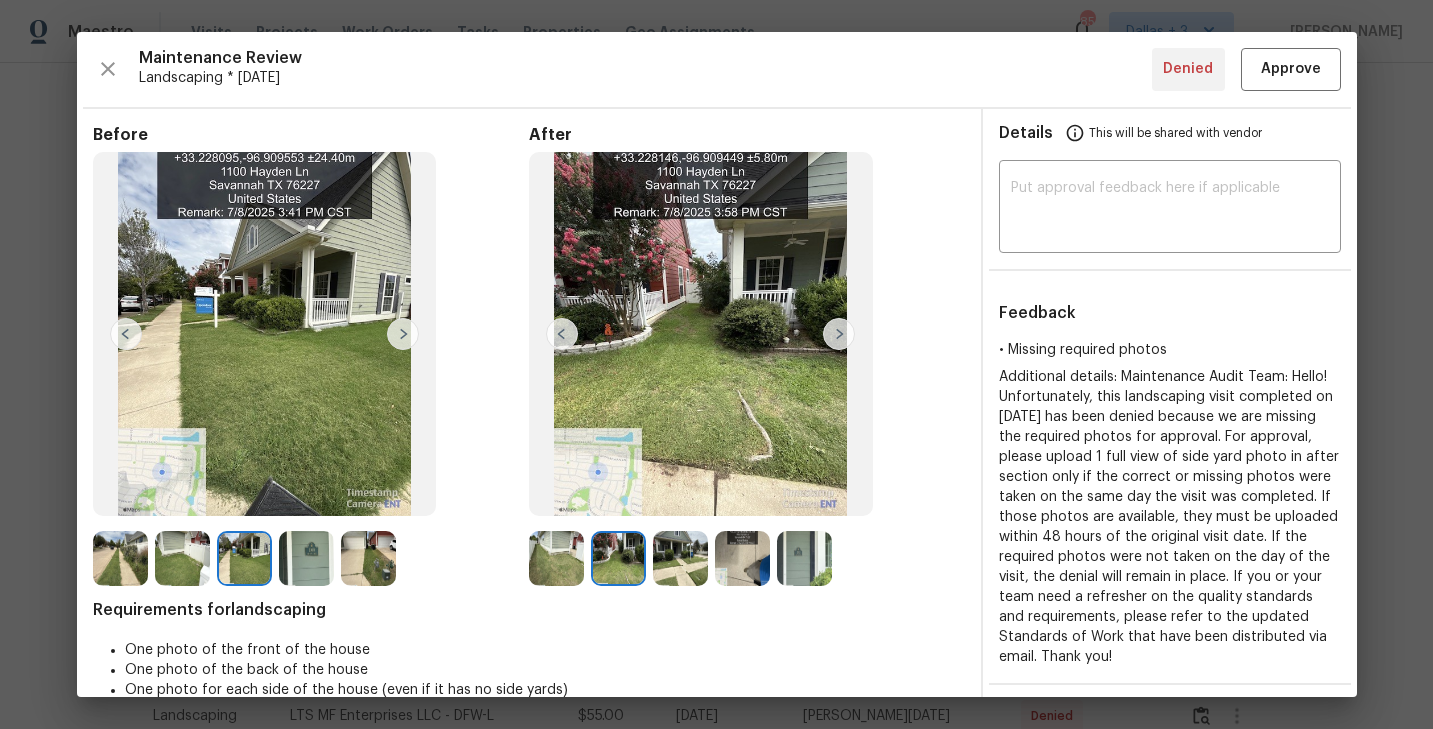 click at bounding box center [556, 558] 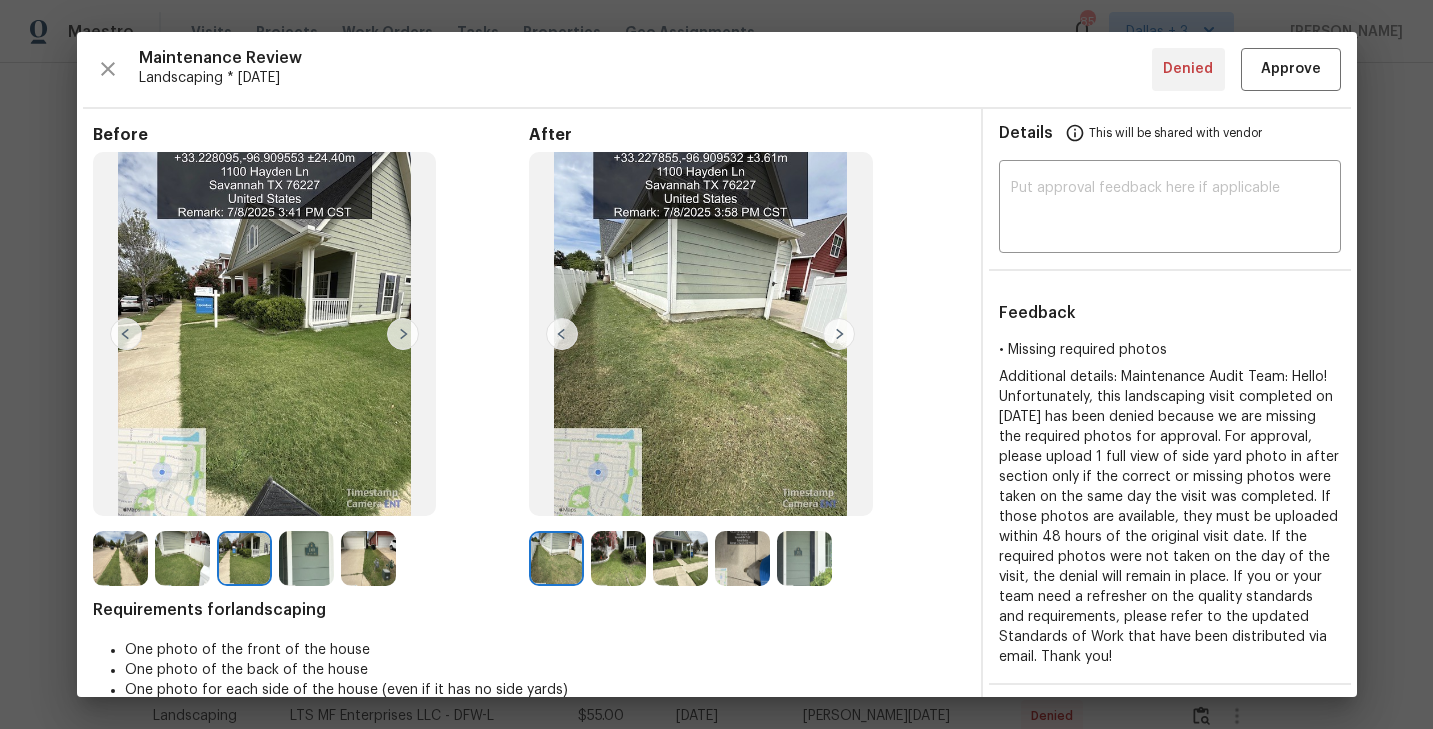 click at bounding box center (618, 558) 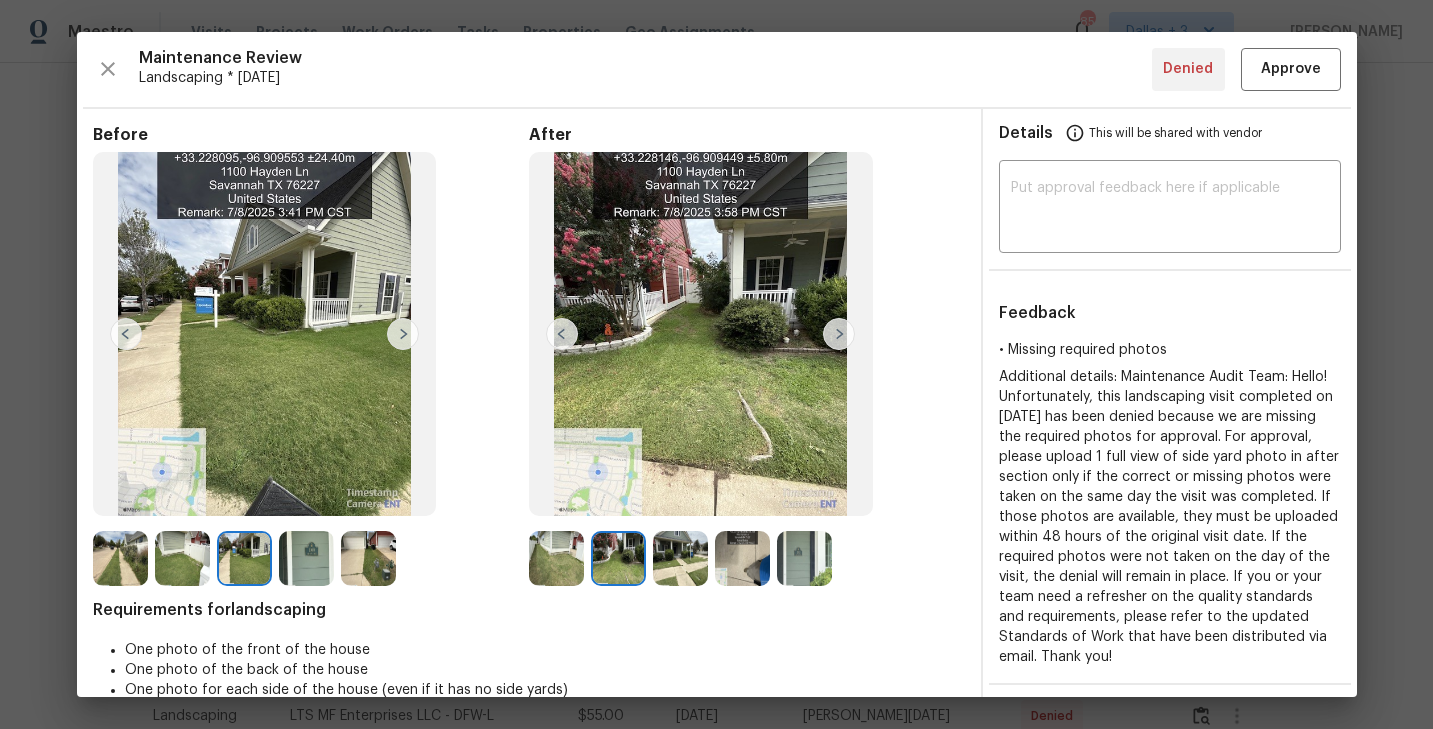 click at bounding box center [680, 558] 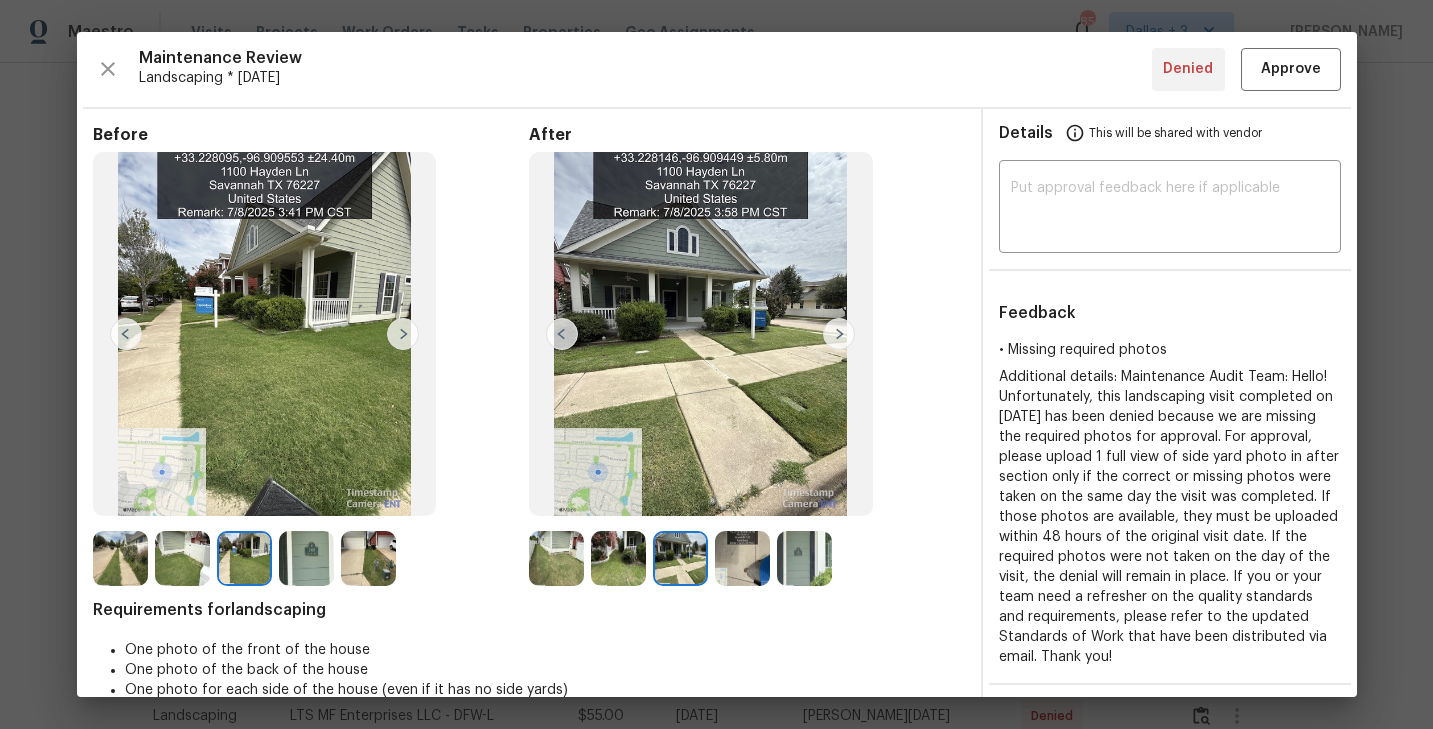 click at bounding box center (742, 558) 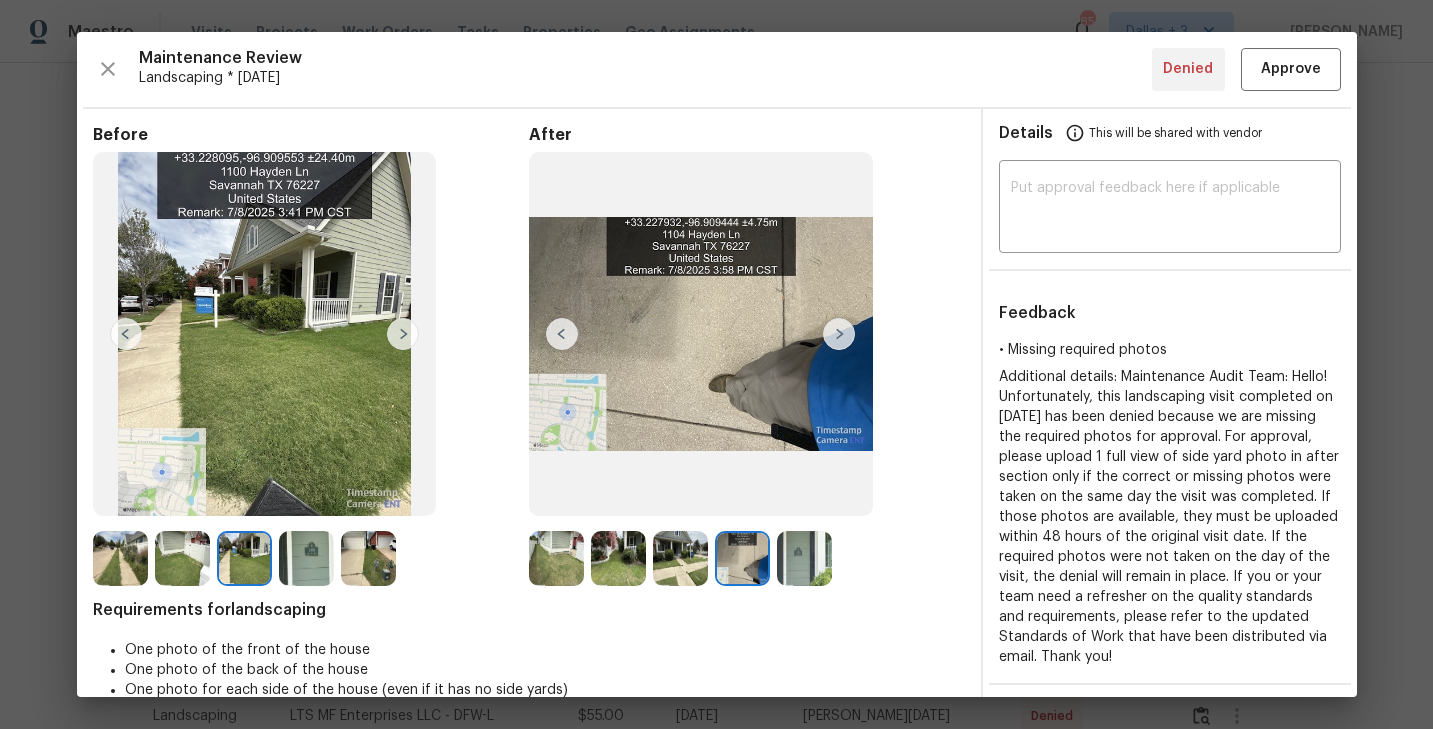 click at bounding box center [804, 558] 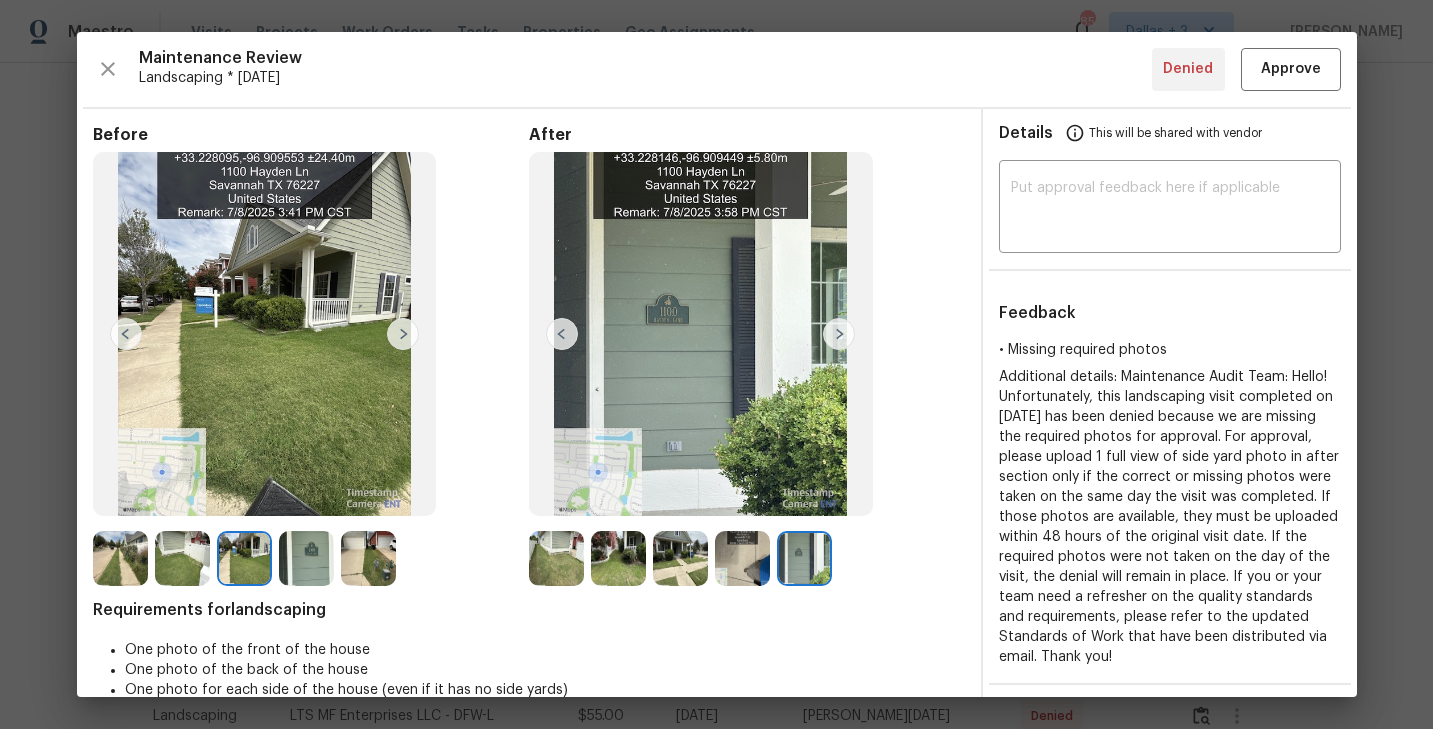 click at bounding box center (742, 558) 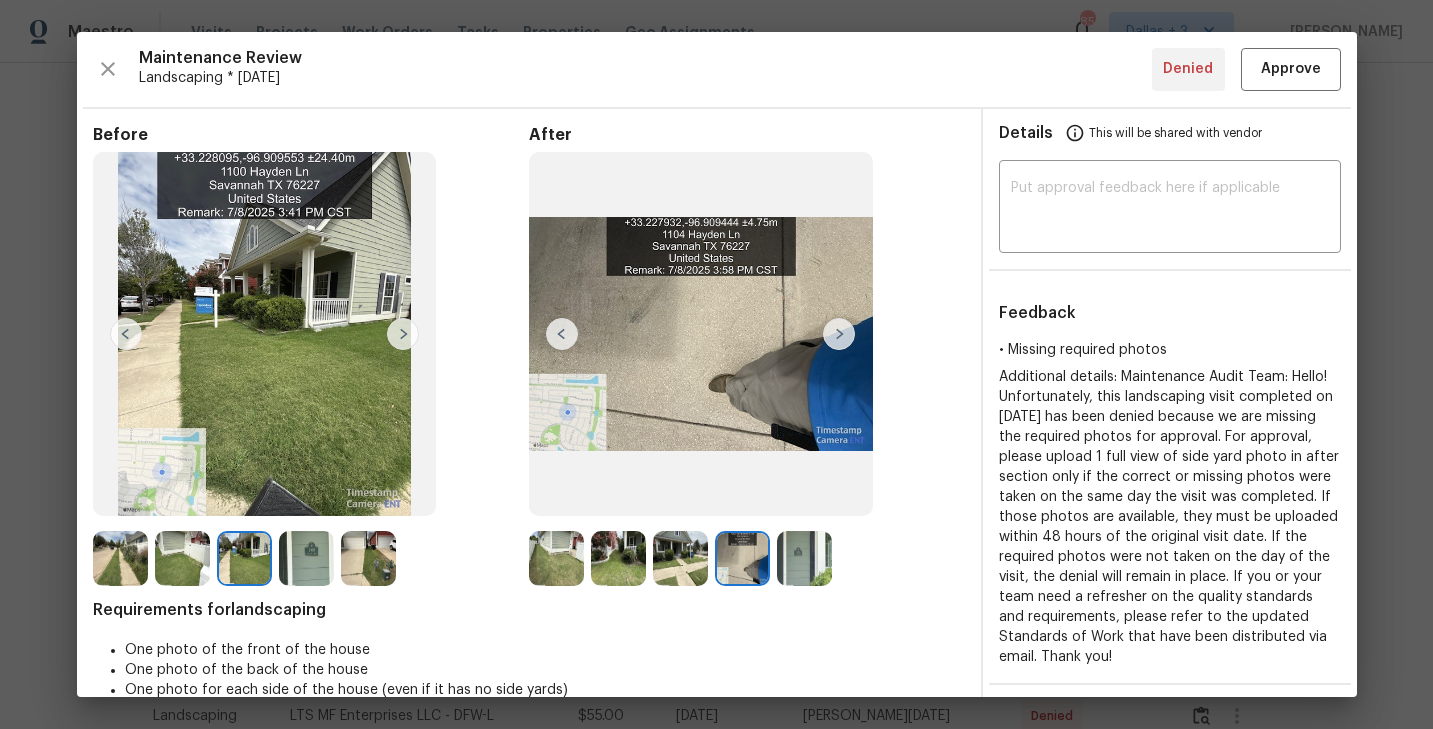 click at bounding box center [680, 558] 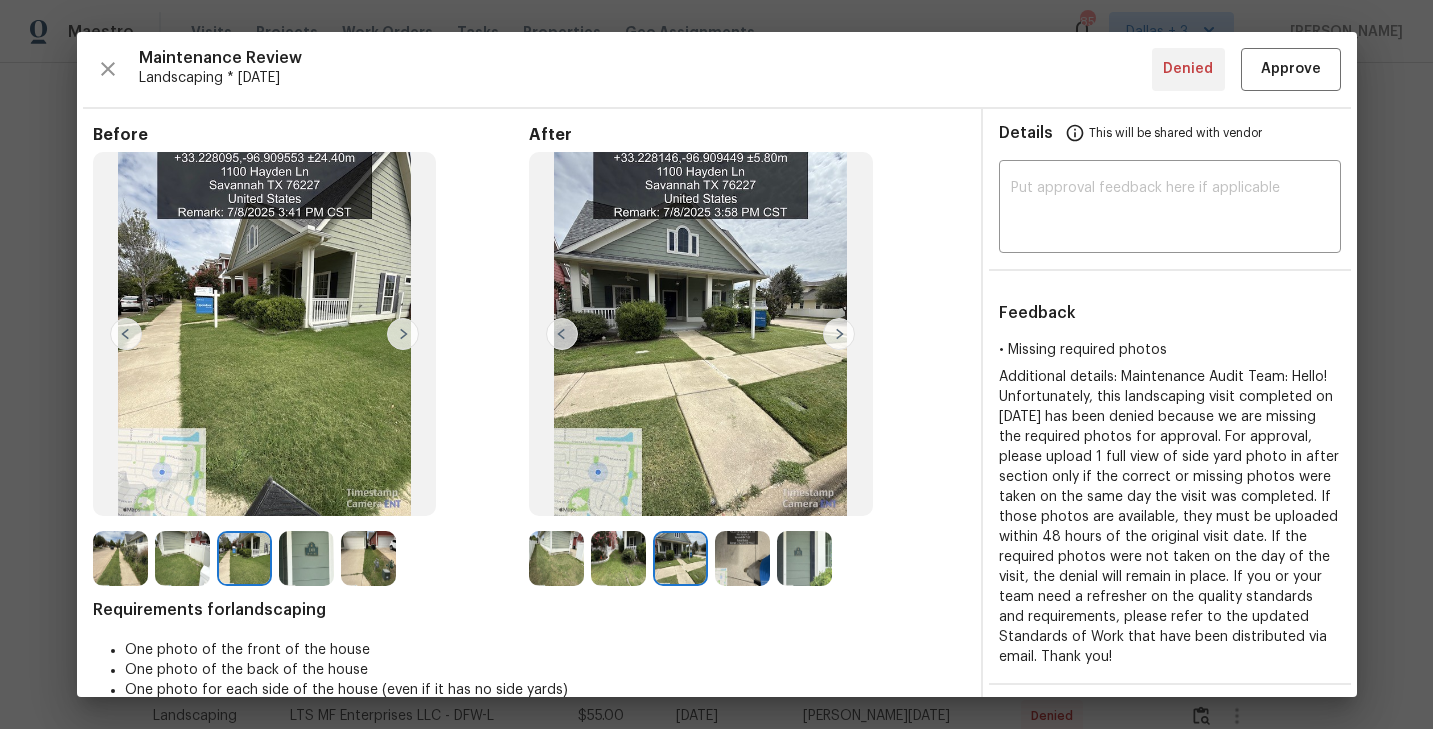 click at bounding box center [618, 558] 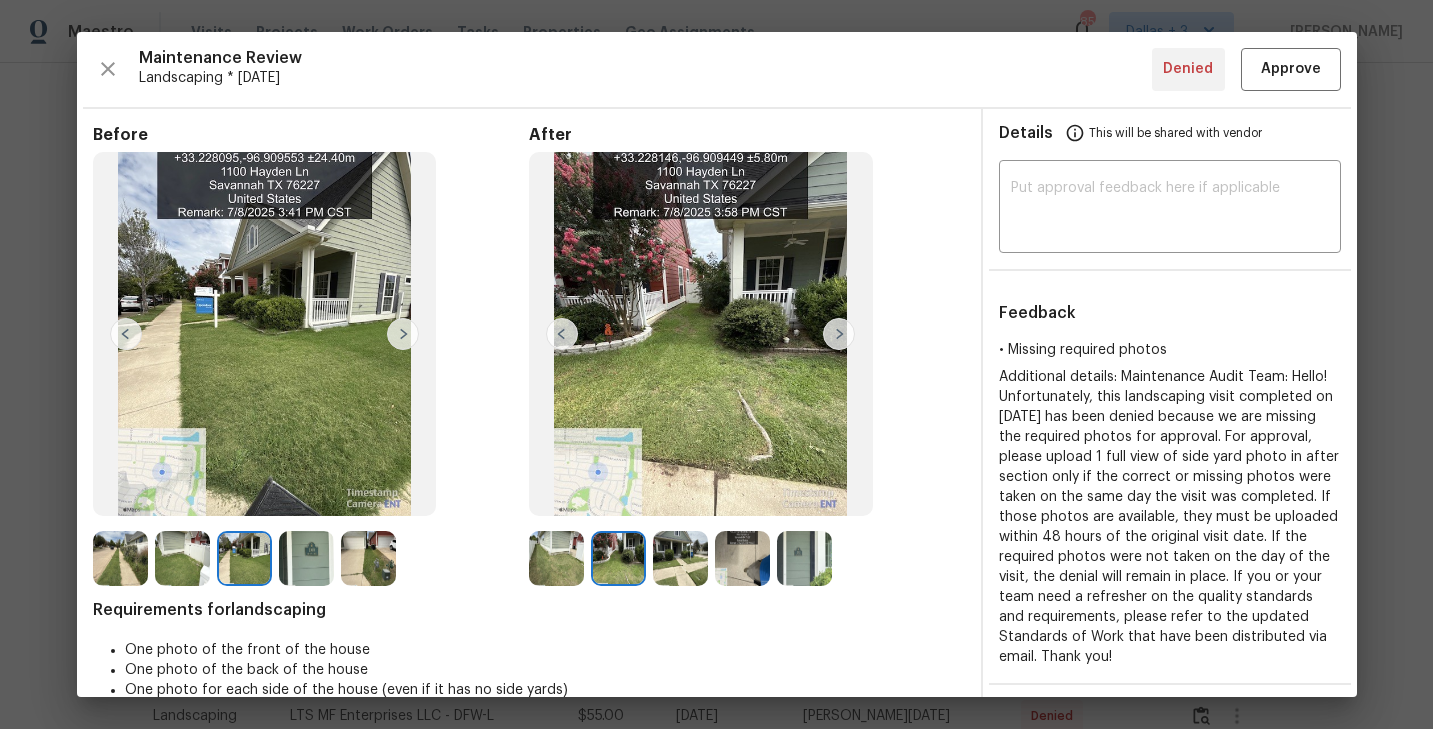 click at bounding box center [556, 558] 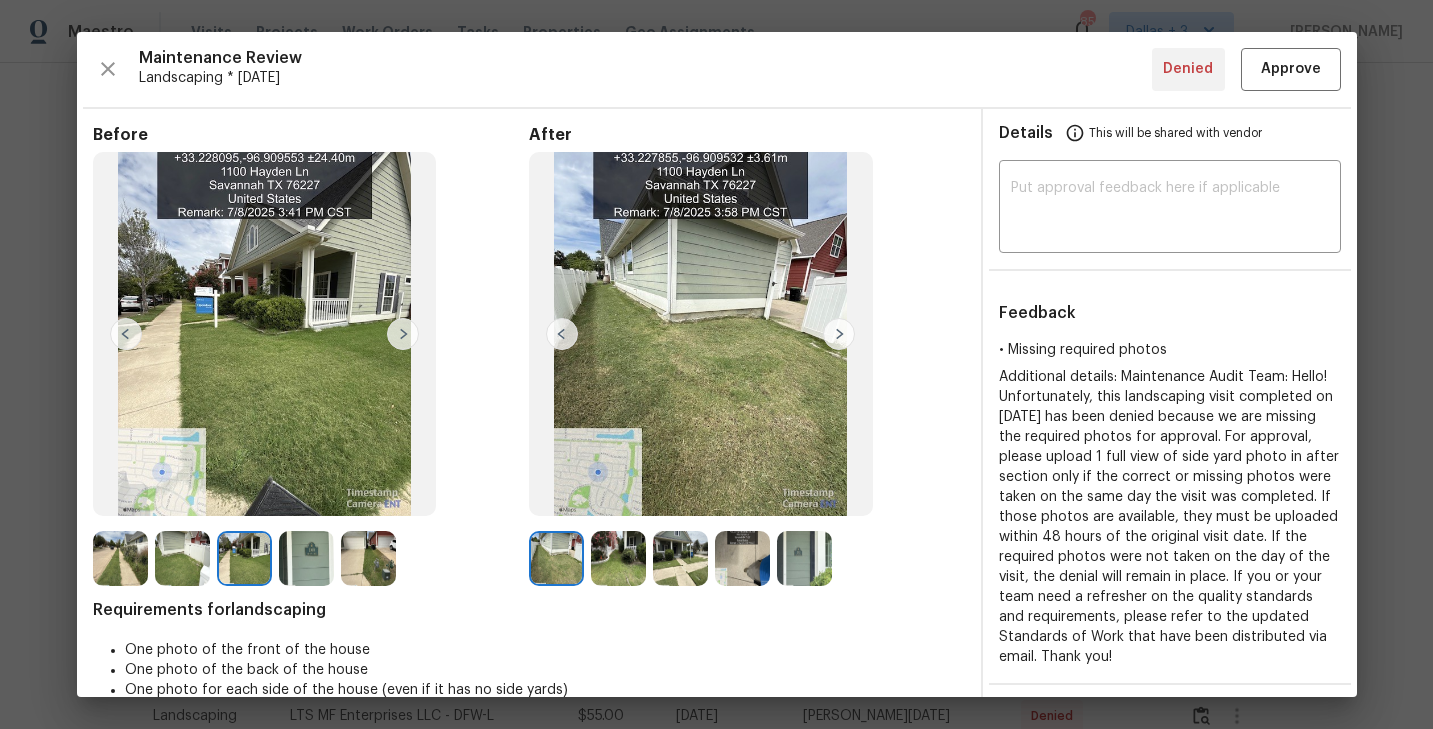 click at bounding box center (618, 558) 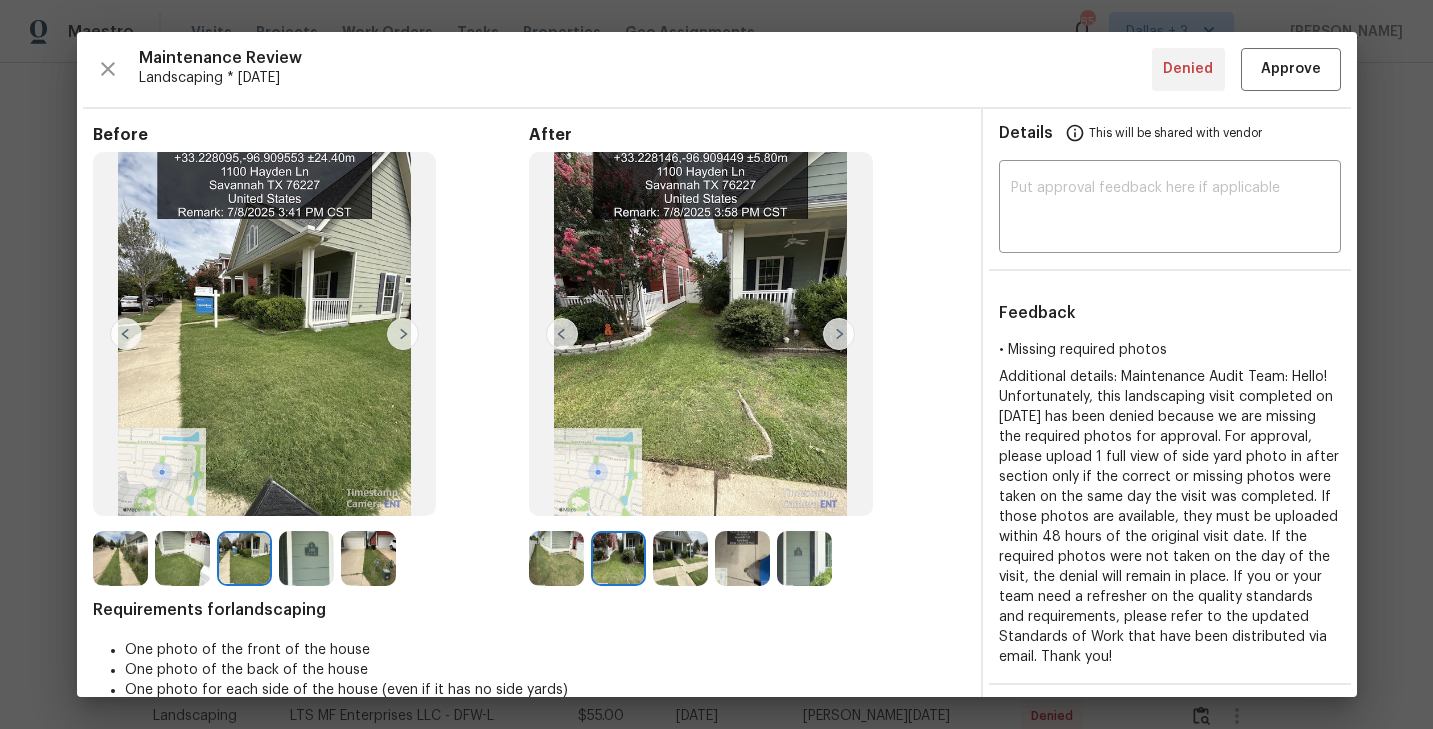 click at bounding box center [680, 558] 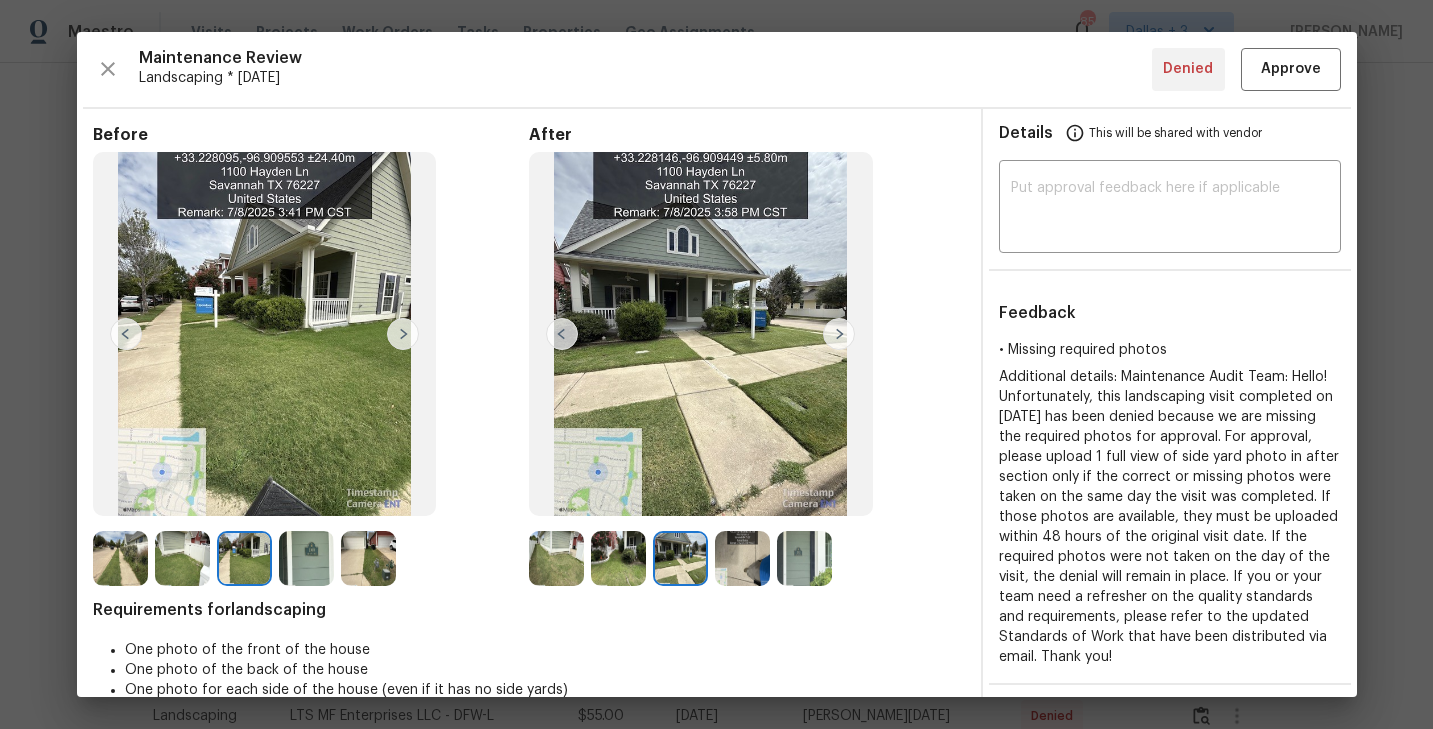 click at bounding box center (742, 558) 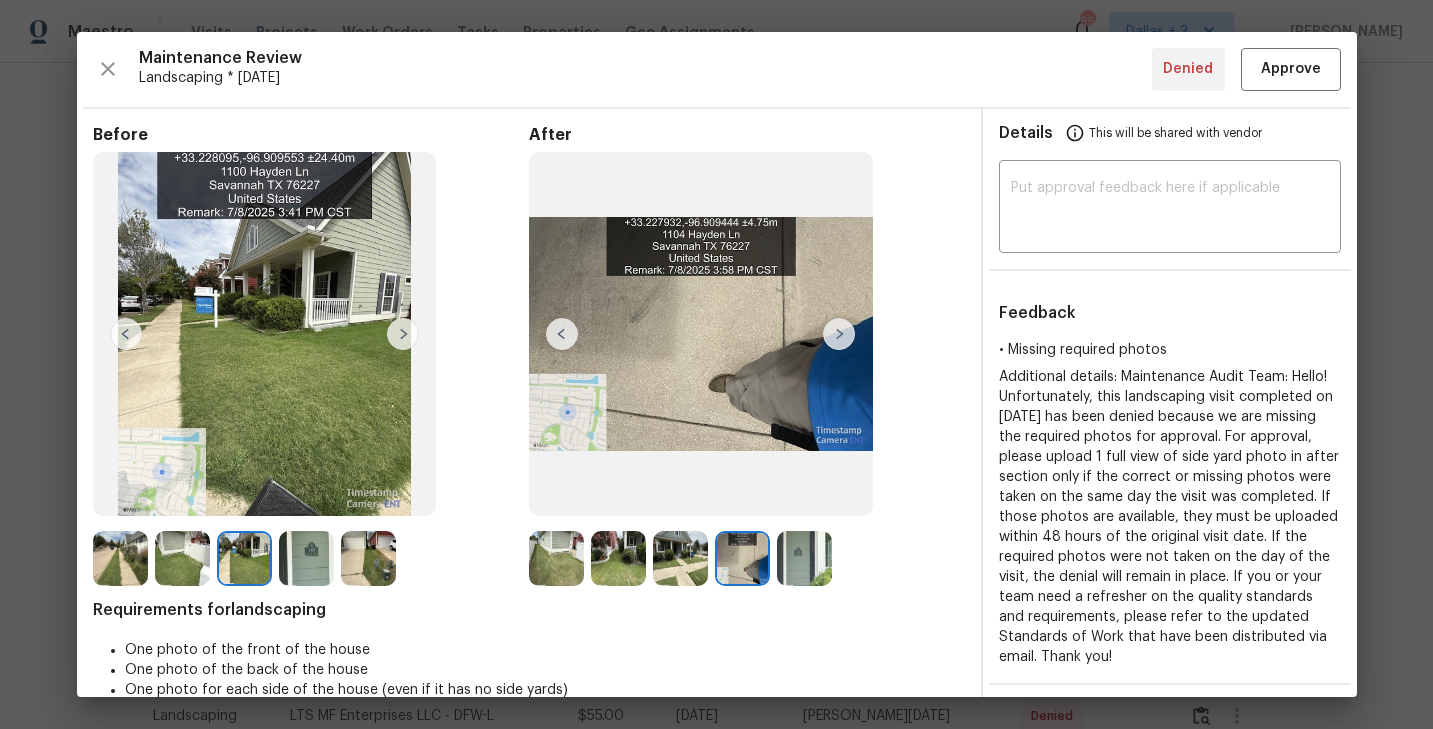 click at bounding box center (804, 558) 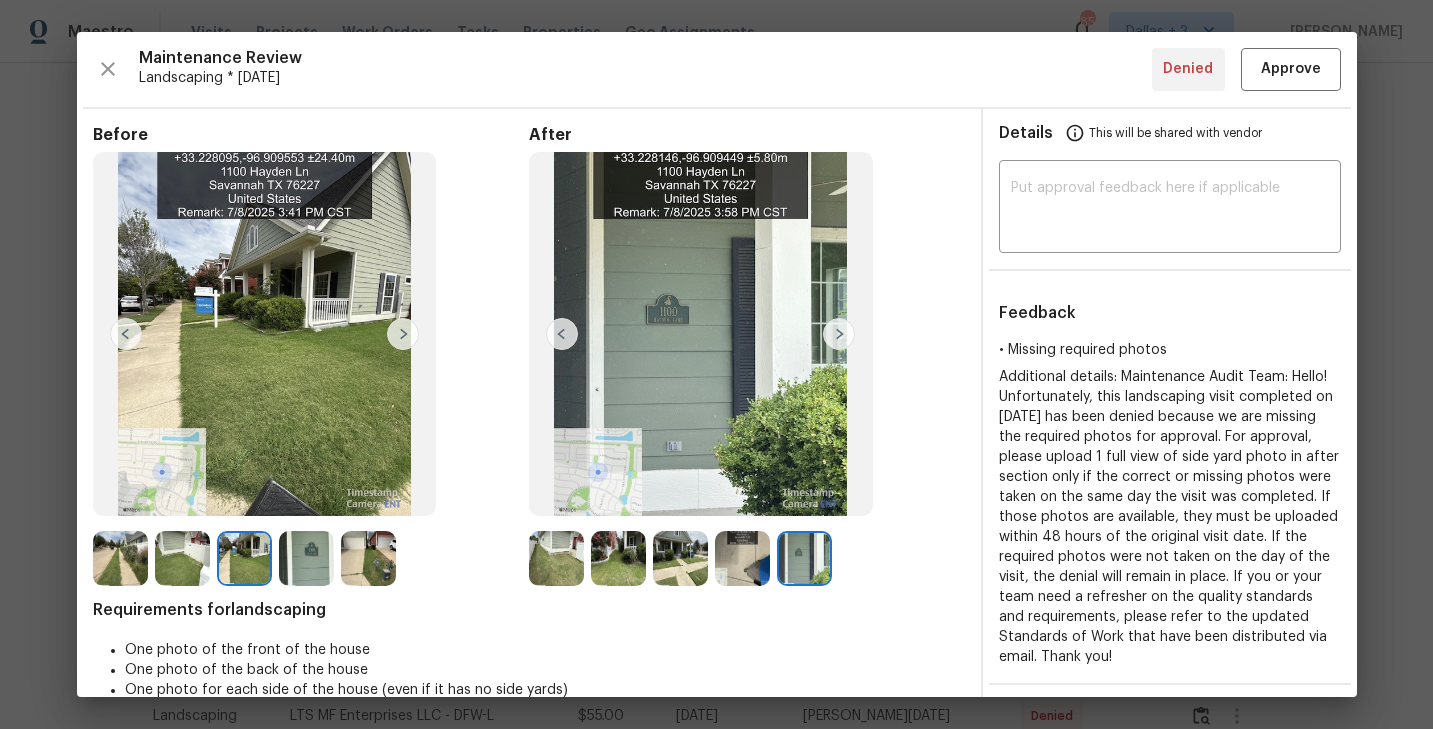 click at bounding box center [556, 558] 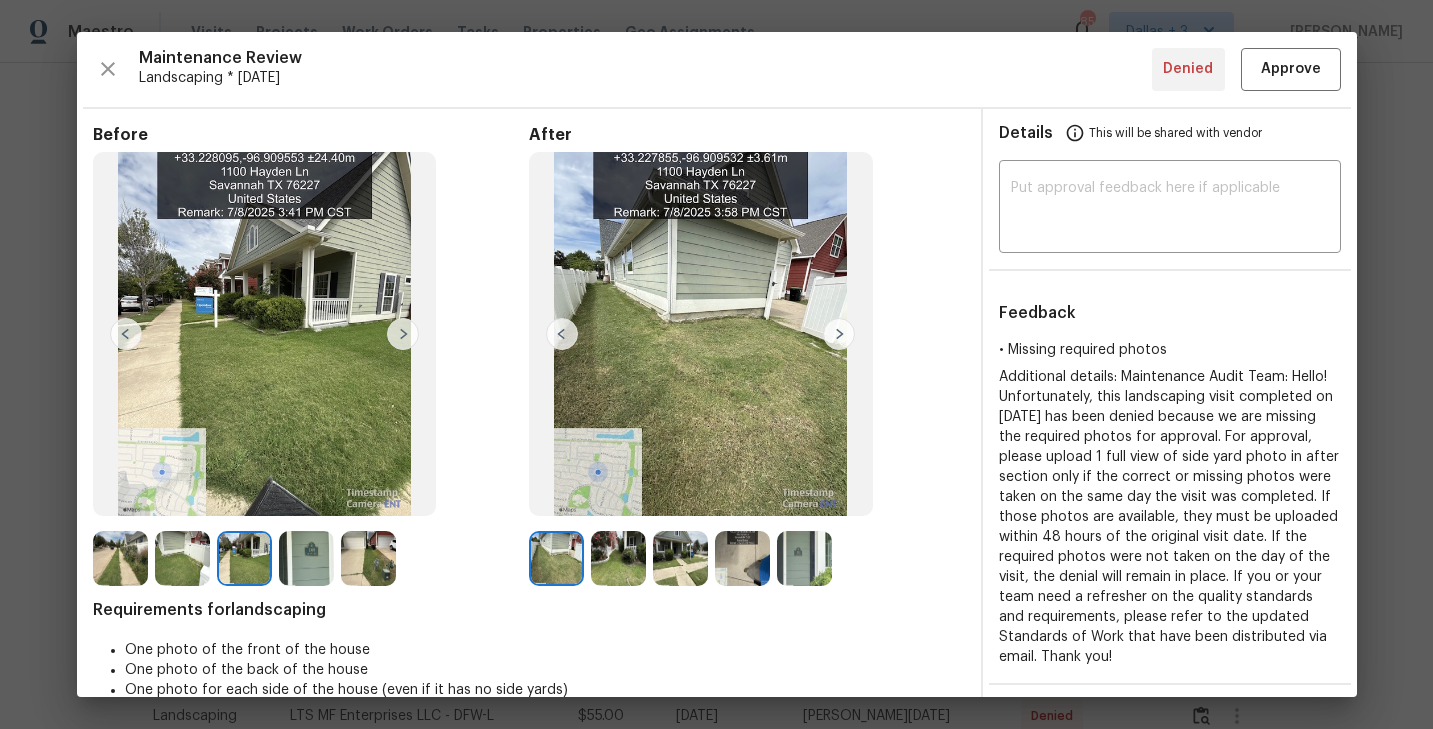 click at bounding box center [618, 558] 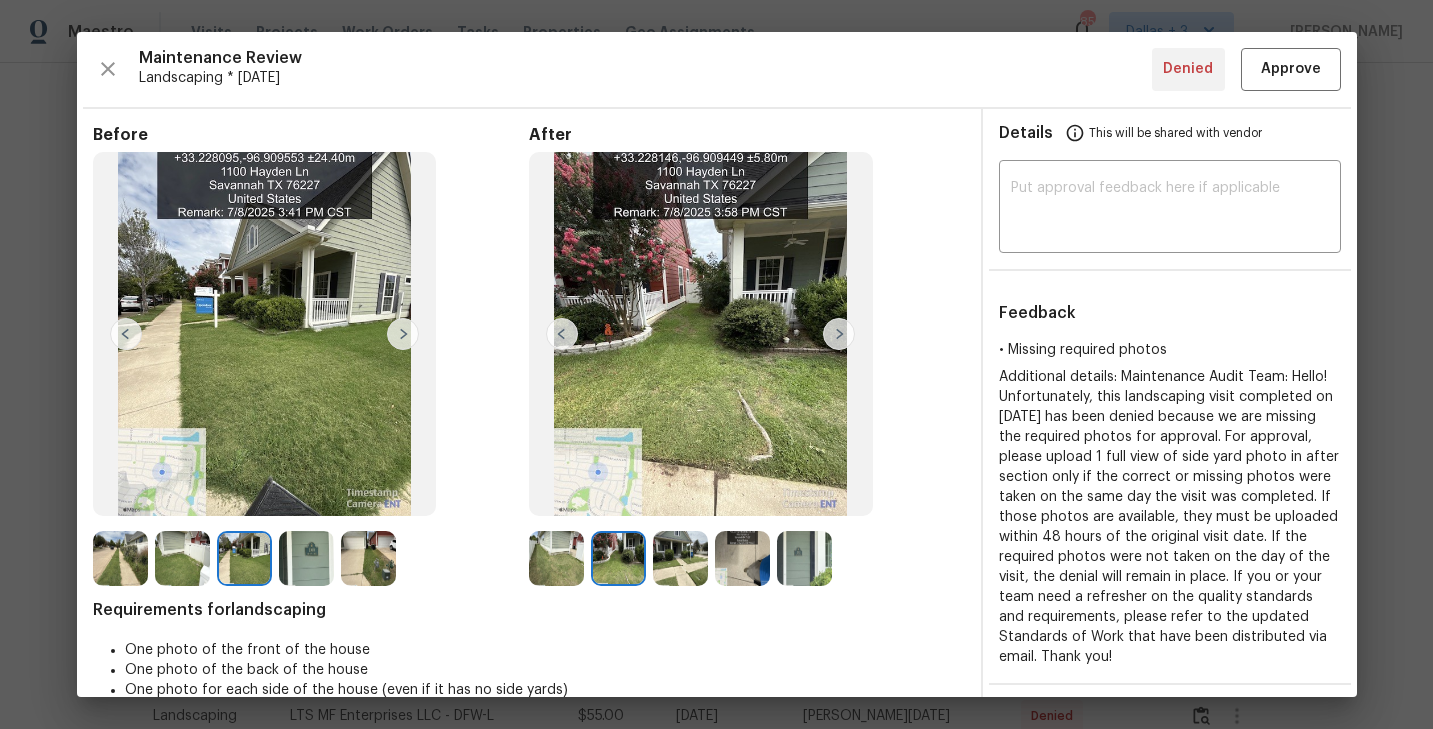 click at bounding box center [680, 558] 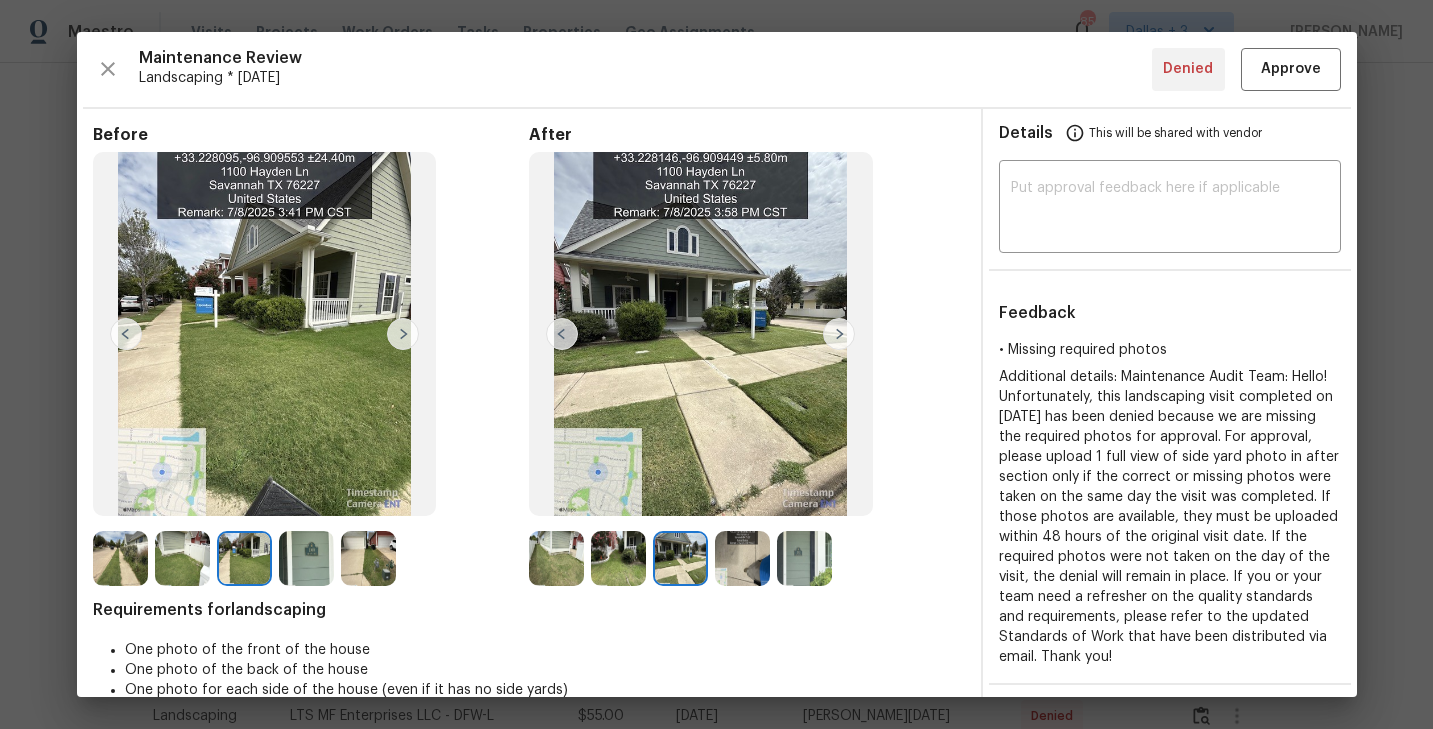 click at bounding box center [742, 558] 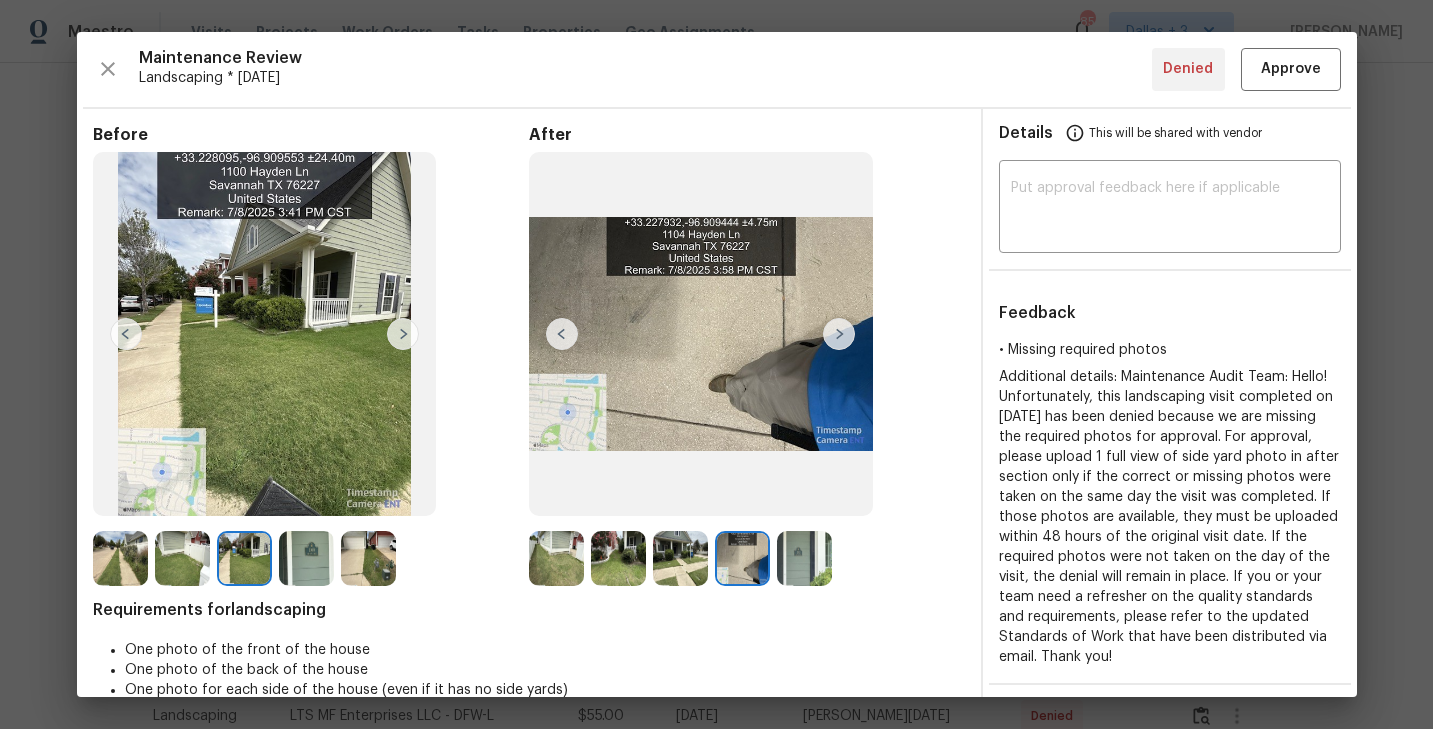 click at bounding box center (804, 558) 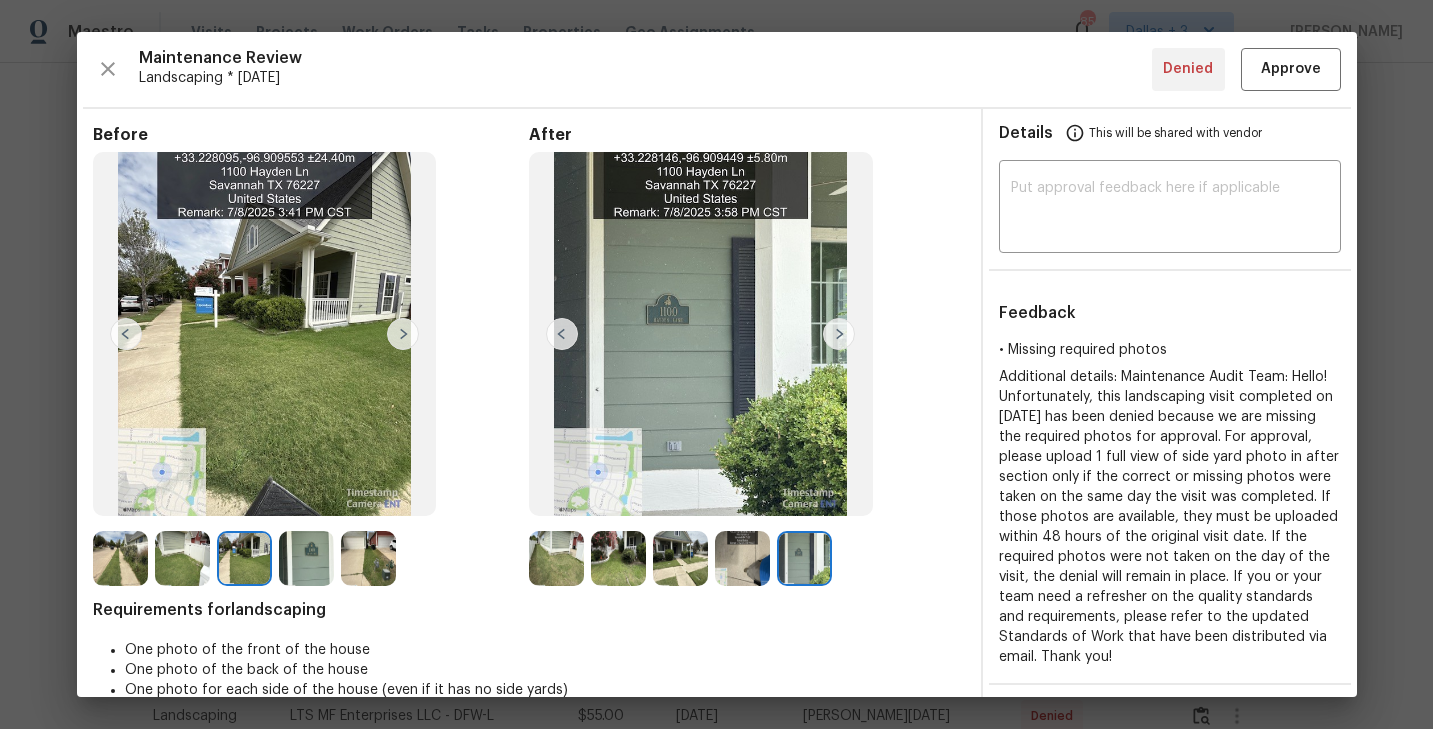 click at bounding box center (556, 558) 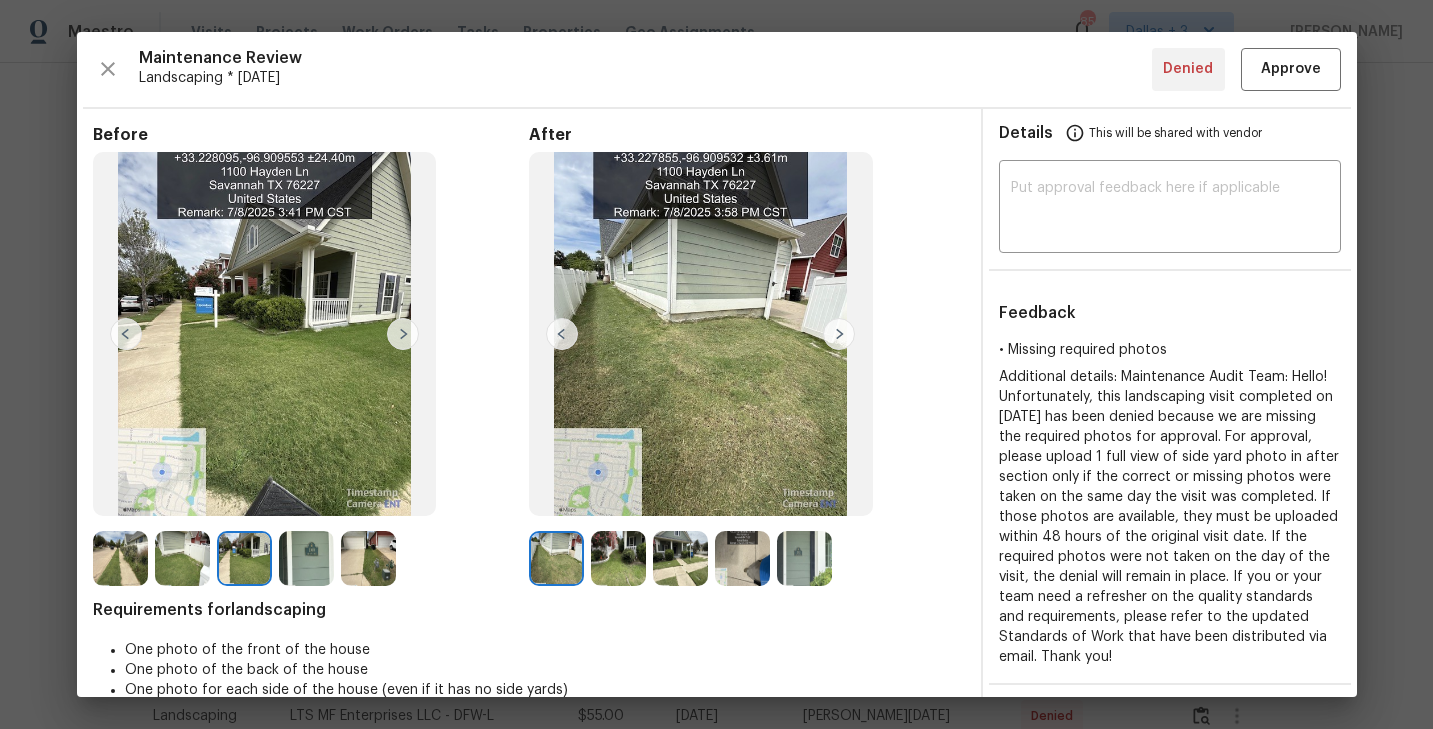 click at bounding box center (618, 558) 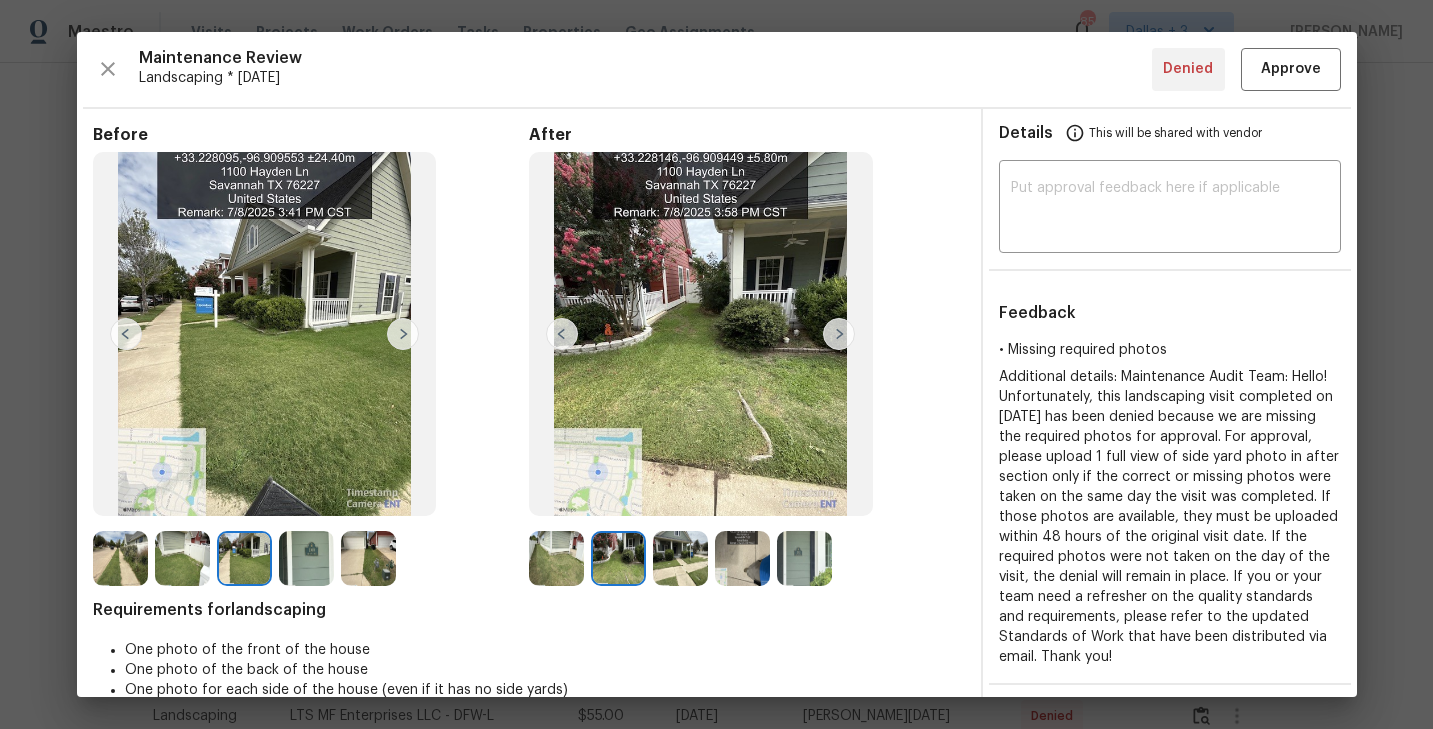 click at bounding box center (680, 558) 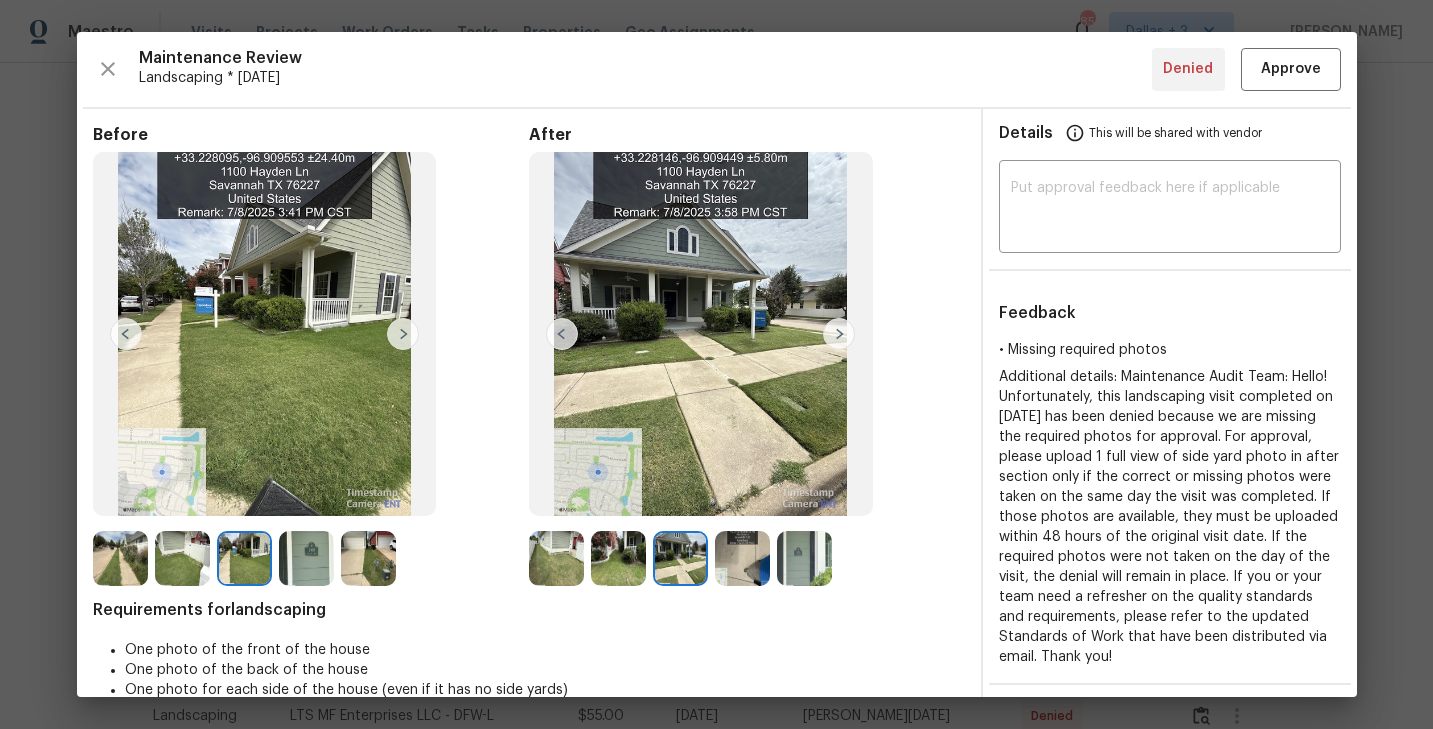 click at bounding box center [742, 558] 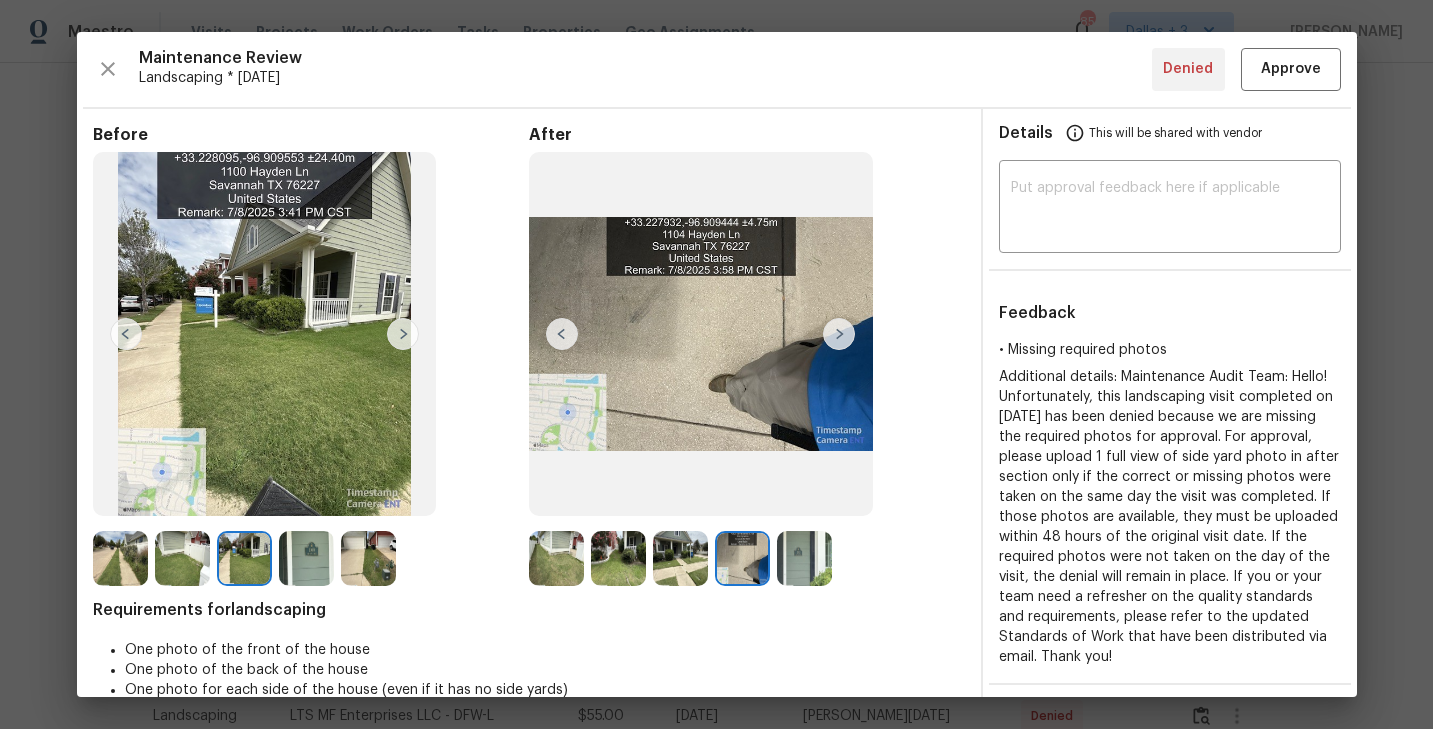 click on "Before After Requirements for  landscaping One photo of the front of the house One photo of the back of the house One photo for each side of the house (even if it has no side yards)" at bounding box center (529, 1265) 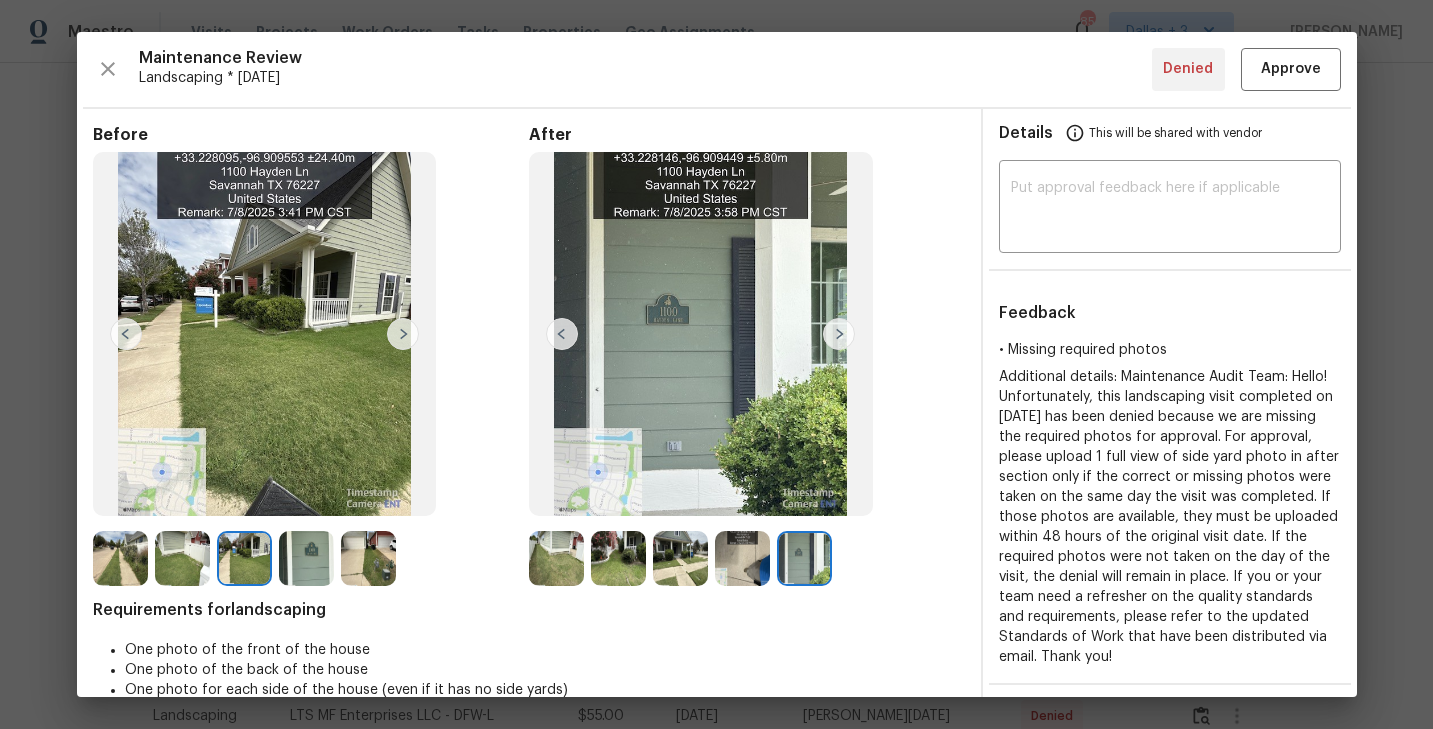click at bounding box center (556, 558) 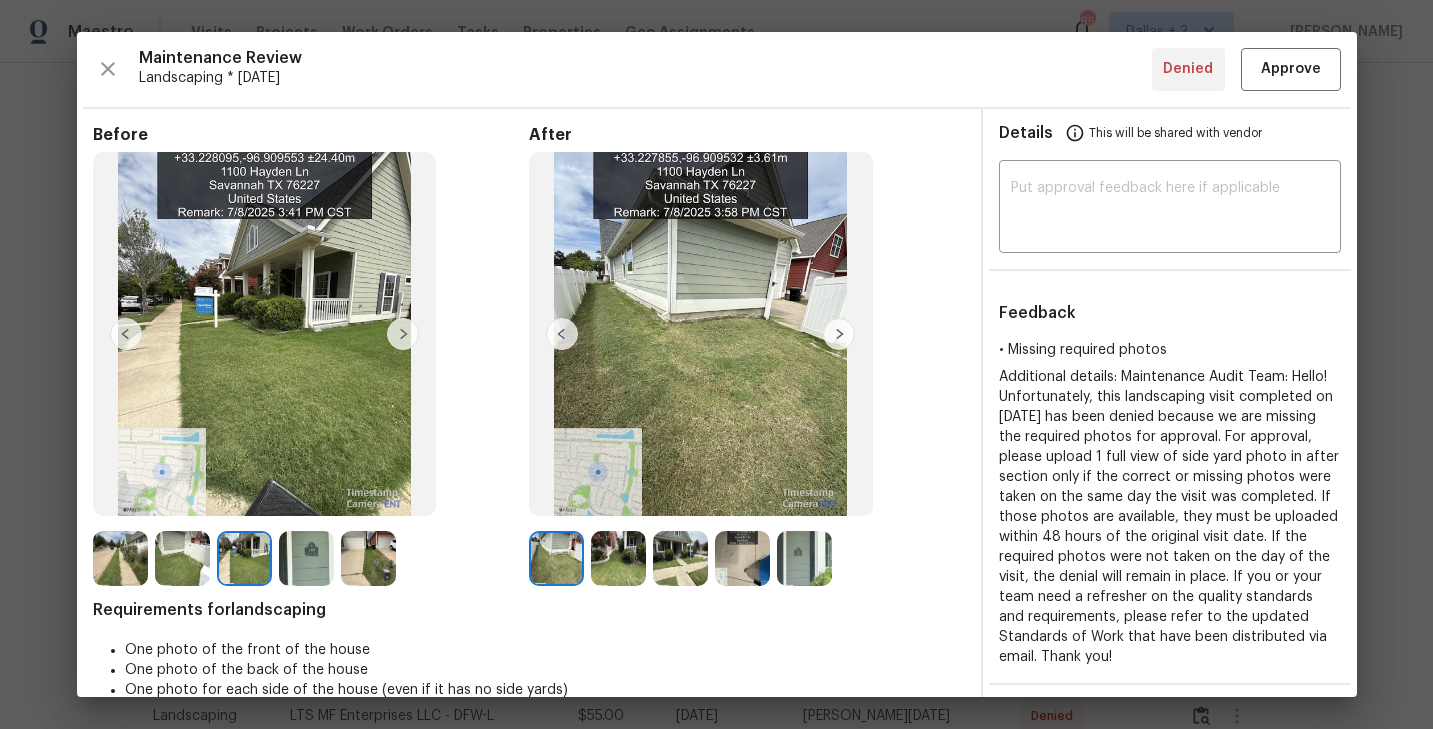 click at bounding box center [839, 334] 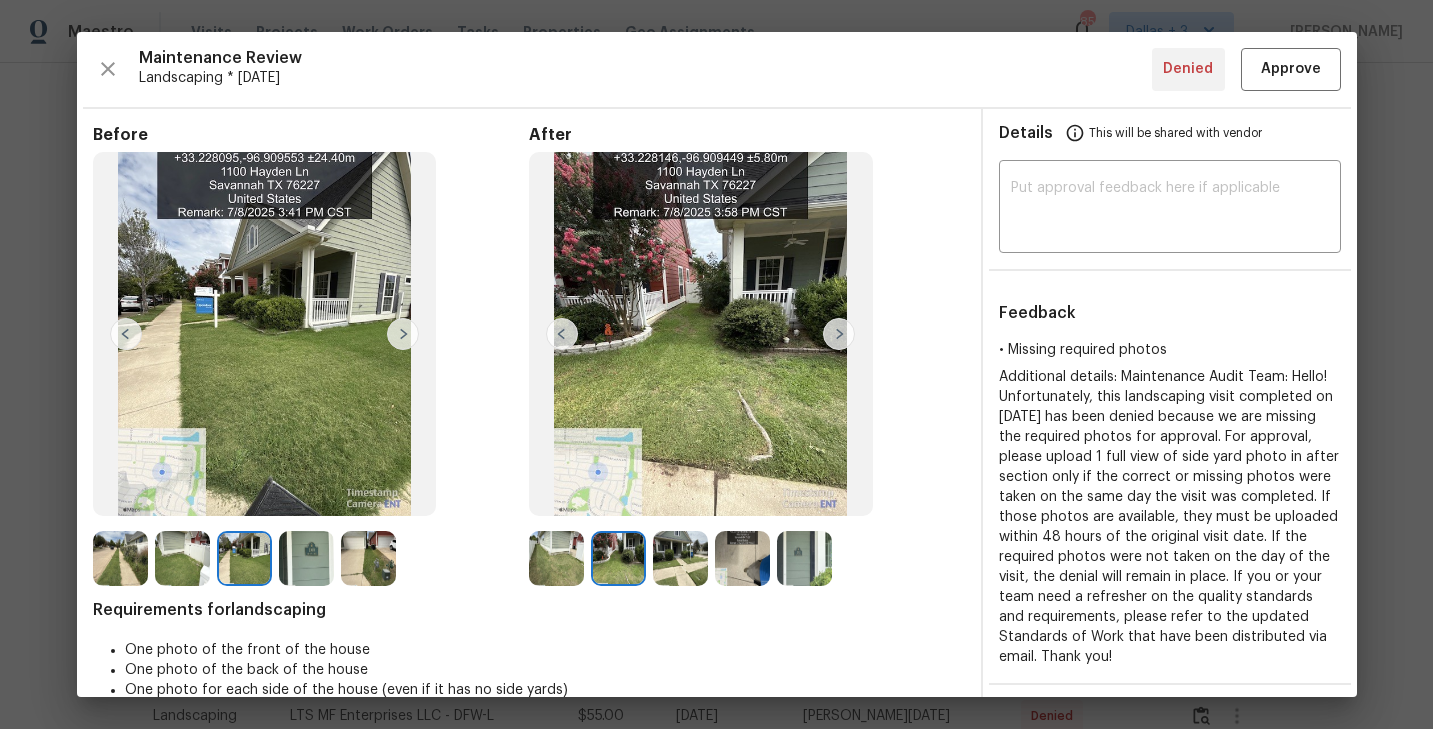 click at bounding box center (839, 334) 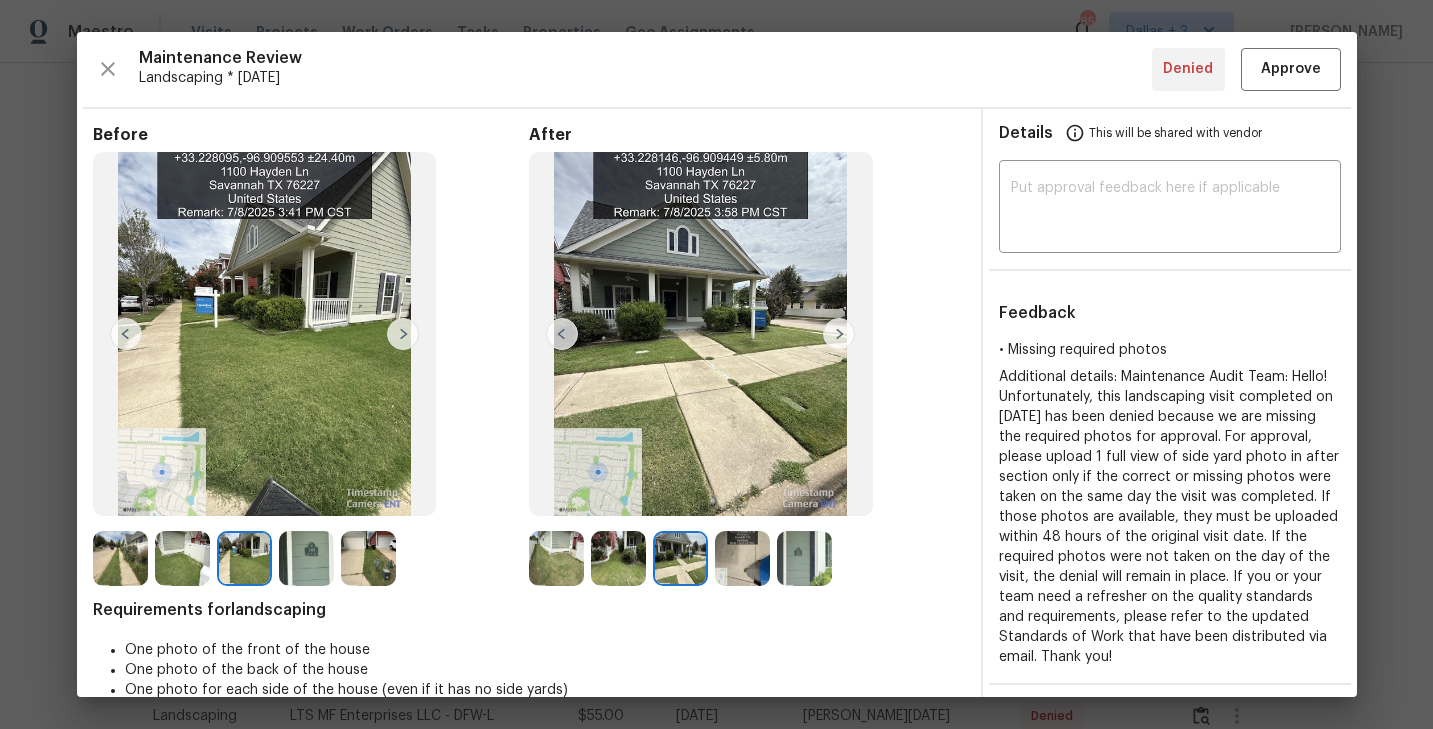 click at bounding box center (839, 334) 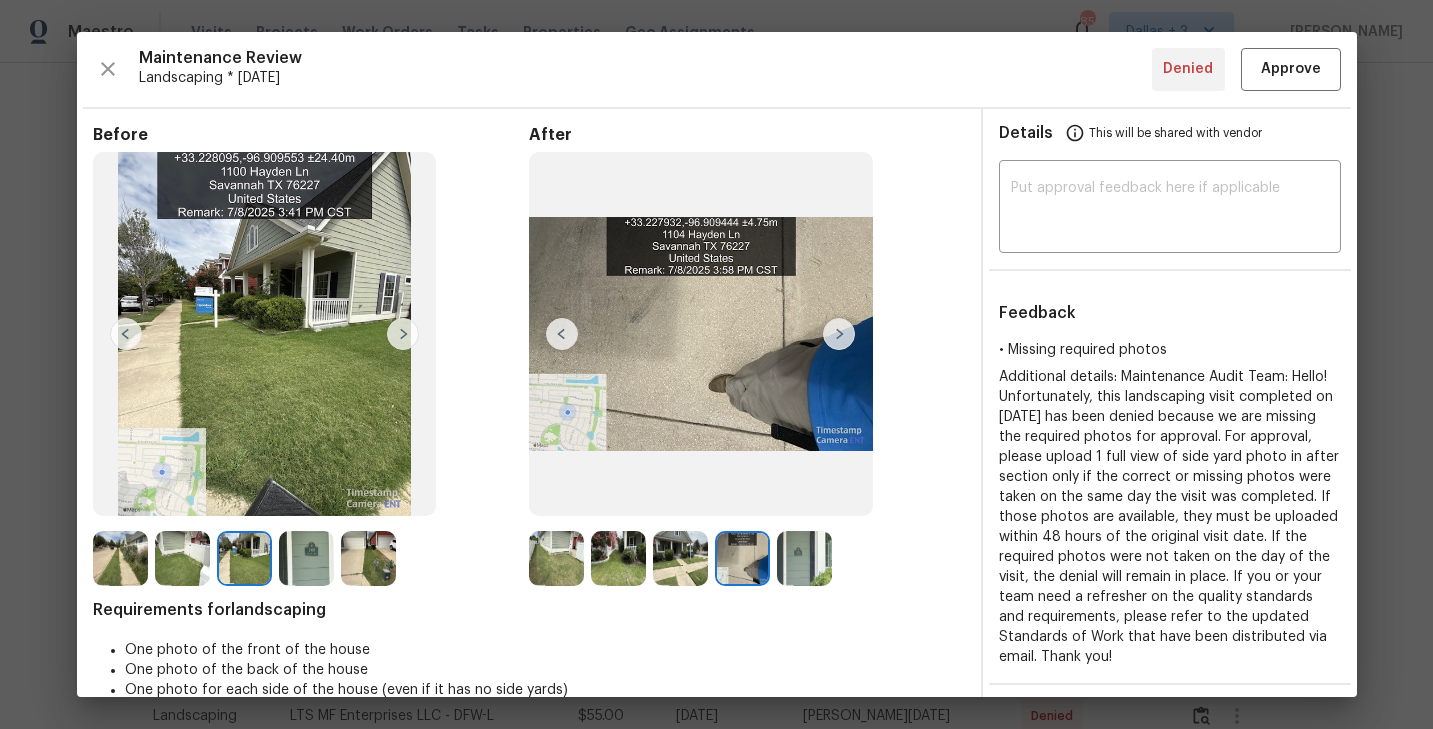 click at bounding box center [839, 334] 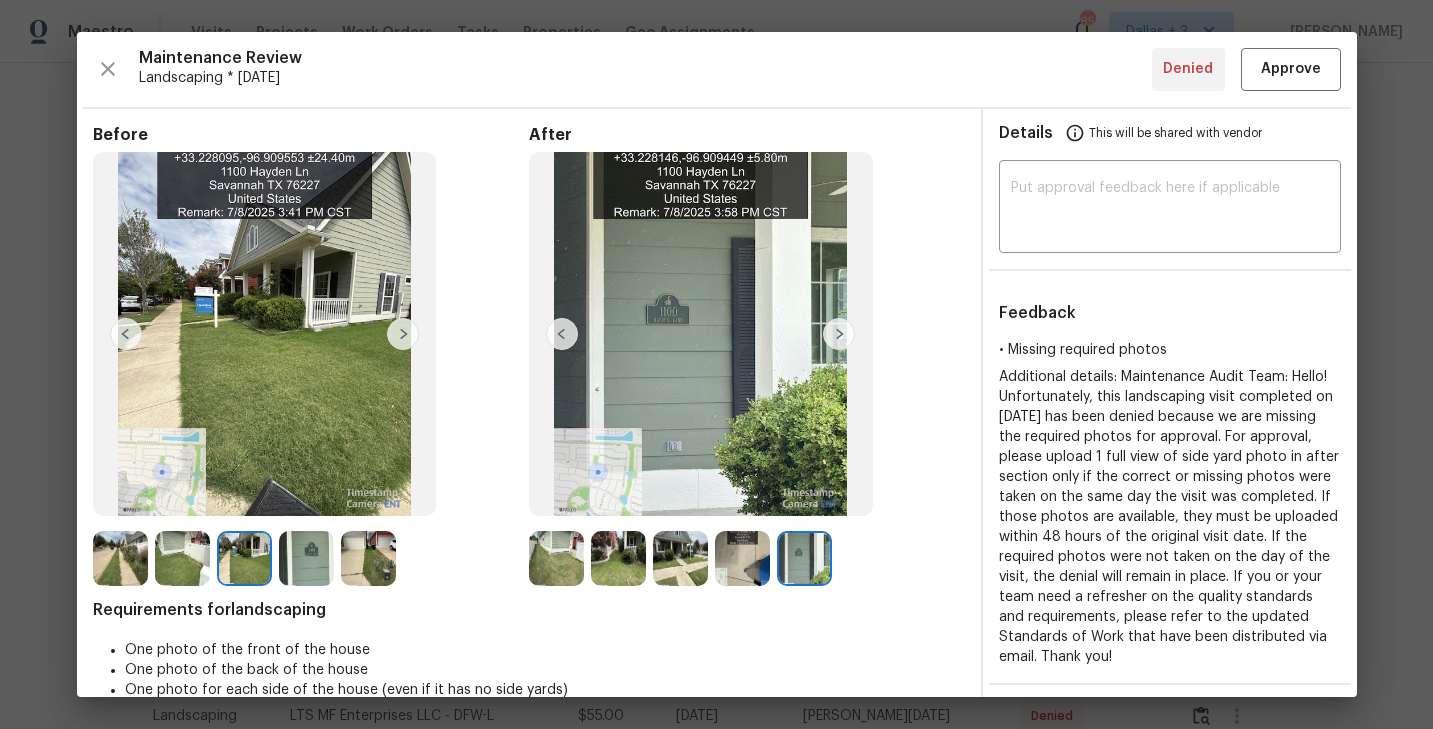 click at bounding box center [839, 334] 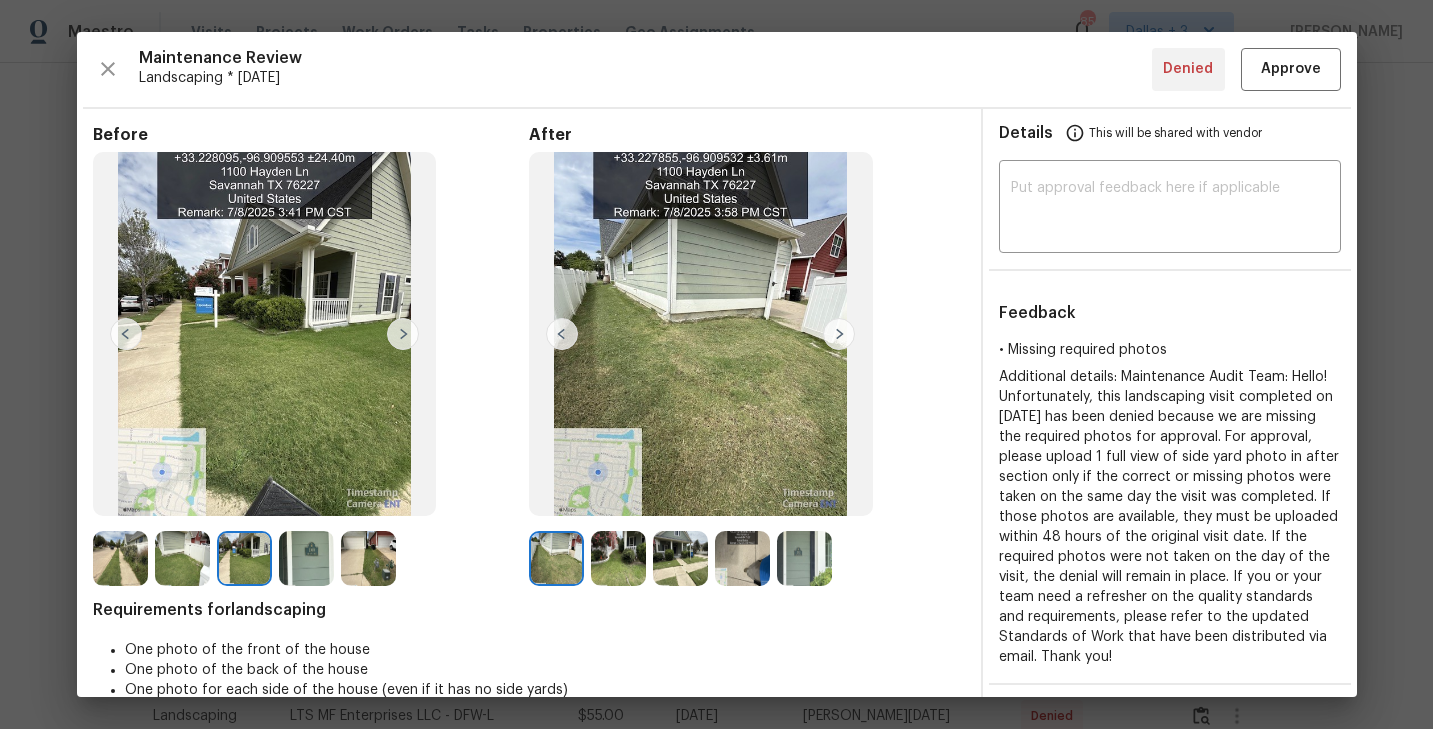 click at bounding box center (839, 334) 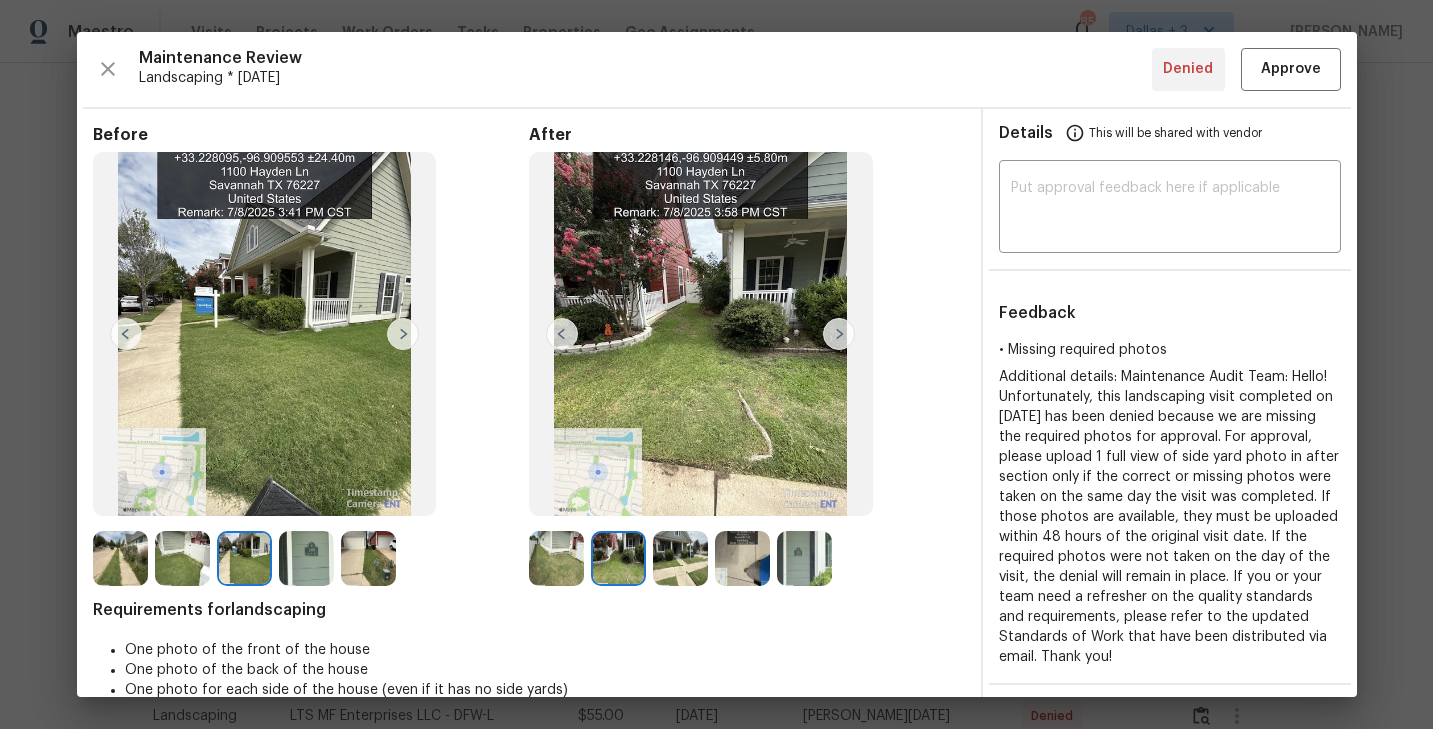 click at bounding box center (839, 334) 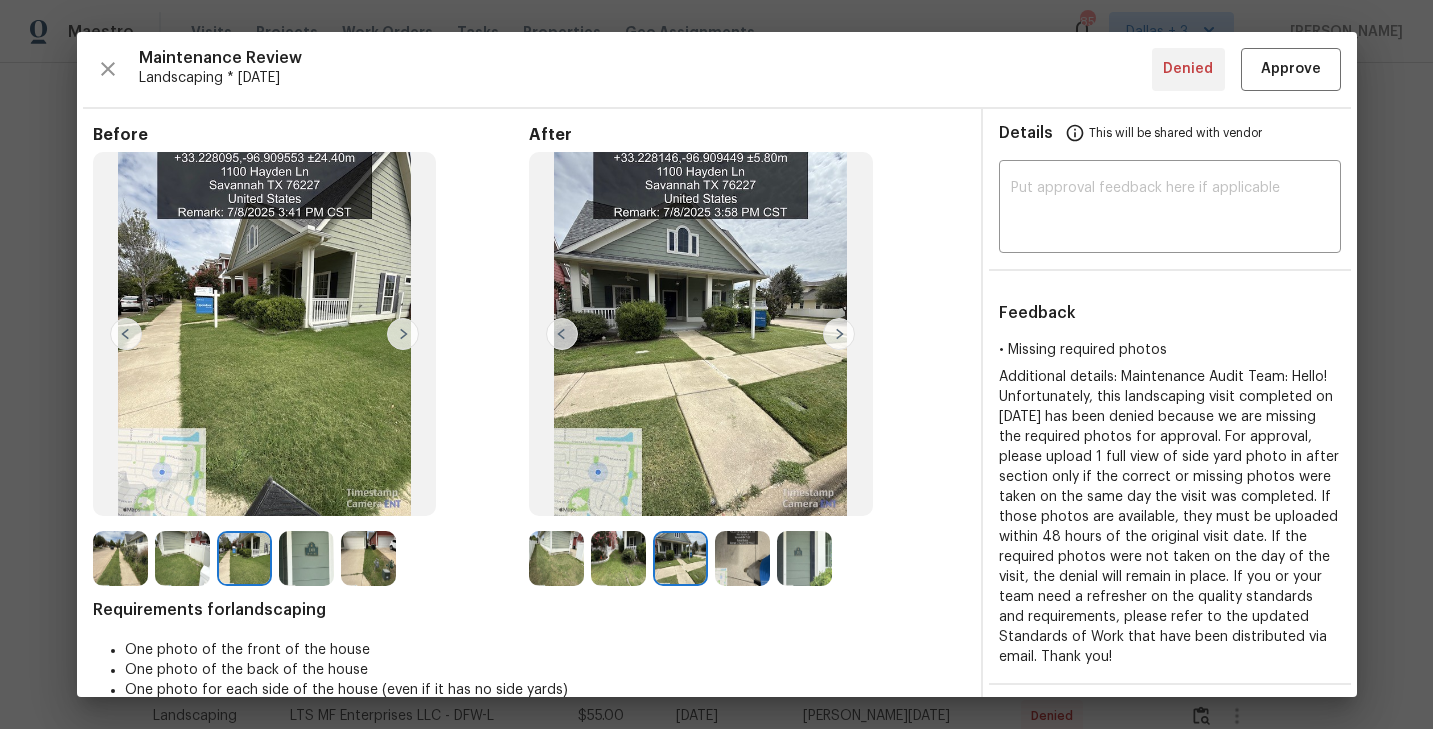 click at bounding box center (839, 334) 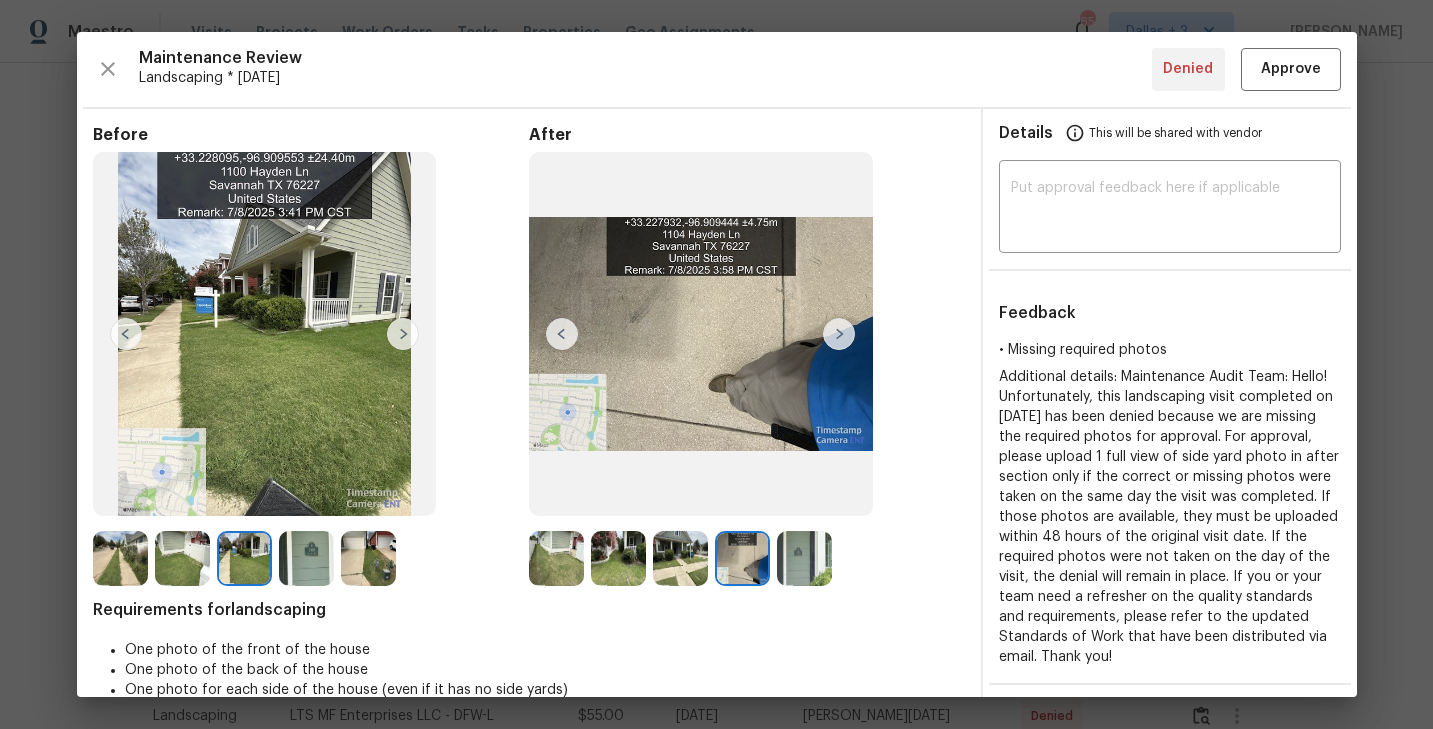 click at bounding box center (839, 334) 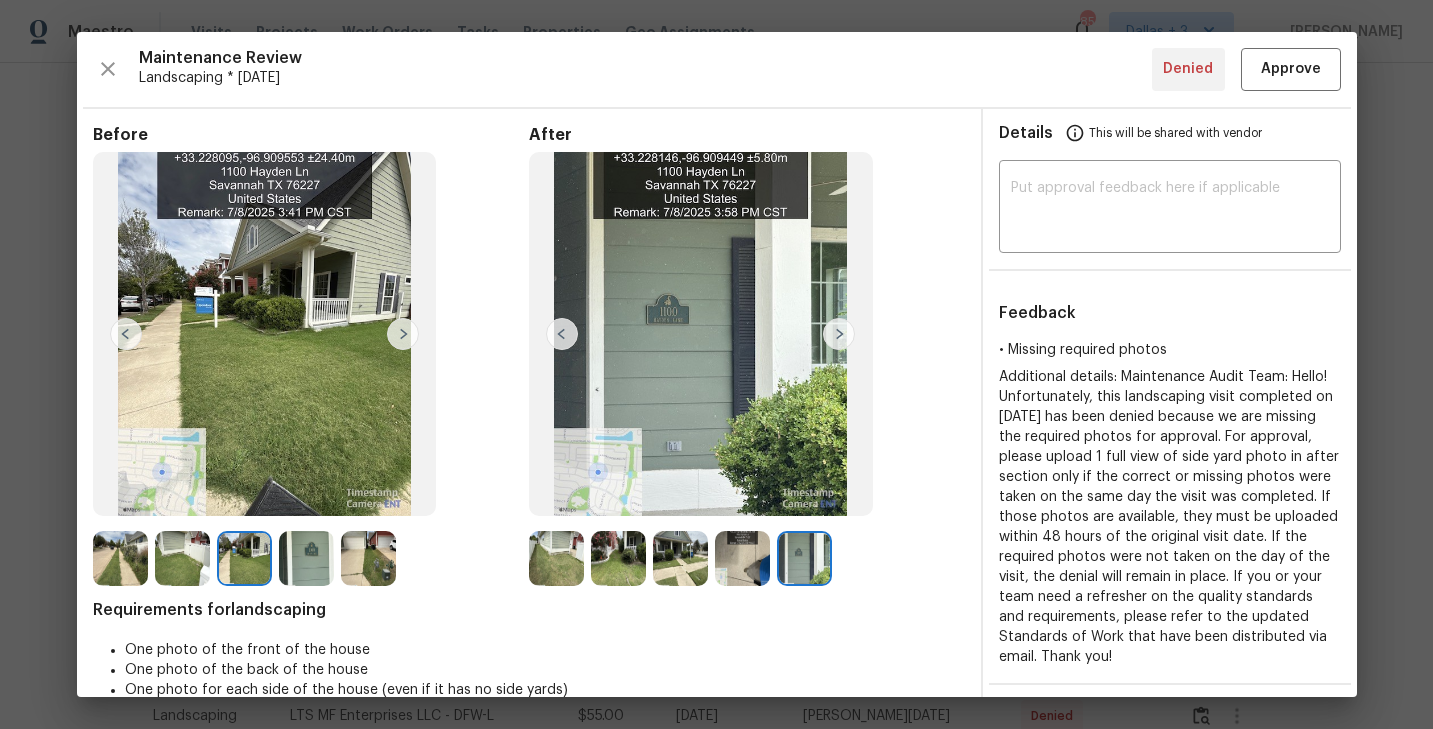 click at bounding box center [839, 334] 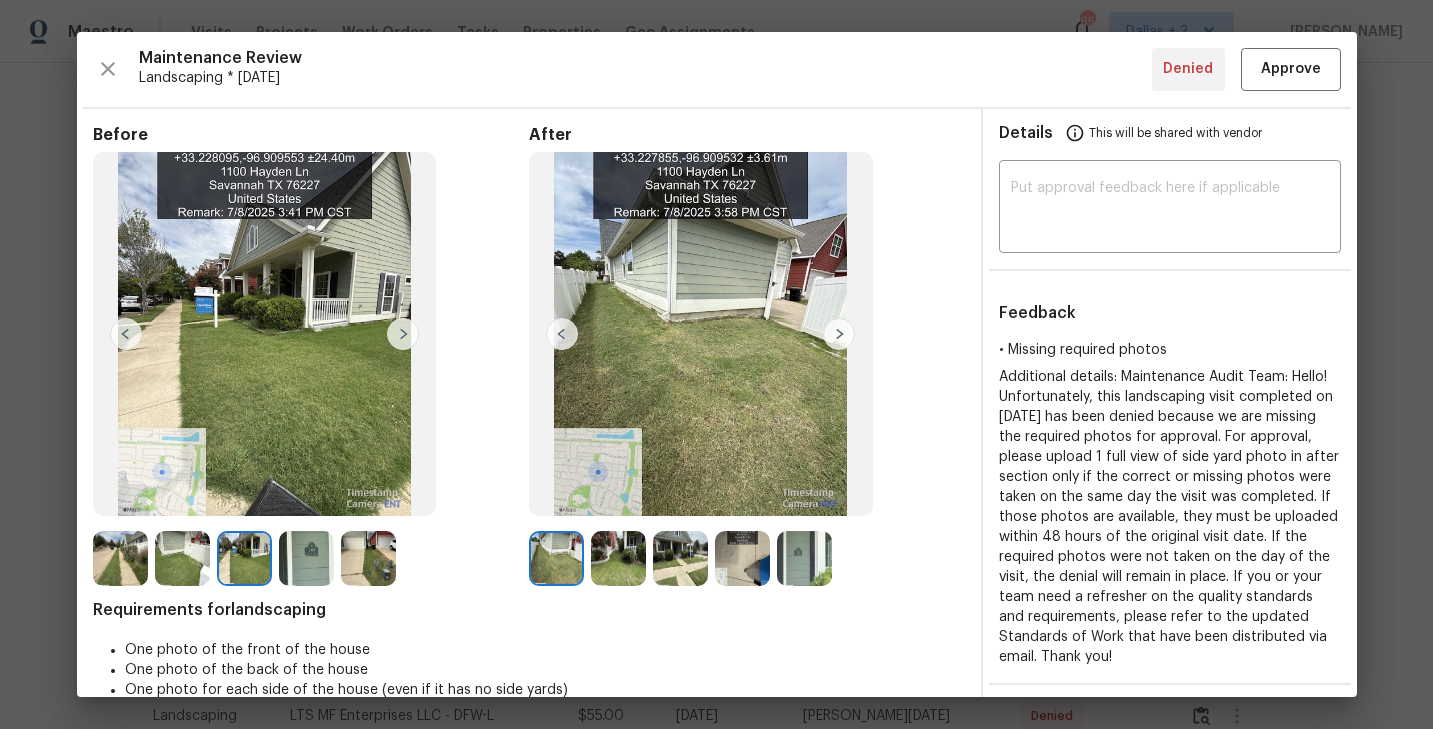 click at bounding box center (618, 558) 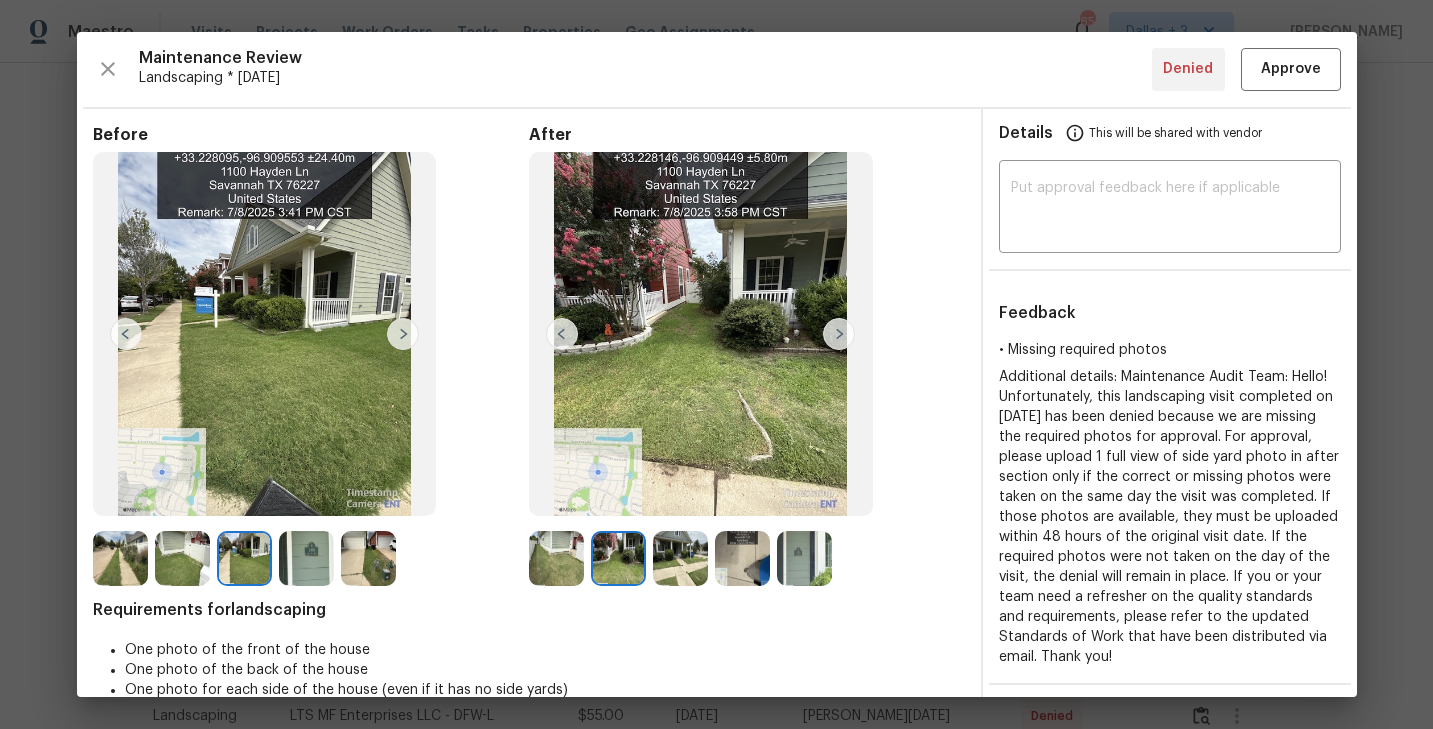 click at bounding box center (622, 558) 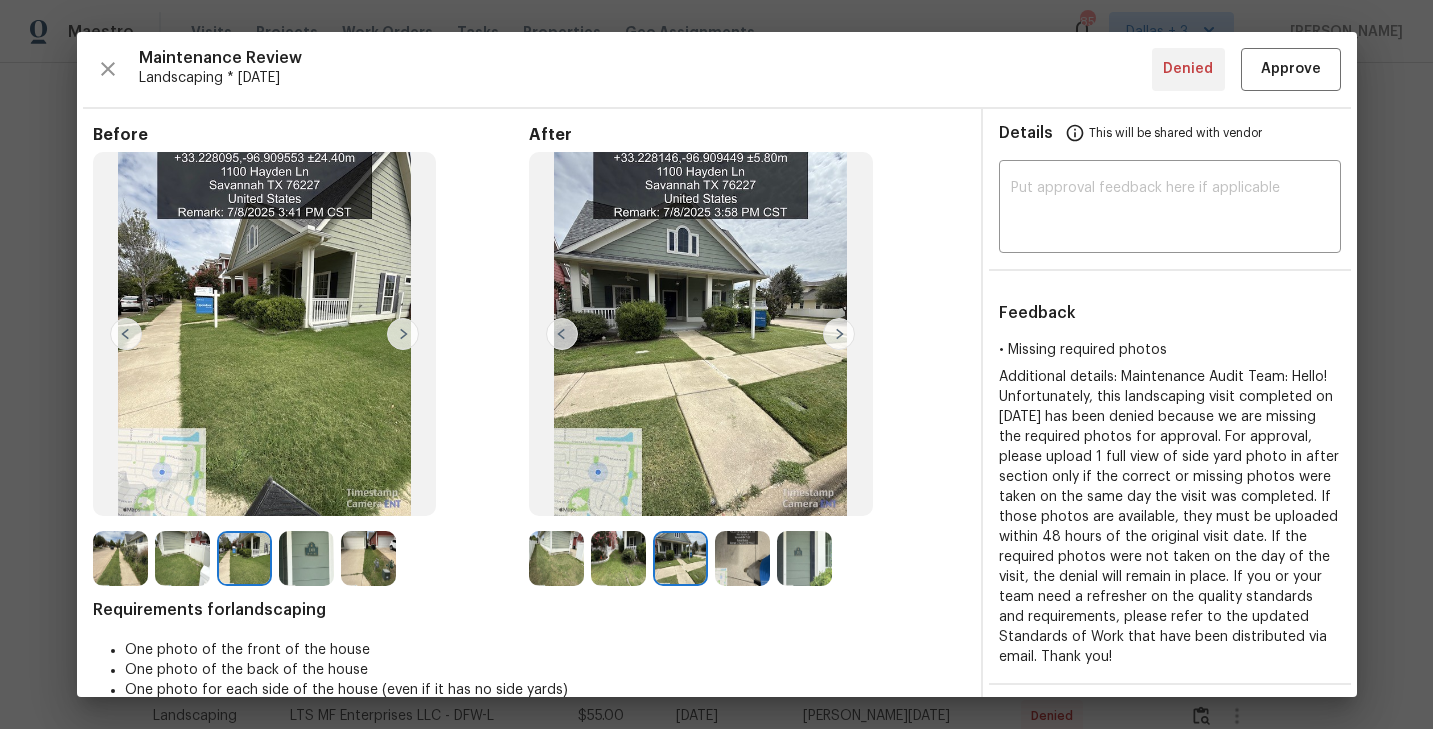 click at bounding box center [742, 558] 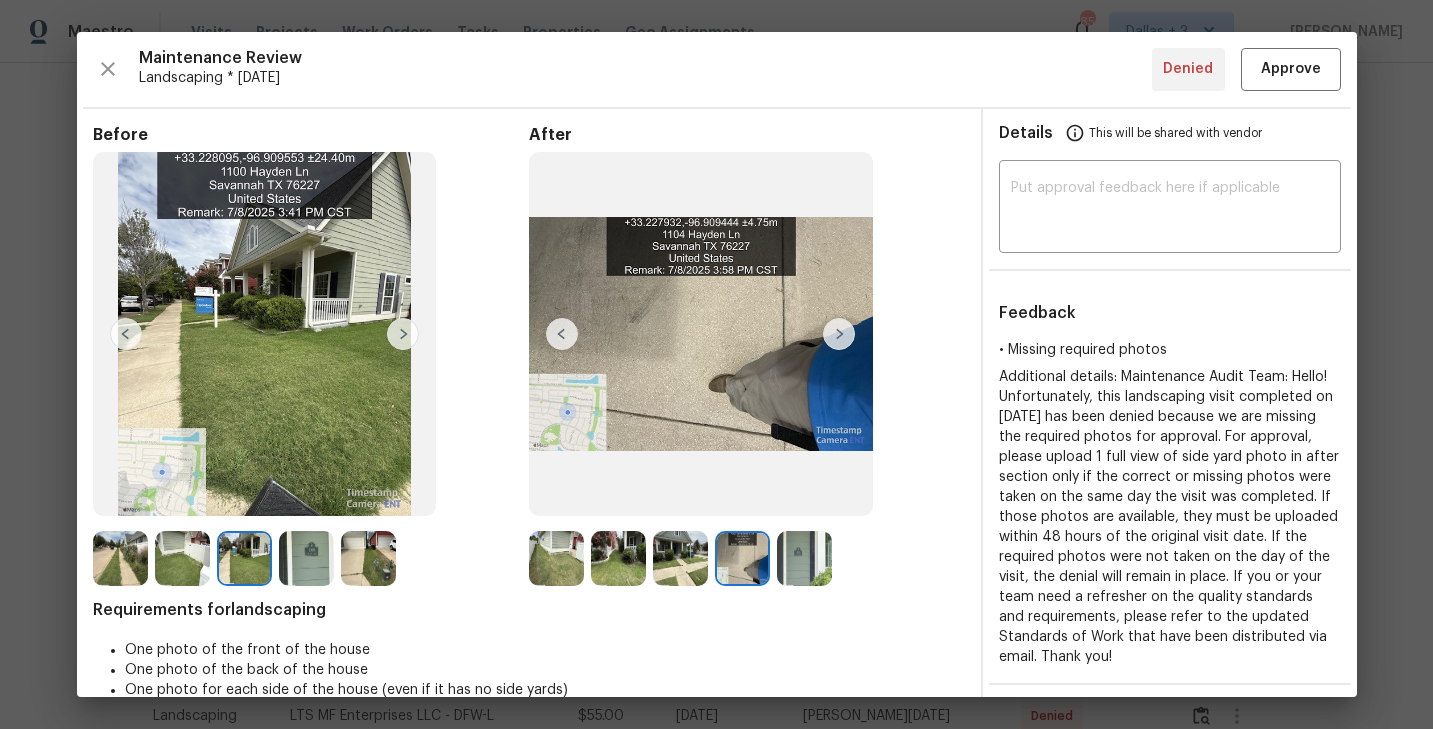 click at bounding box center [804, 558] 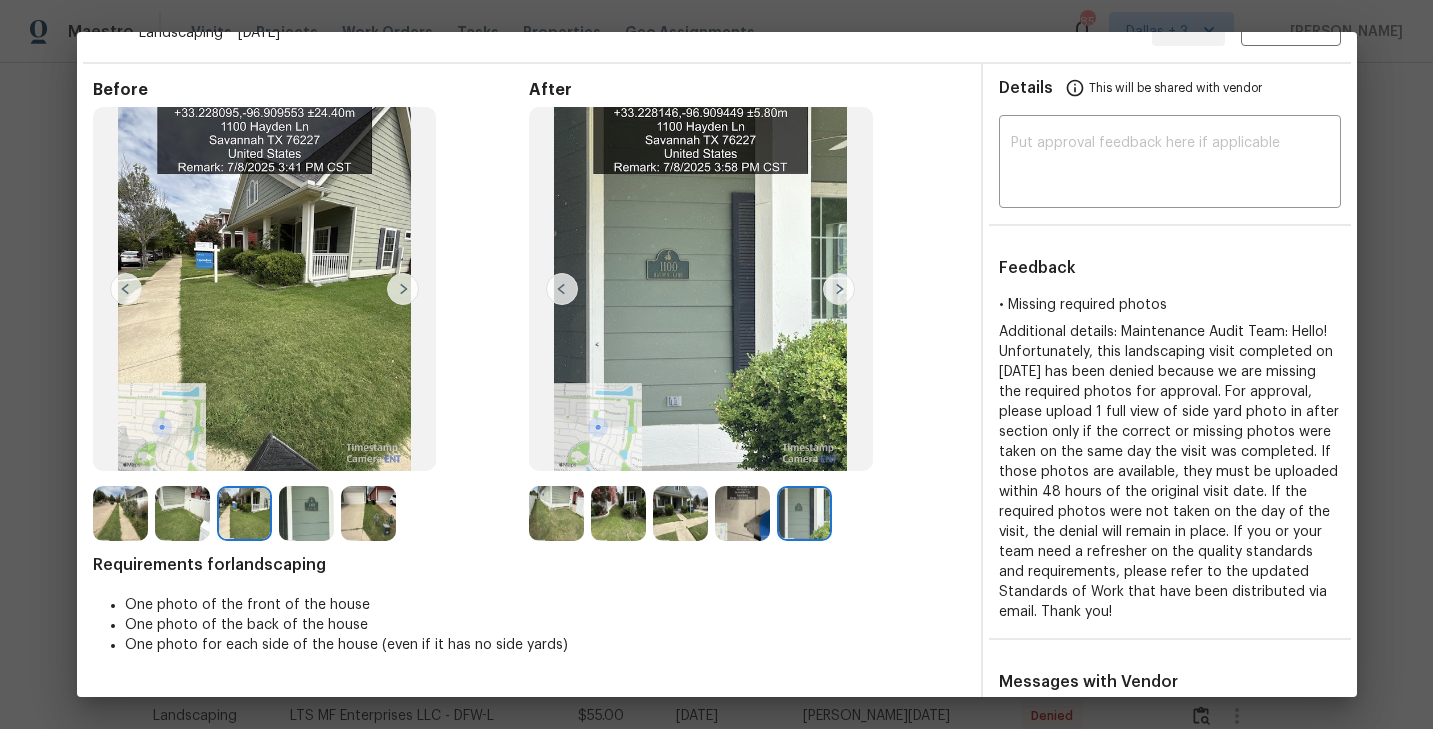 scroll, scrollTop: 46, scrollLeft: 0, axis: vertical 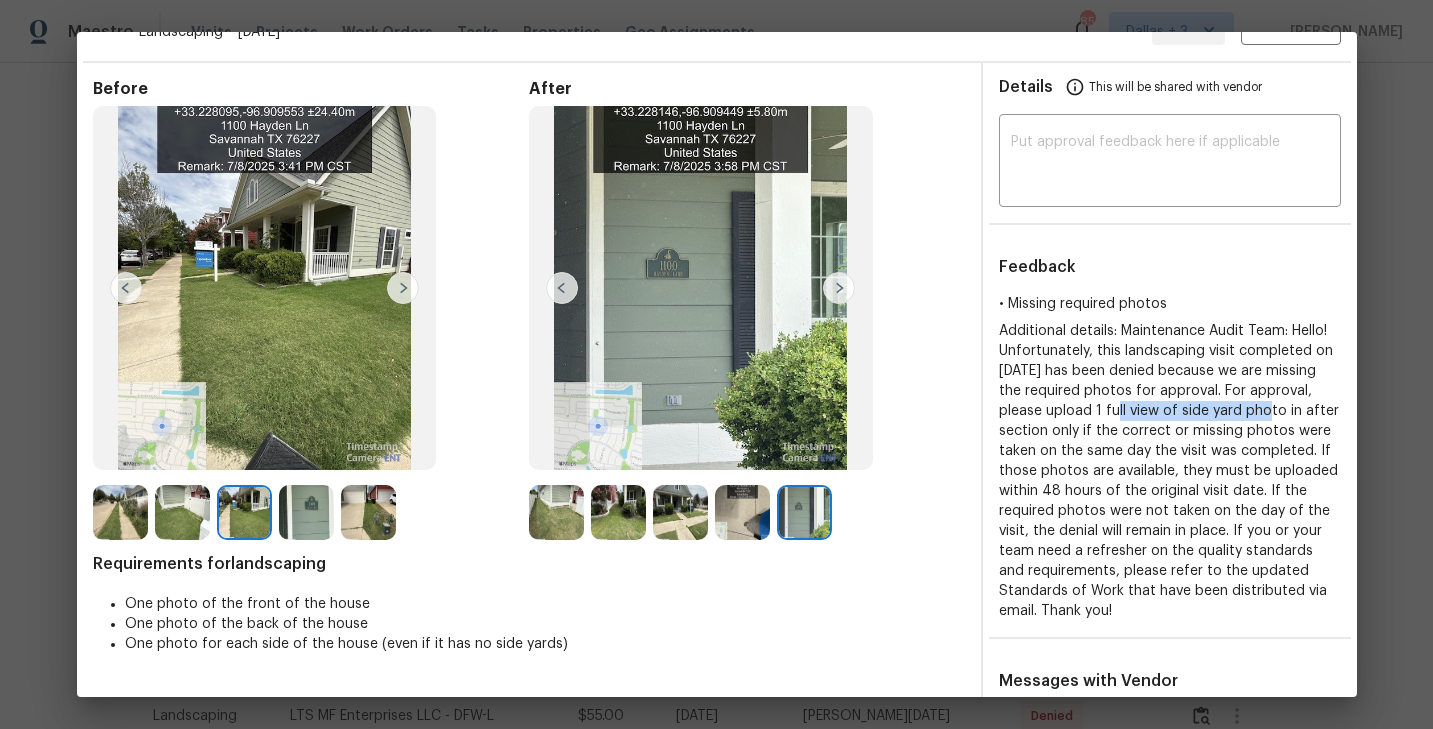 drag, startPoint x: 1161, startPoint y: 409, endPoint x: 1320, endPoint y: 408, distance: 159.00314 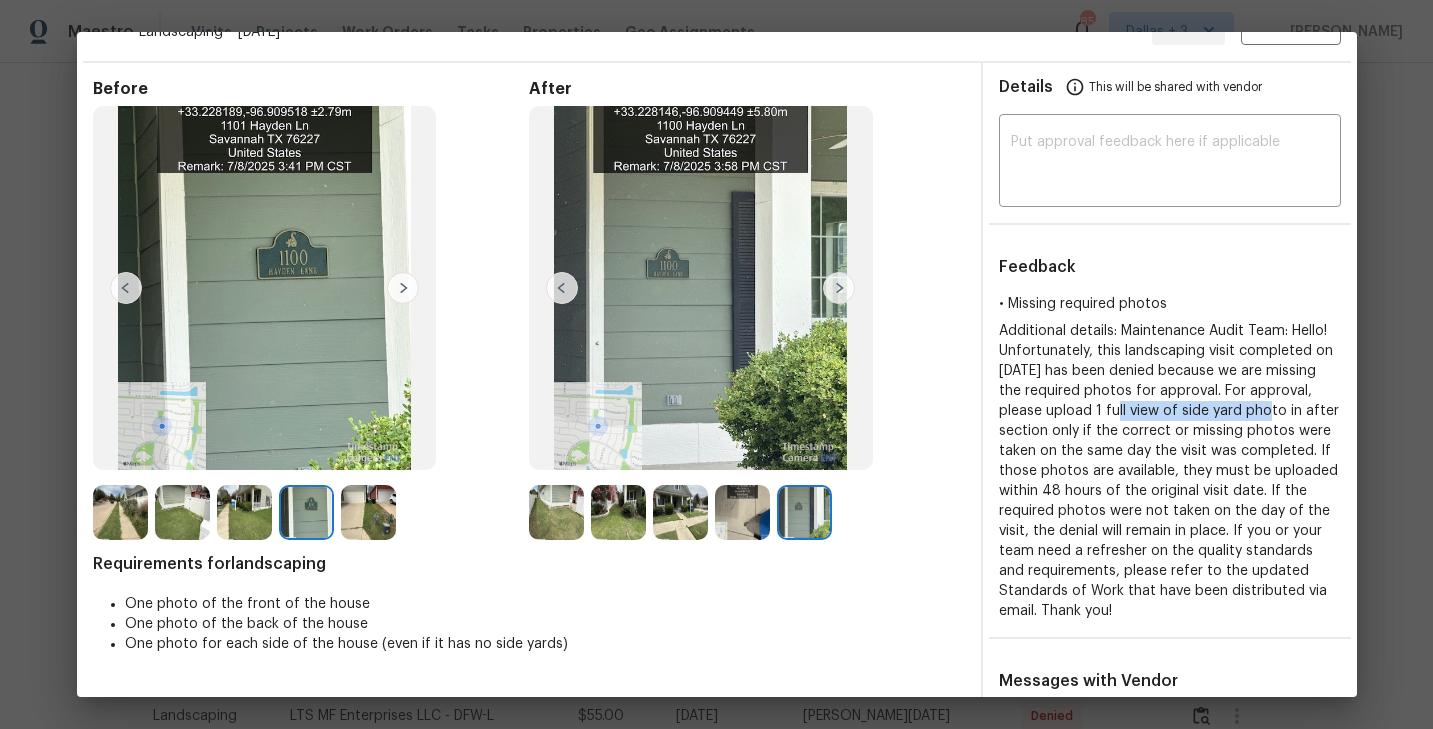 click at bounding box center (182, 512) 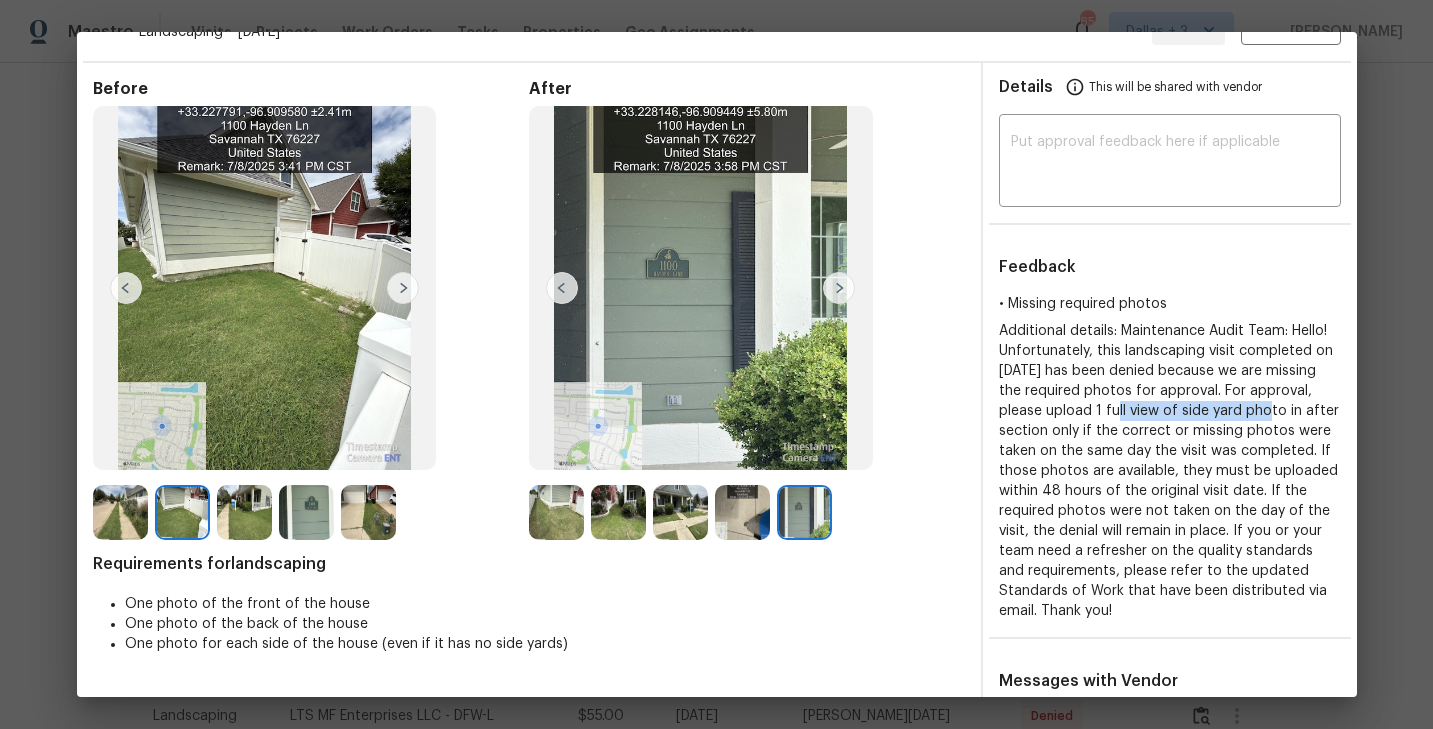 click at bounding box center [556, 512] 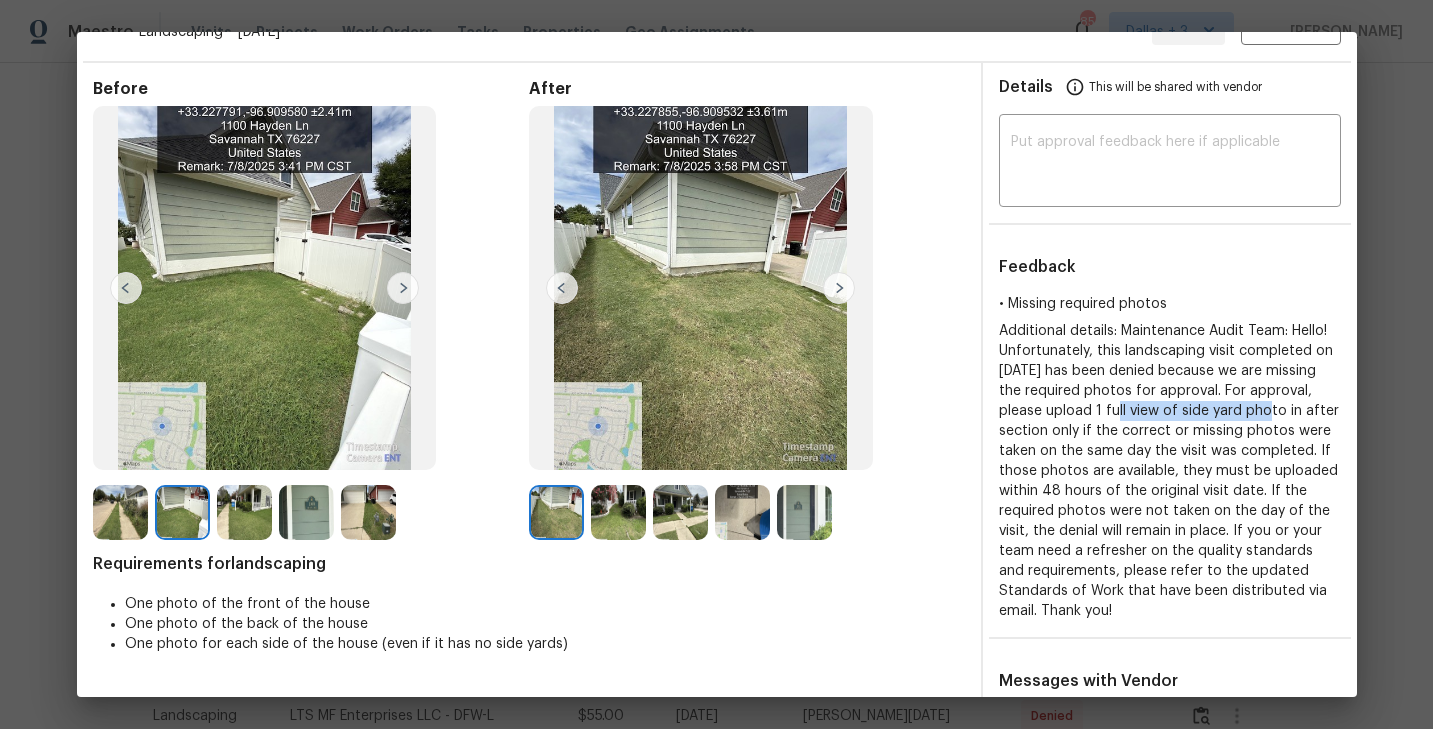 click at bounding box center [120, 512] 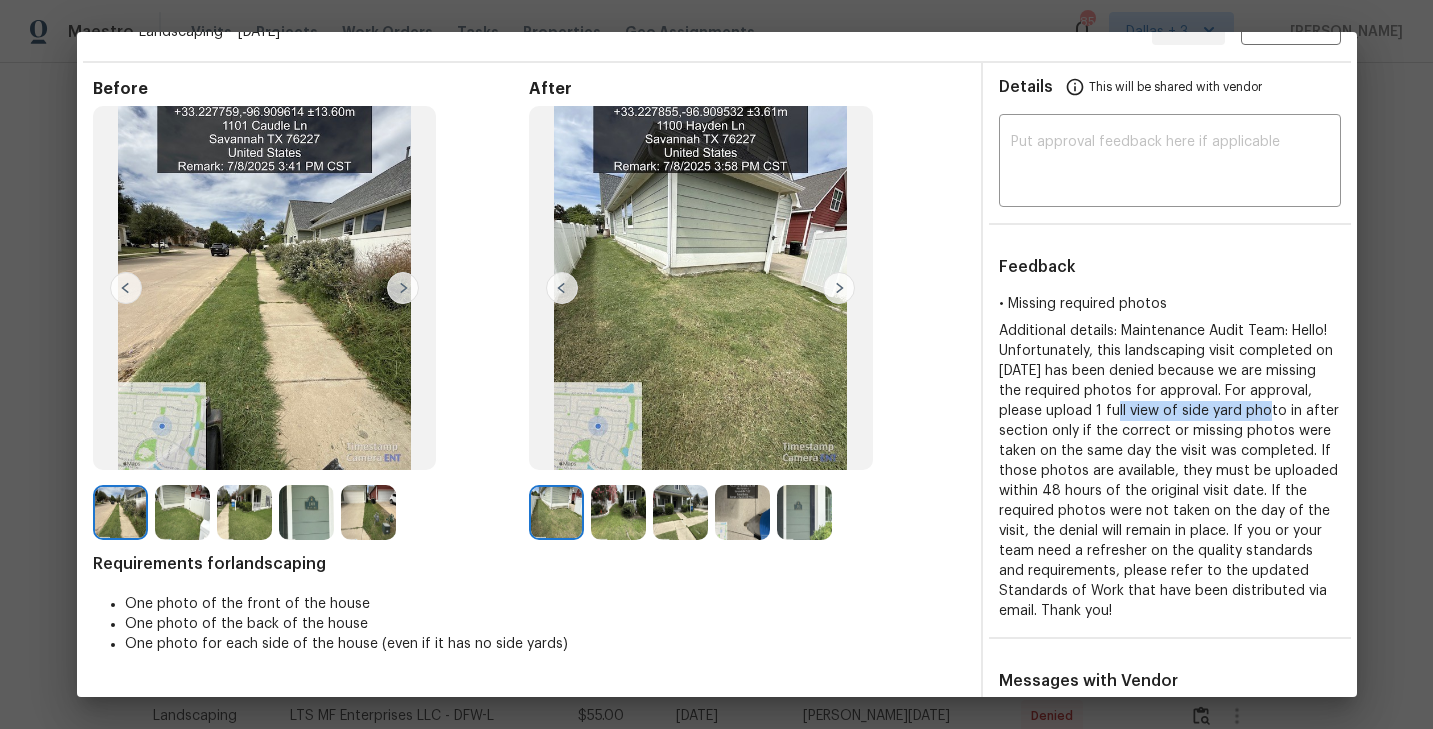 click at bounding box center [680, 512] 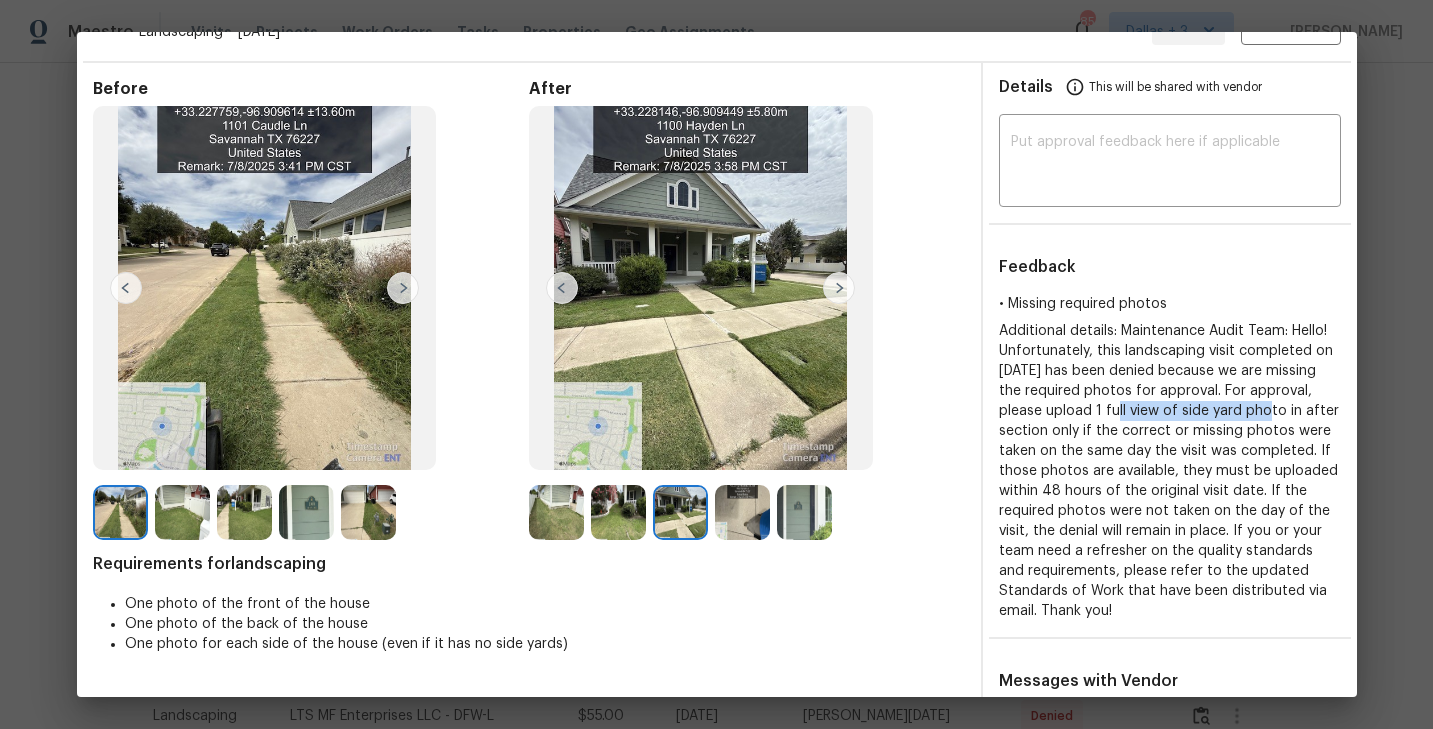 copy on "1 full view of side yard" 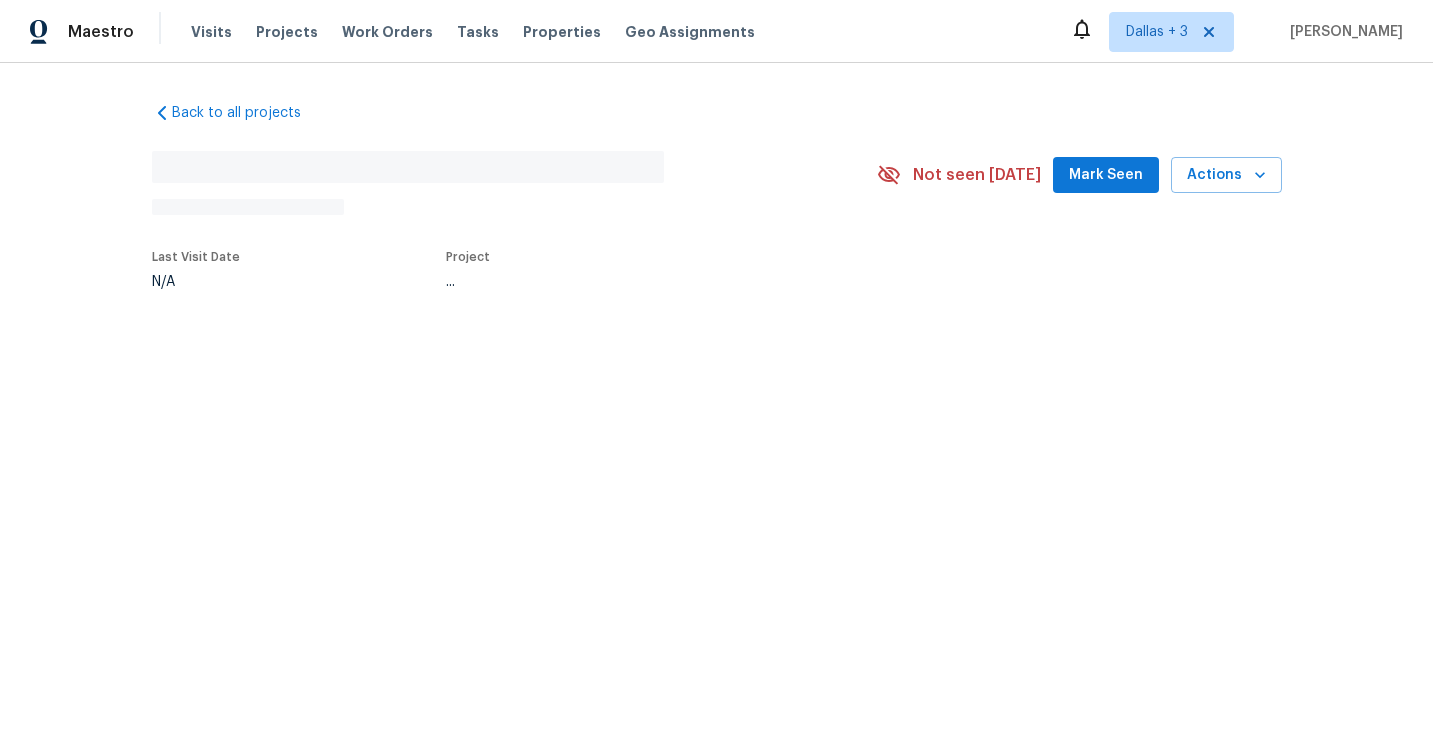 scroll, scrollTop: 0, scrollLeft: 0, axis: both 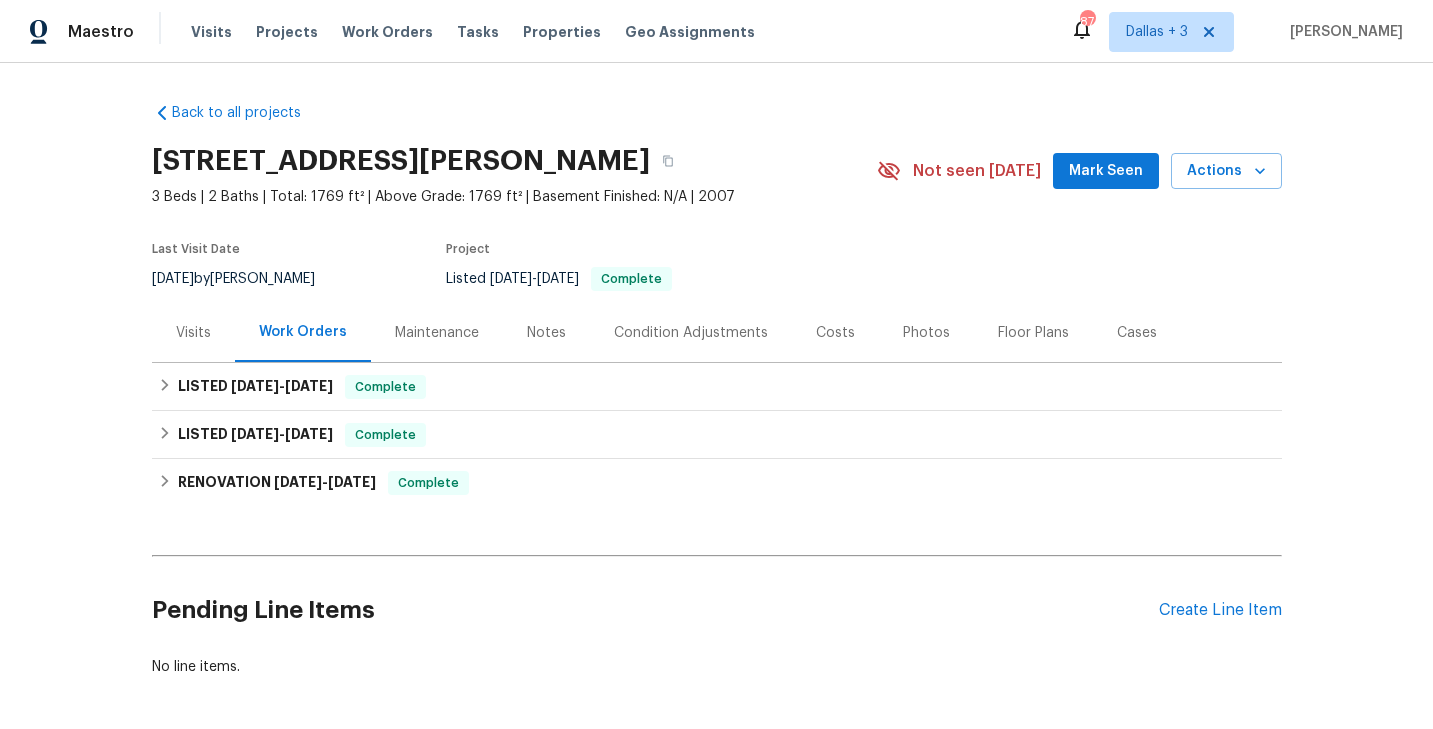 click on "Maintenance" at bounding box center (437, 333) 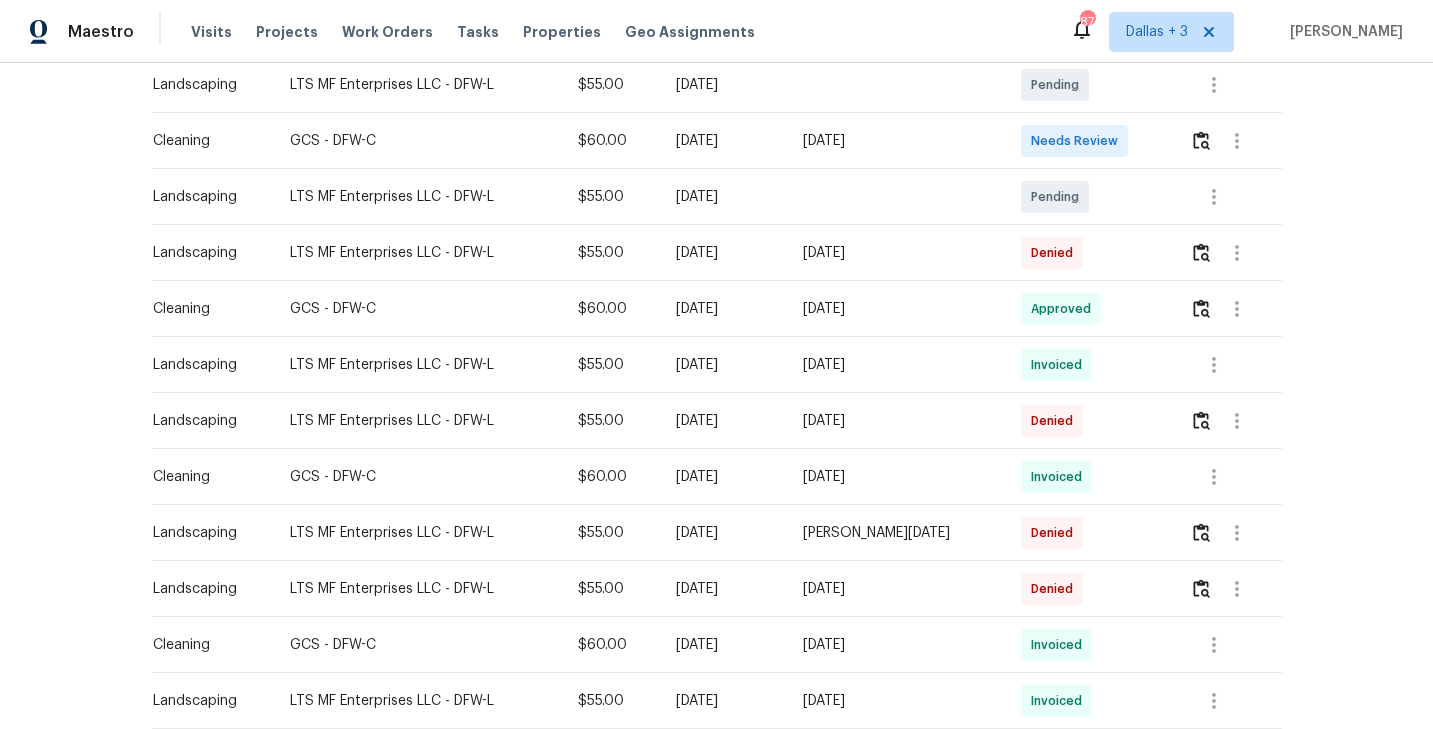 scroll, scrollTop: 490, scrollLeft: 0, axis: vertical 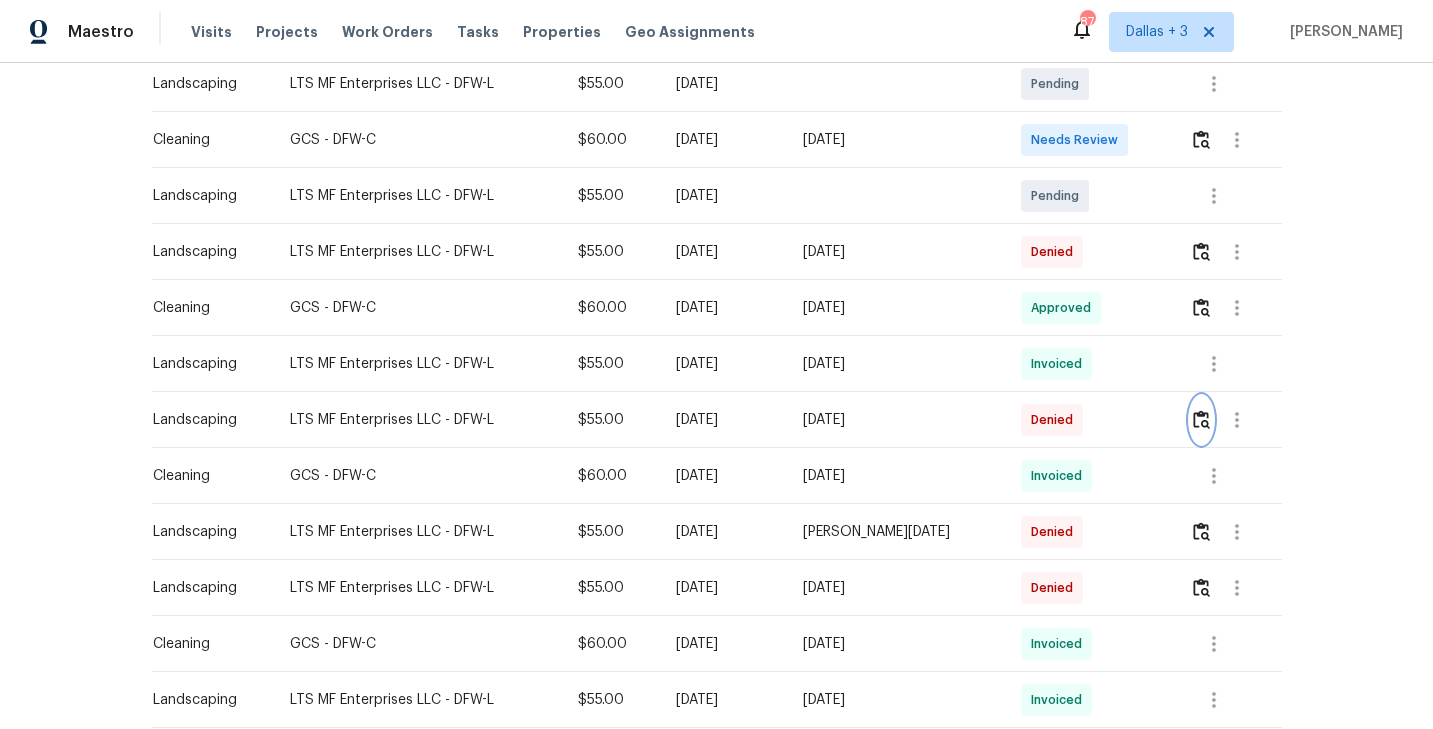 click at bounding box center [1201, 419] 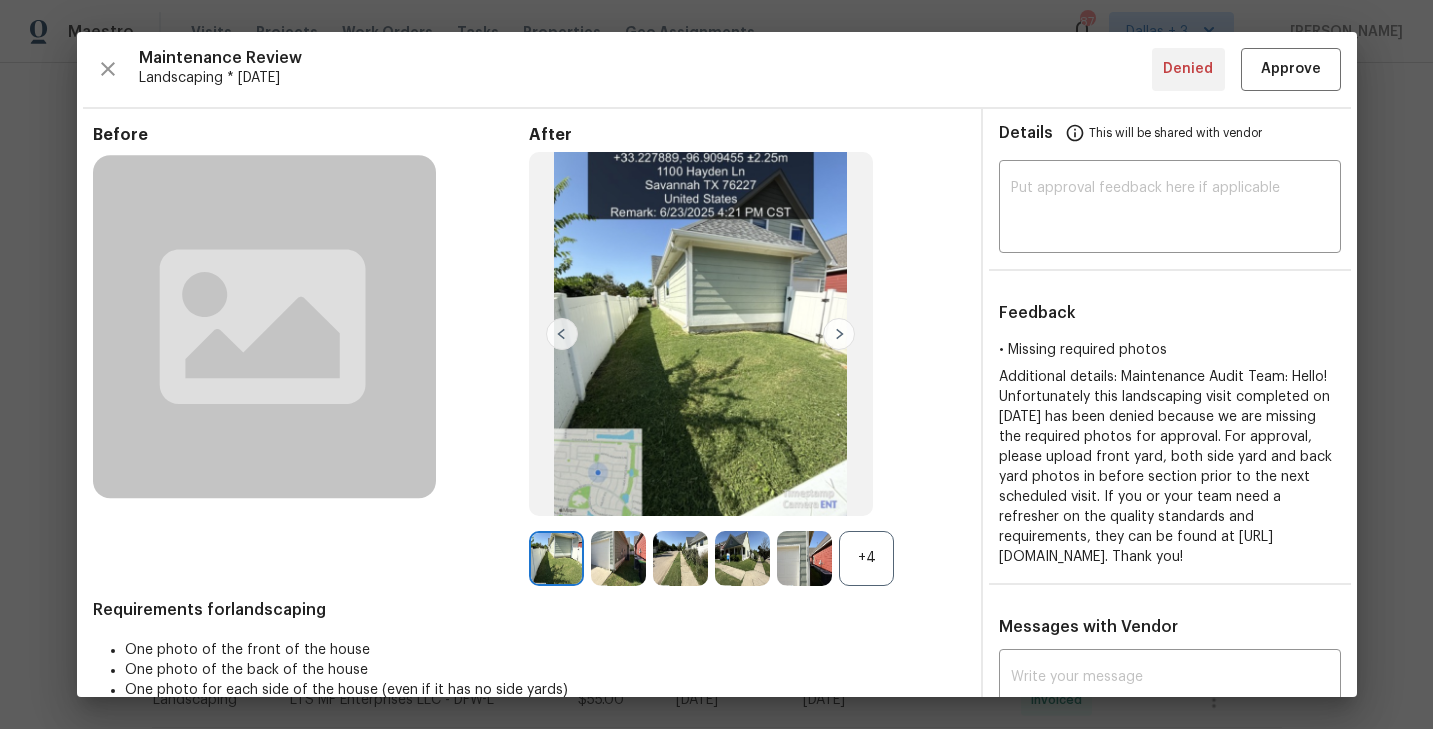 click on "+4" at bounding box center [866, 558] 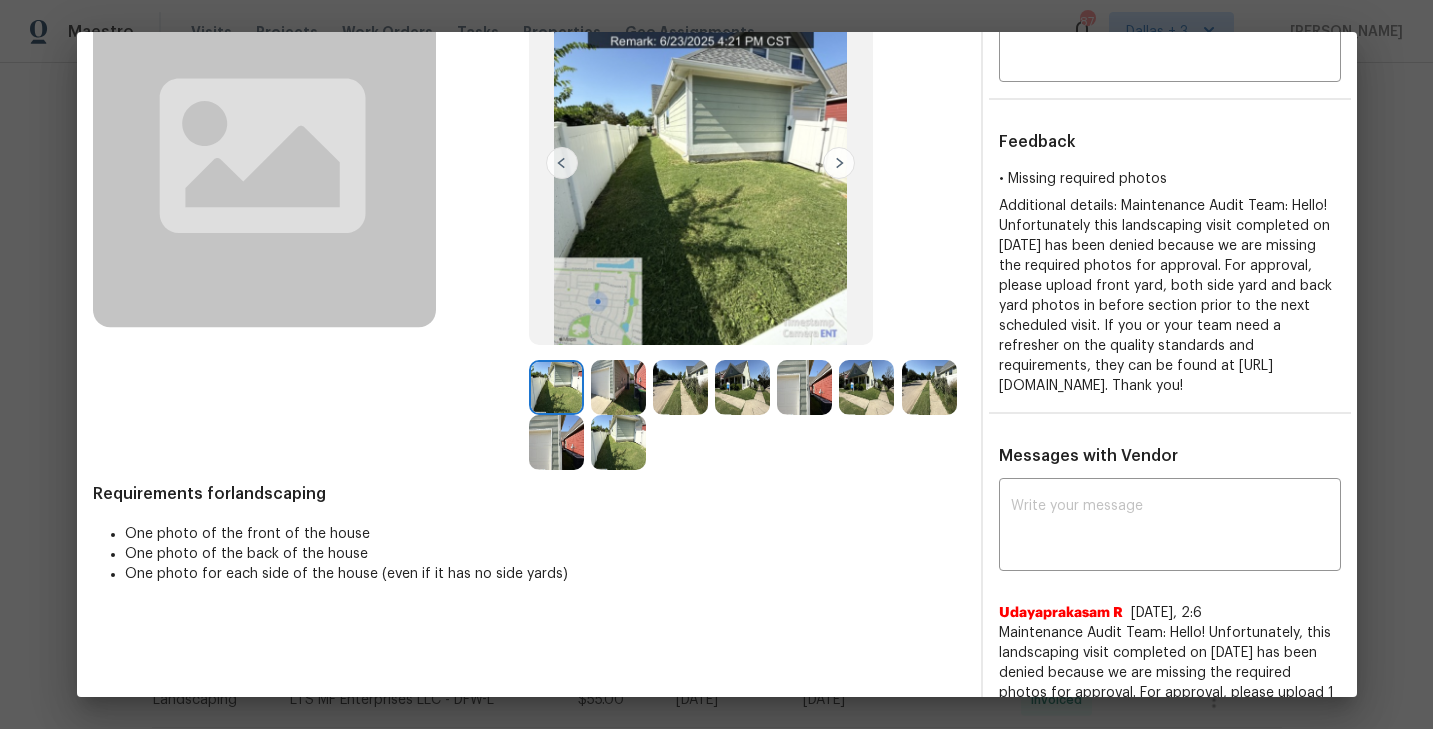 scroll, scrollTop: 169, scrollLeft: 0, axis: vertical 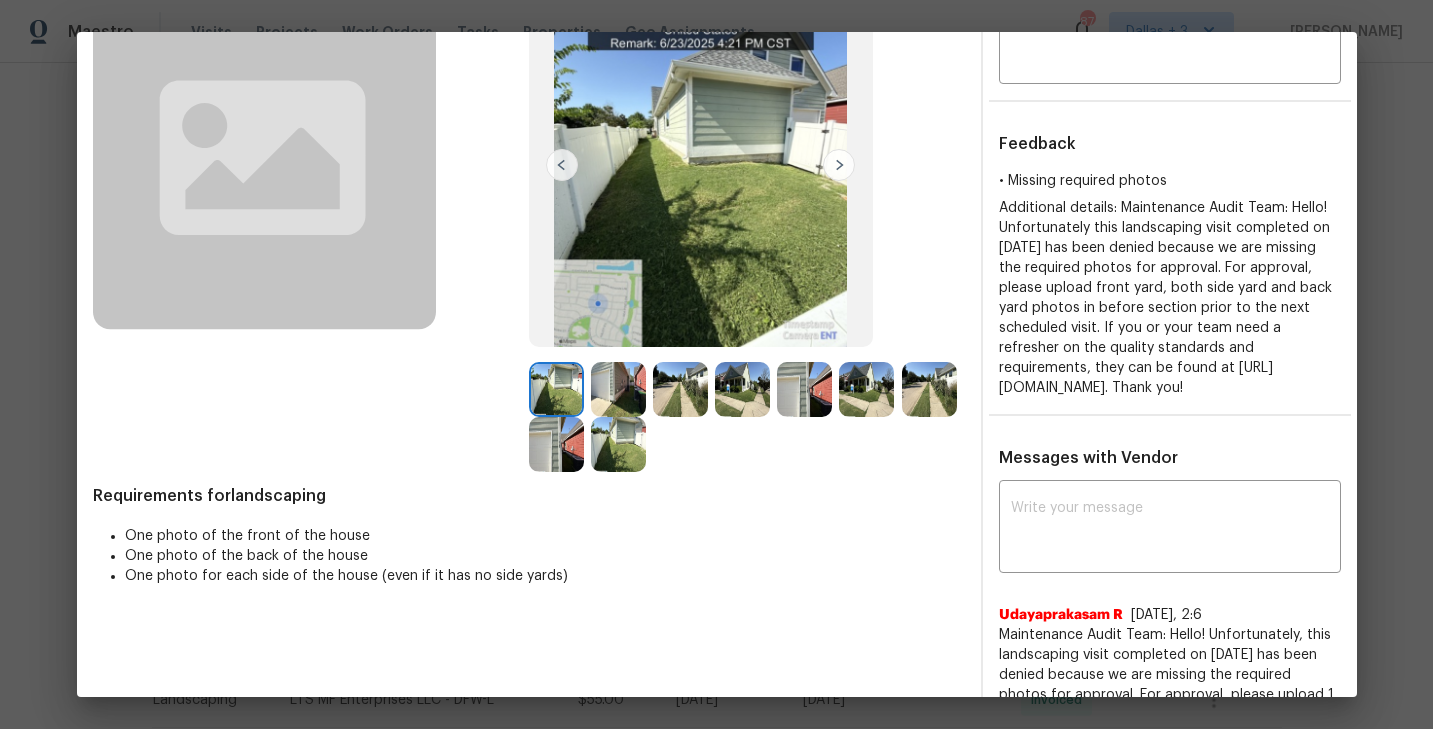 click at bounding box center [839, 165] 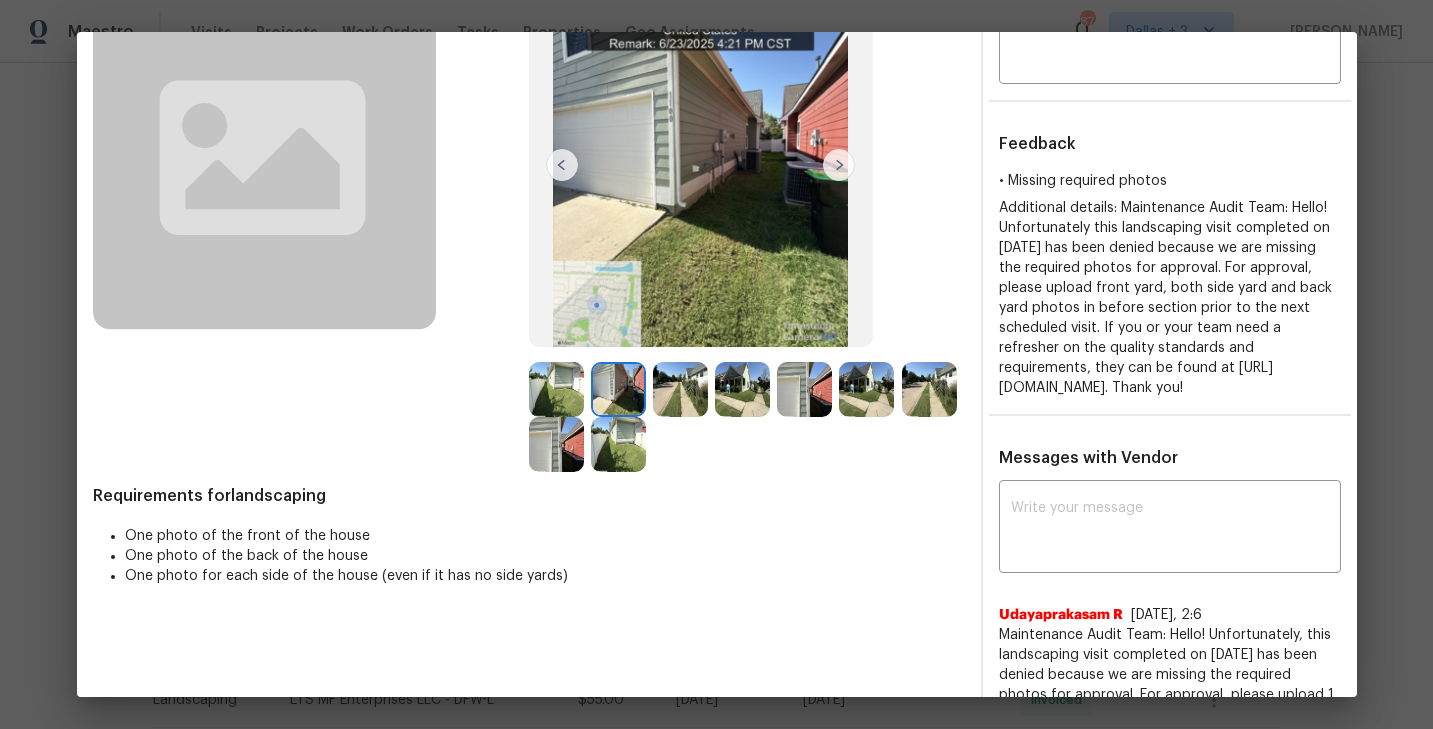 click at bounding box center (556, 389) 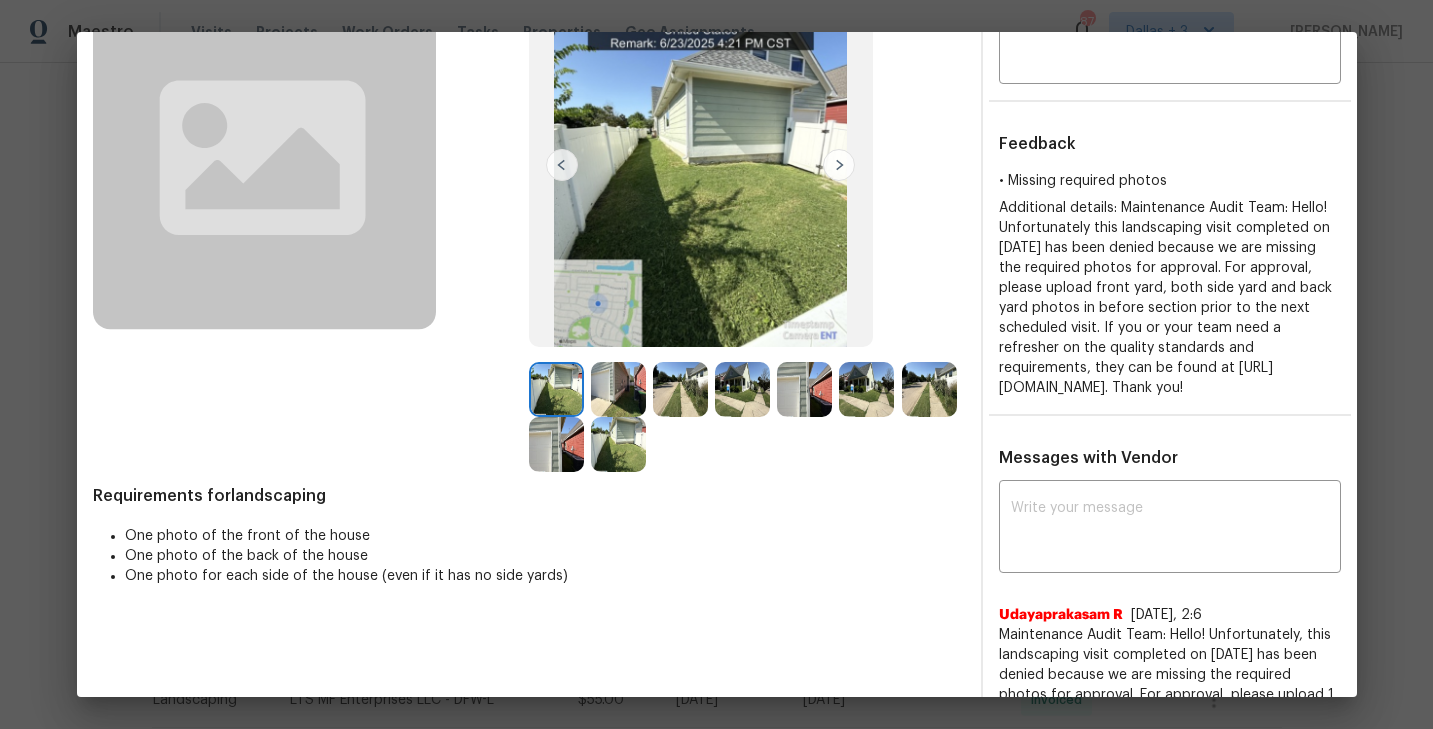 click at bounding box center (839, 165) 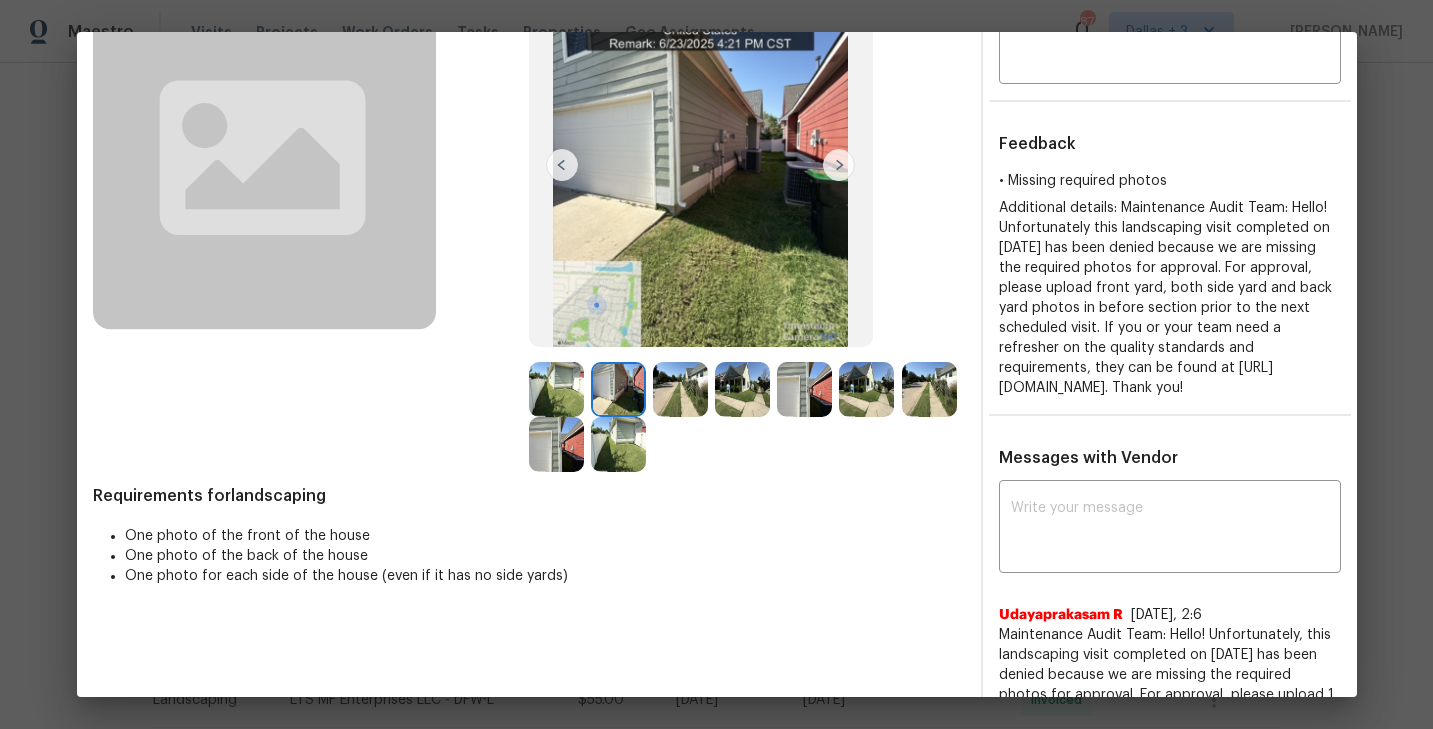 click at bounding box center [680, 389] 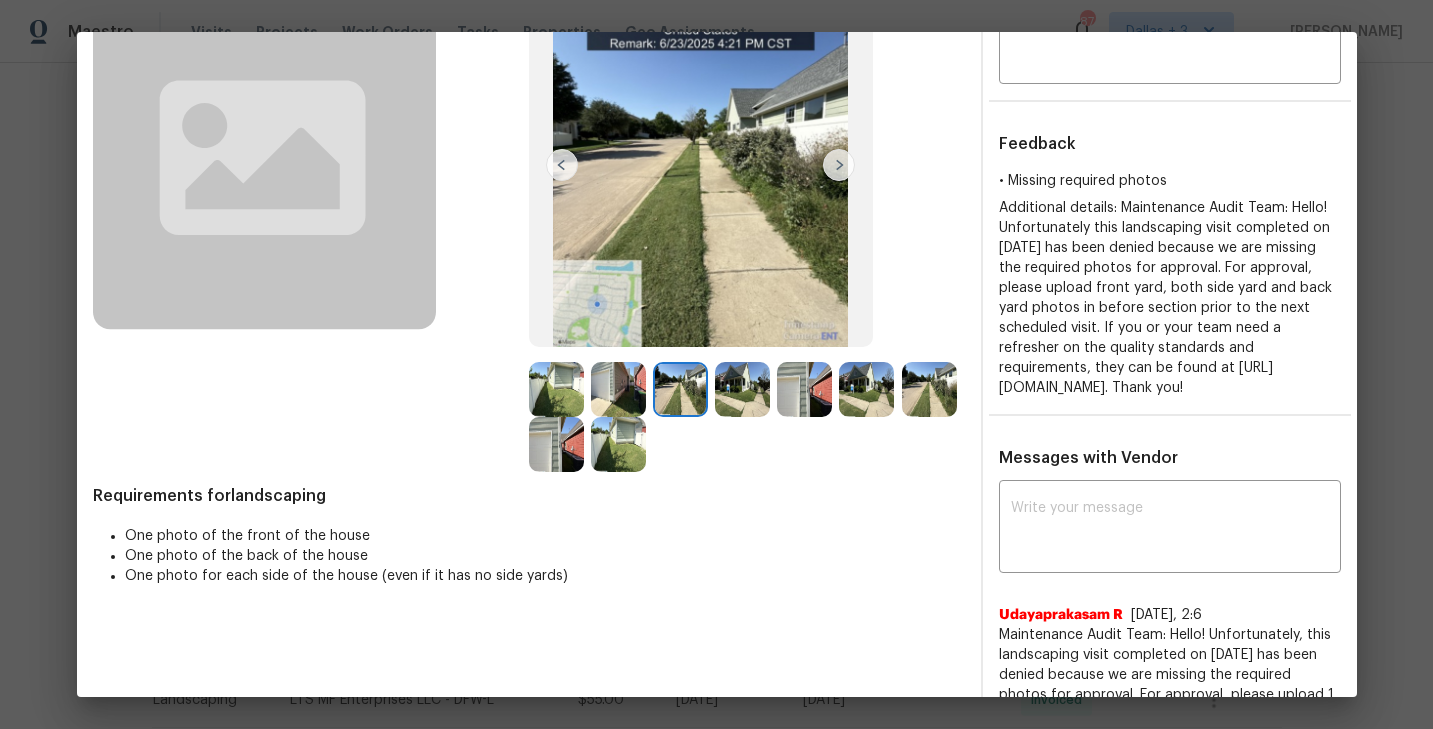 click at bounding box center (742, 389) 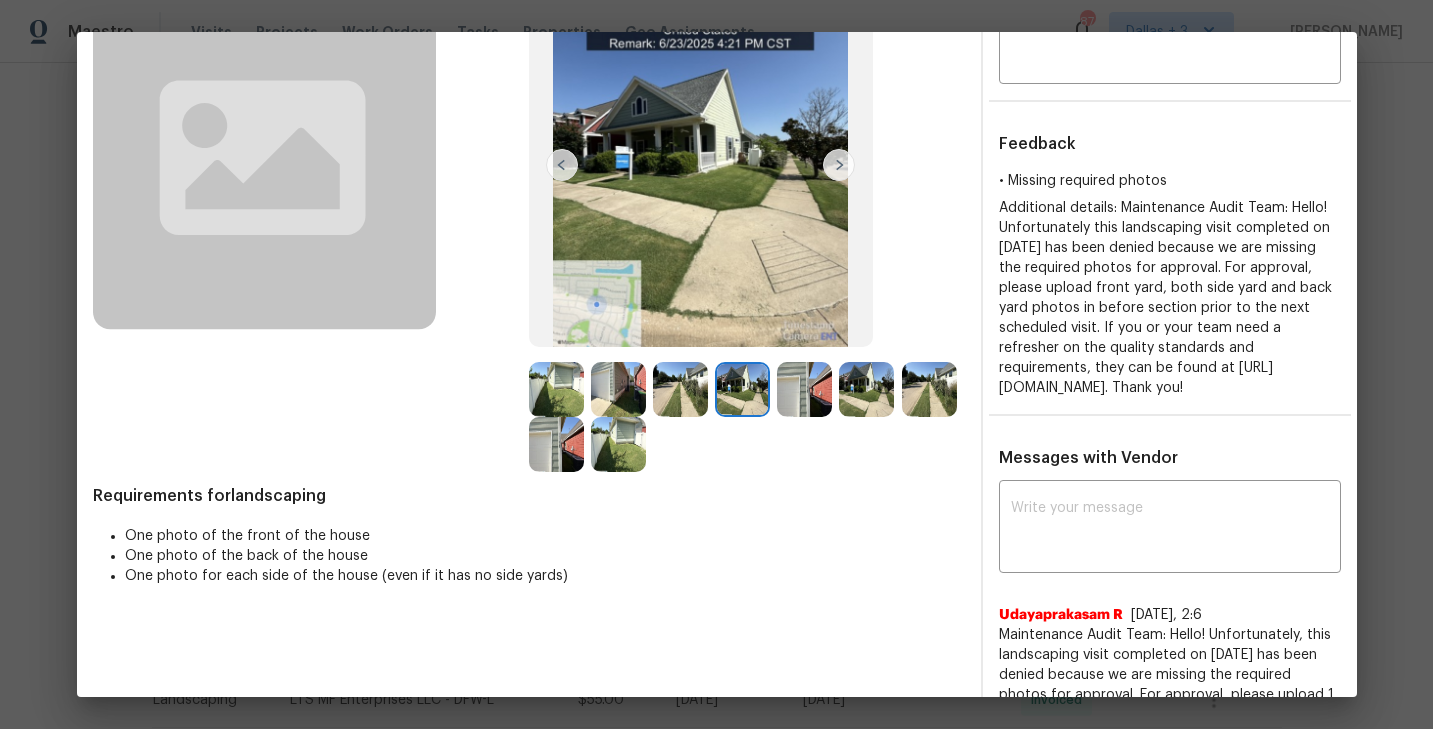 click at bounding box center (804, 389) 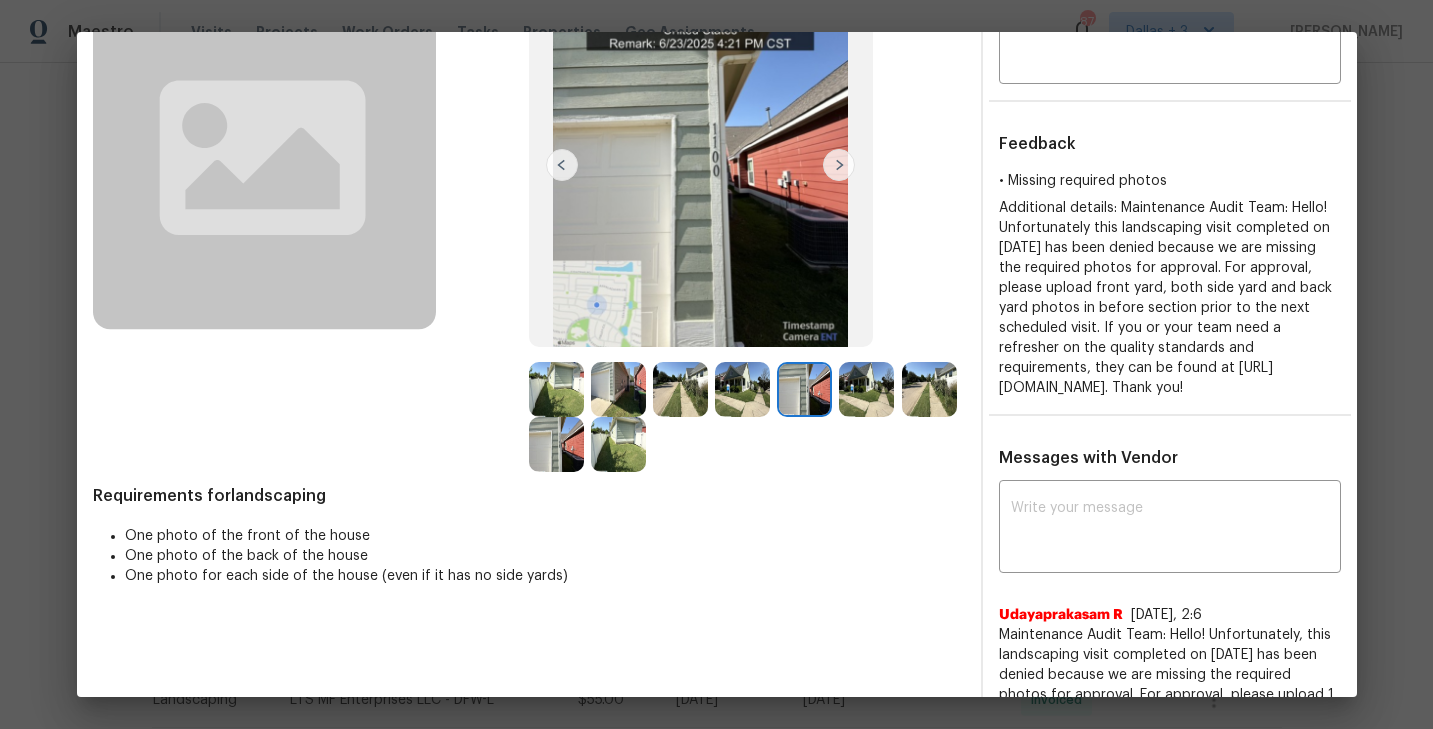 click at bounding box center [870, 389] 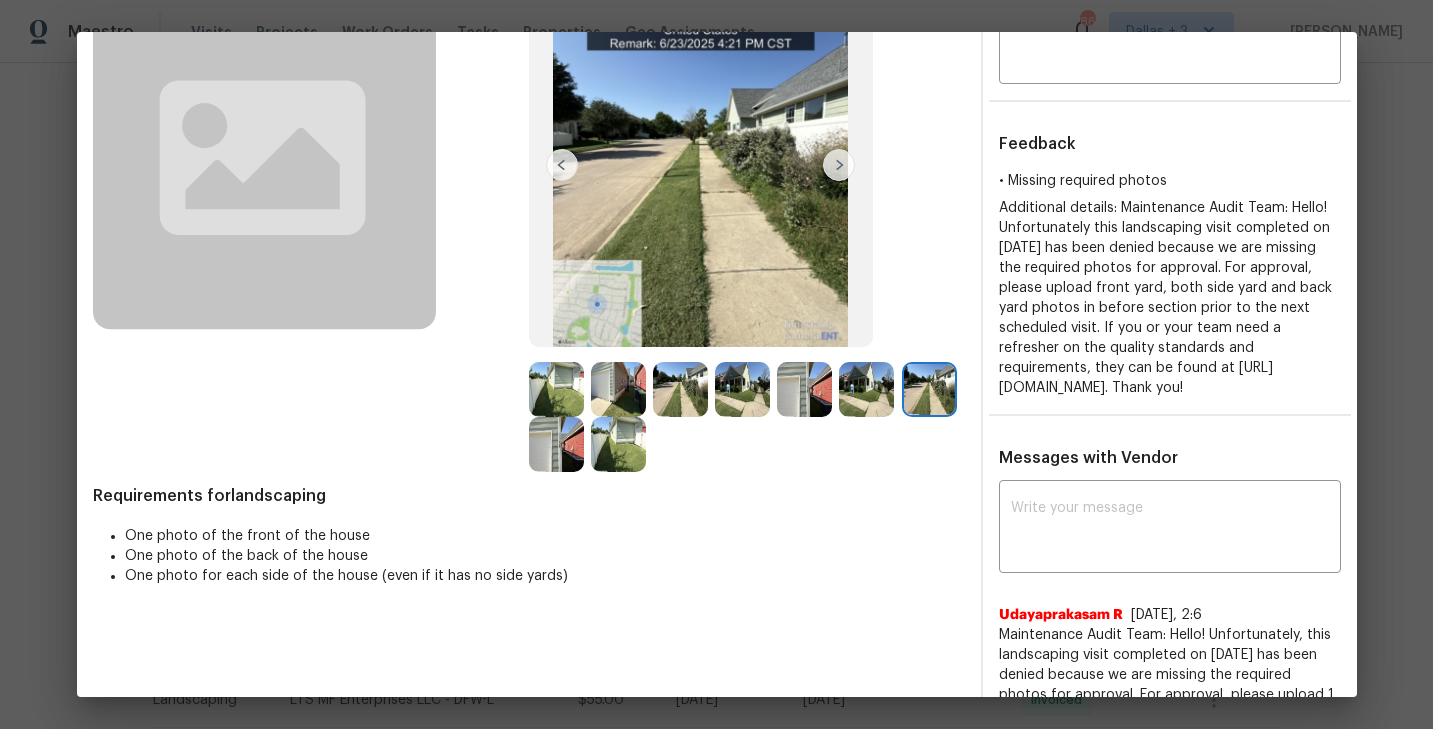 scroll, scrollTop: 0, scrollLeft: 0, axis: both 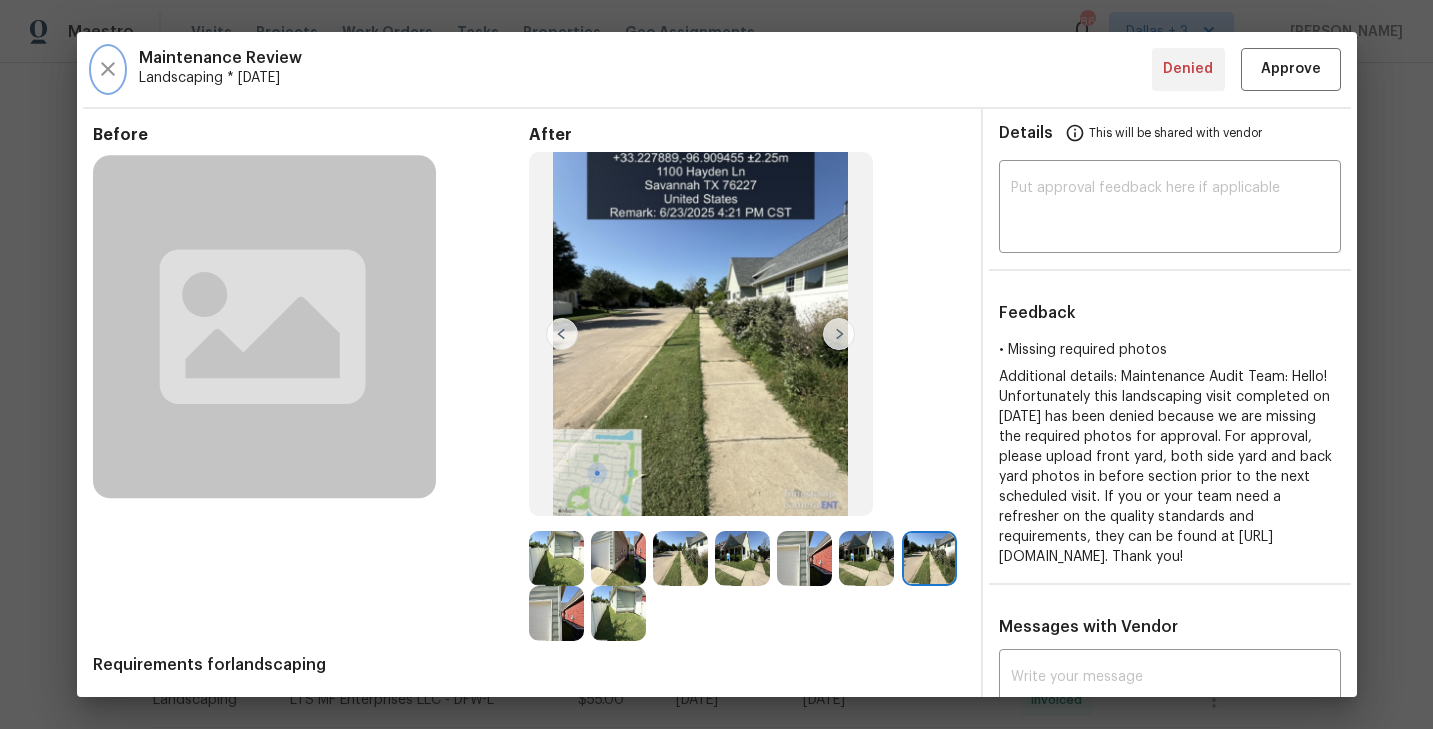 click at bounding box center [108, 69] 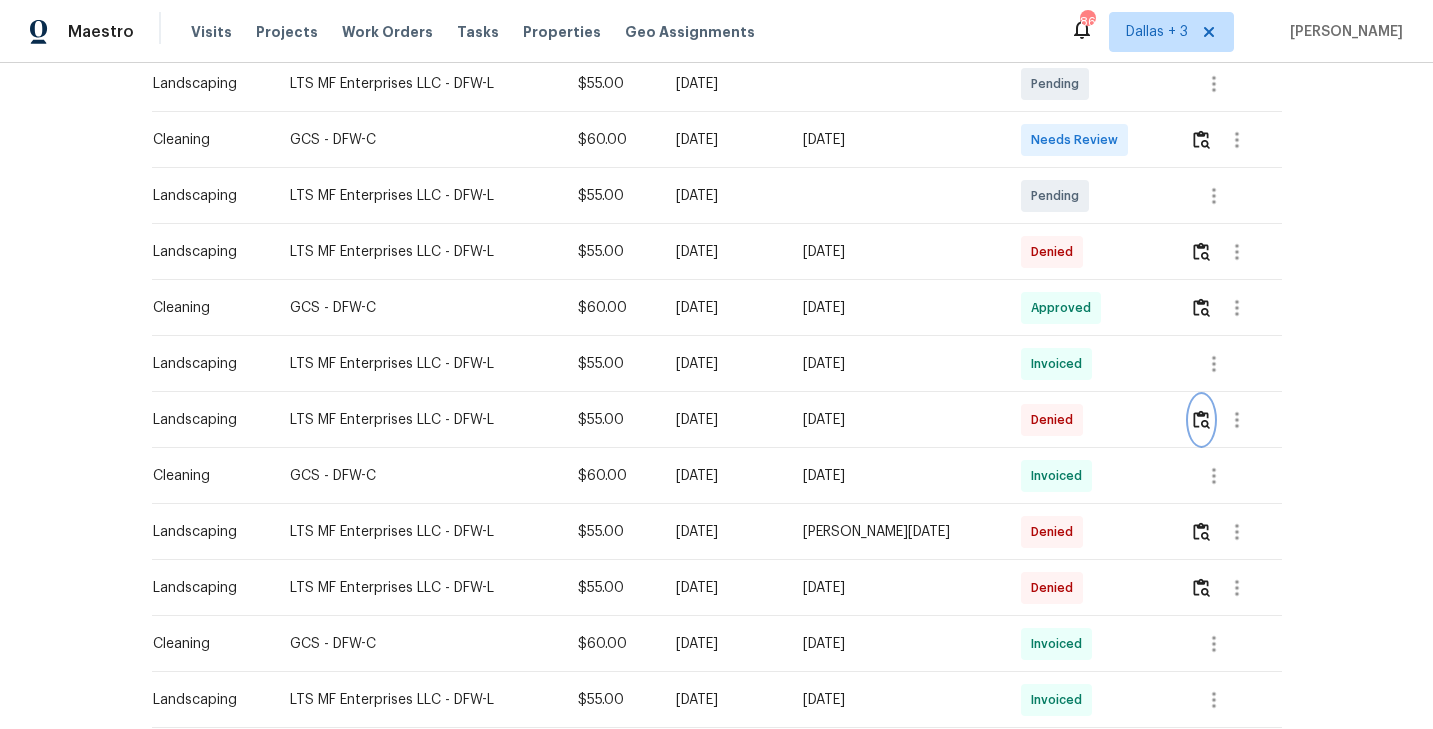 scroll, scrollTop: 0, scrollLeft: 0, axis: both 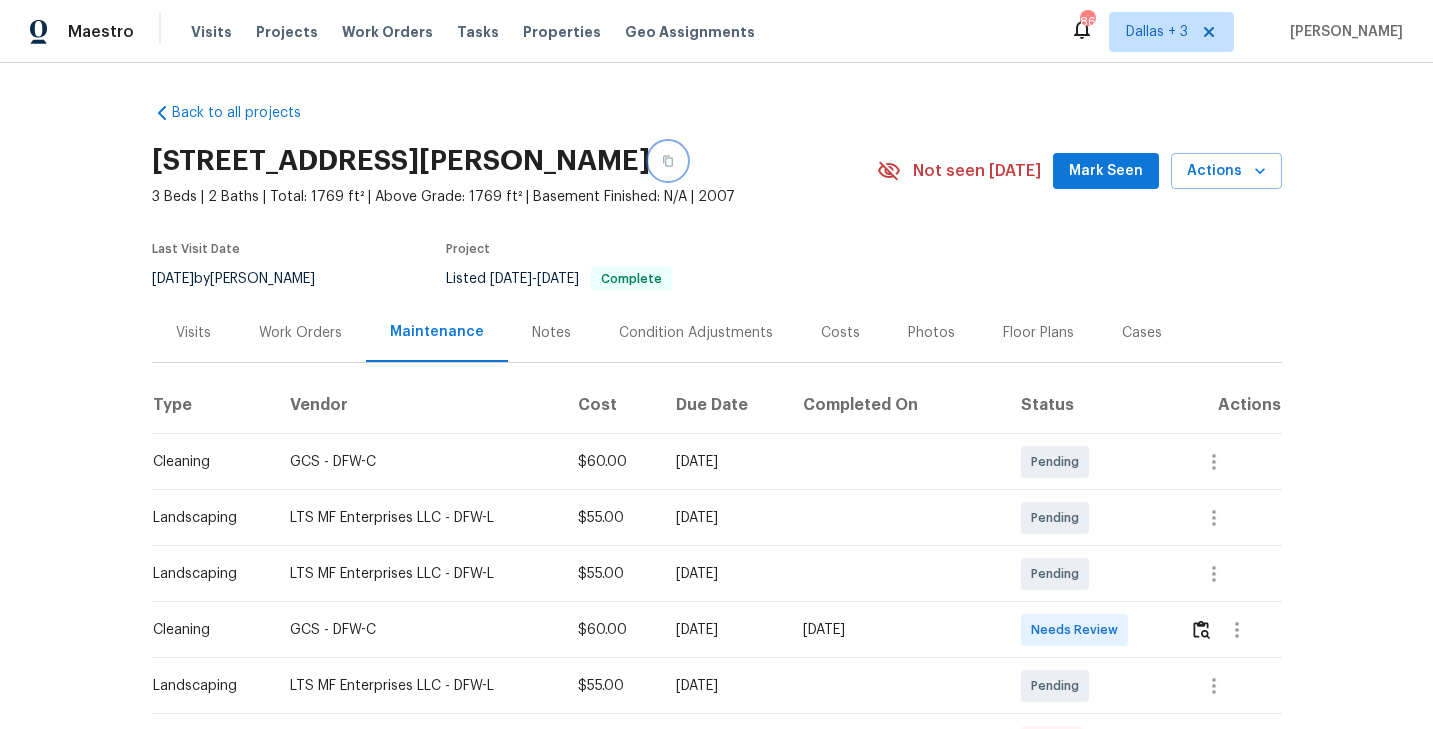 click 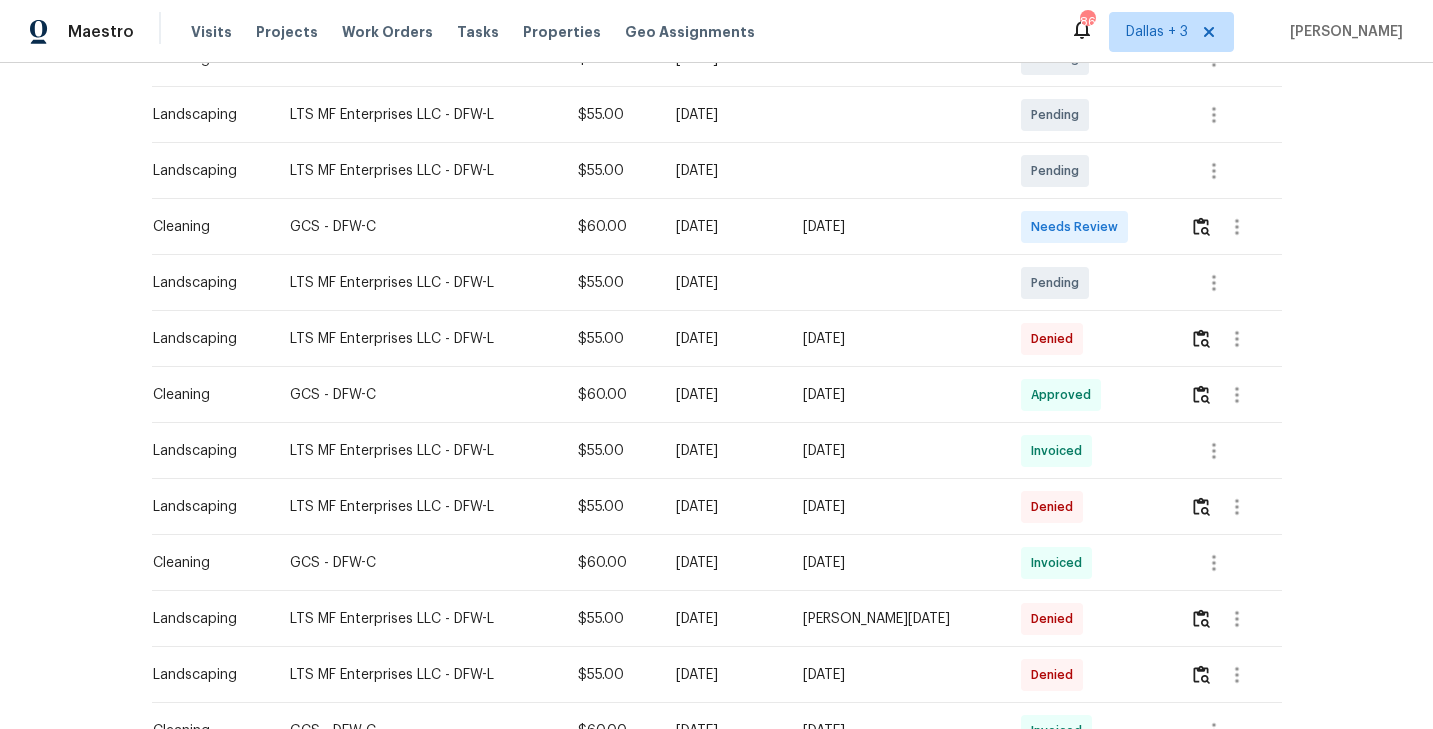 scroll, scrollTop: 439, scrollLeft: 0, axis: vertical 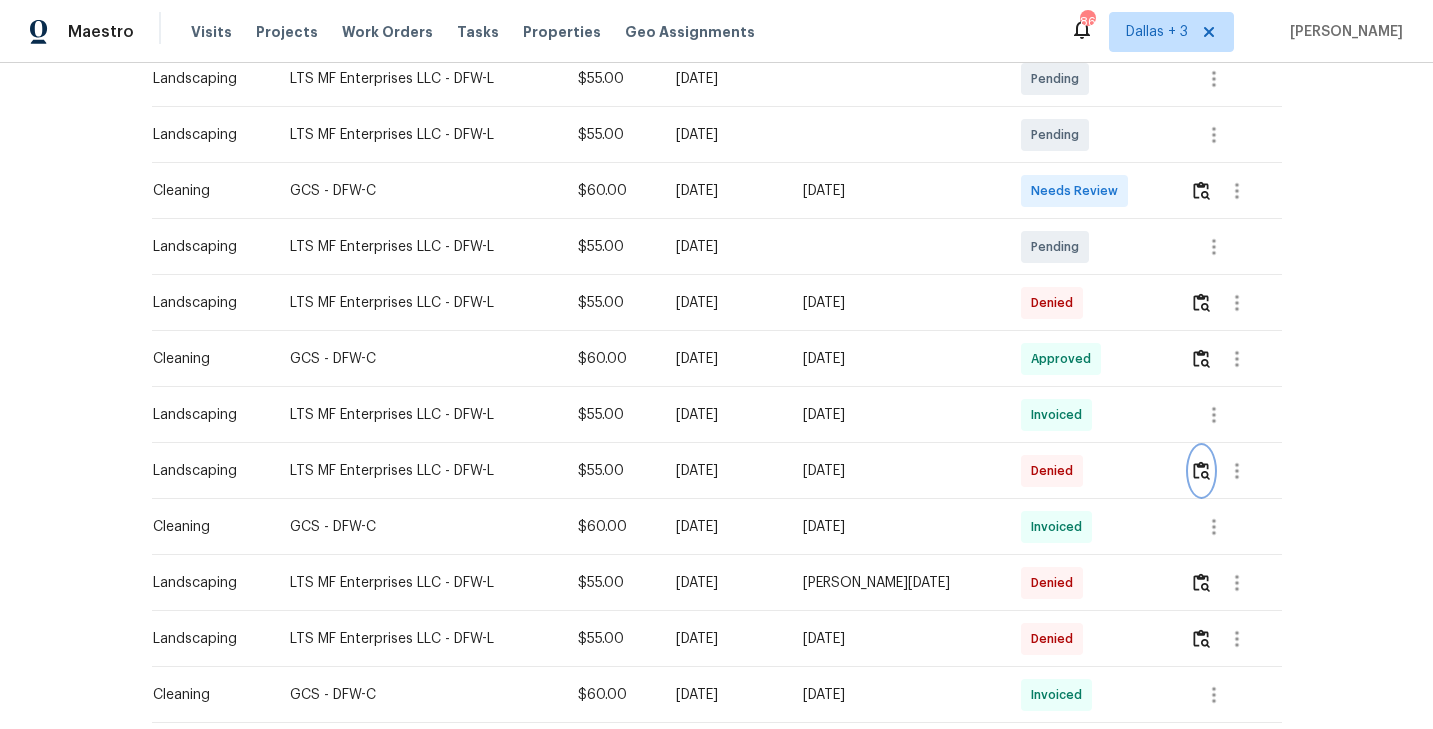 click at bounding box center (1201, 470) 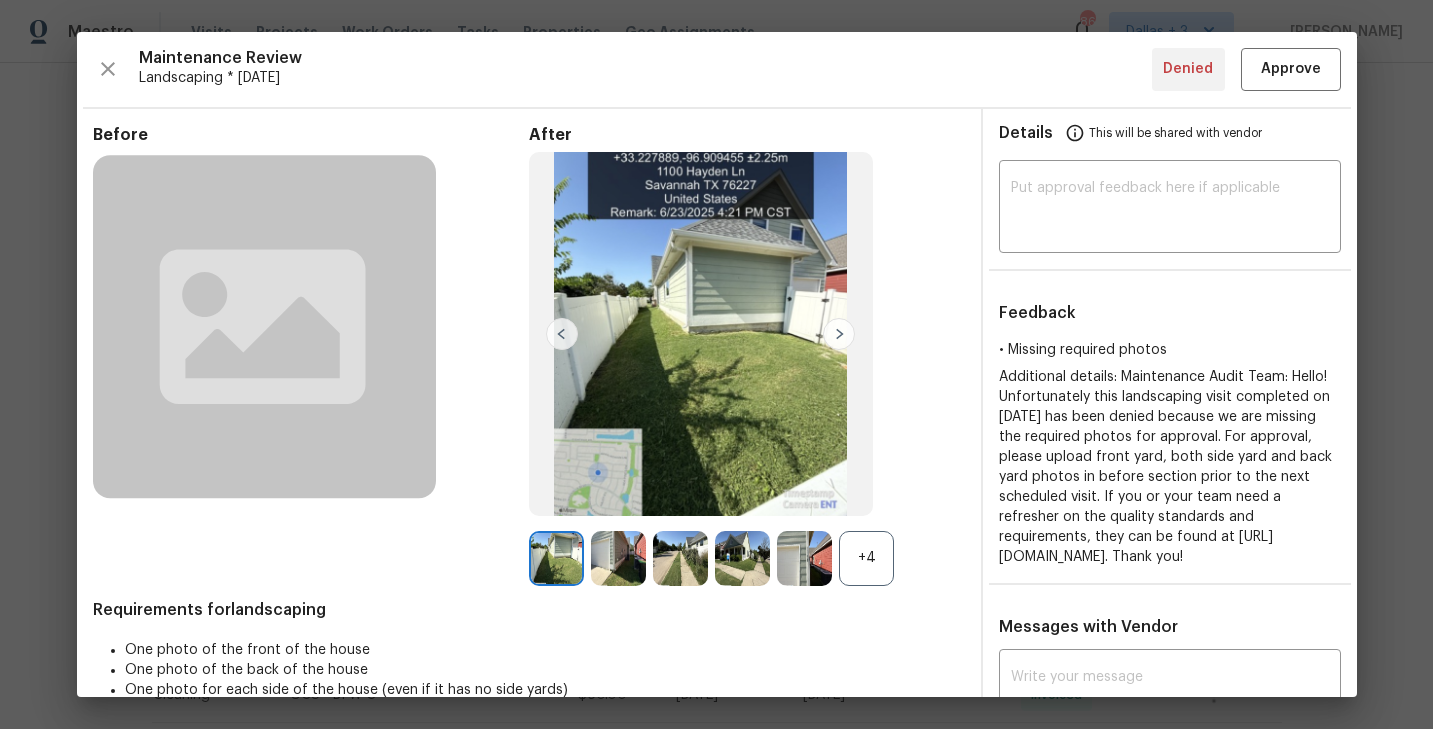 click on "+4" at bounding box center [747, 558] 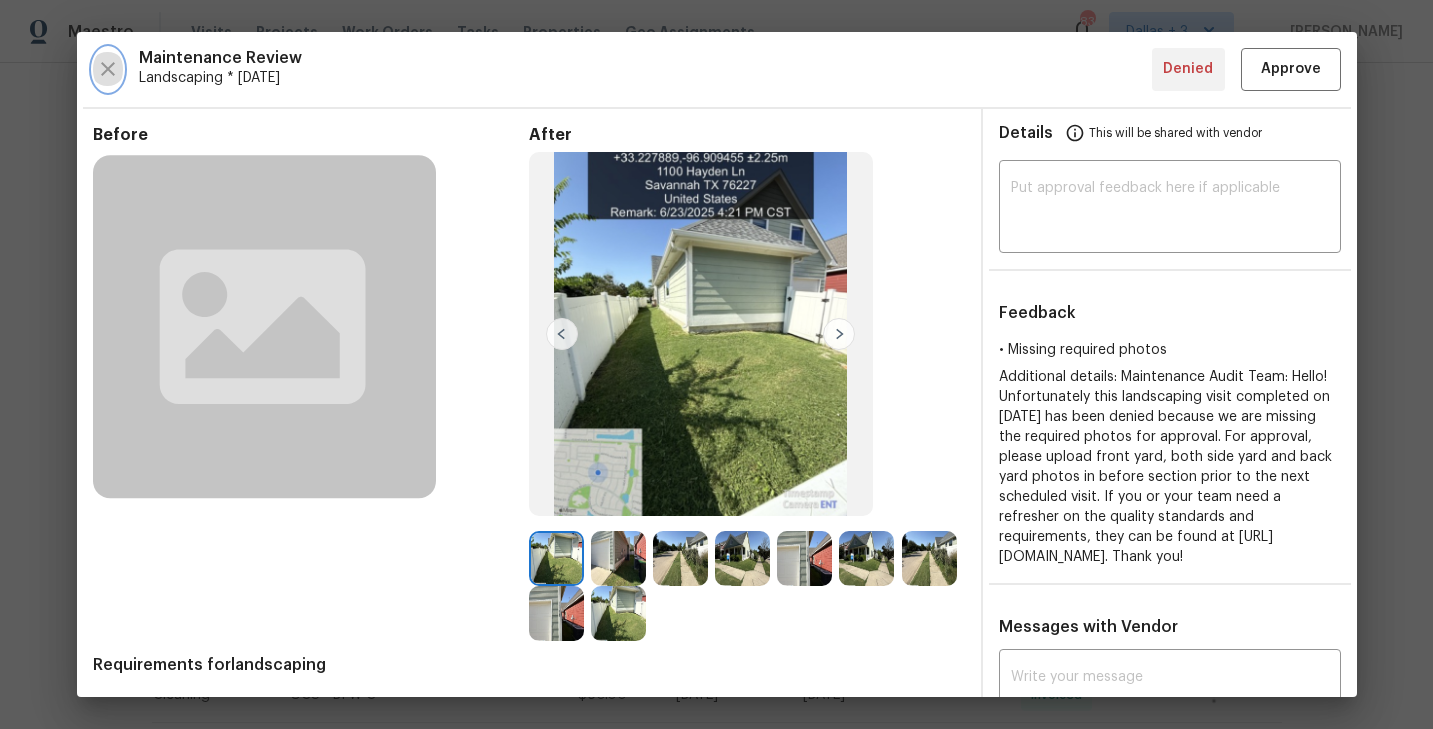 click 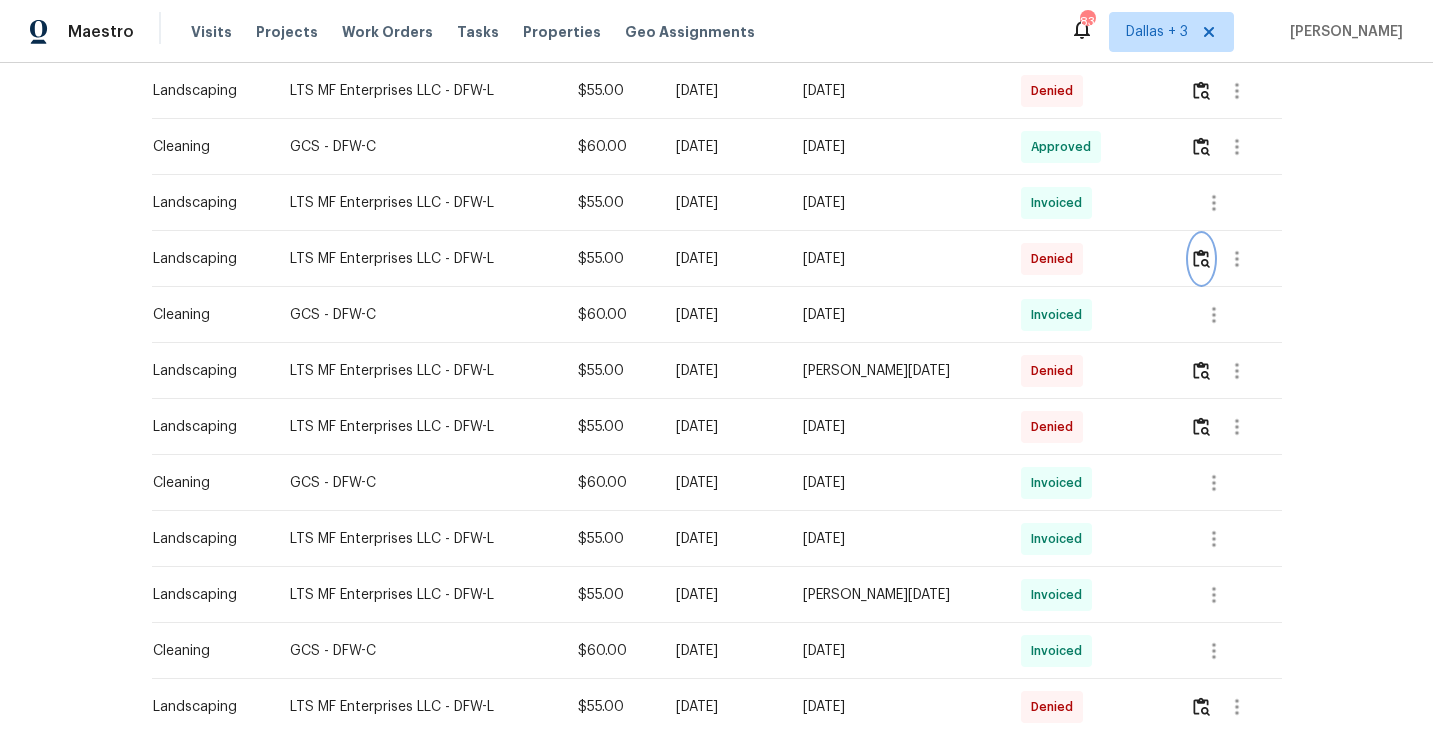scroll, scrollTop: 658, scrollLeft: 0, axis: vertical 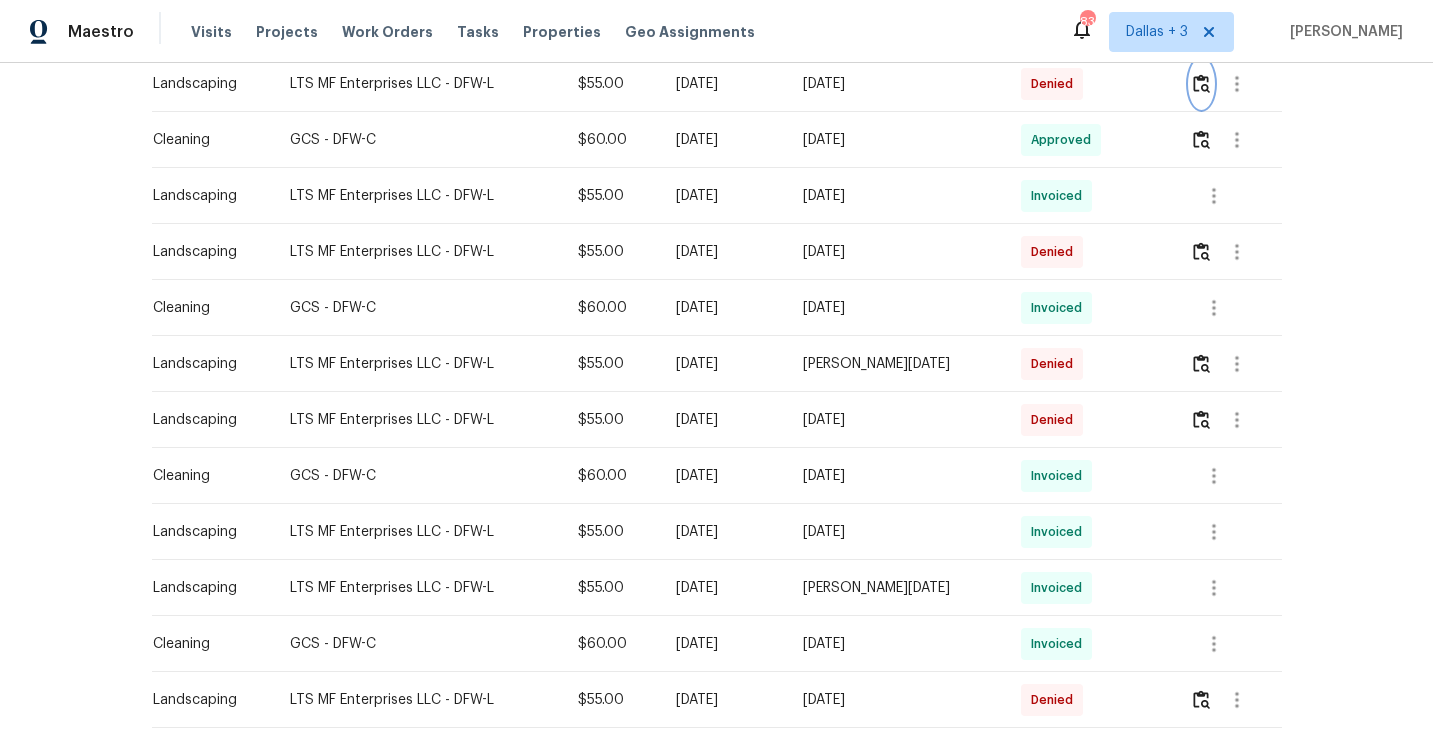 click at bounding box center [1201, 83] 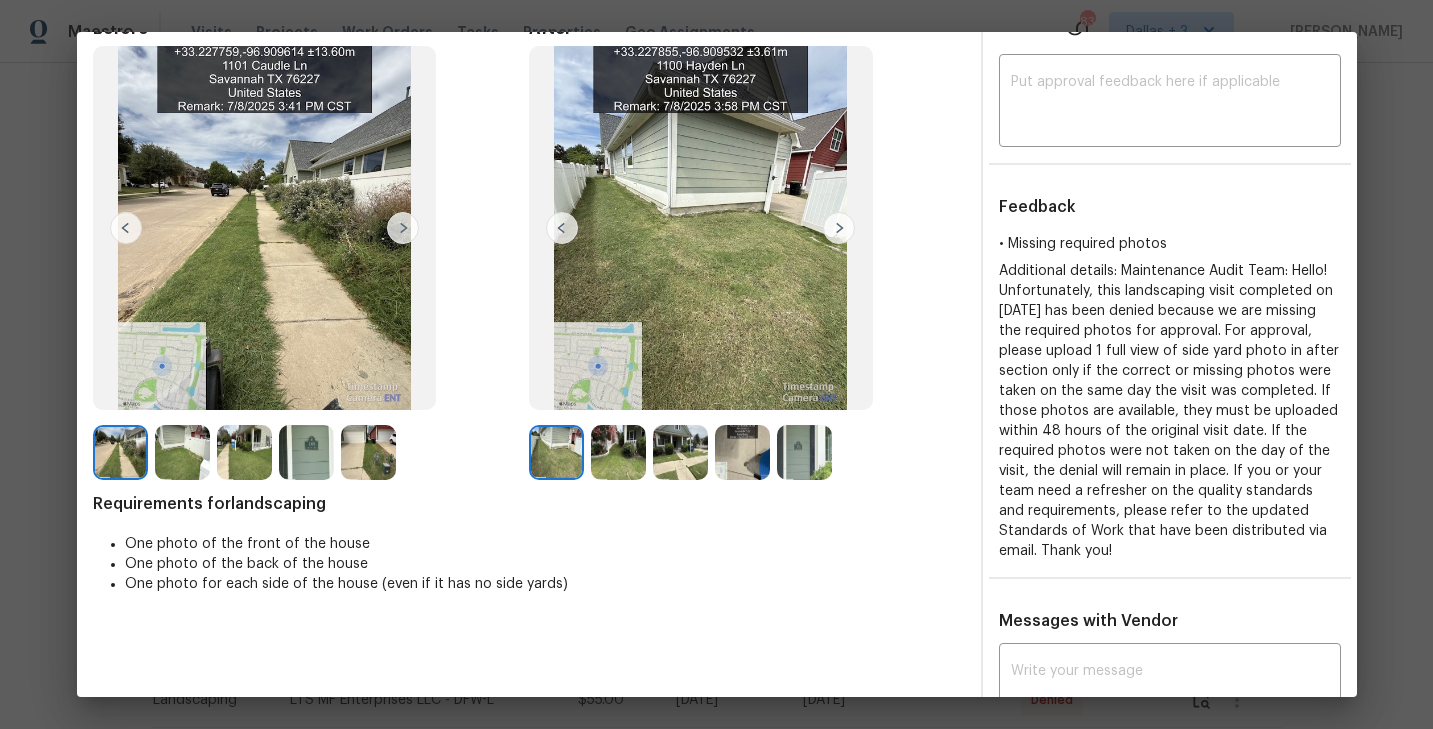 scroll, scrollTop: 75, scrollLeft: 0, axis: vertical 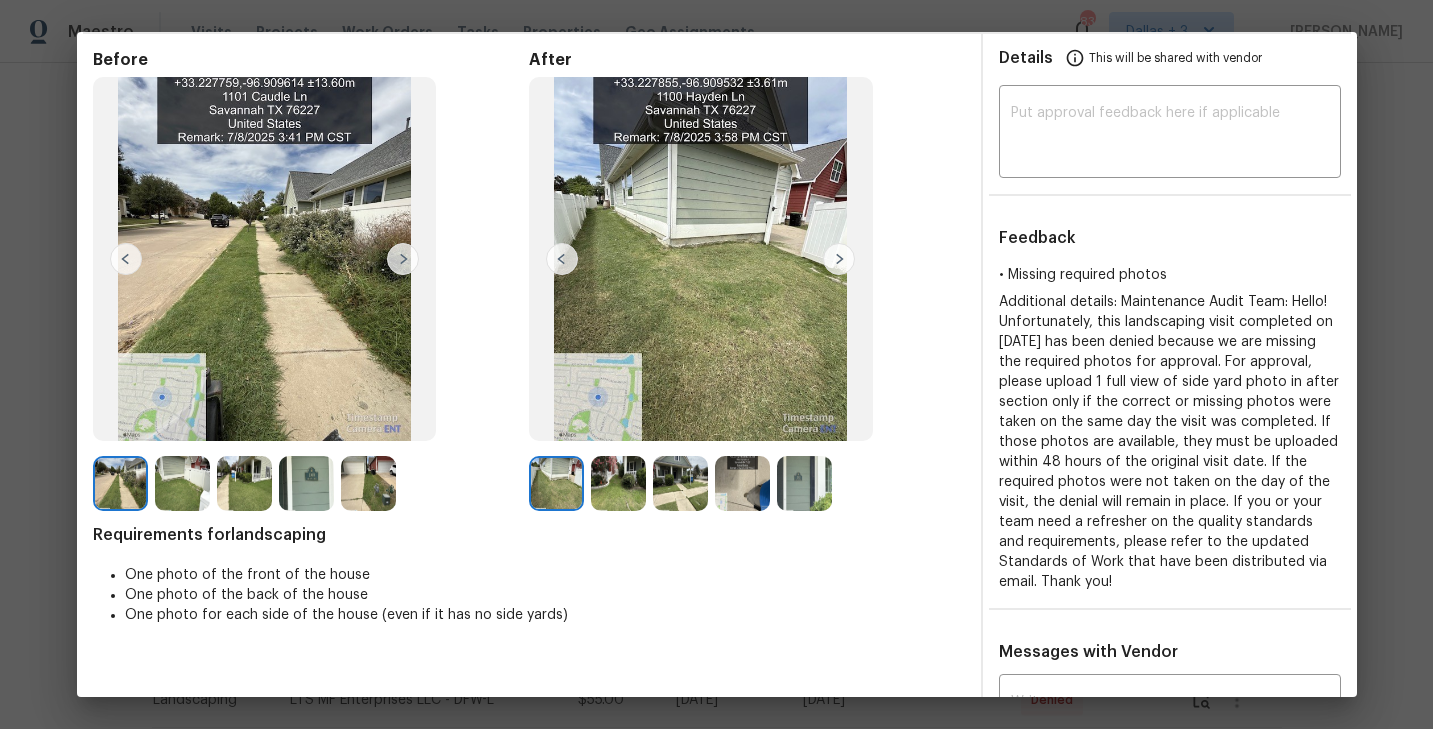 click at bounding box center (618, 483) 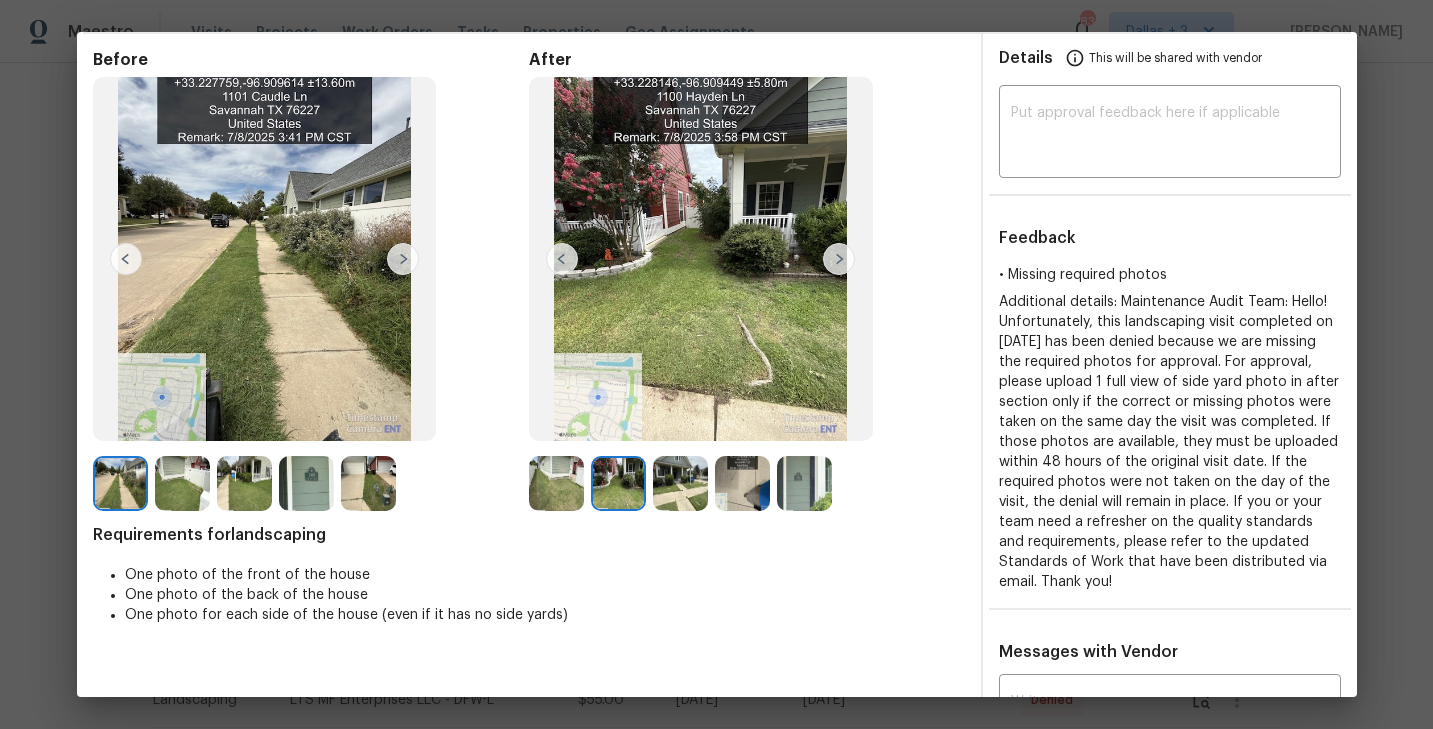 click at bounding box center [622, 483] 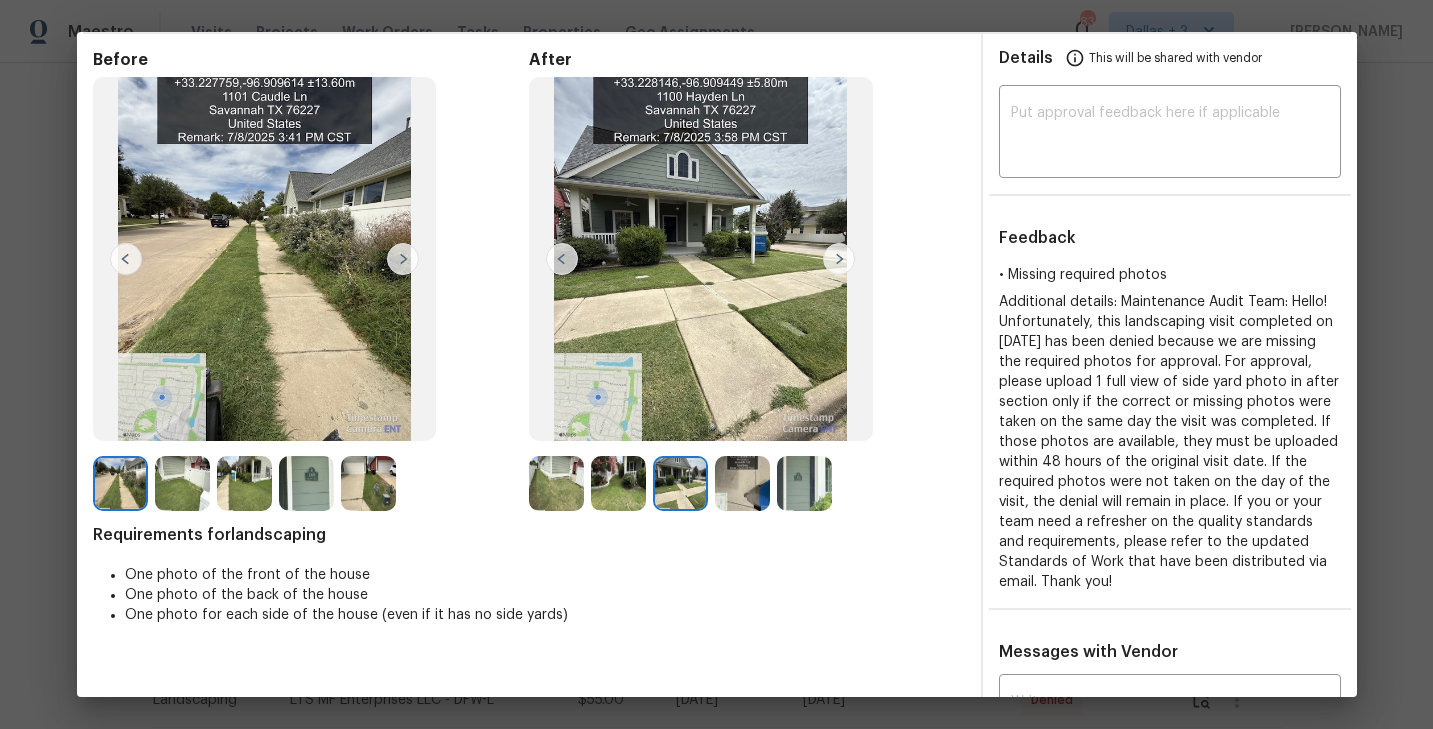 click at bounding box center [742, 483] 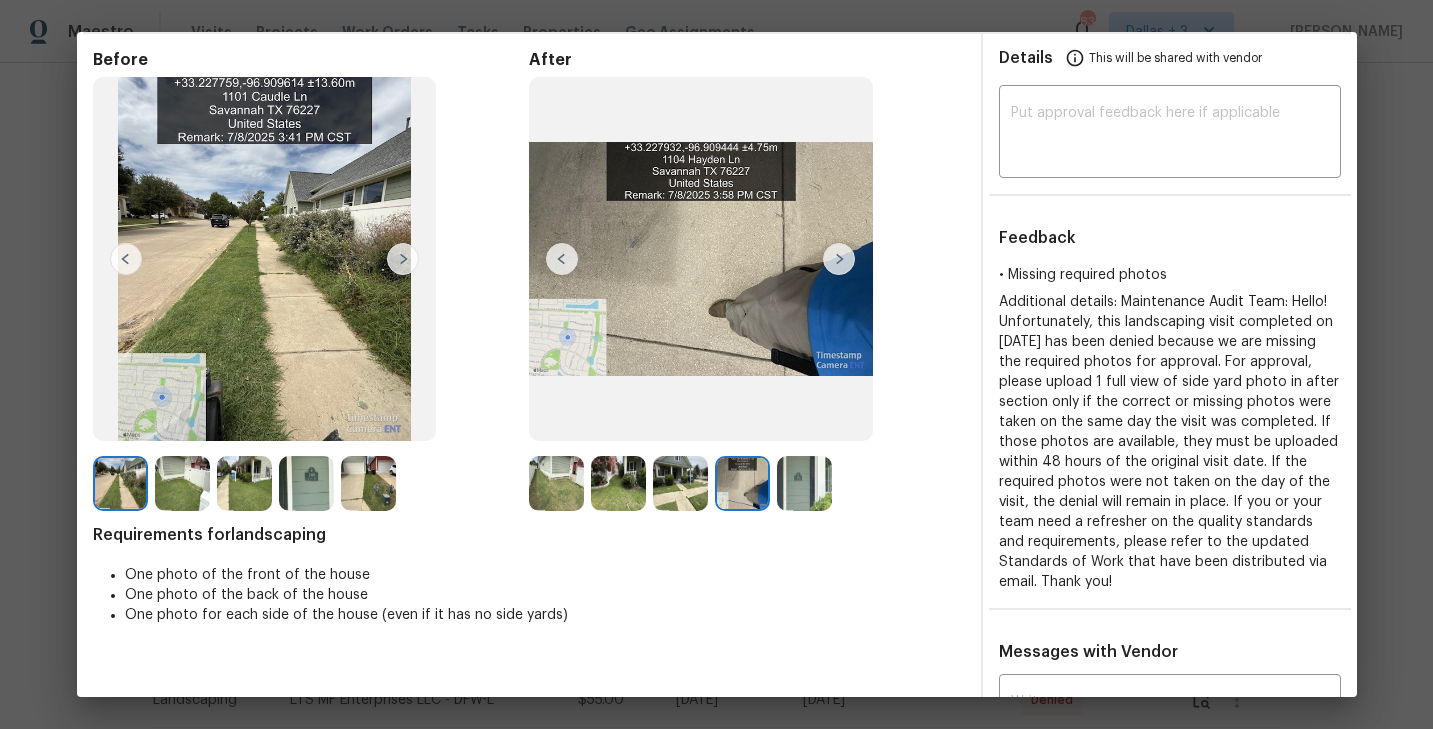 click at bounding box center (804, 483) 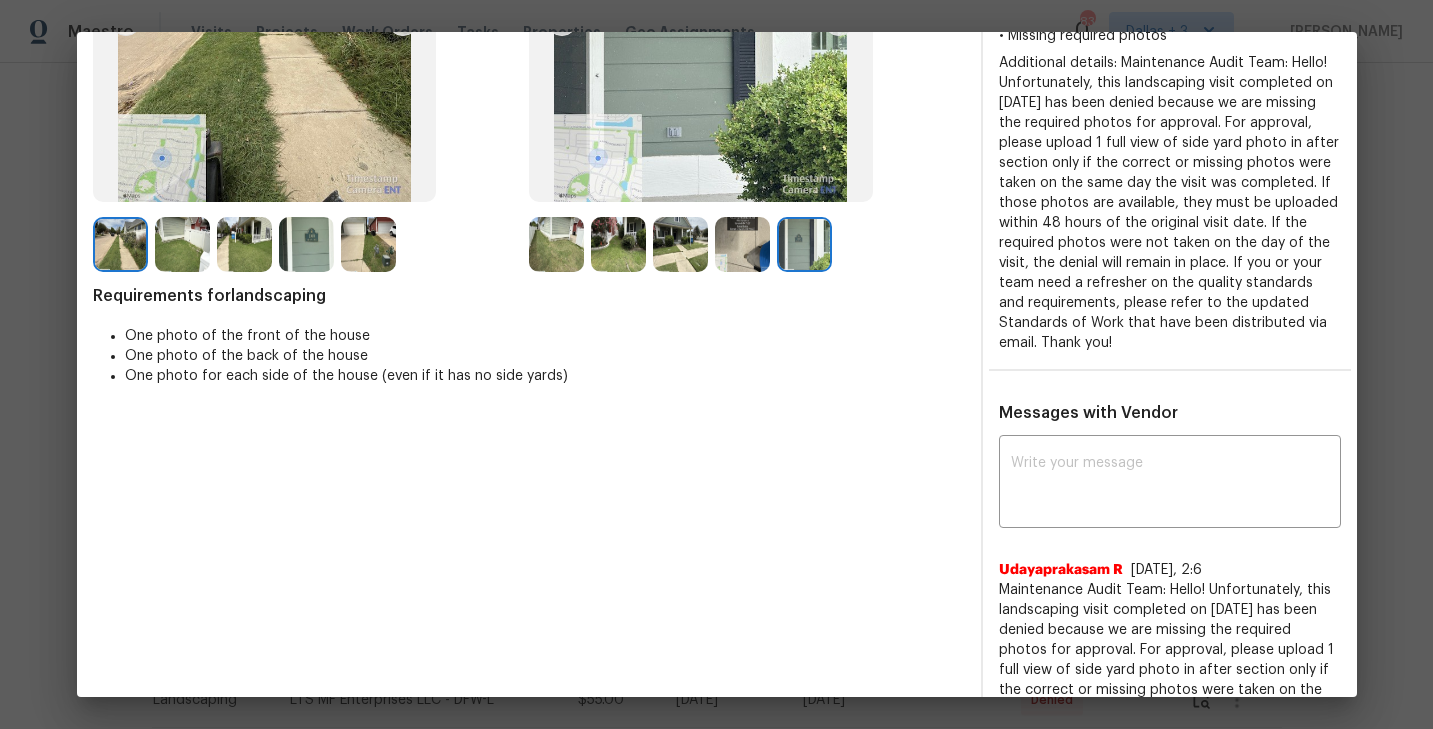 scroll, scrollTop: 0, scrollLeft: 0, axis: both 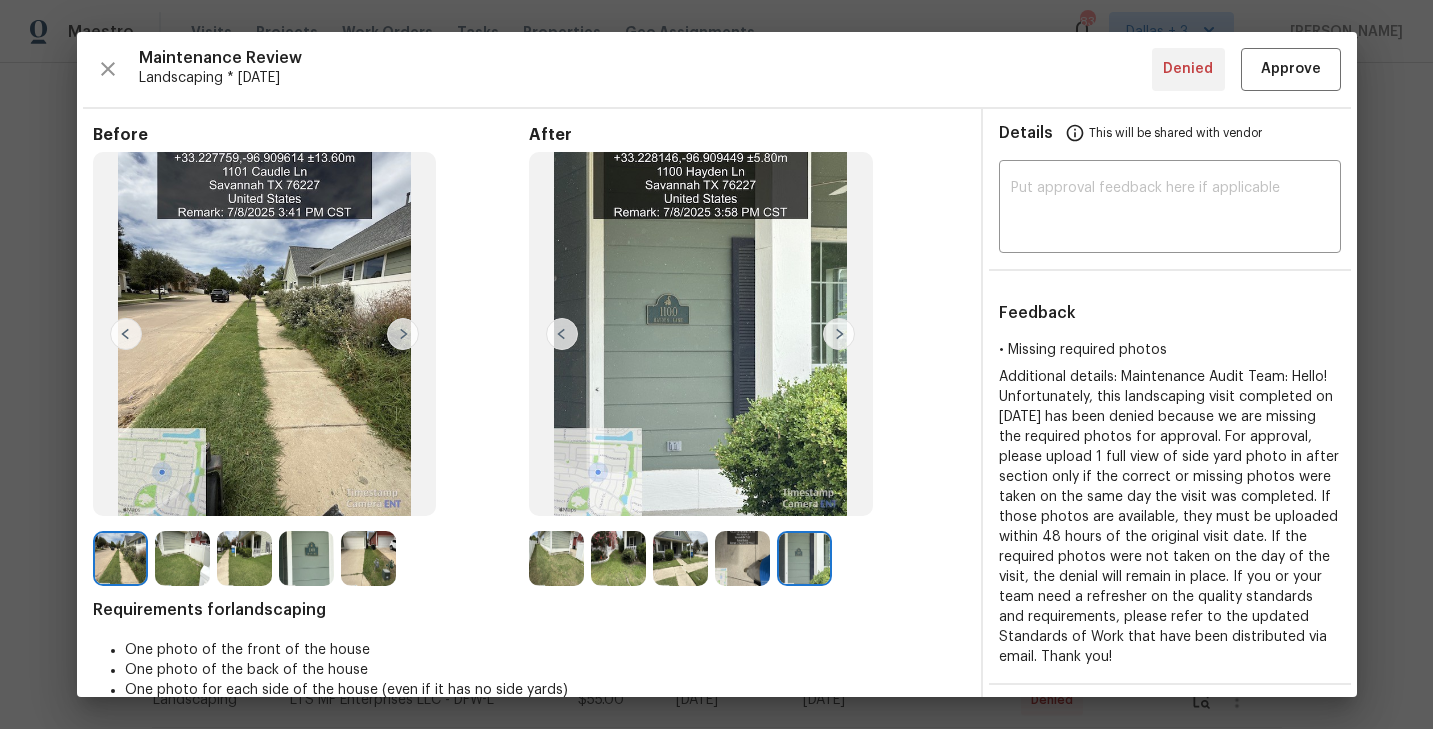 click at bounding box center (556, 558) 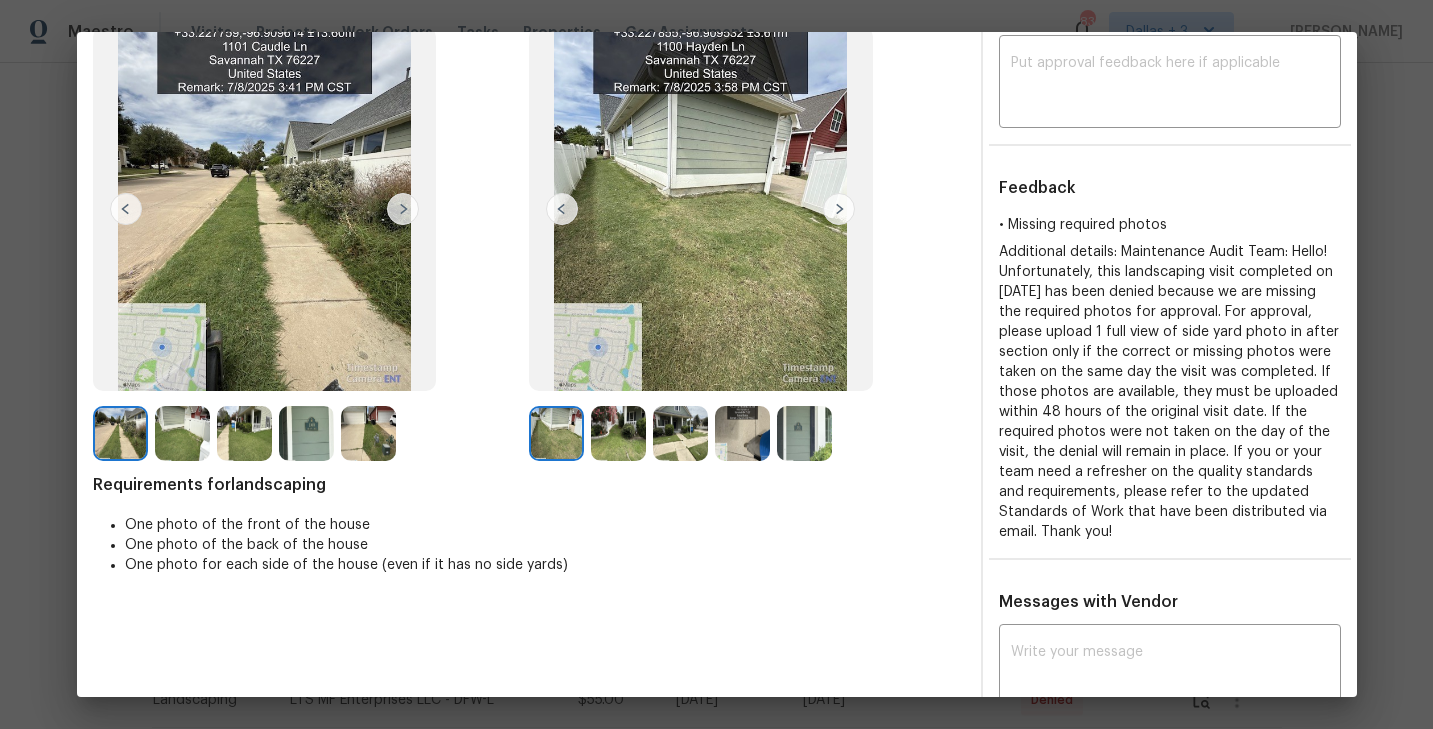 scroll, scrollTop: 118, scrollLeft: 0, axis: vertical 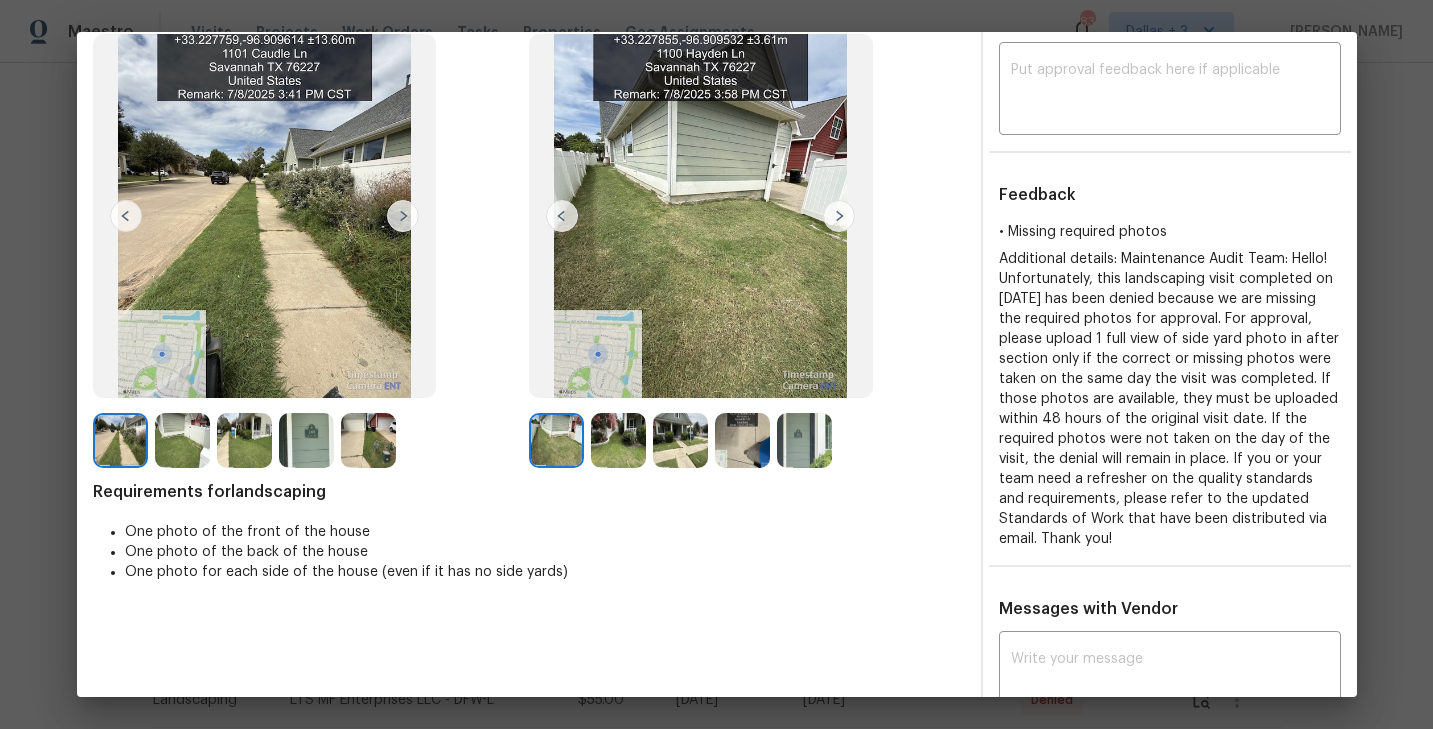 click at bounding box center (618, 440) 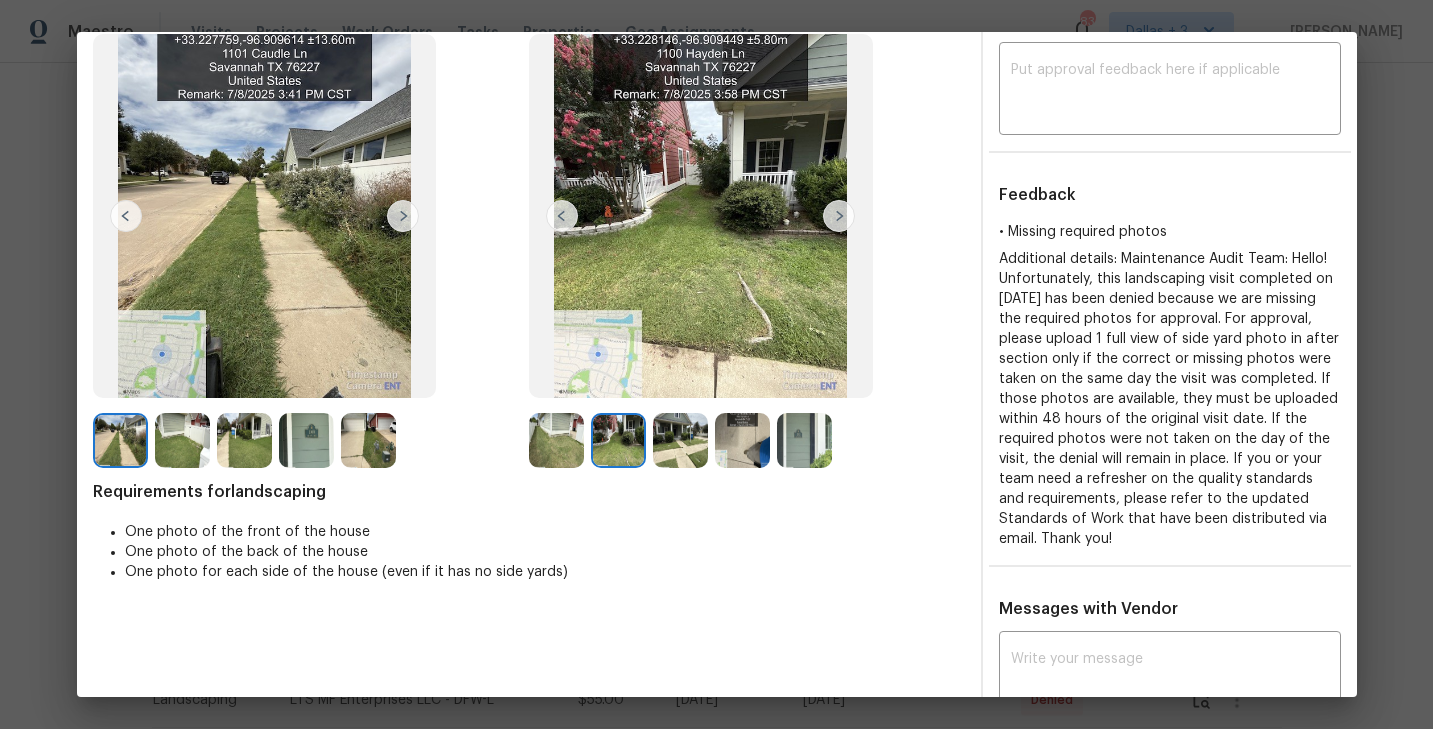 click at bounding box center [680, 440] 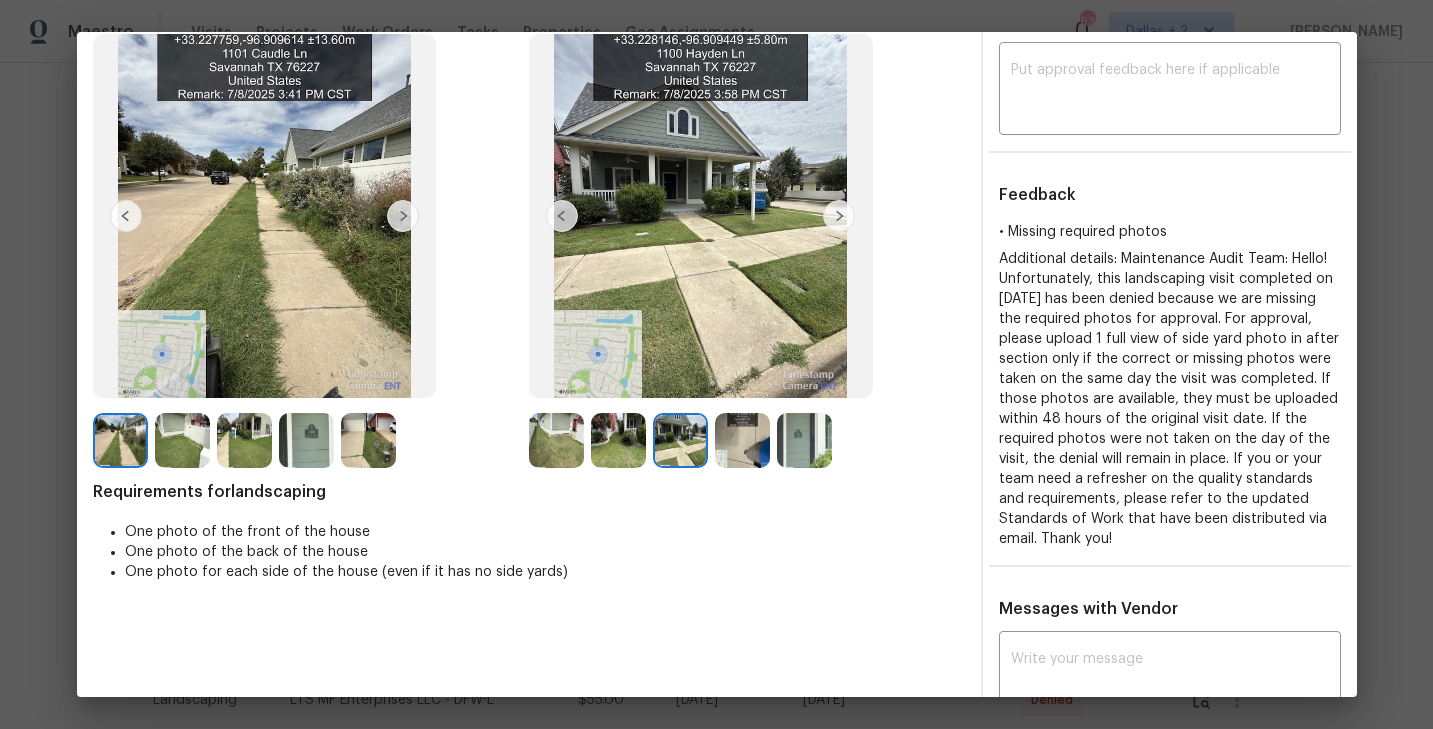 click at bounding box center (742, 440) 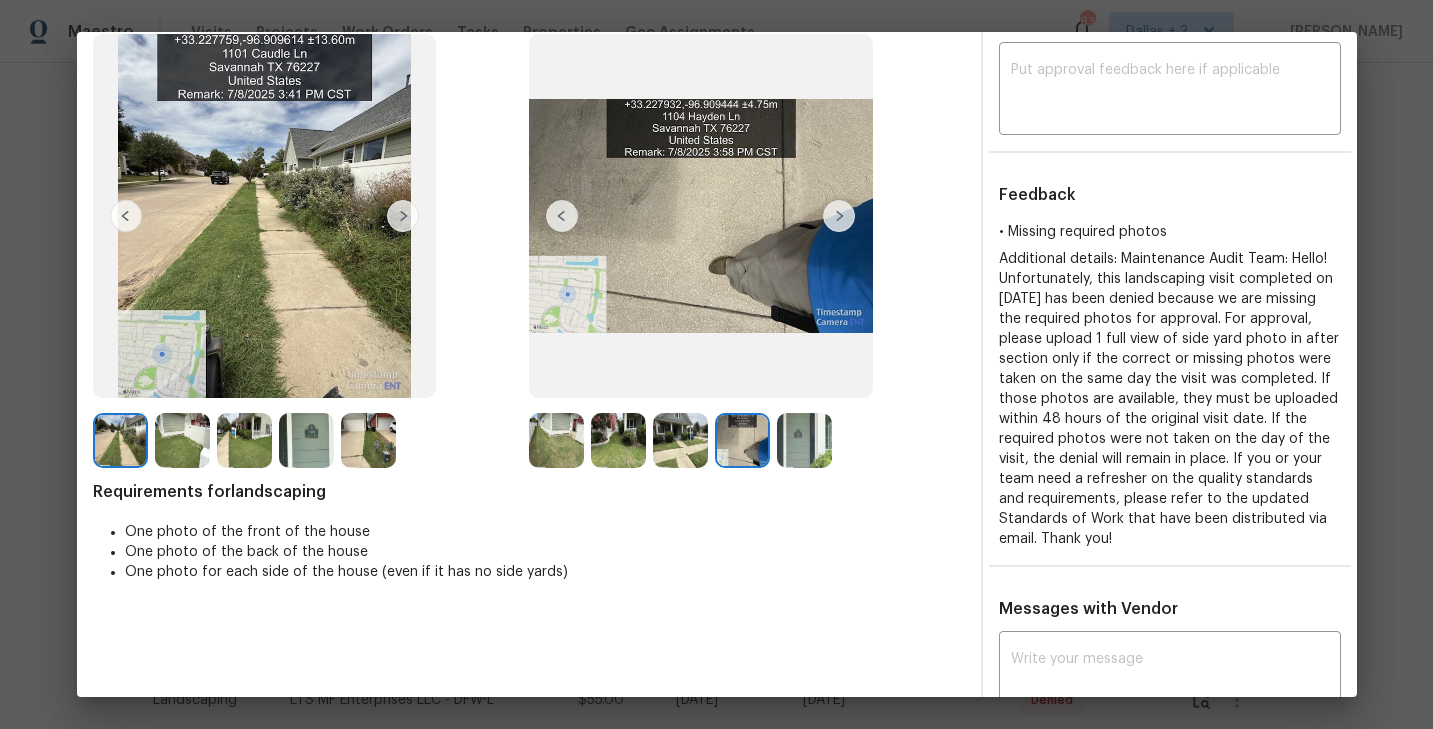 click at bounding box center (804, 440) 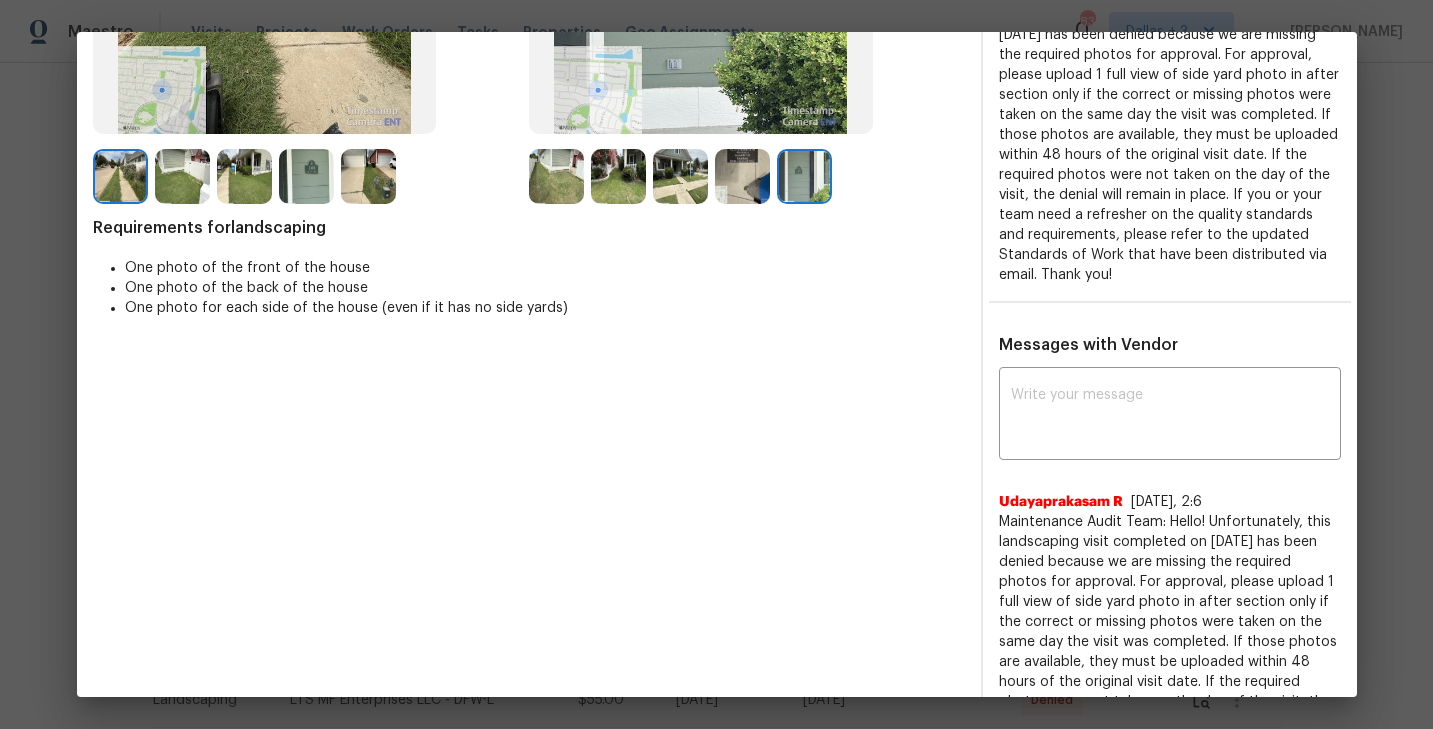 scroll, scrollTop: 385, scrollLeft: 0, axis: vertical 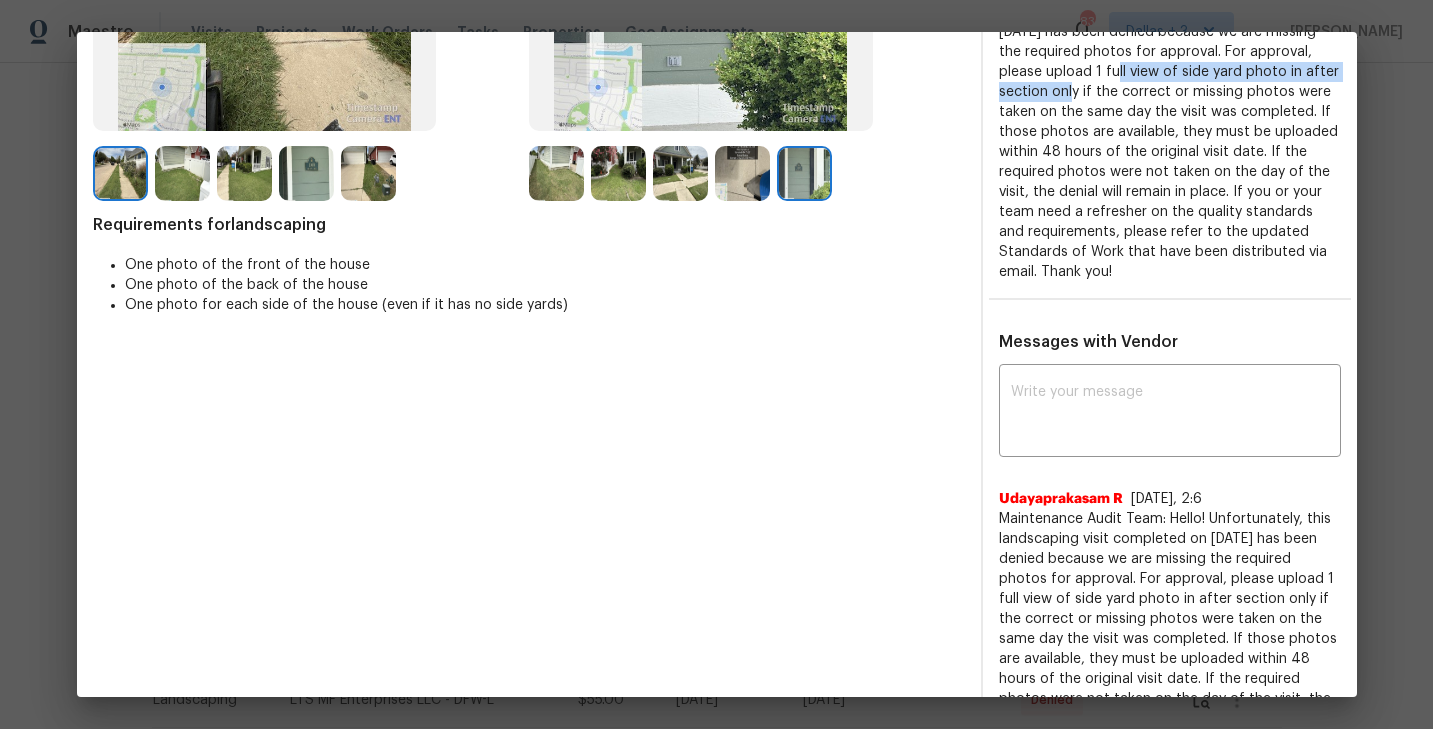 drag, startPoint x: 1160, startPoint y: 74, endPoint x: 1138, endPoint y: 85, distance: 24.596748 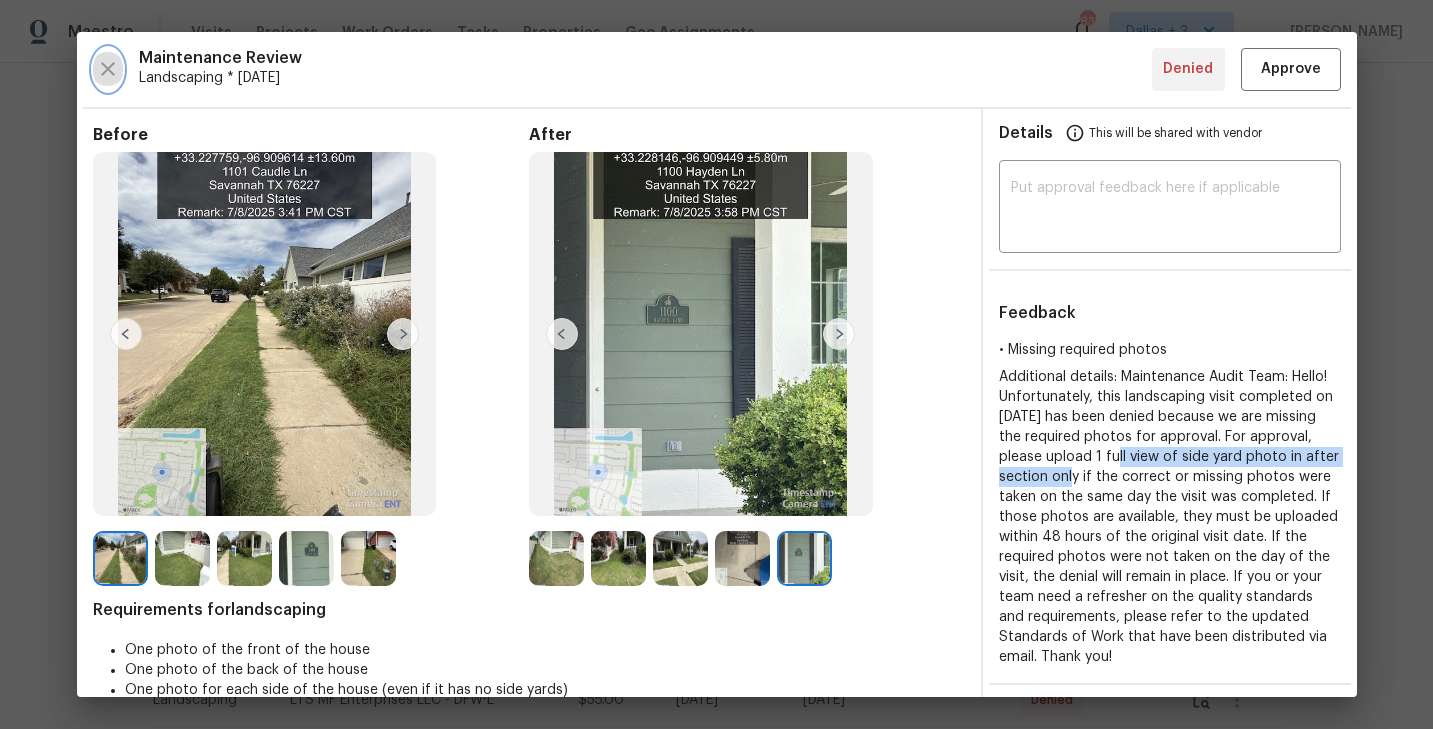 click 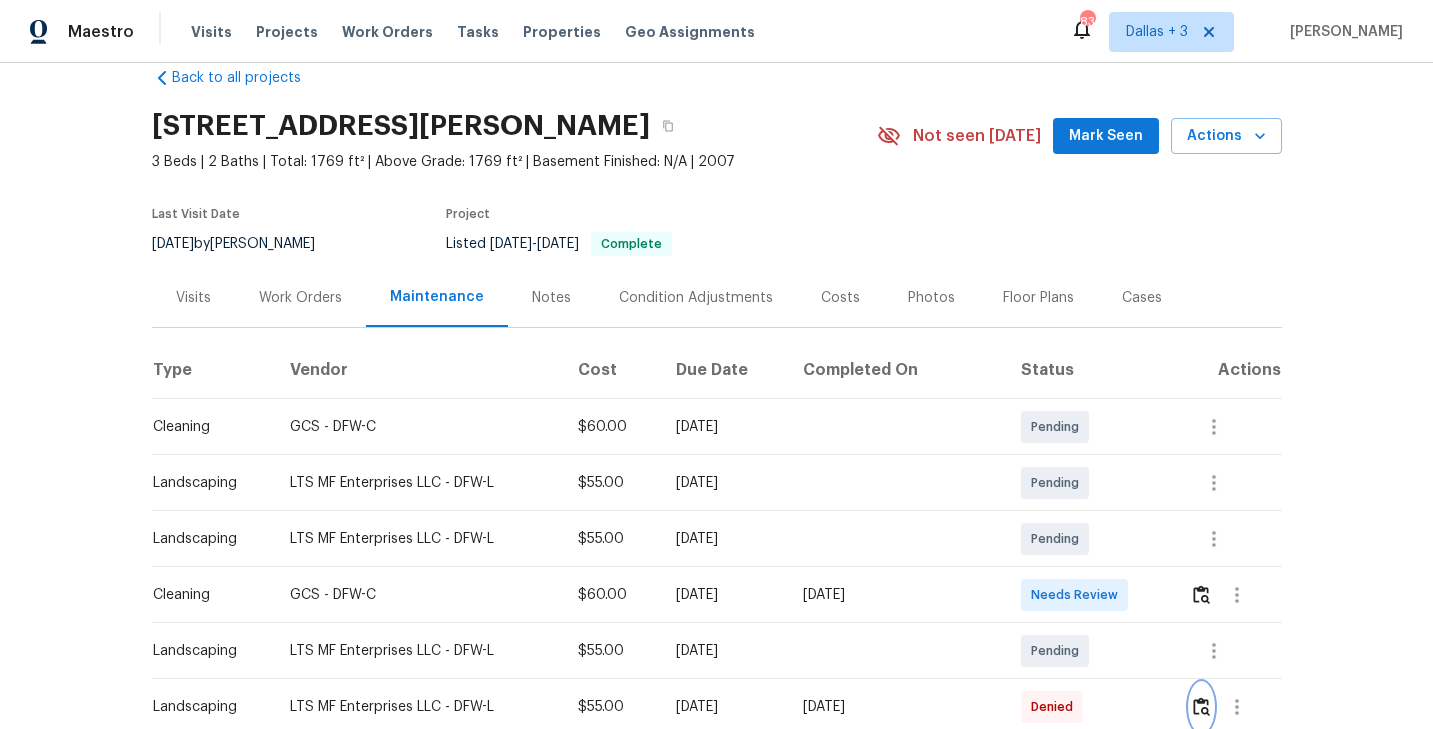 scroll, scrollTop: 0, scrollLeft: 0, axis: both 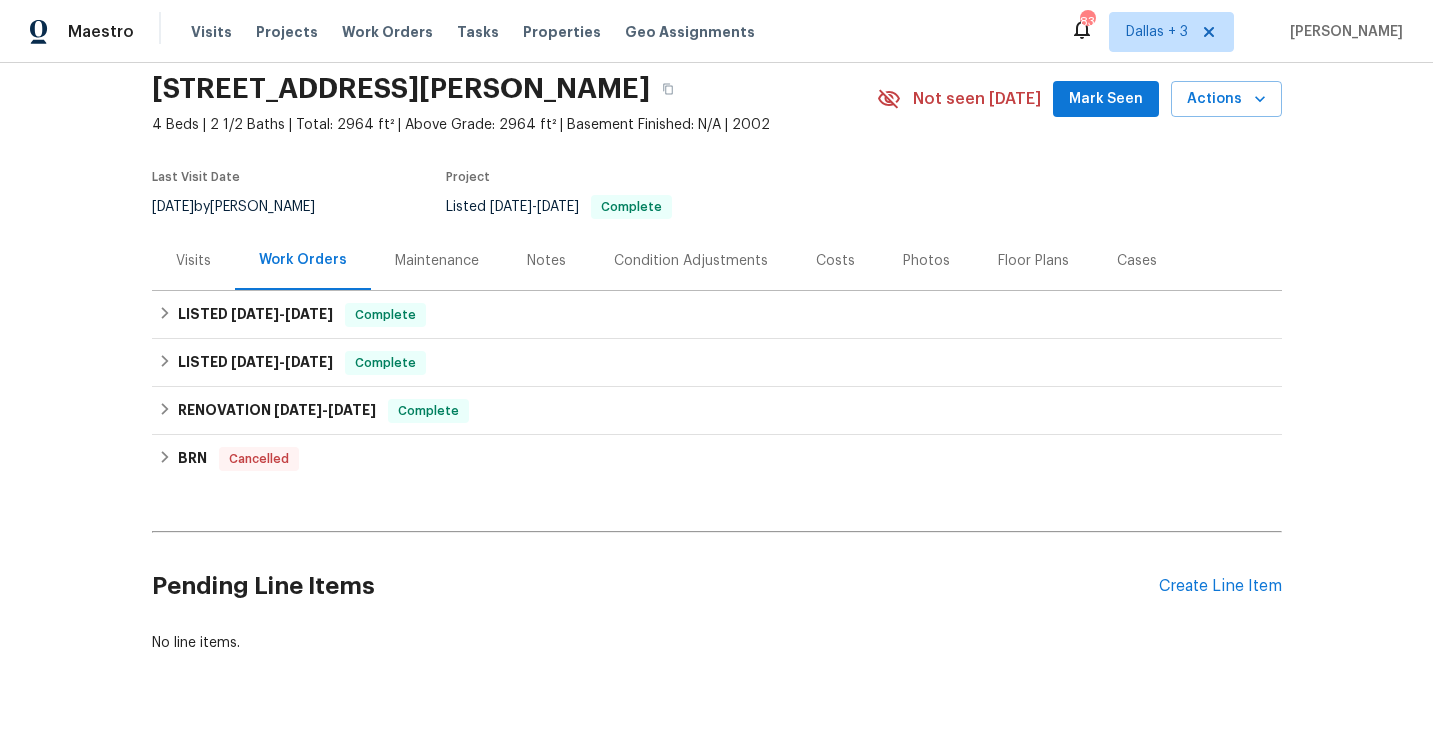 click on "Maintenance" at bounding box center (437, 261) 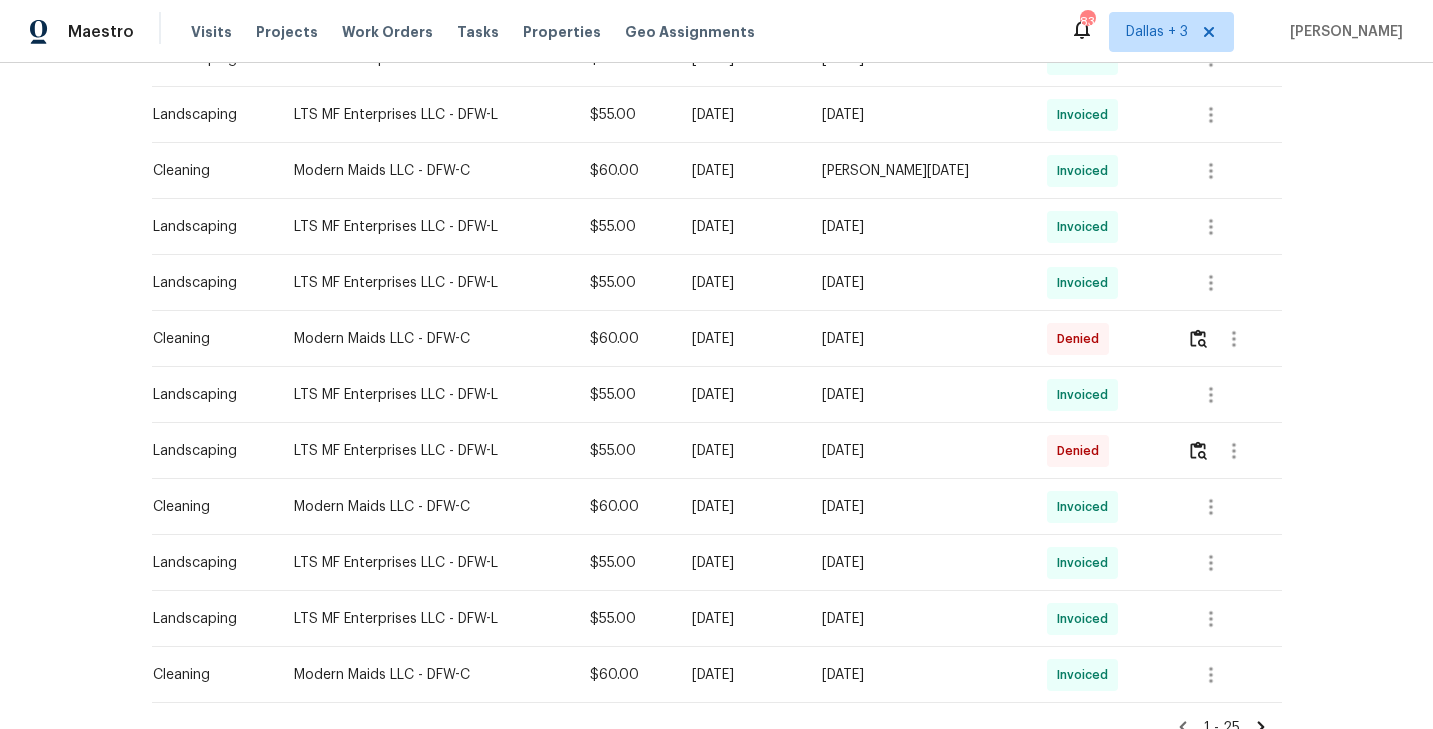 scroll, scrollTop: 1133, scrollLeft: 0, axis: vertical 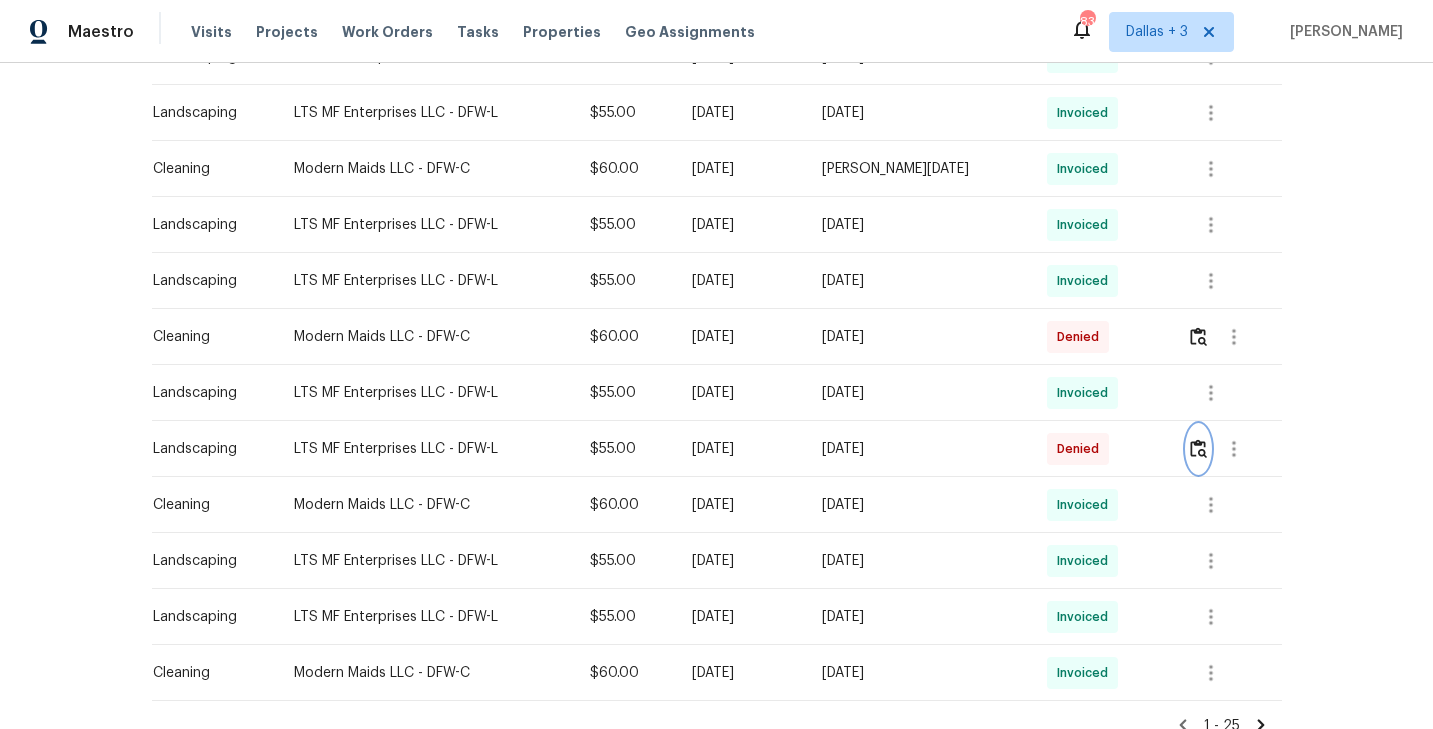 click at bounding box center (1198, 448) 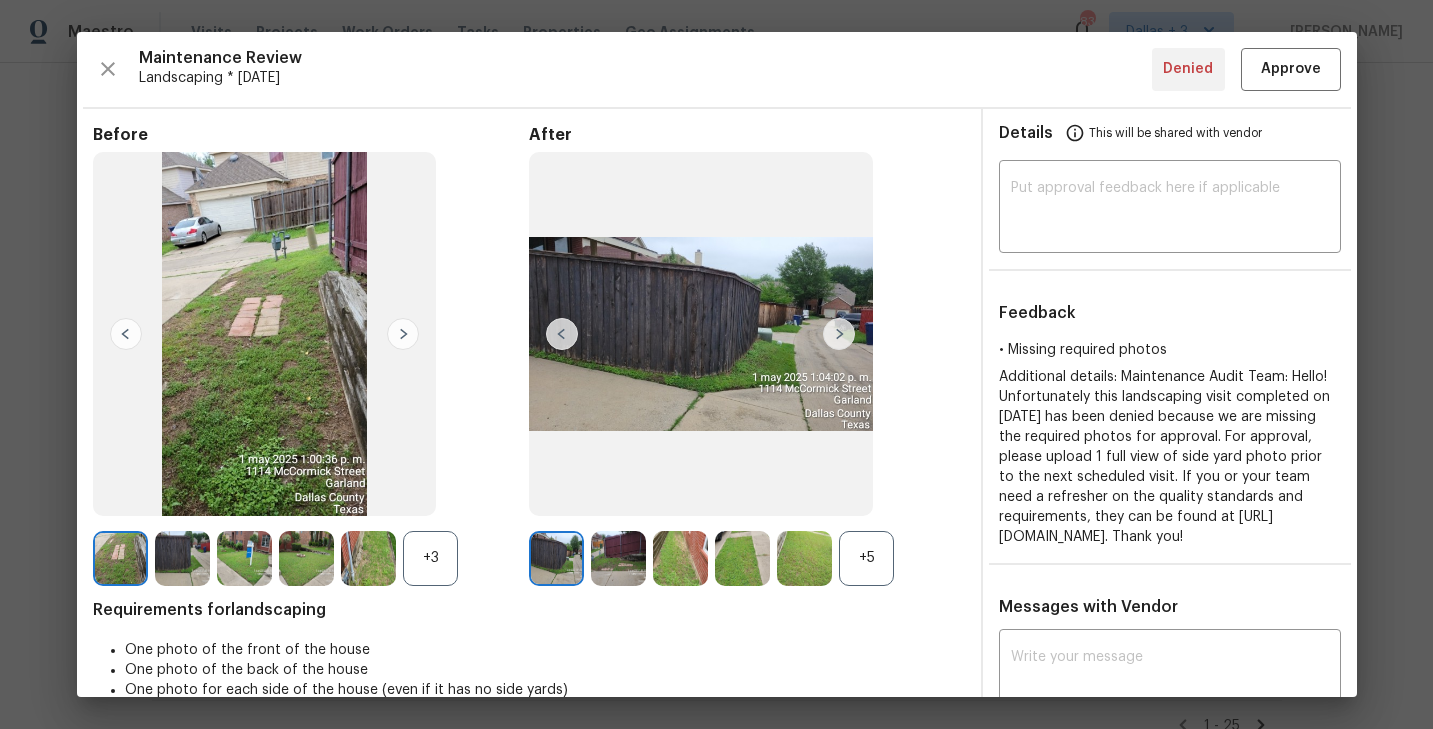 click on "+5" at bounding box center (866, 558) 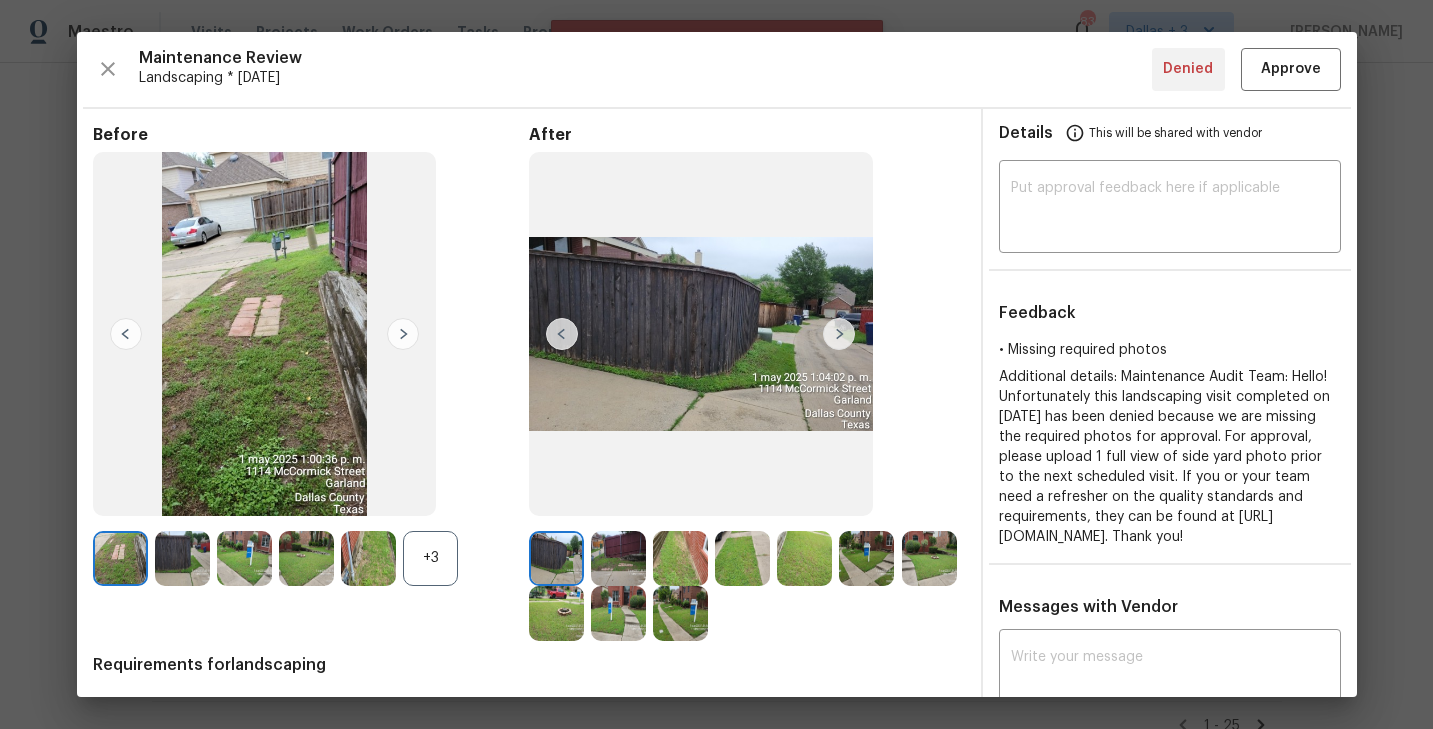 click on "+3" at bounding box center [430, 558] 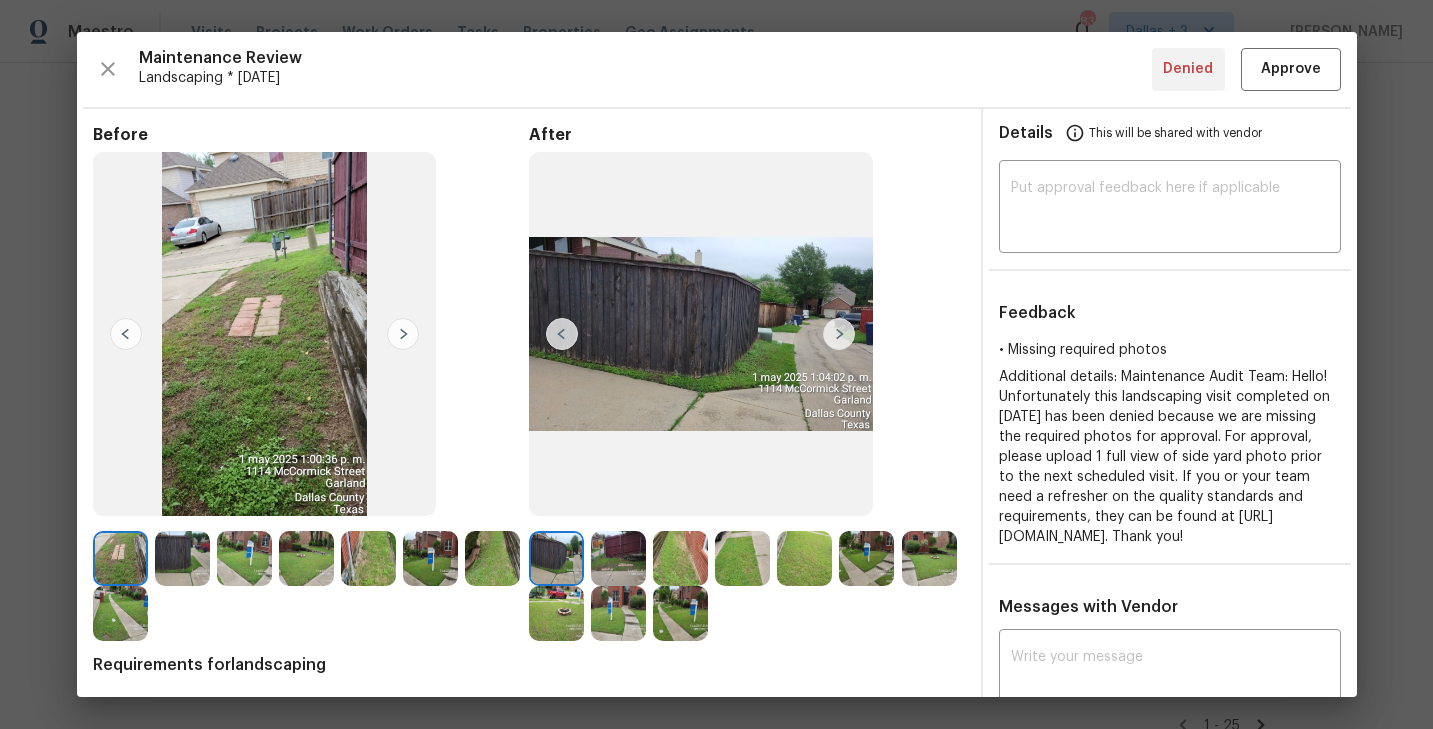 click on "After" at bounding box center (747, 383) 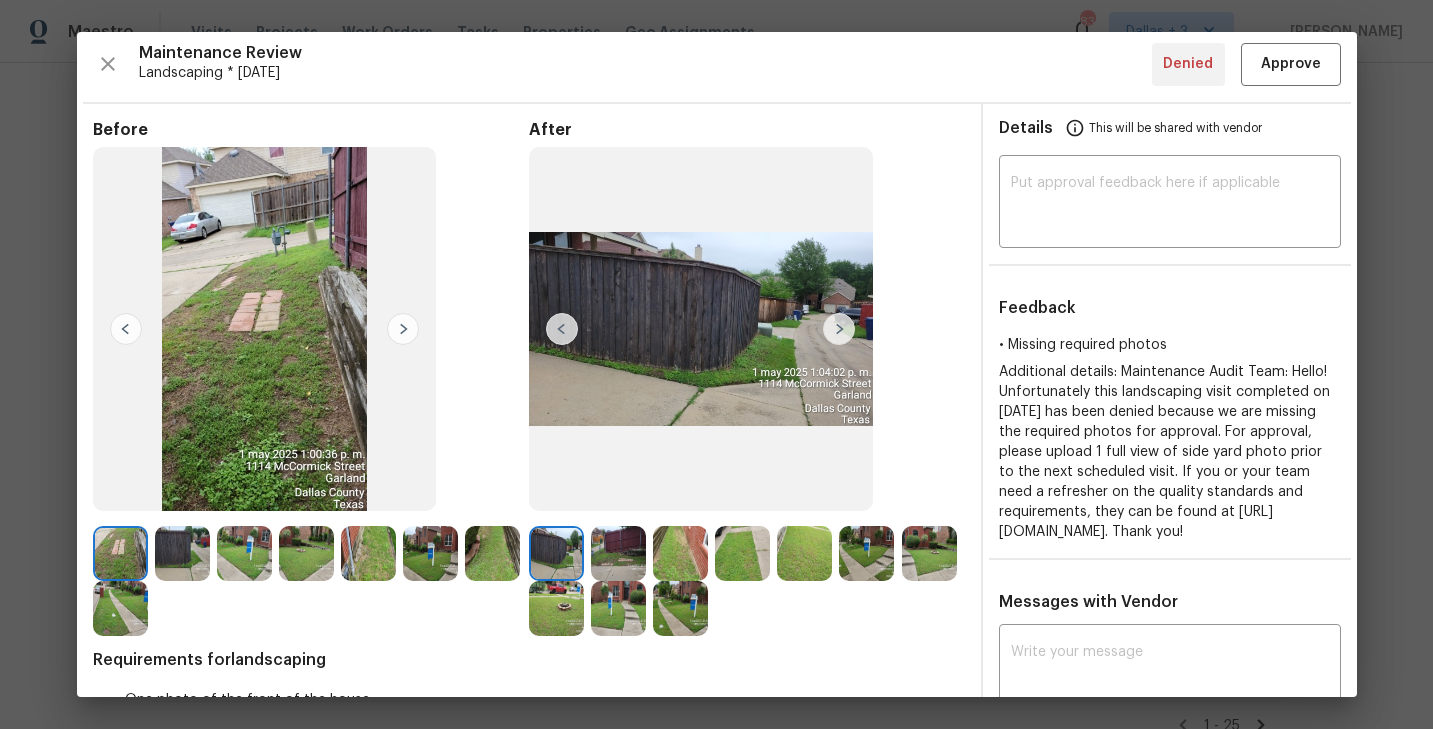 click at bounding box center (839, 329) 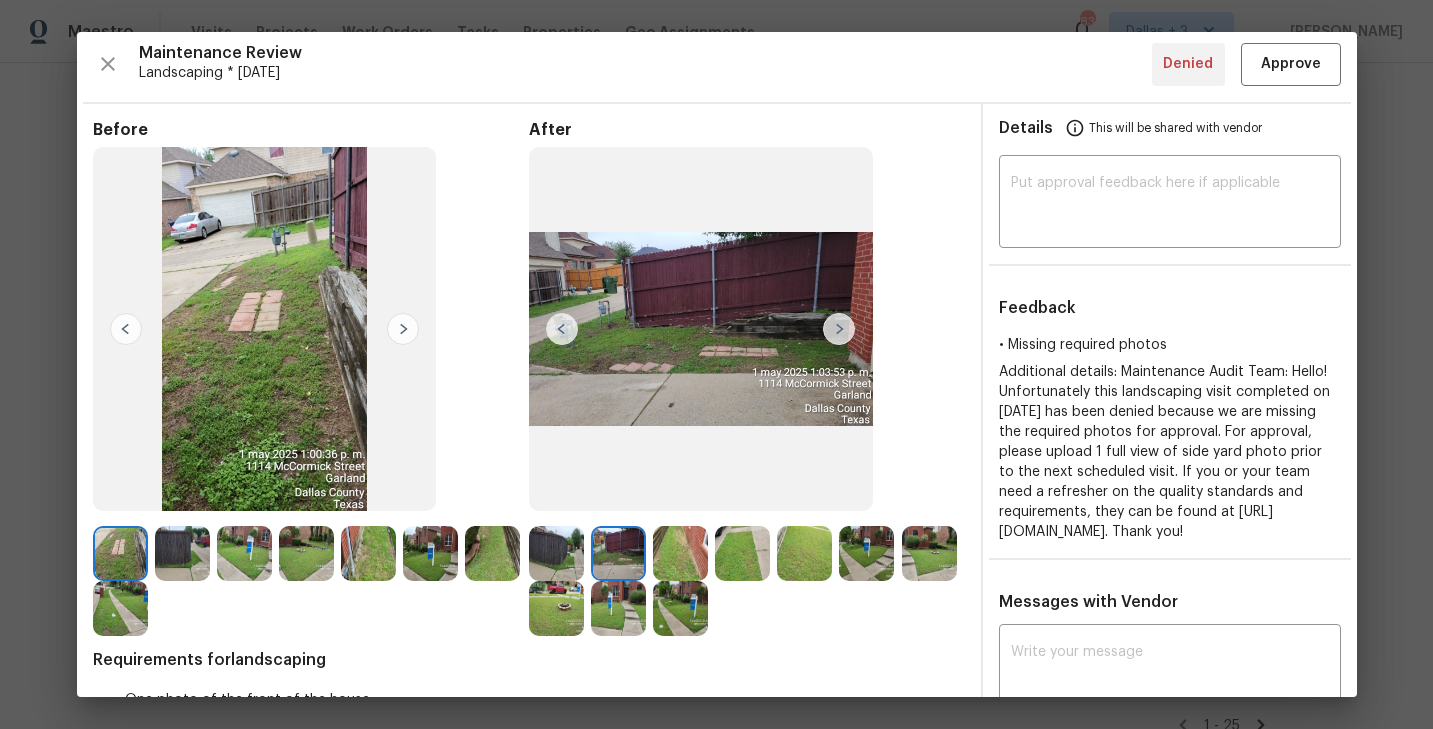 click at bounding box center (839, 329) 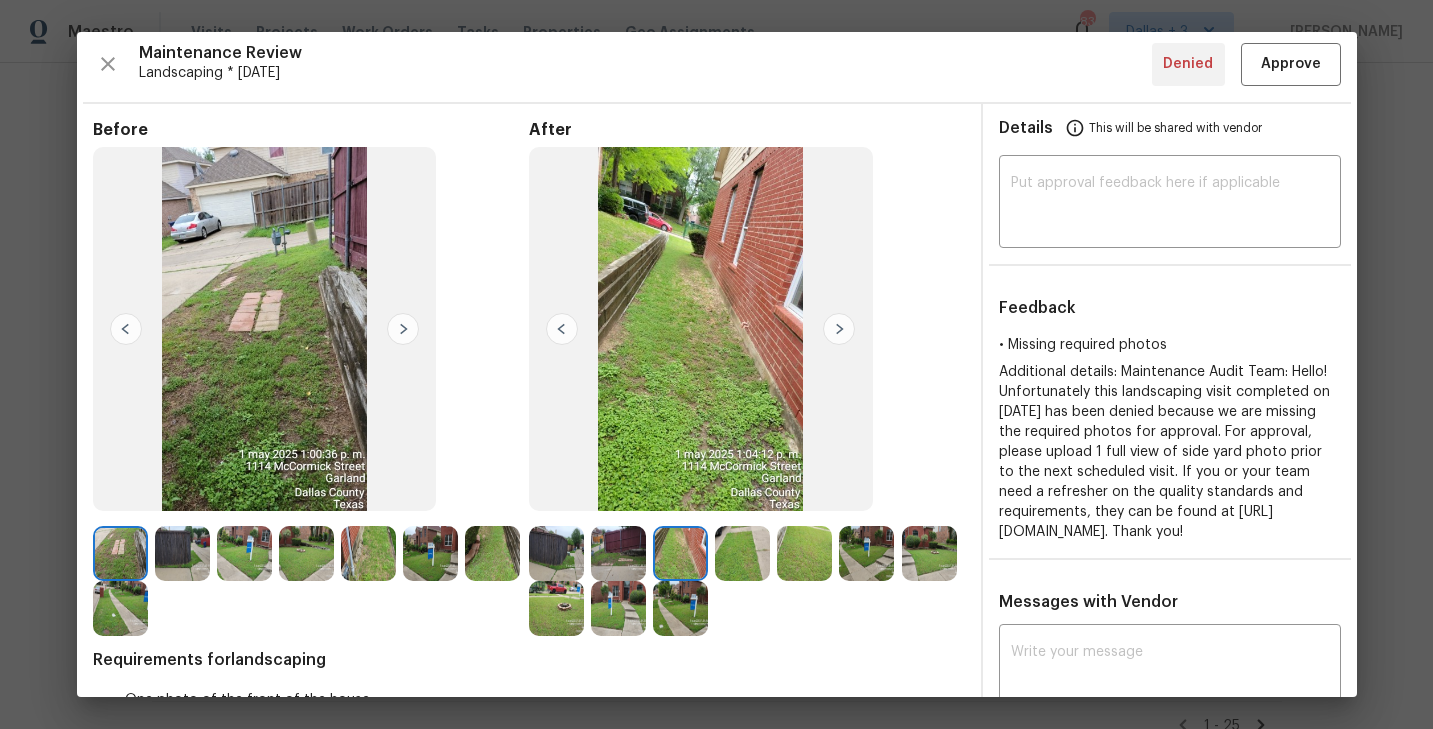 click at bounding box center (839, 329) 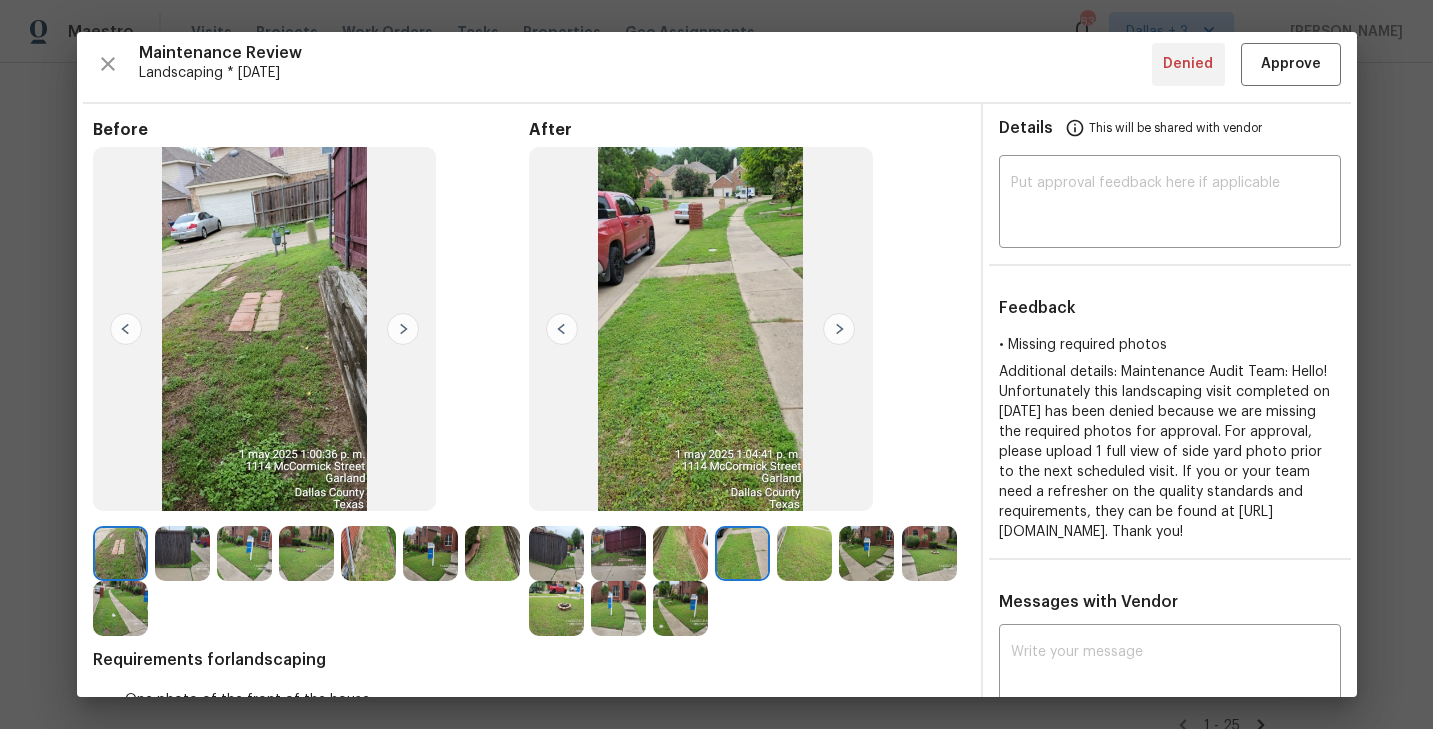 click at bounding box center [839, 329] 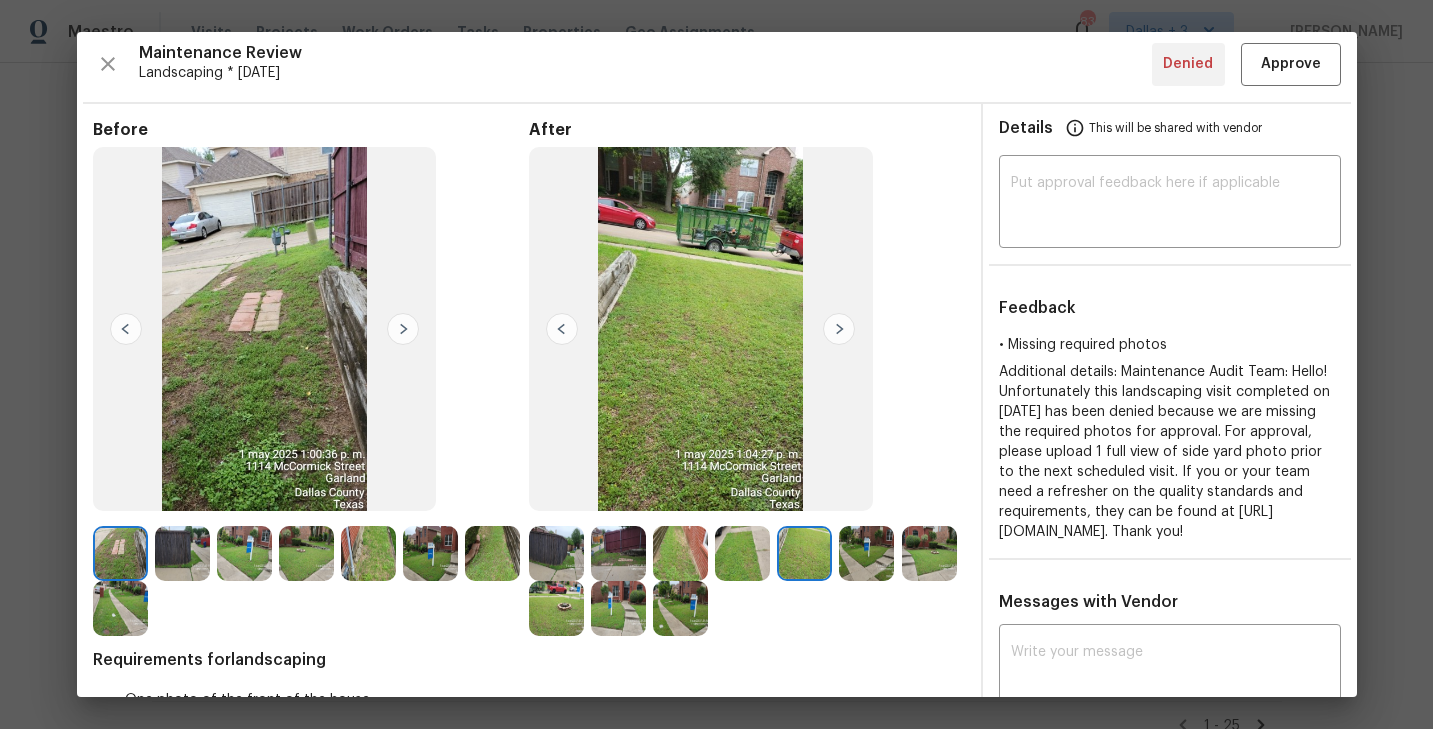 click at bounding box center (839, 329) 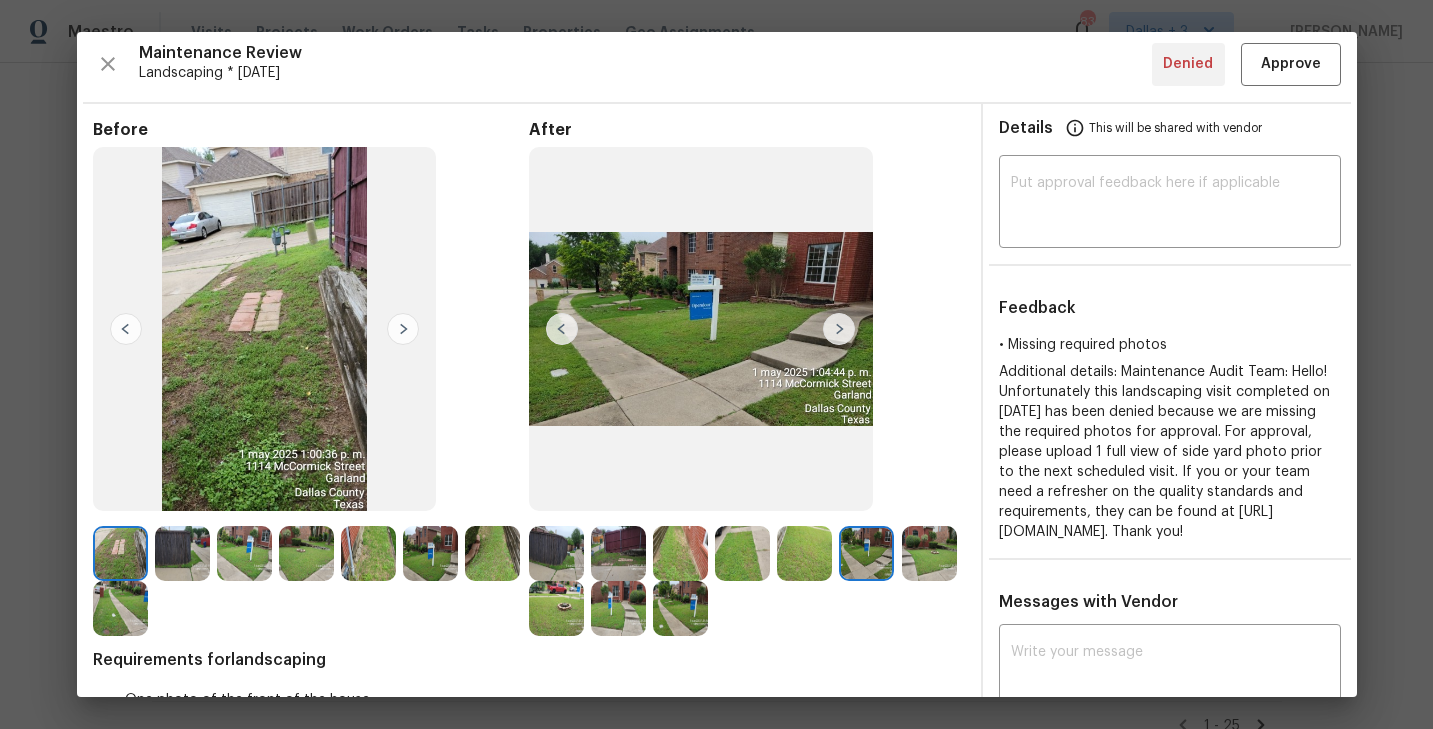 click at bounding box center [839, 329] 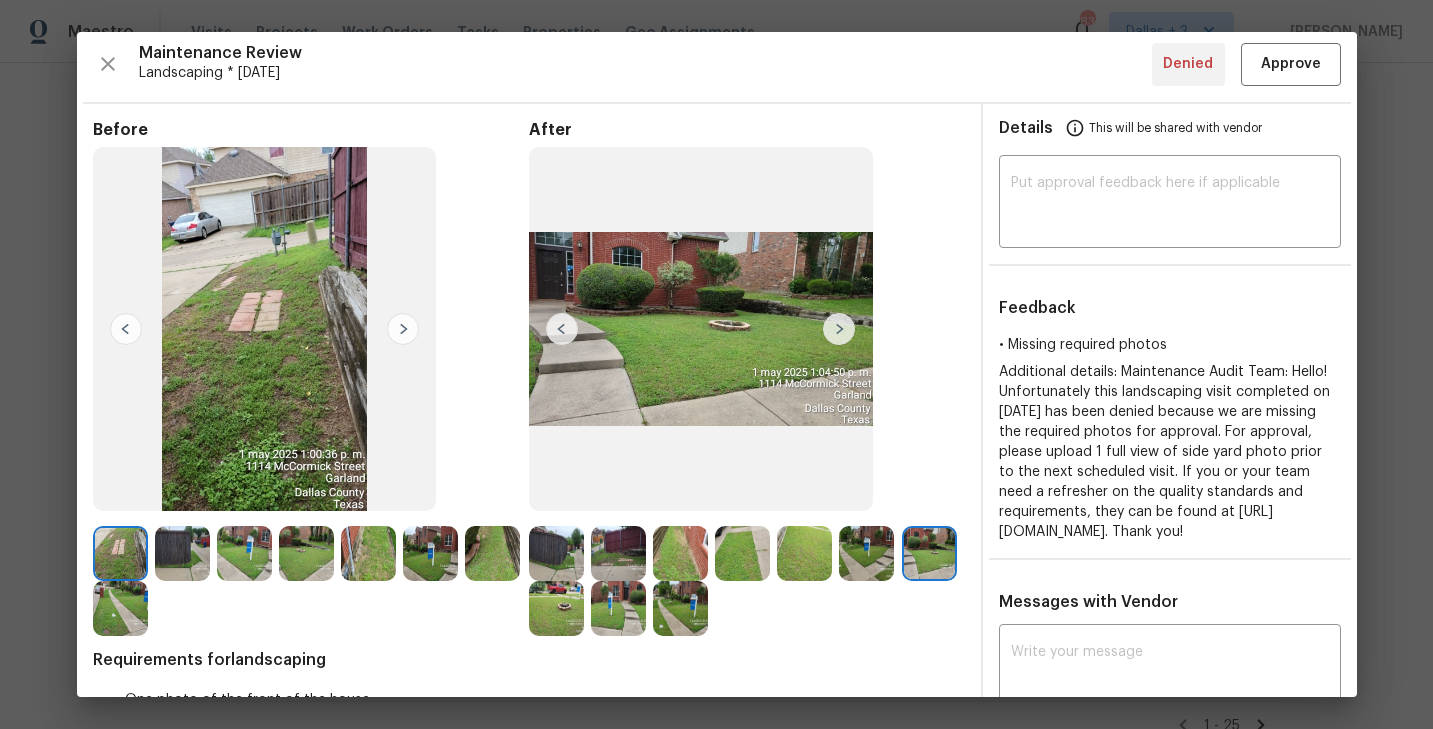 click at bounding box center [839, 329] 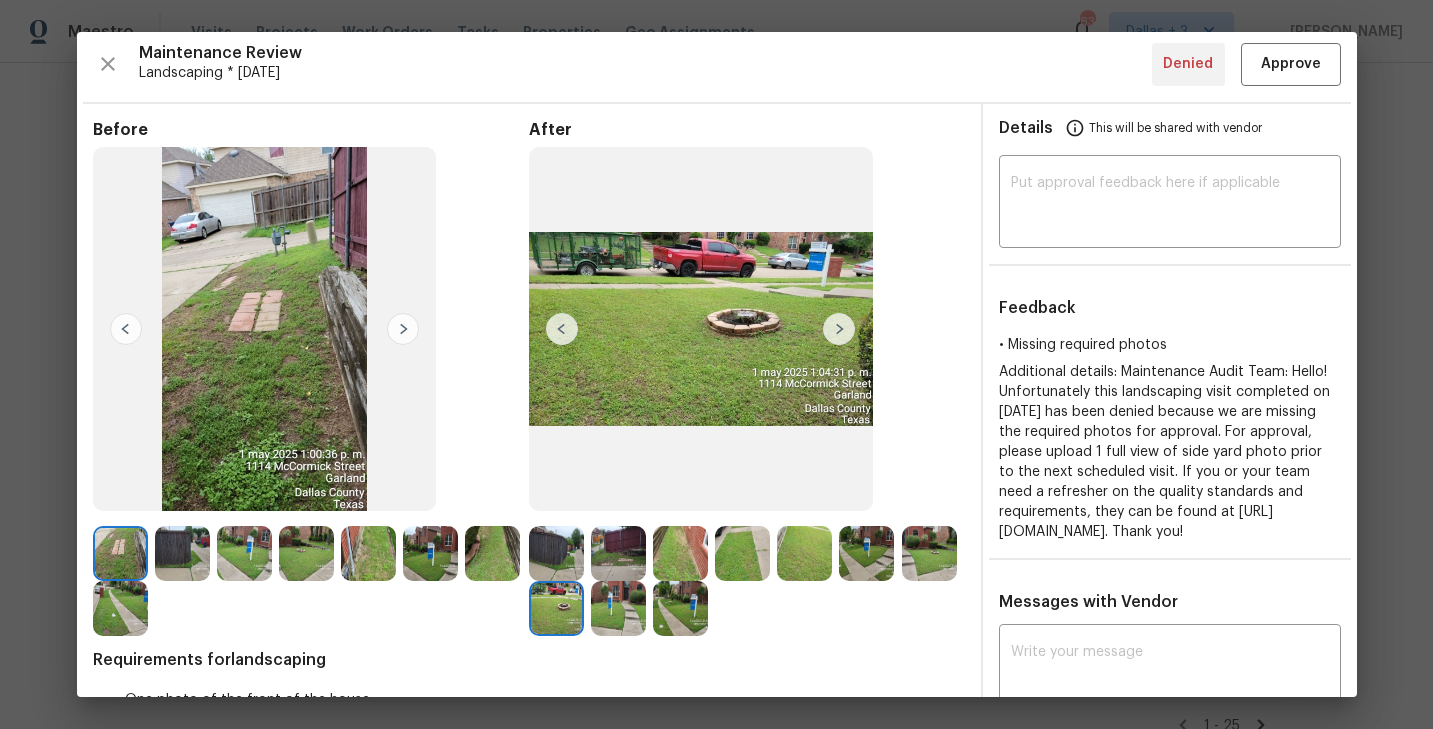 click at bounding box center (839, 329) 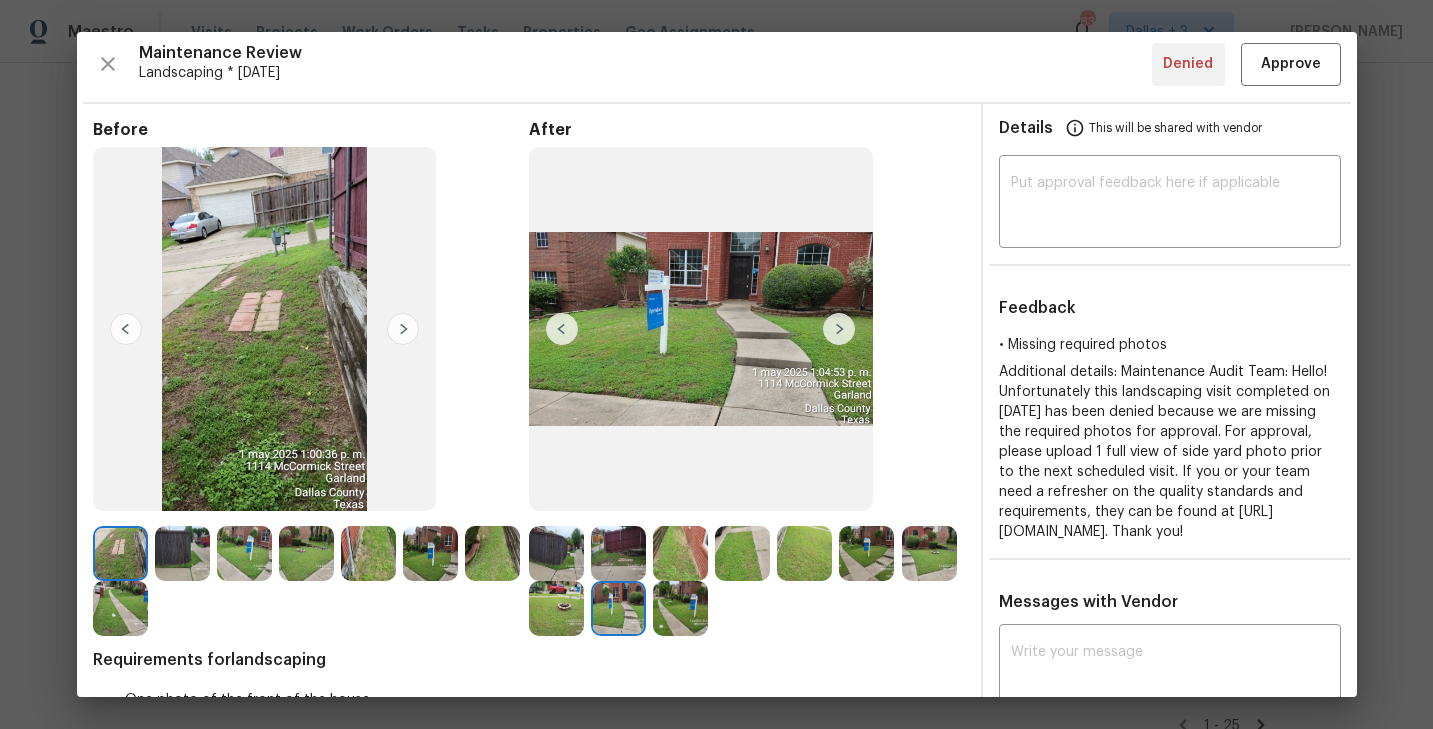 click at bounding box center (839, 329) 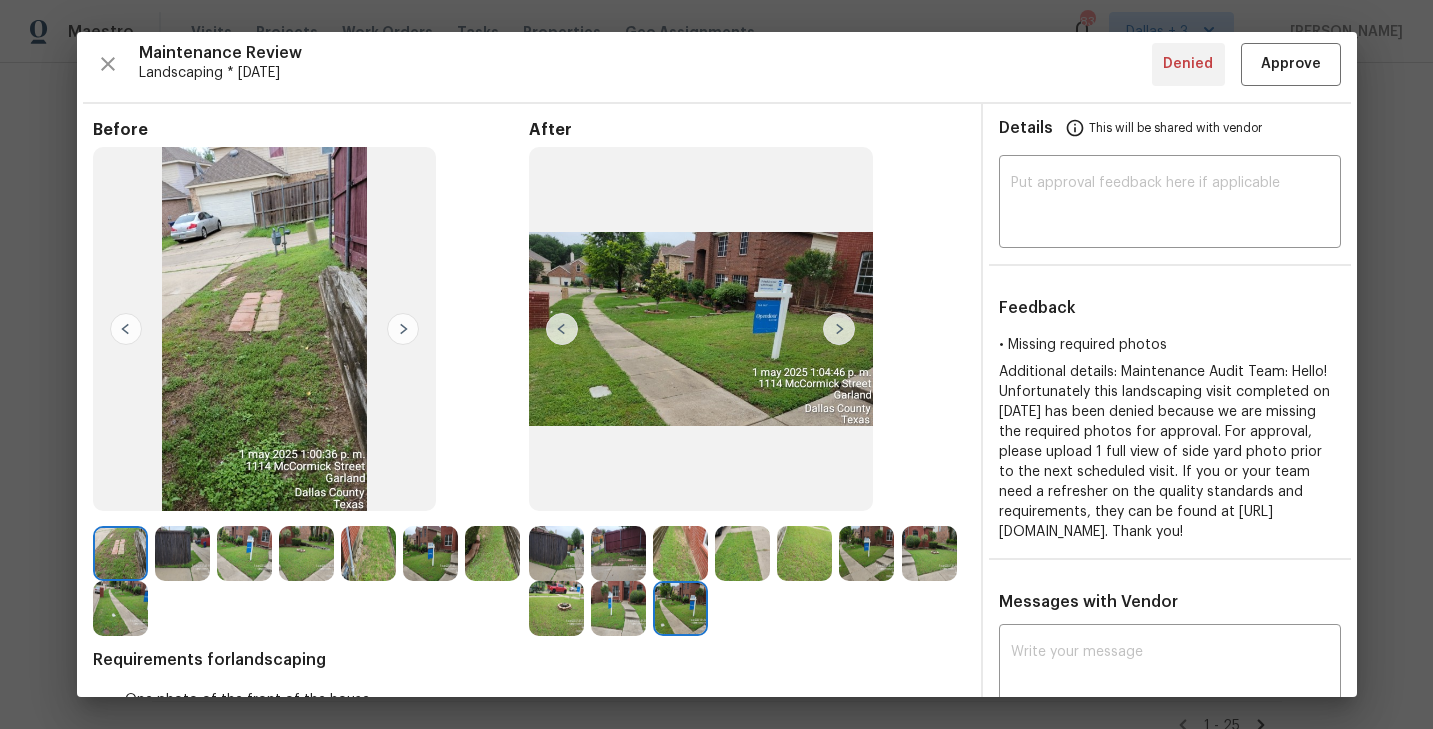 click at bounding box center [556, 553] 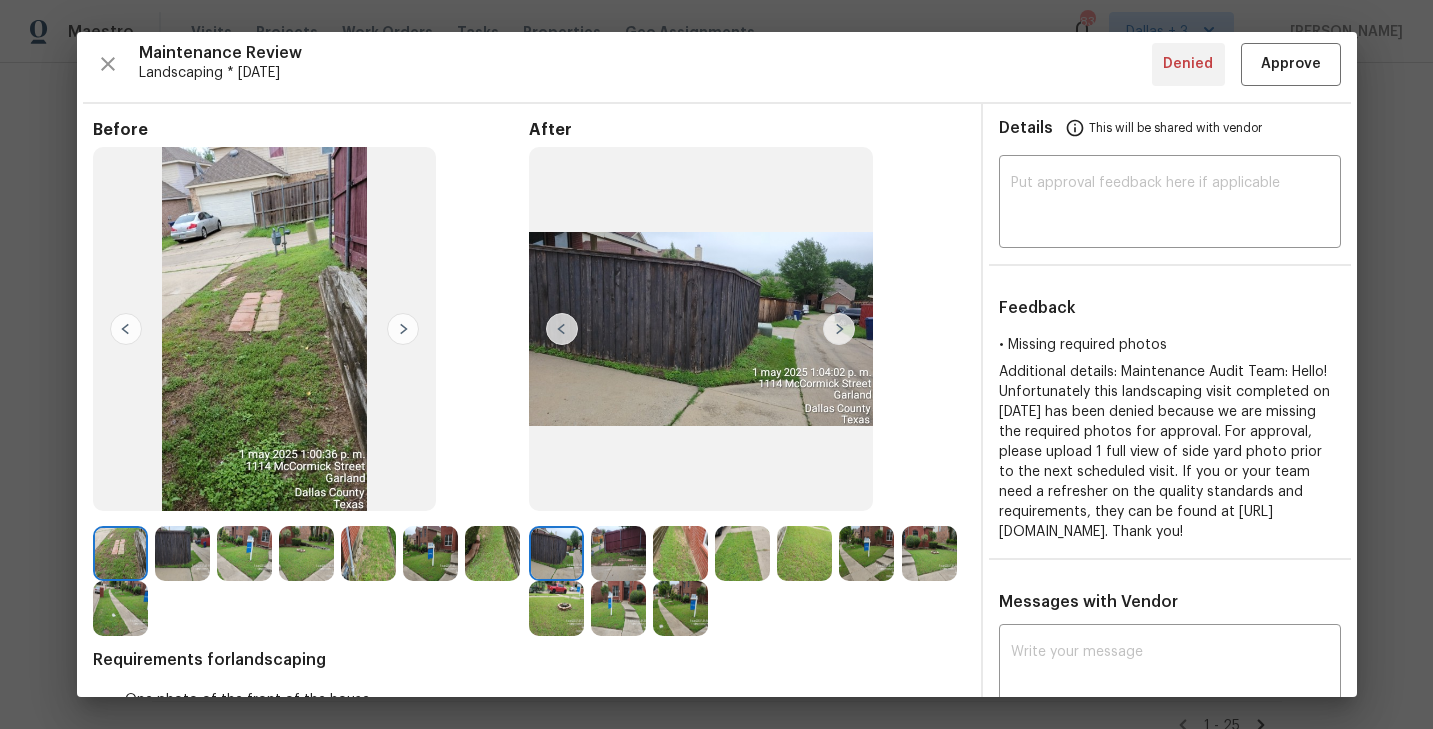 click at bounding box center (839, 329) 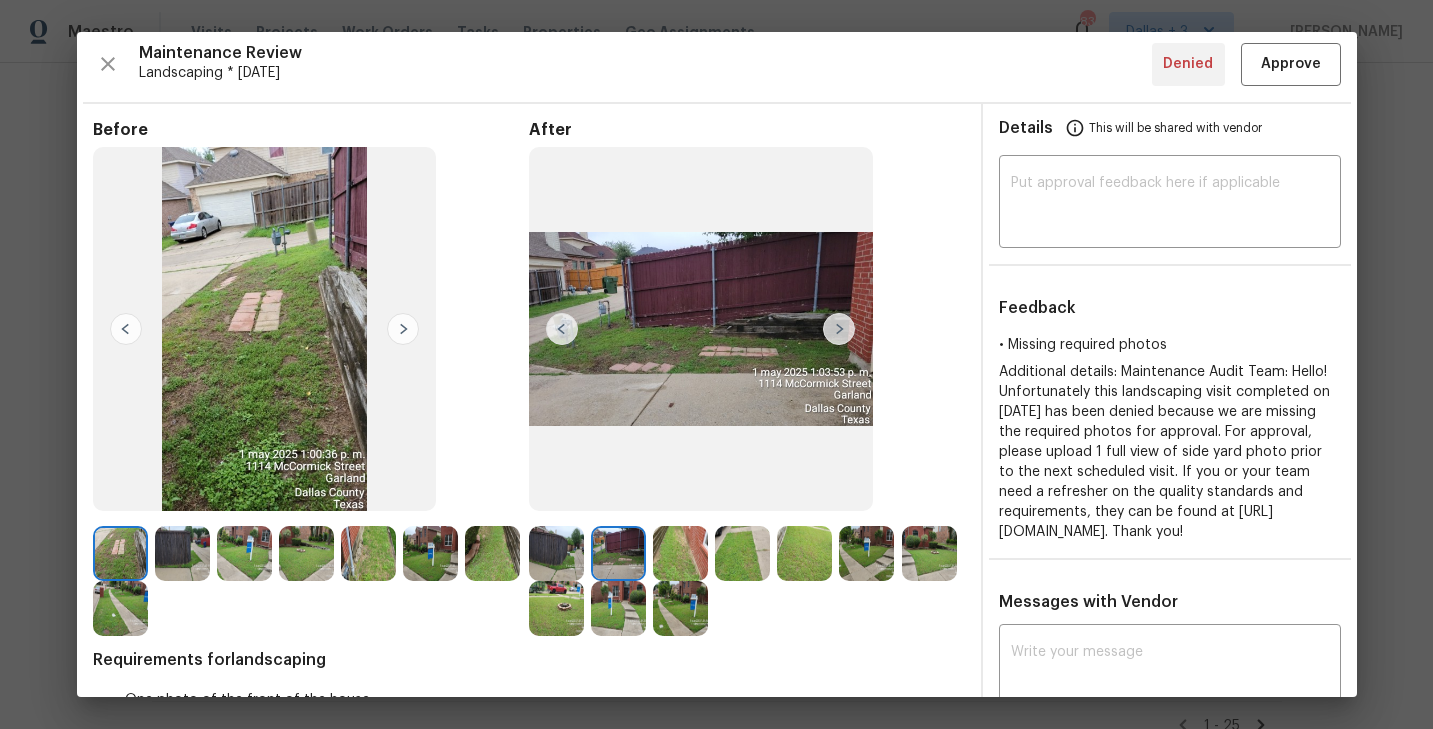 click at bounding box center (839, 329) 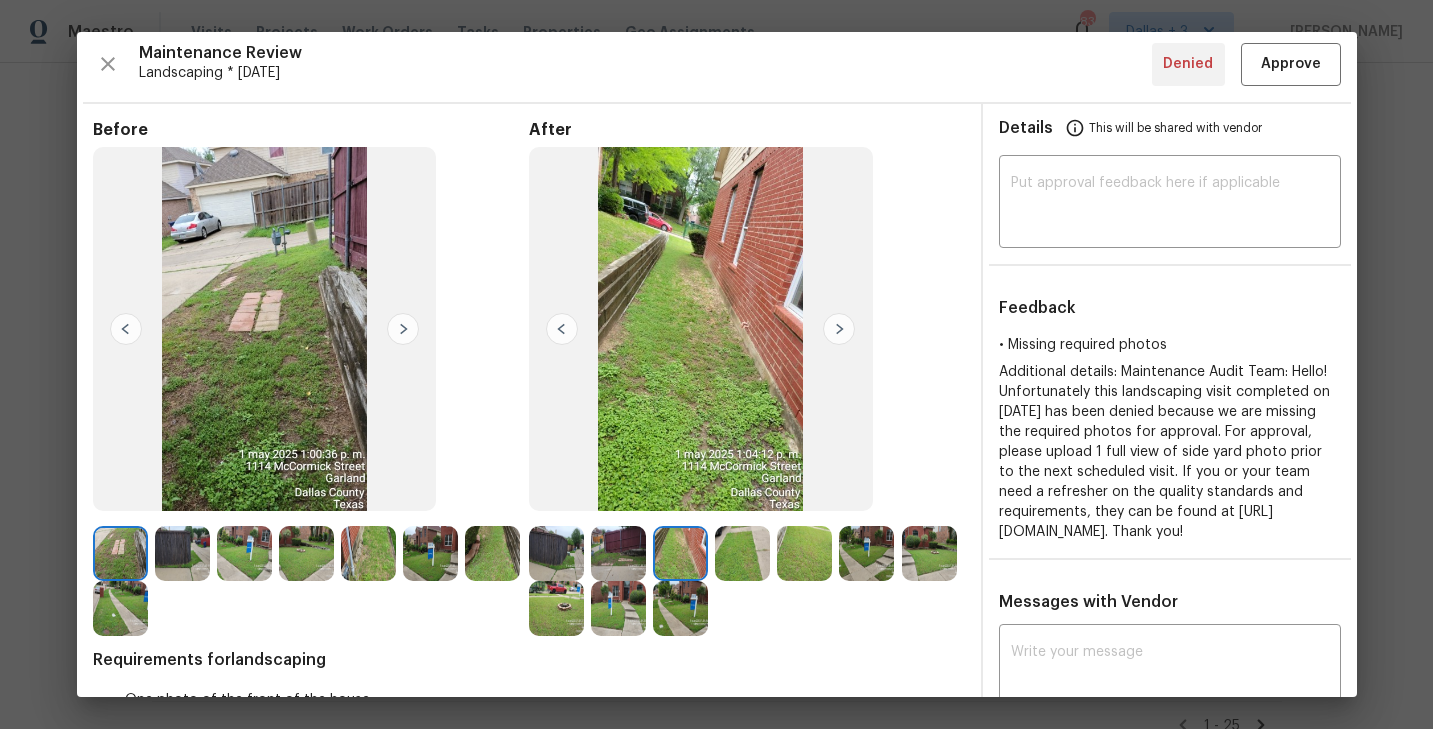 click at bounding box center [839, 329] 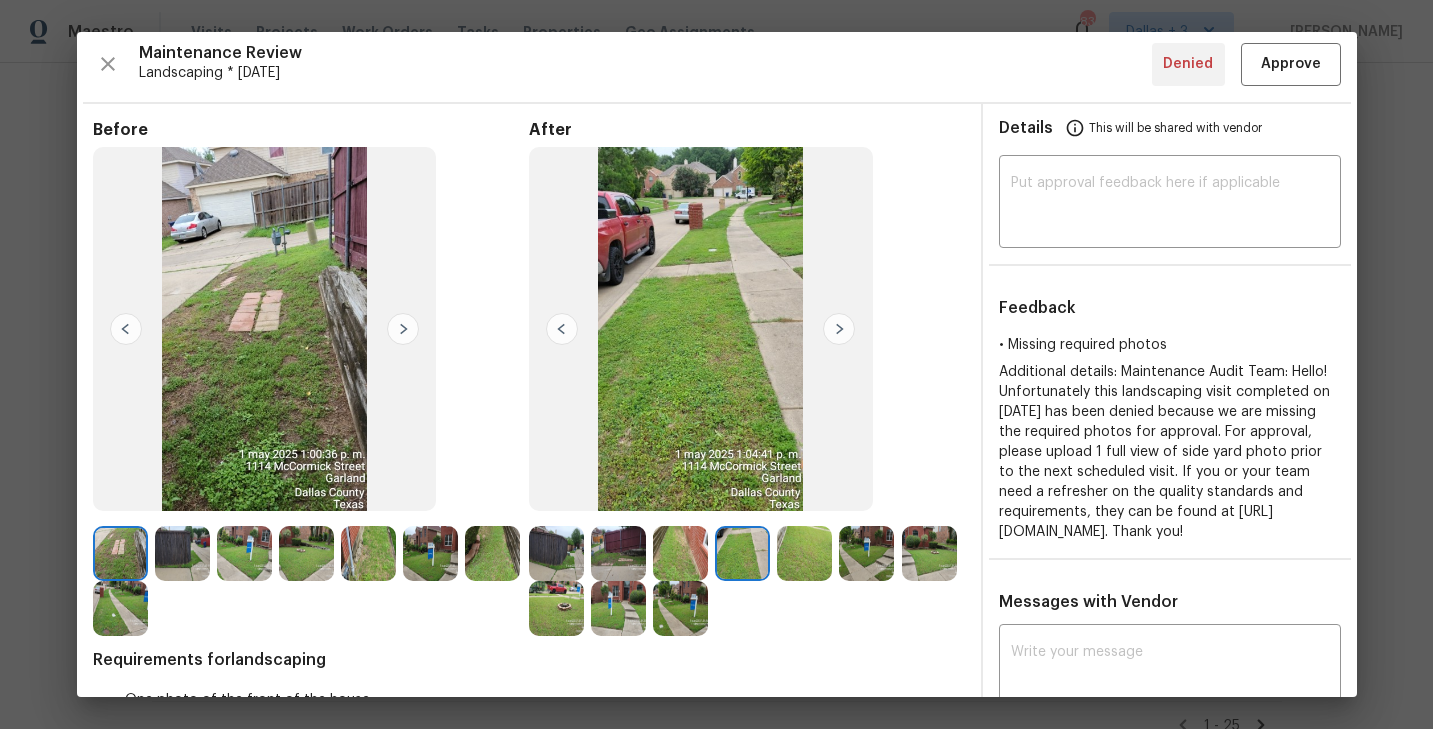 click at bounding box center (839, 329) 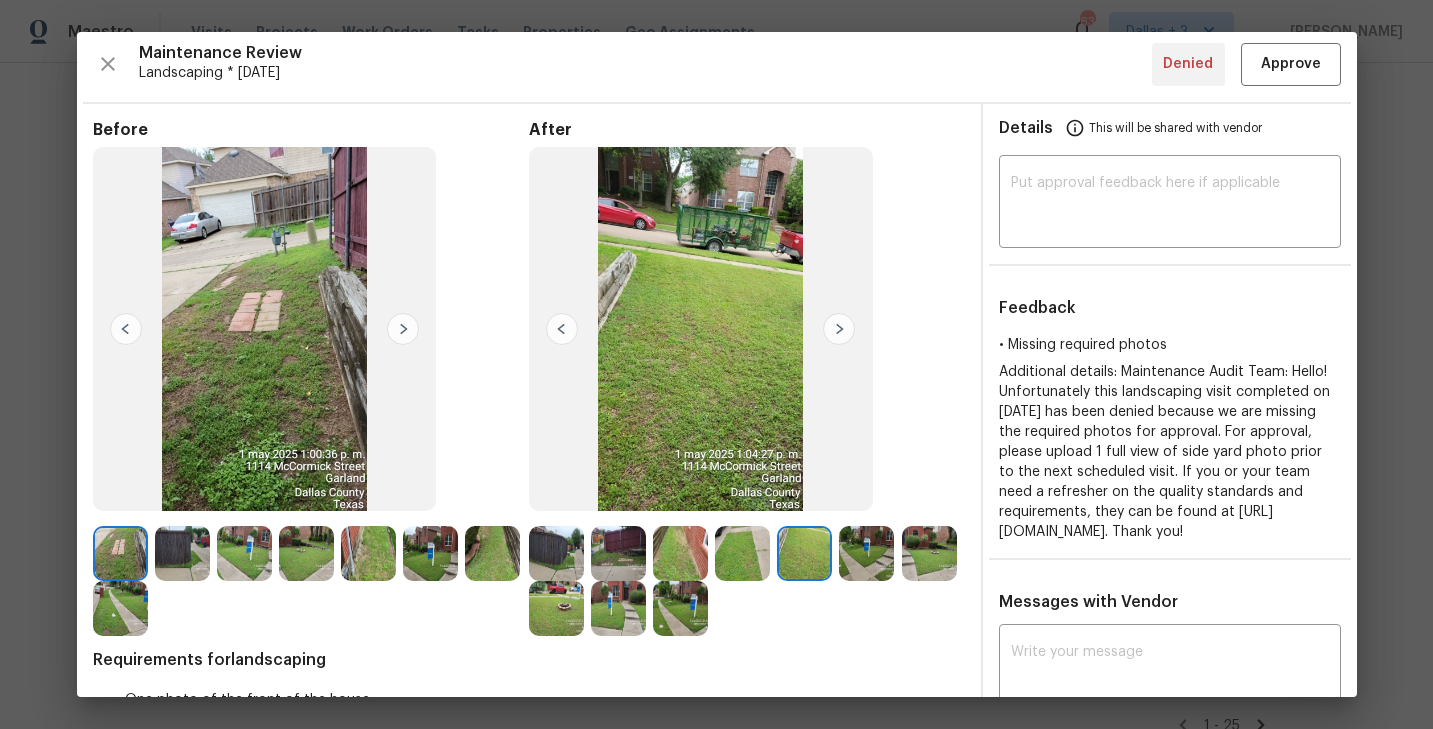 click at bounding box center (839, 329) 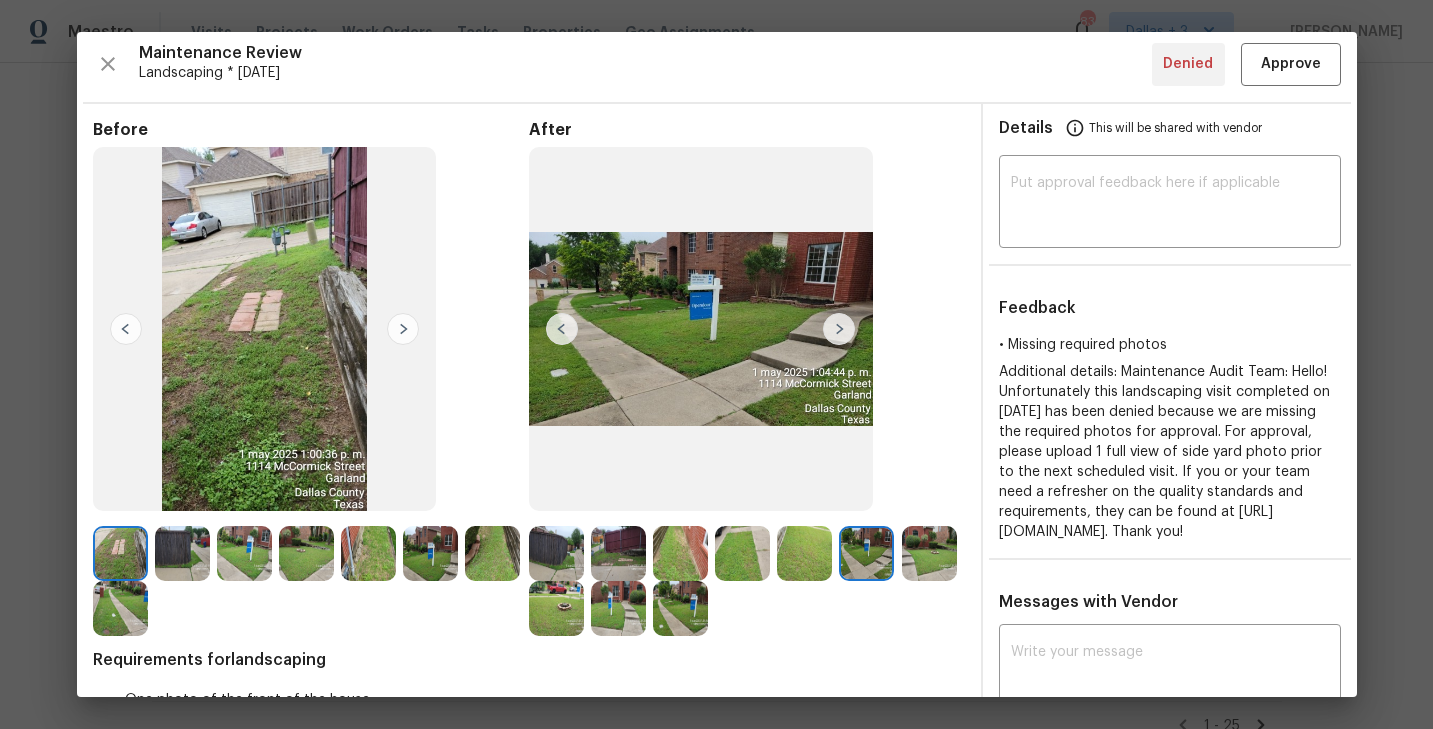 click at bounding box center (839, 329) 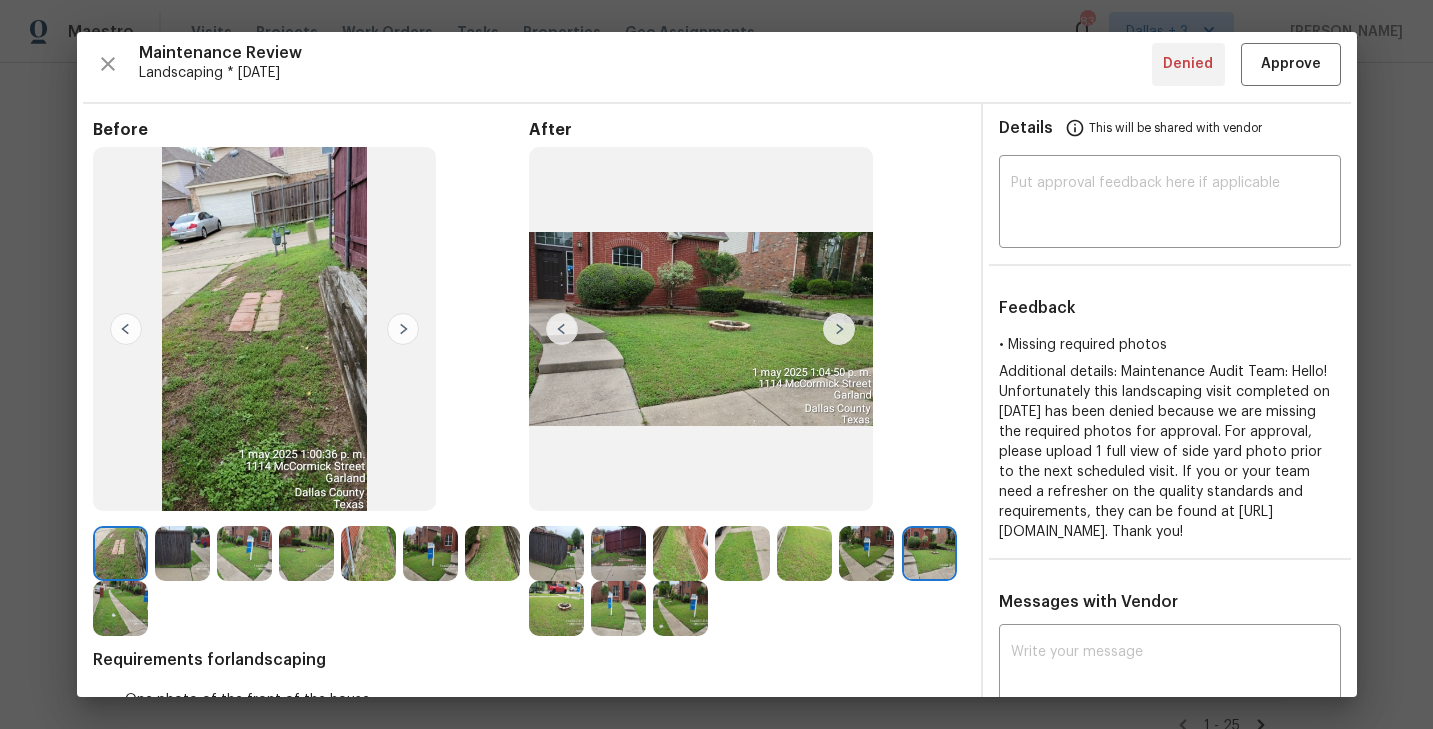 click at bounding box center (839, 329) 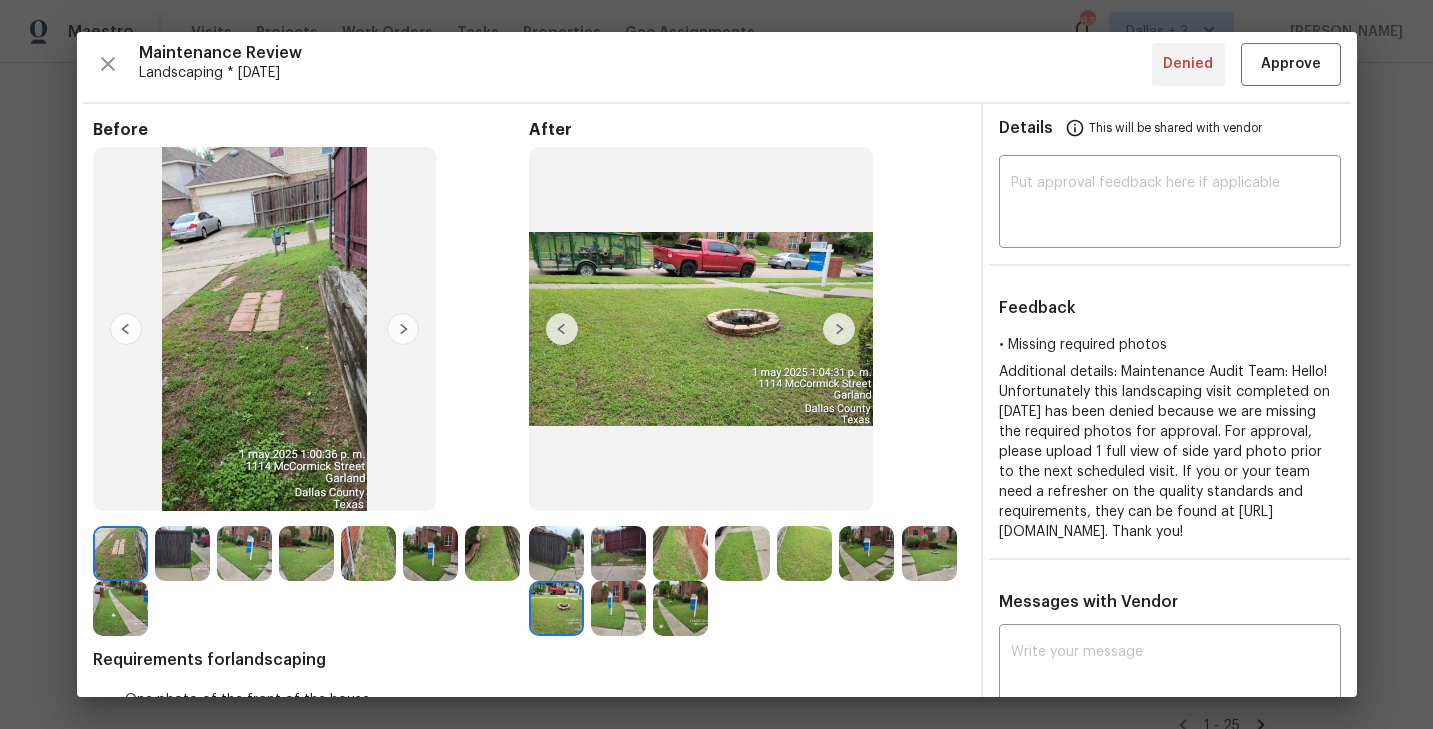 click at bounding box center [839, 329] 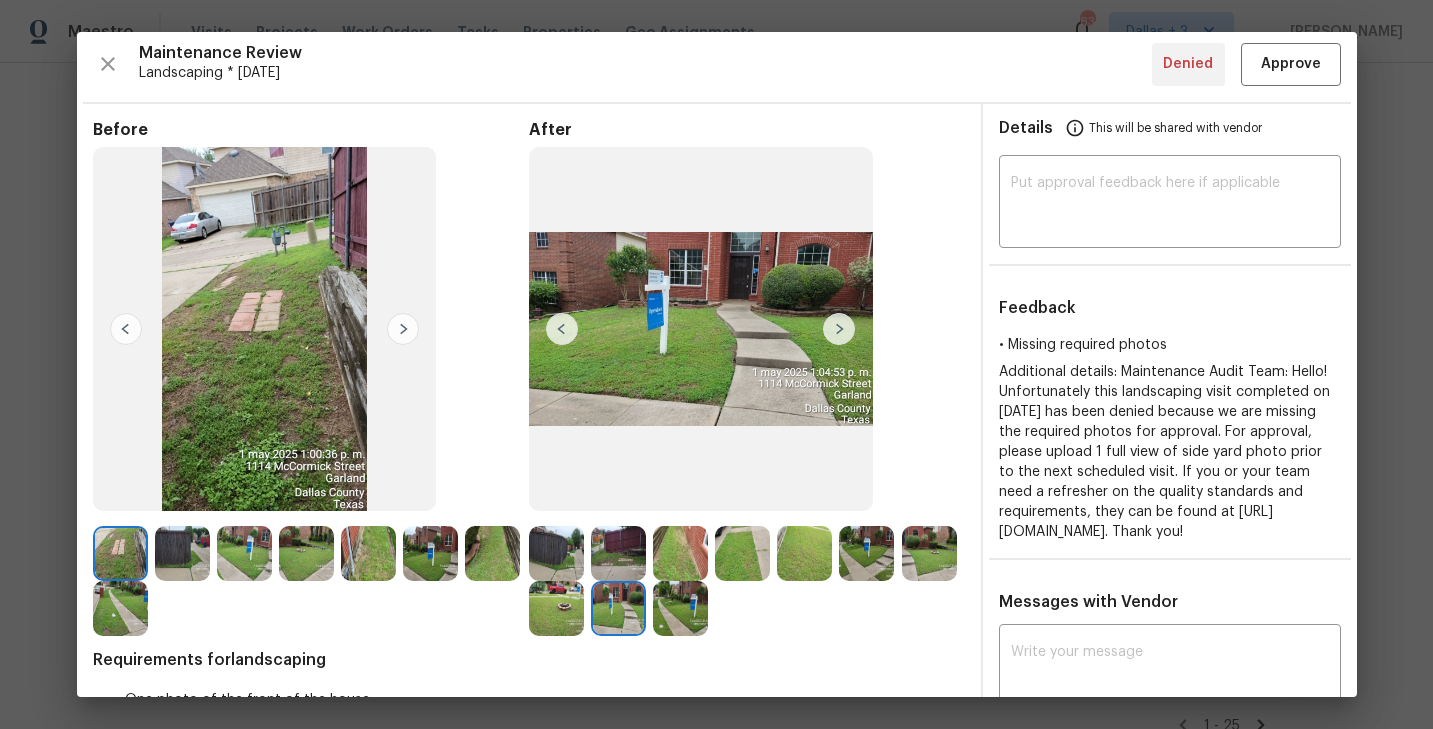 click at bounding box center (839, 329) 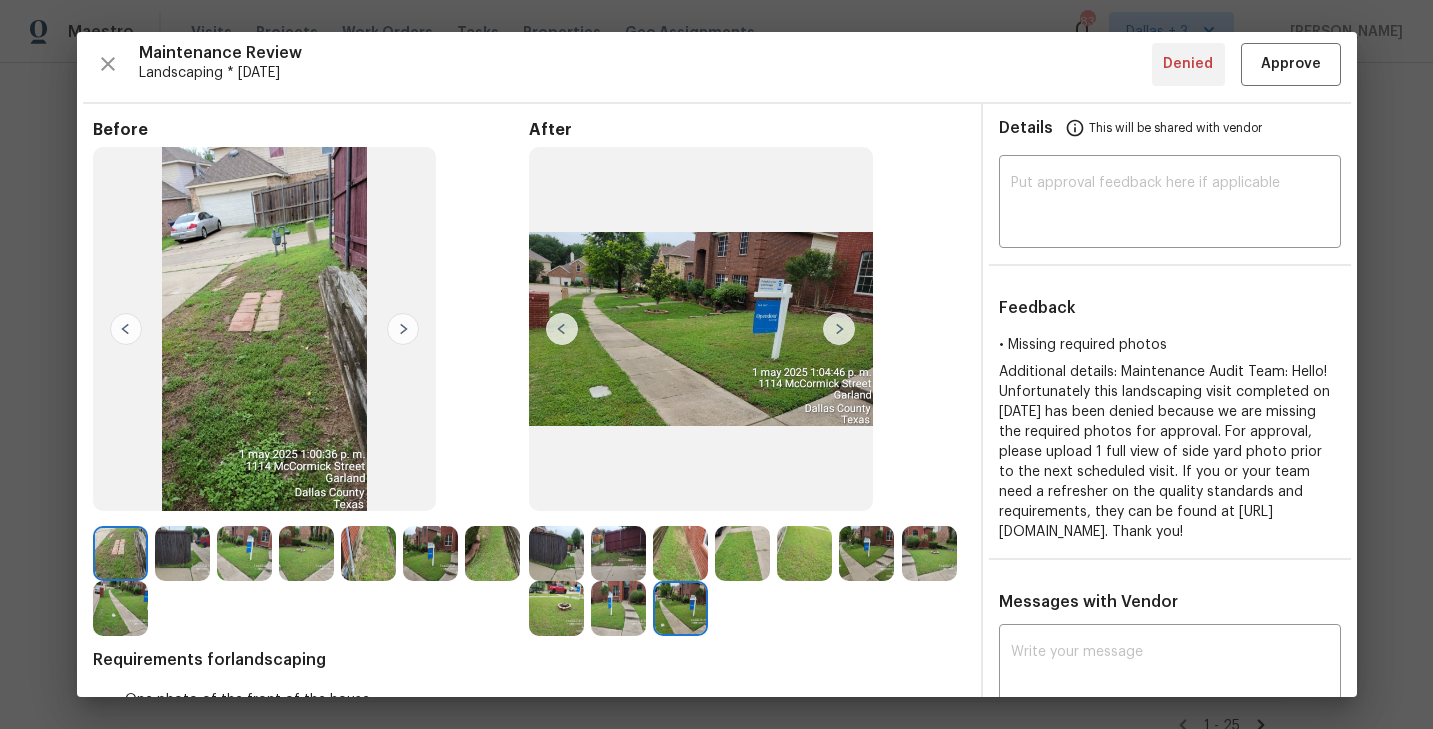 click at bounding box center (556, 553) 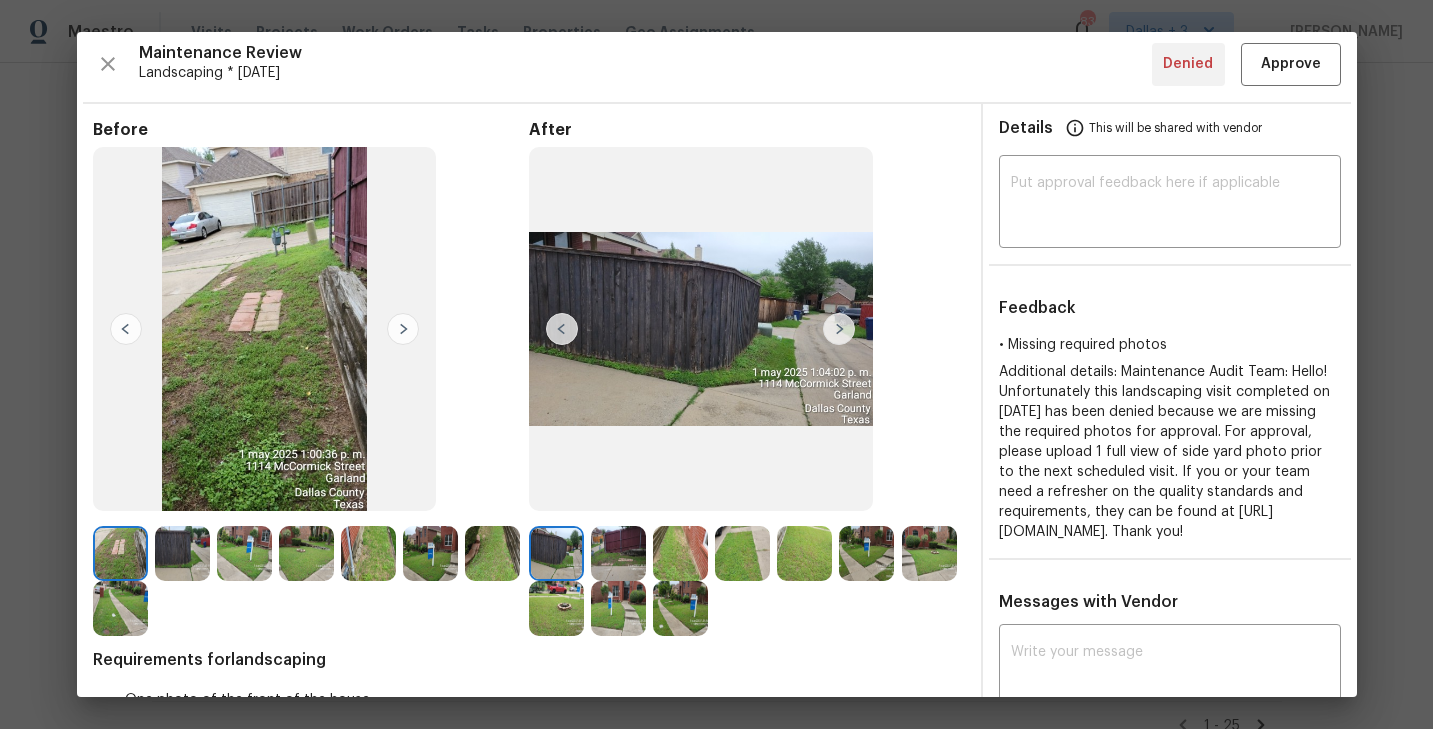 click at bounding box center (839, 329) 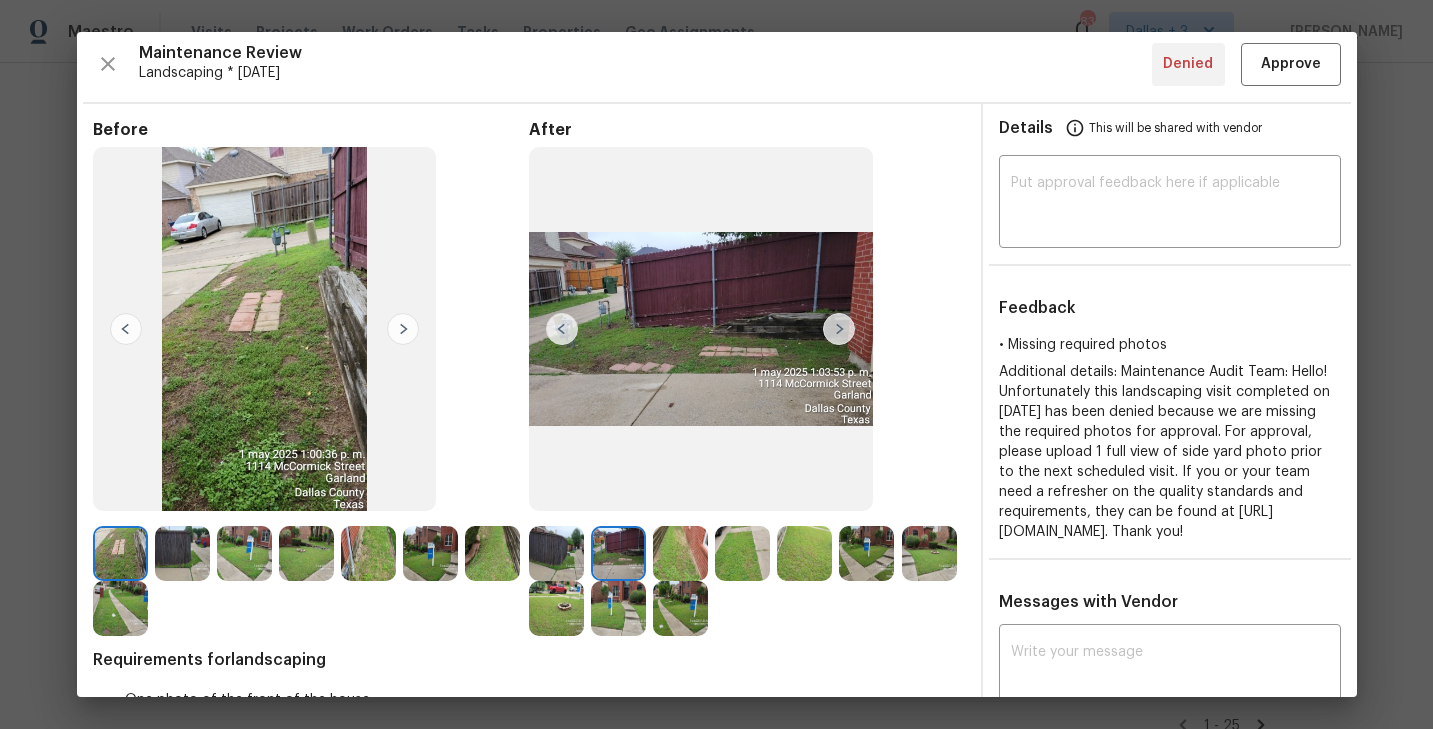 click at bounding box center (701, 329) 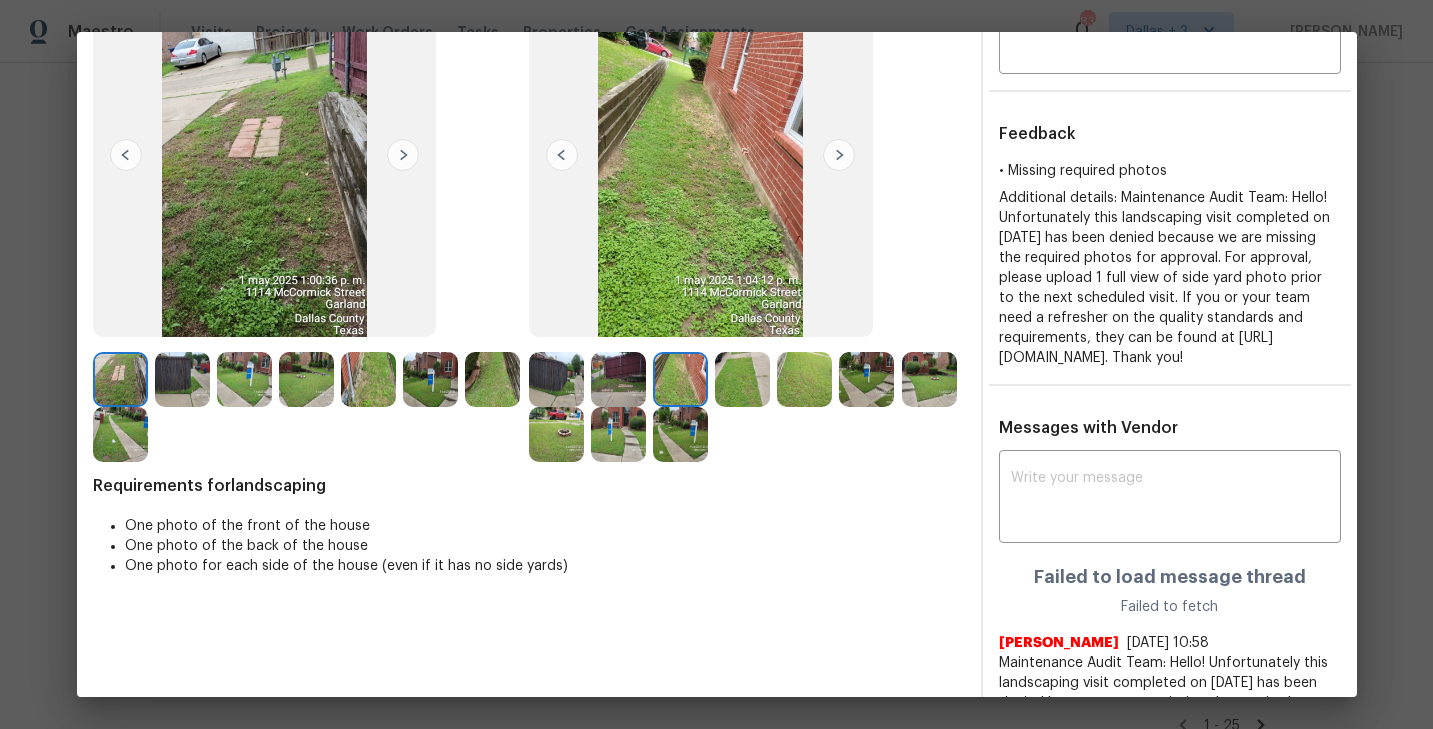 scroll, scrollTop: 1, scrollLeft: 0, axis: vertical 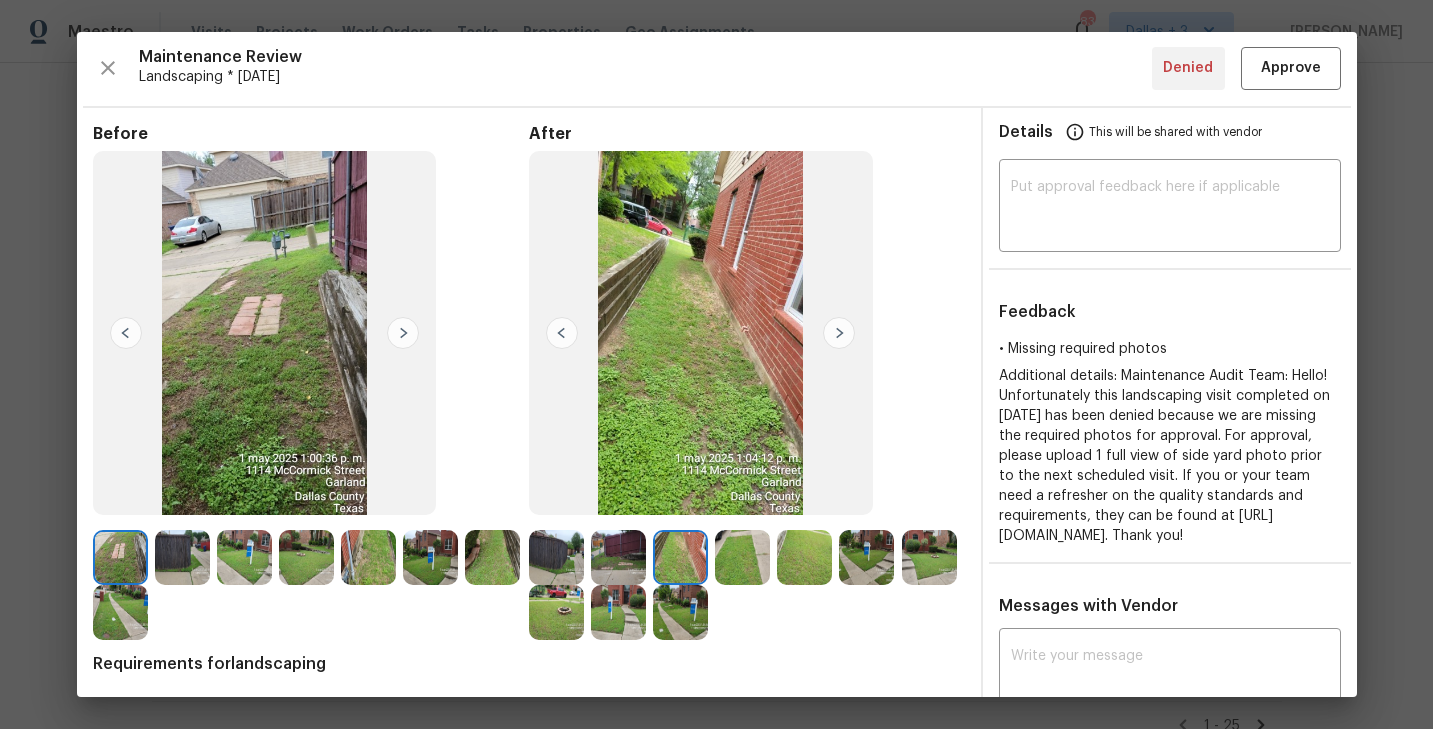 click at bounding box center (556, 557) 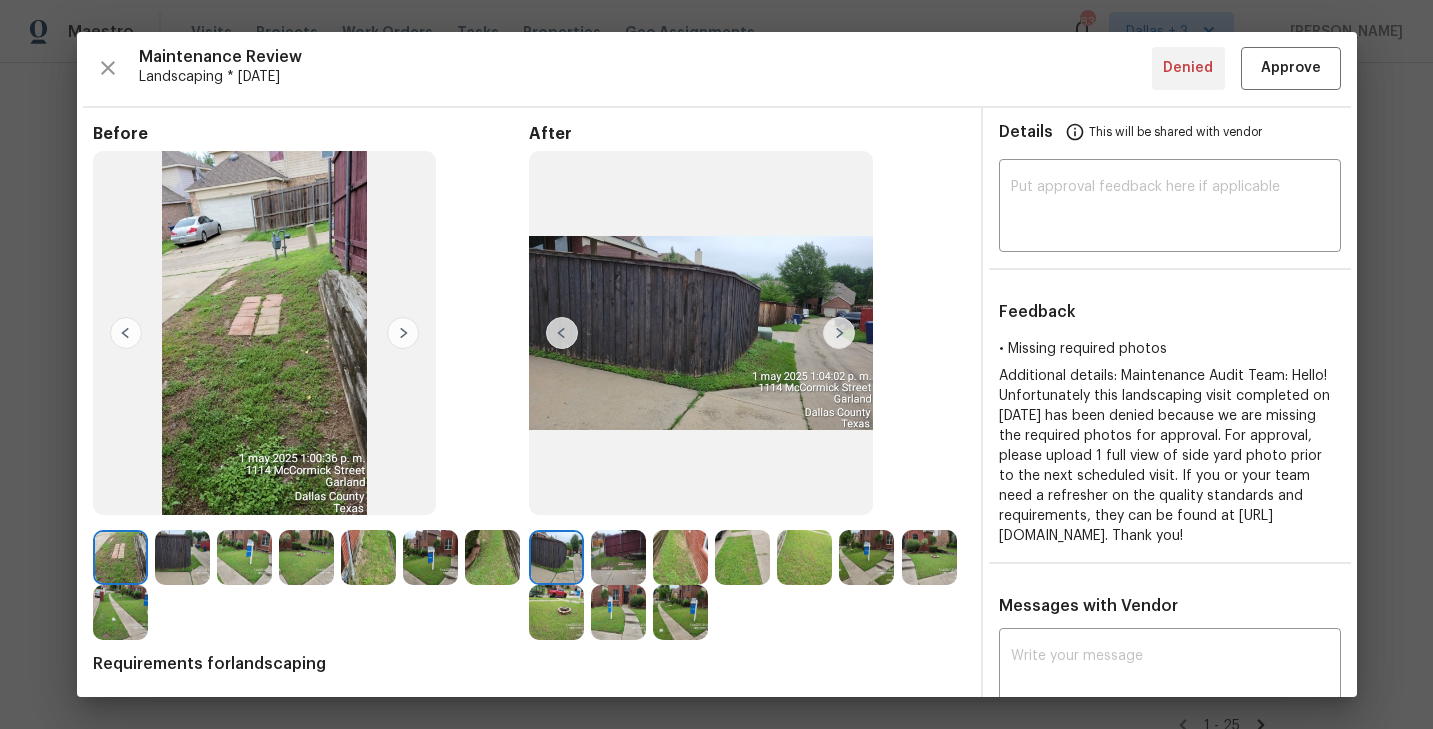 click at bounding box center (839, 333) 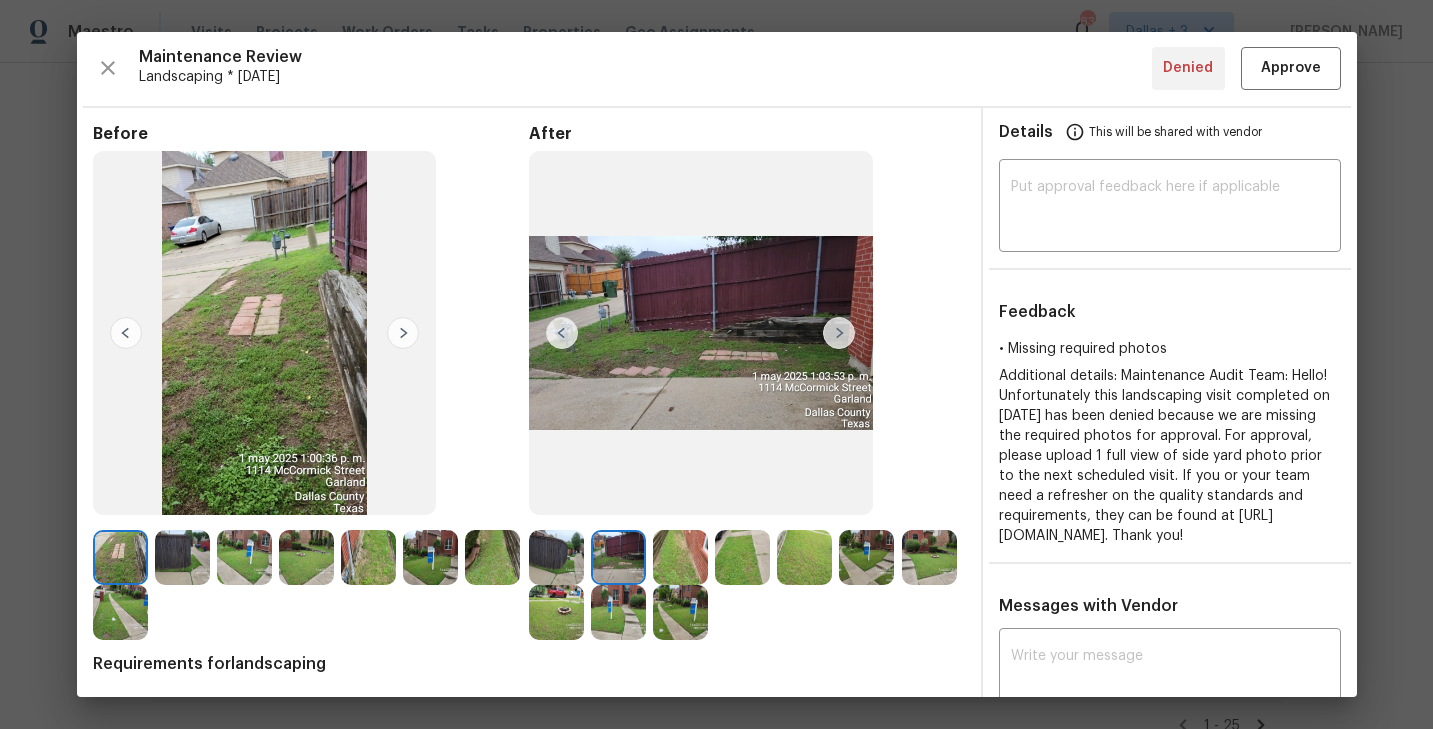 click at bounding box center (839, 333) 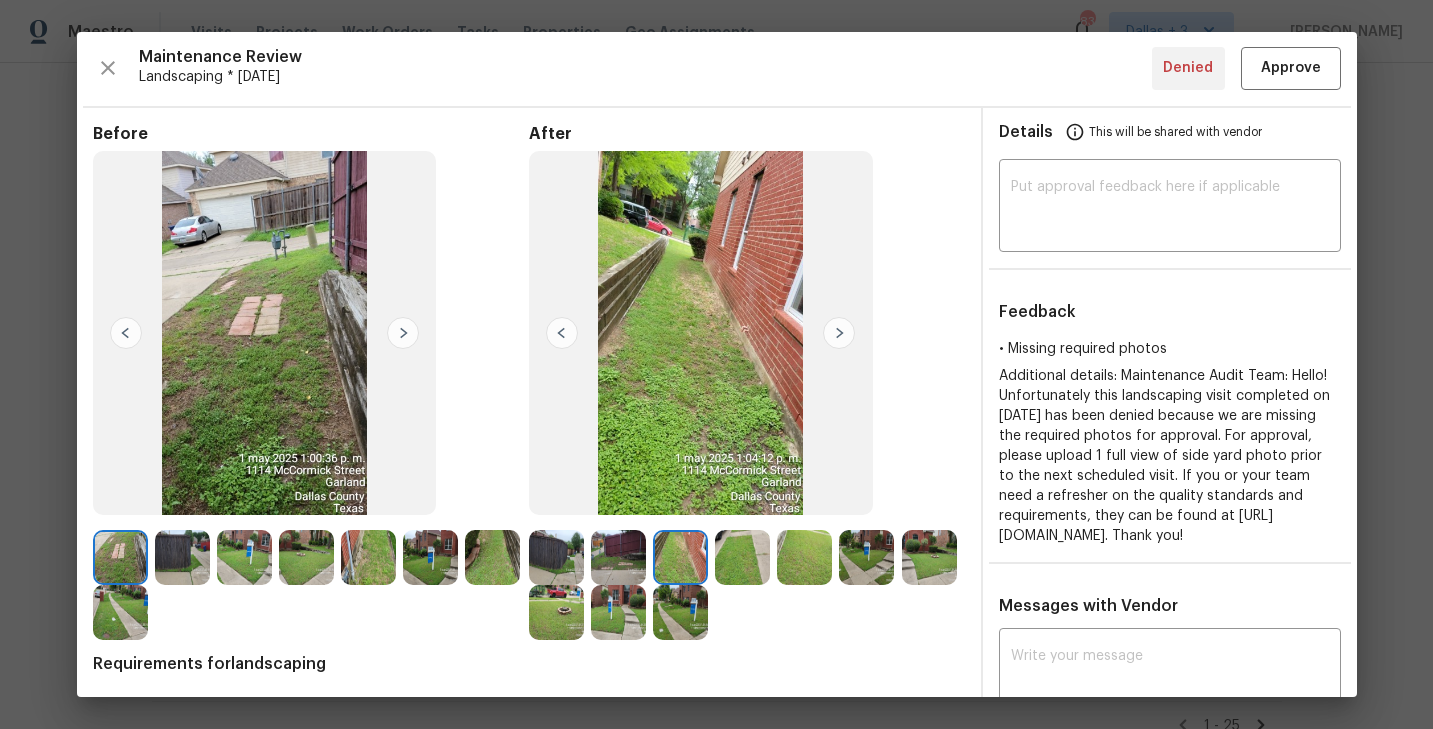 click at bounding box center [839, 333] 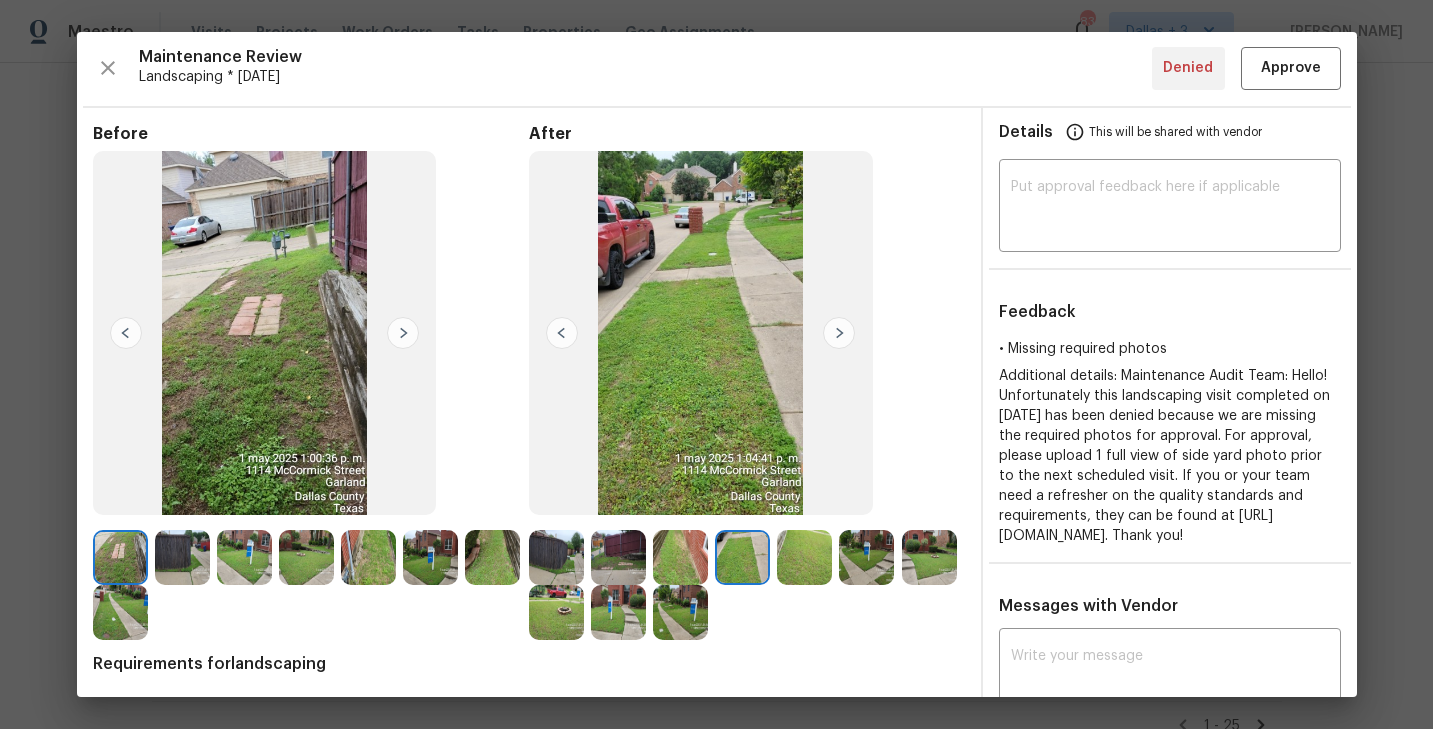 click at bounding box center (839, 333) 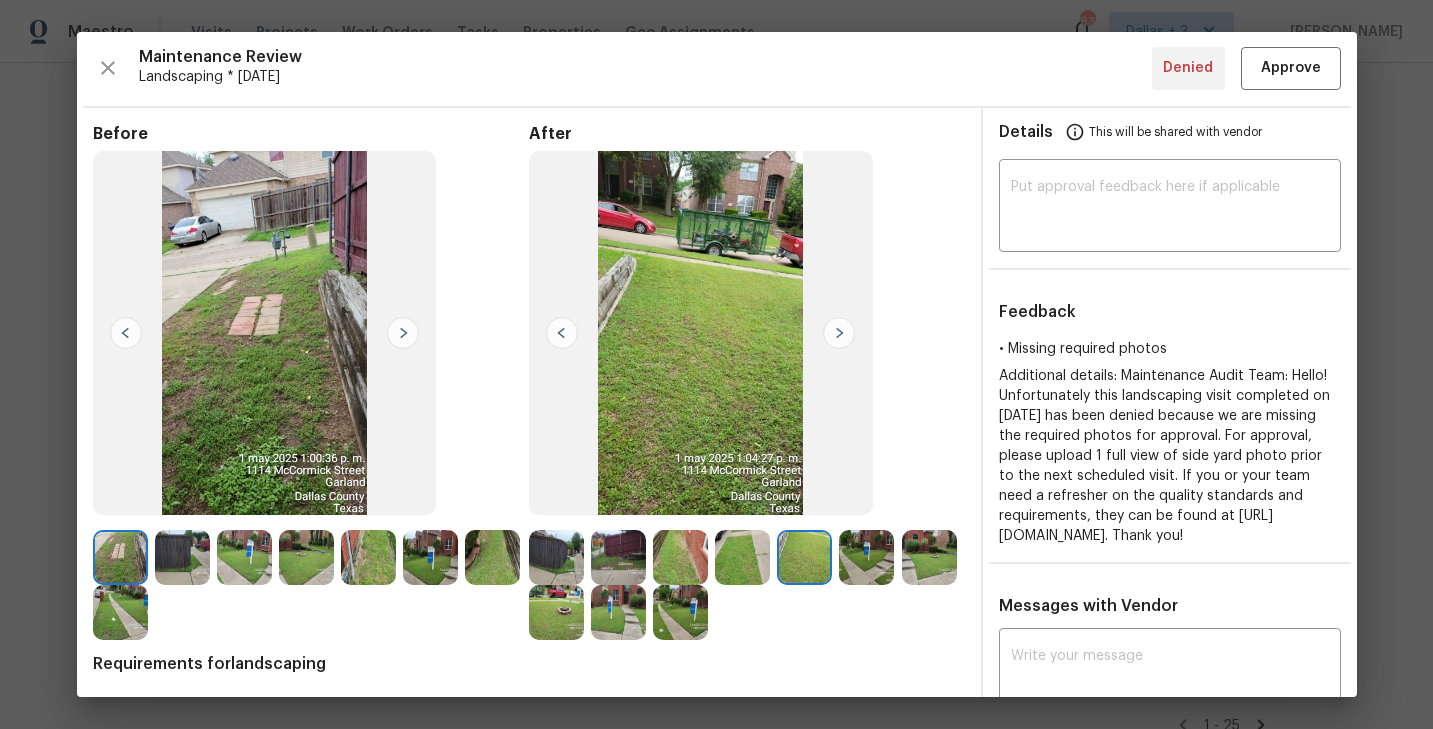 click at bounding box center (839, 333) 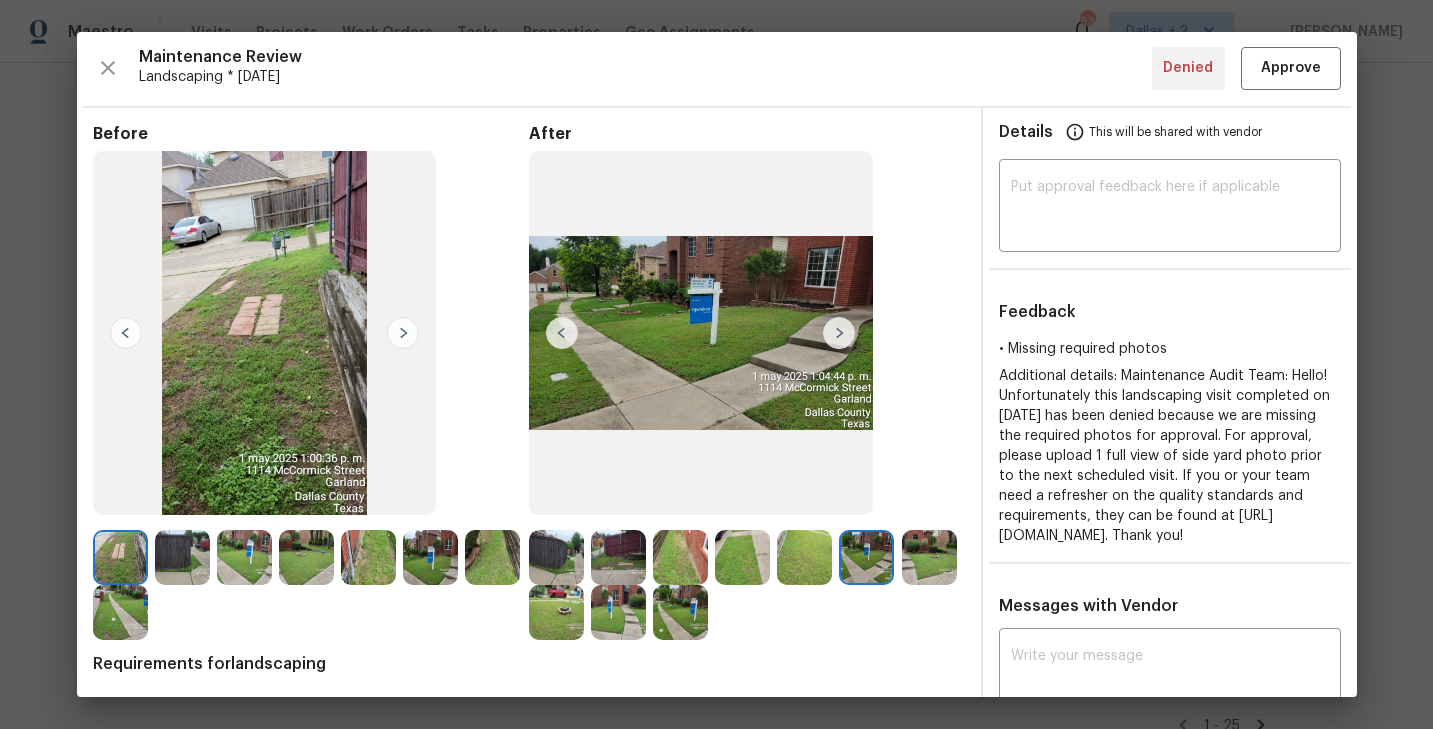 click at bounding box center (839, 333) 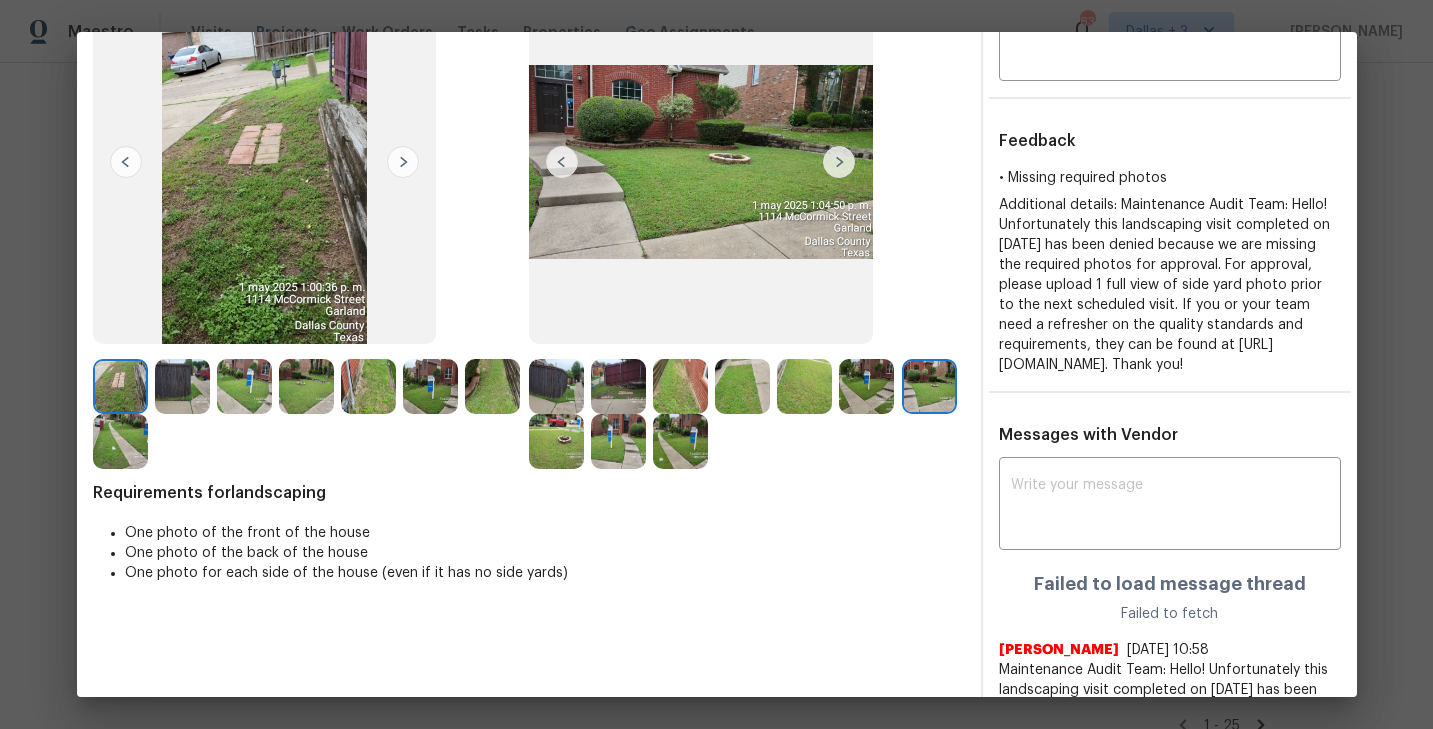 scroll, scrollTop: 58, scrollLeft: 0, axis: vertical 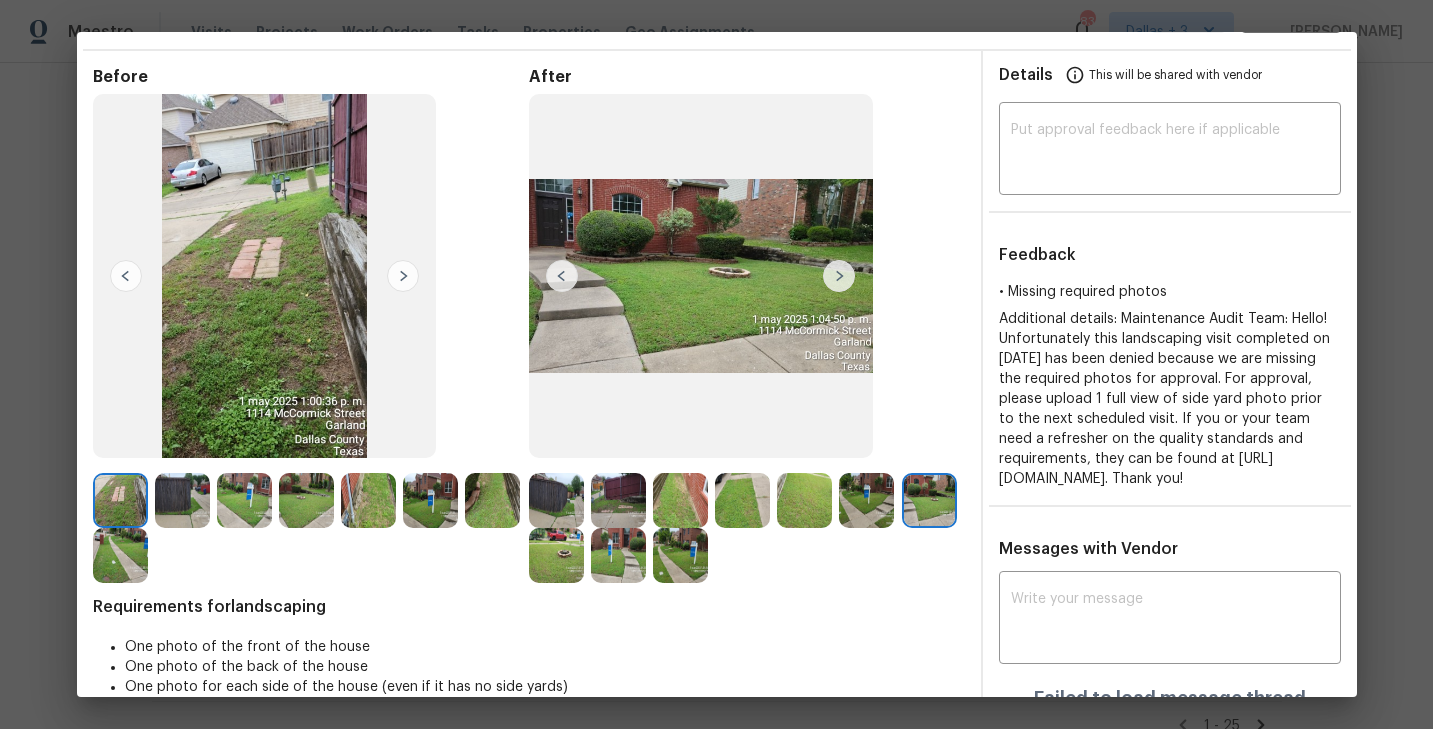 click at bounding box center (556, 500) 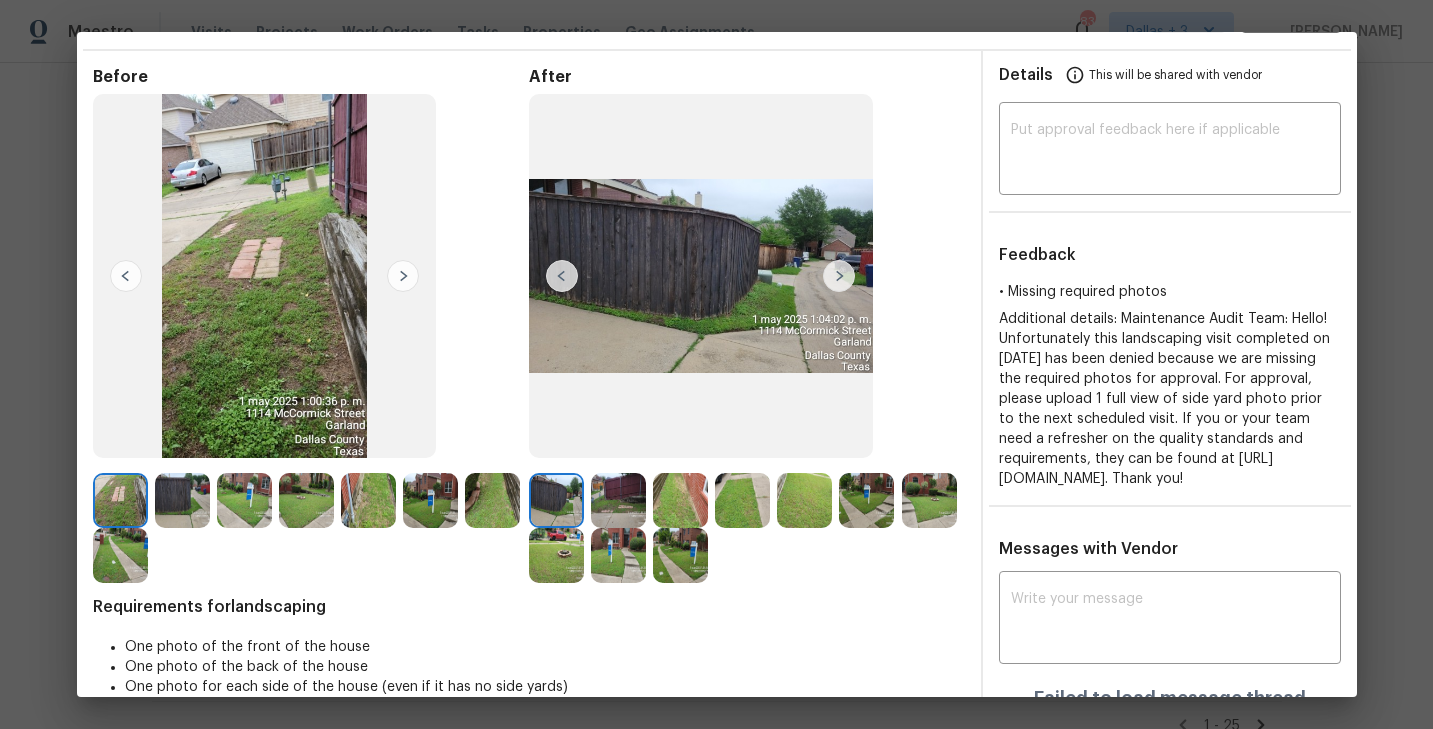click at bounding box center (839, 276) 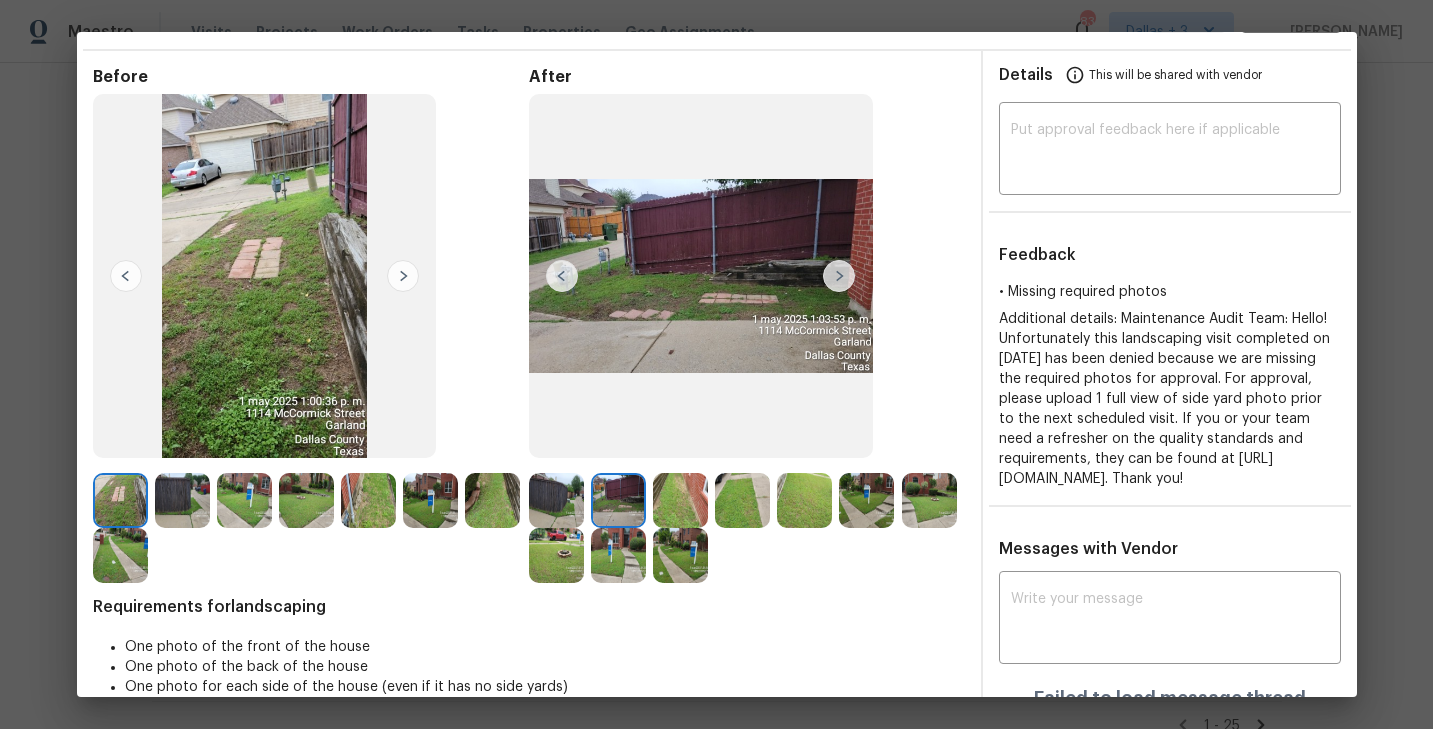 click at bounding box center (839, 276) 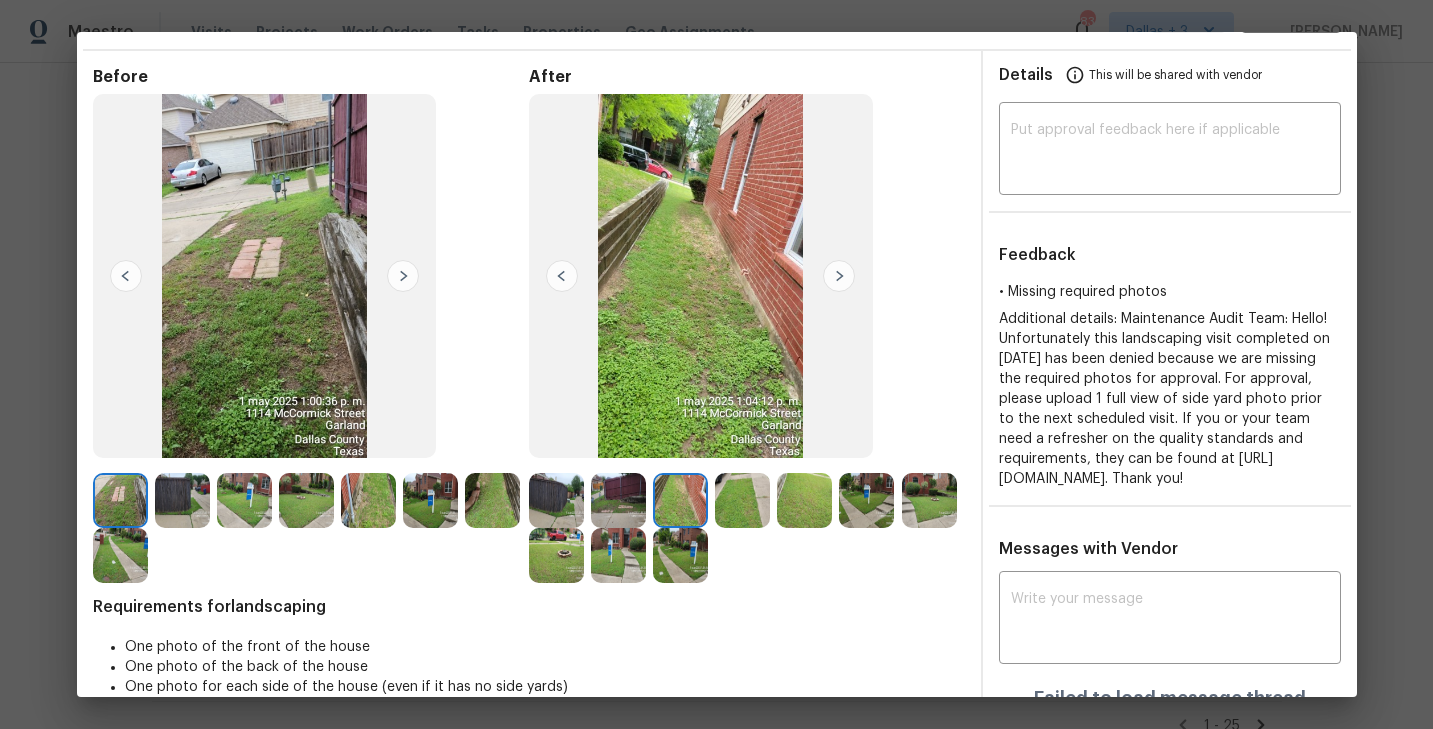 click at bounding box center [839, 276] 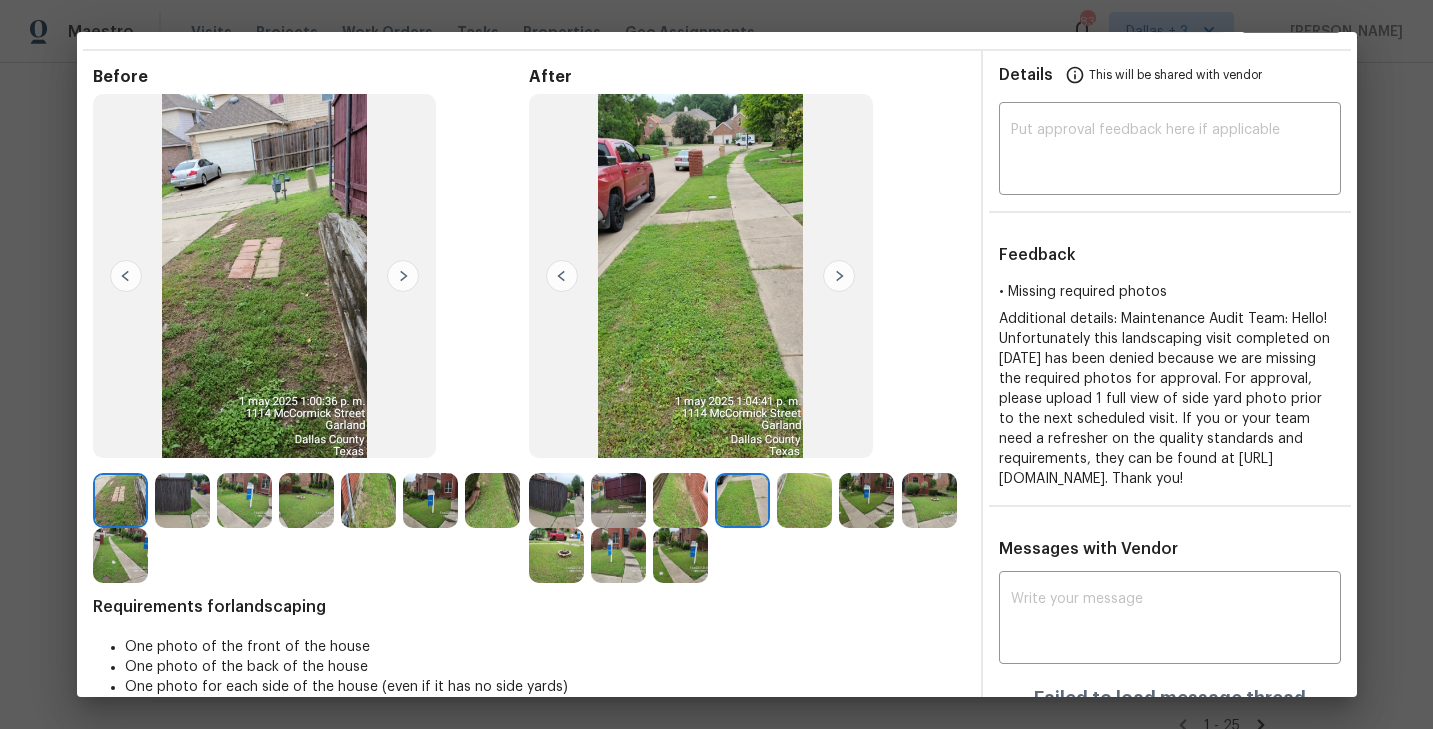click at bounding box center (839, 276) 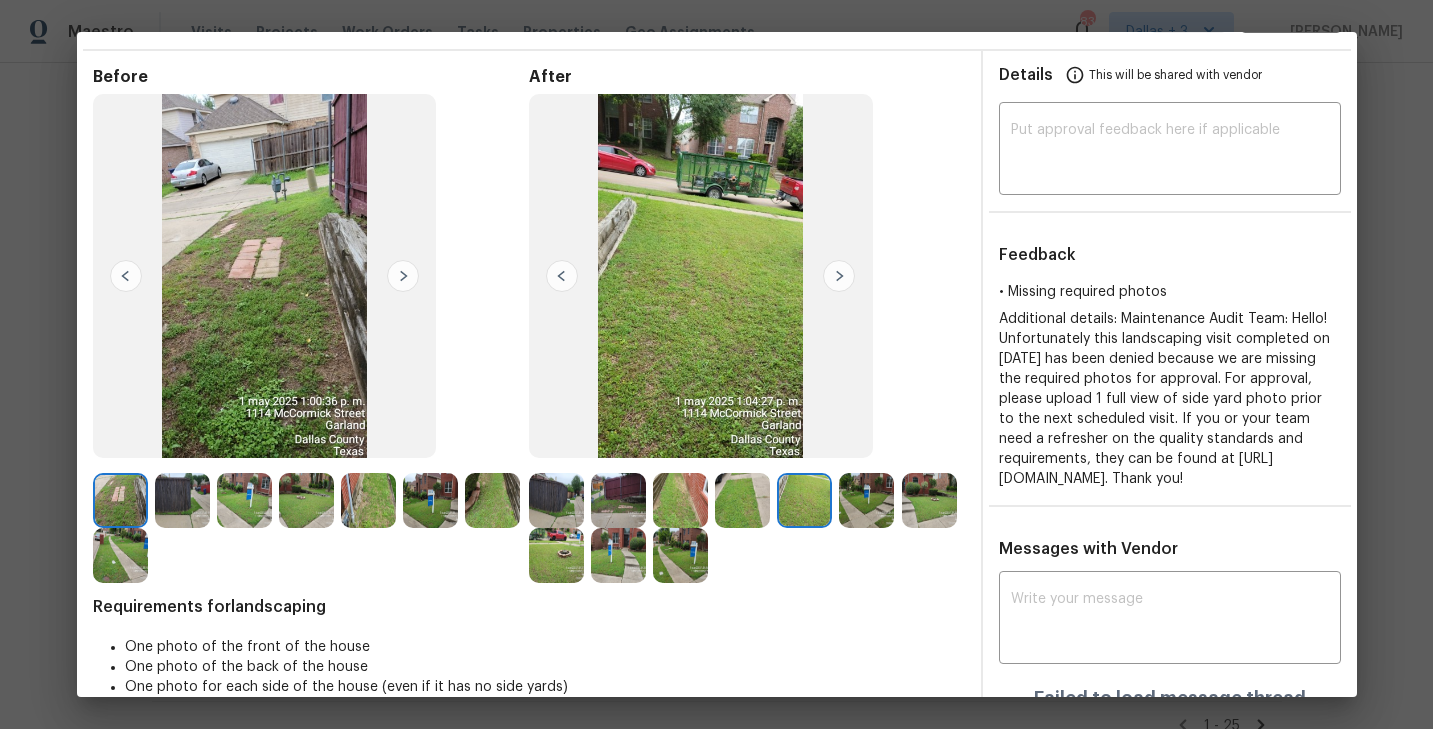 click at bounding box center (839, 276) 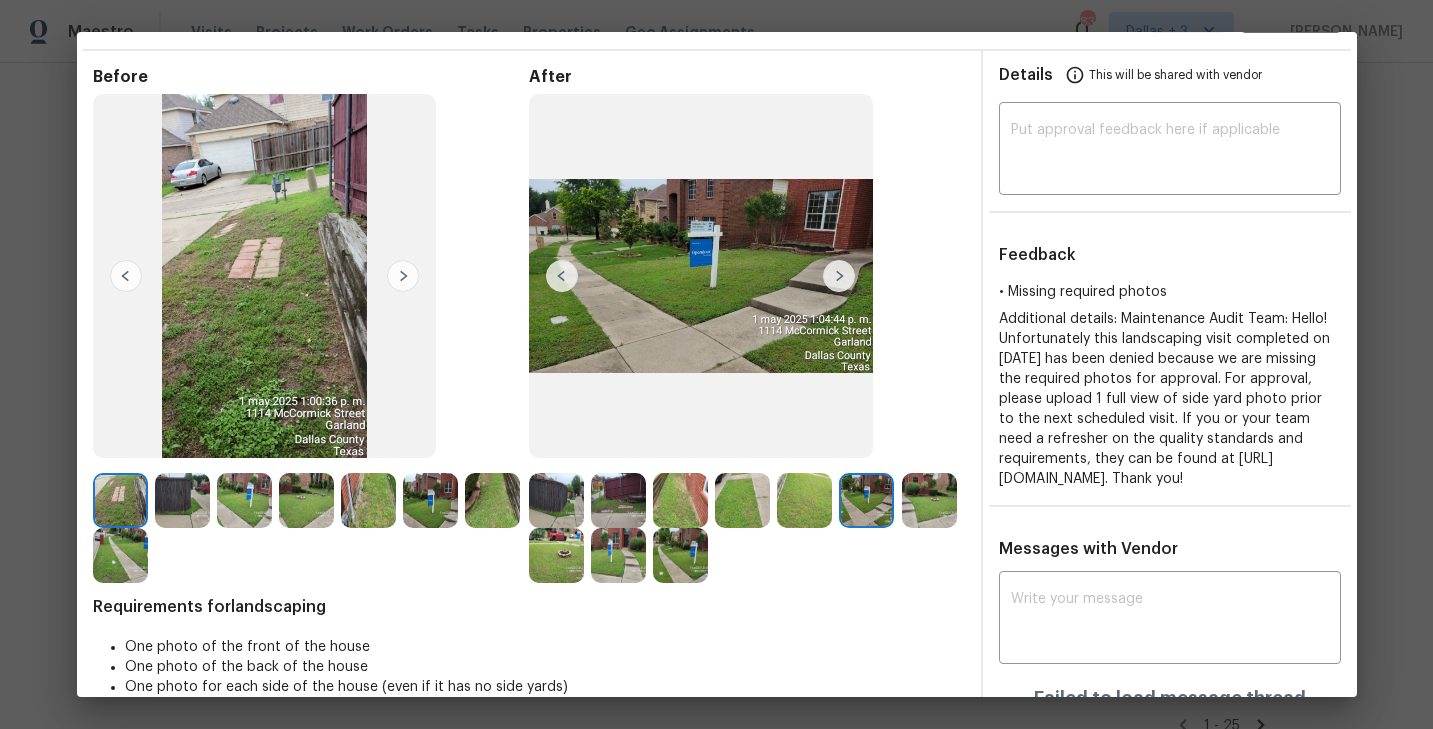 click at bounding box center [839, 276] 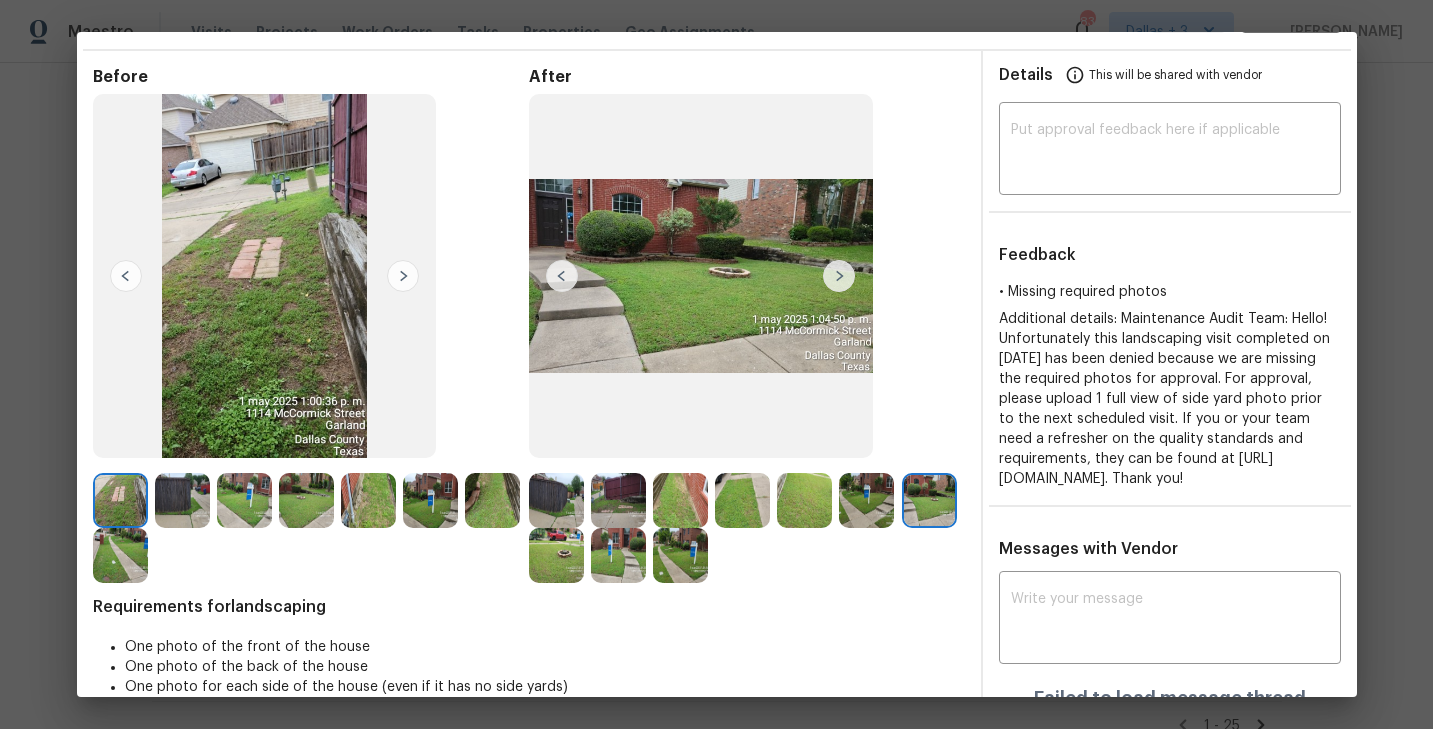 click at bounding box center [839, 276] 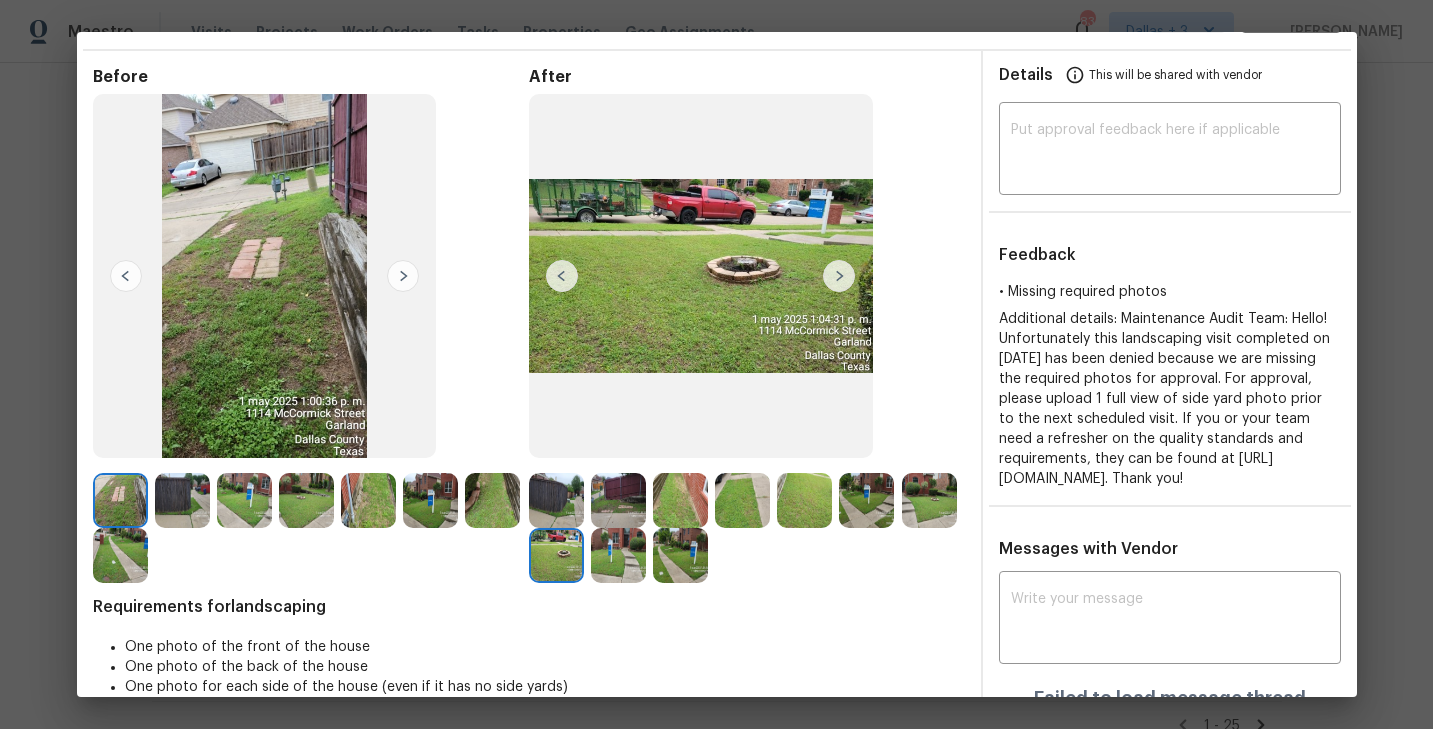 click at bounding box center [839, 276] 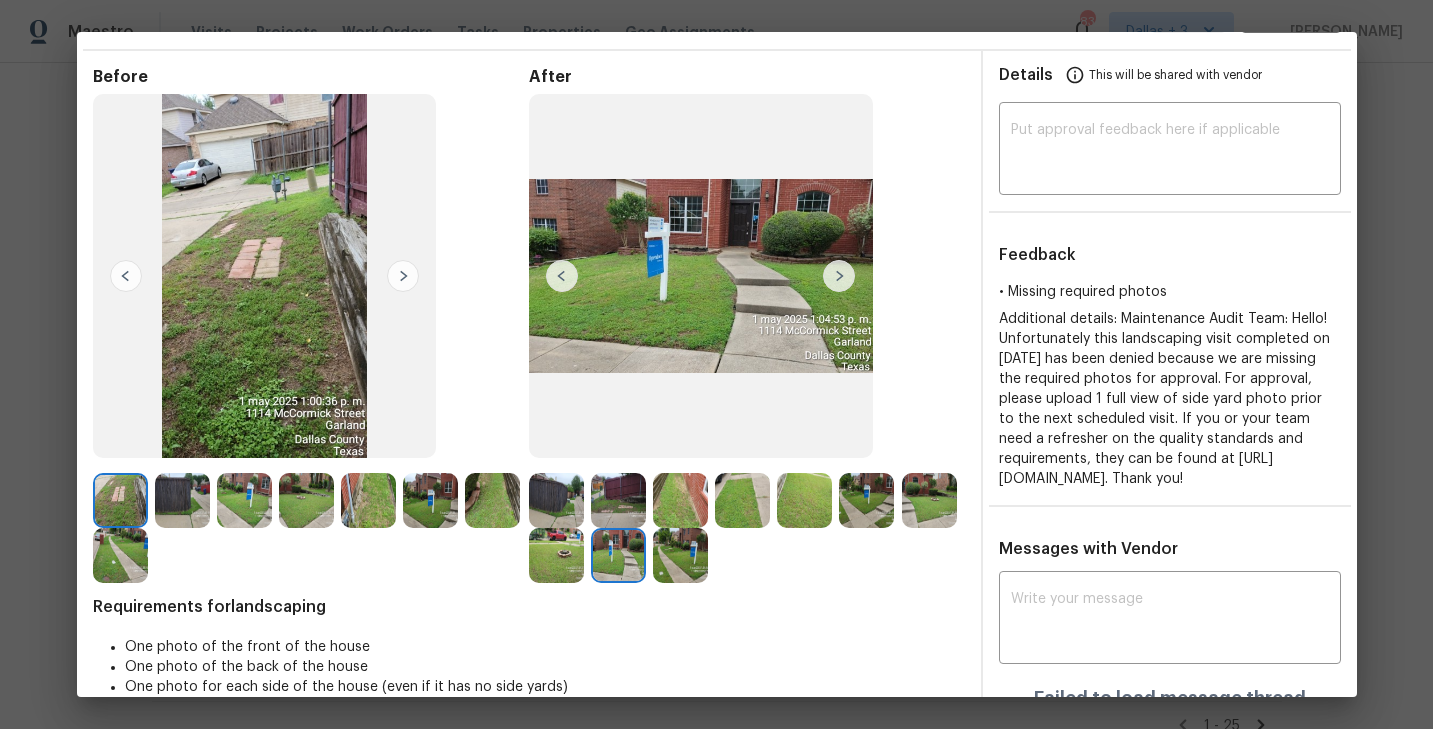 click at bounding box center [839, 276] 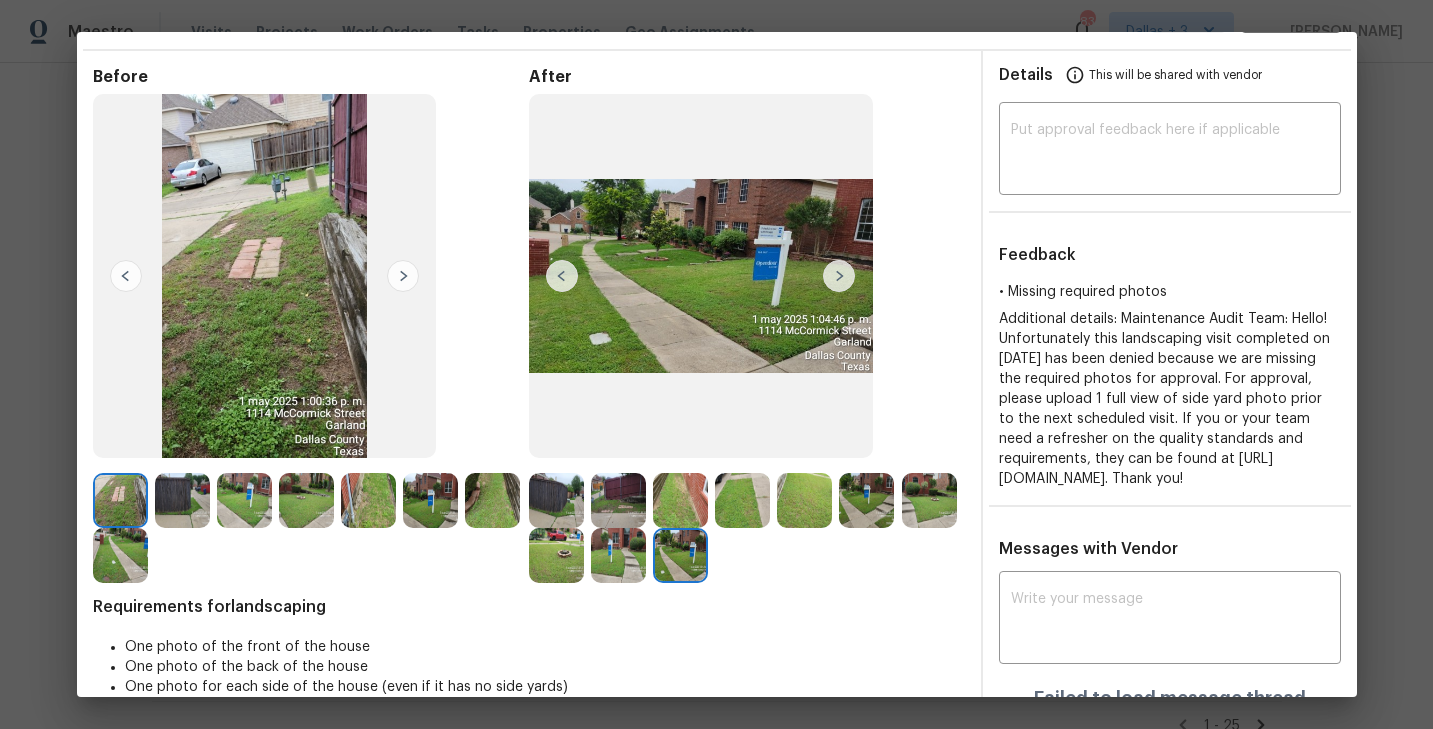 click at bounding box center [839, 276] 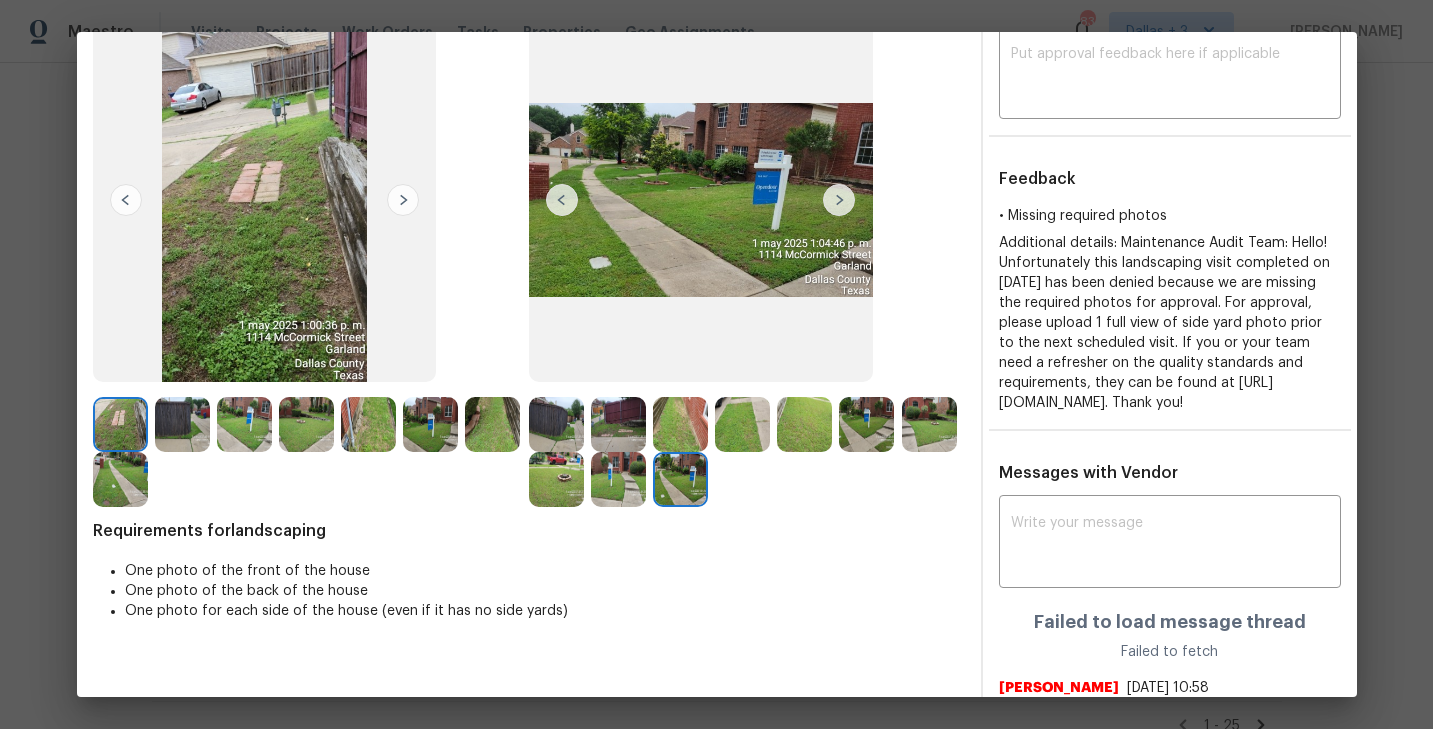 scroll, scrollTop: 0, scrollLeft: 0, axis: both 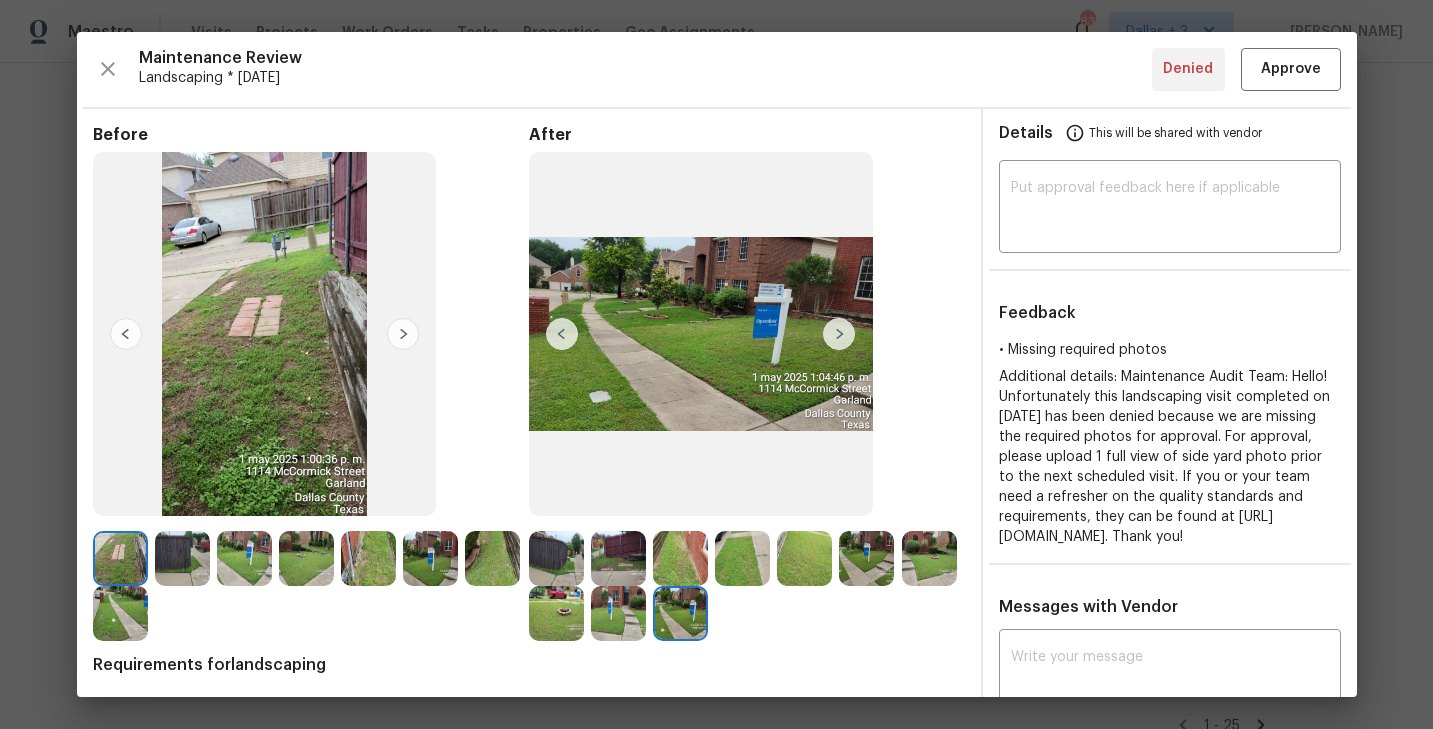 click at bounding box center [839, 334] 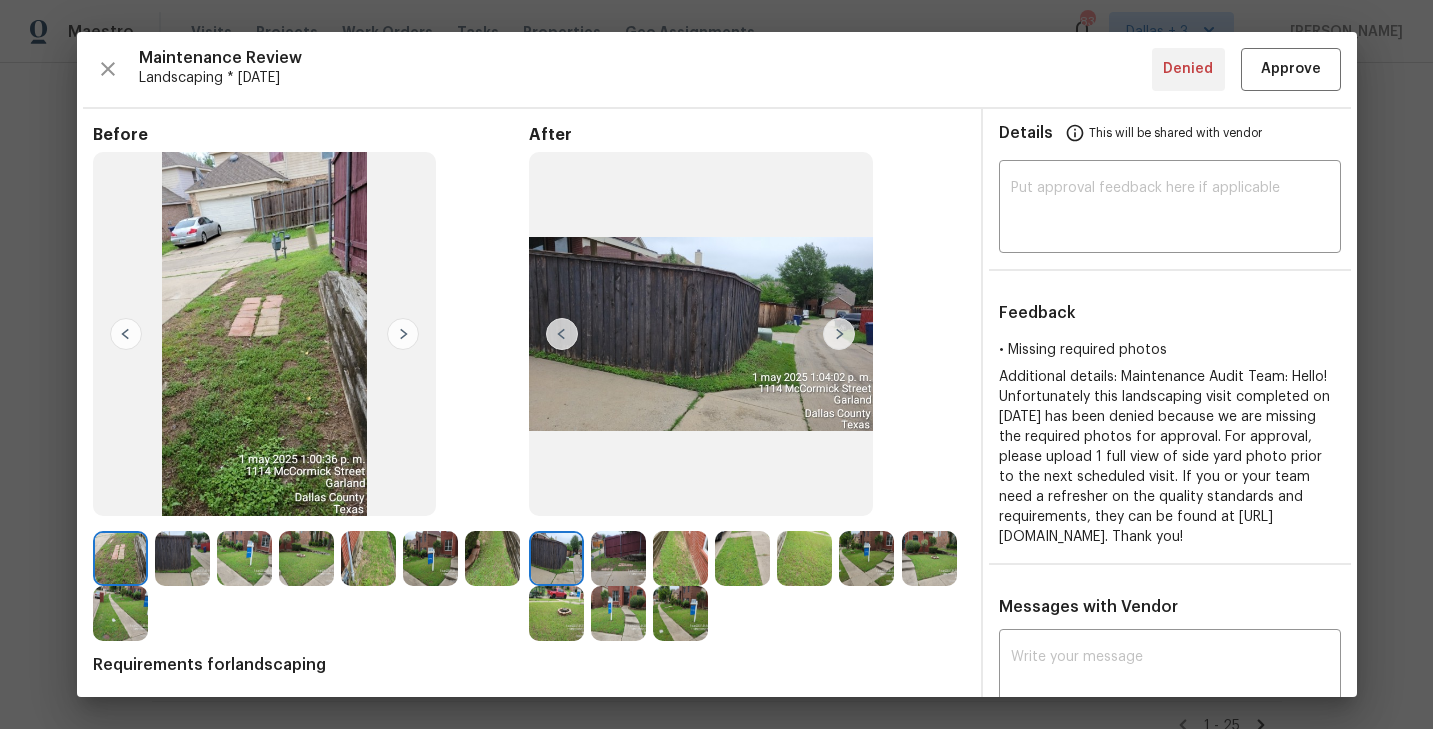 click at bounding box center [839, 334] 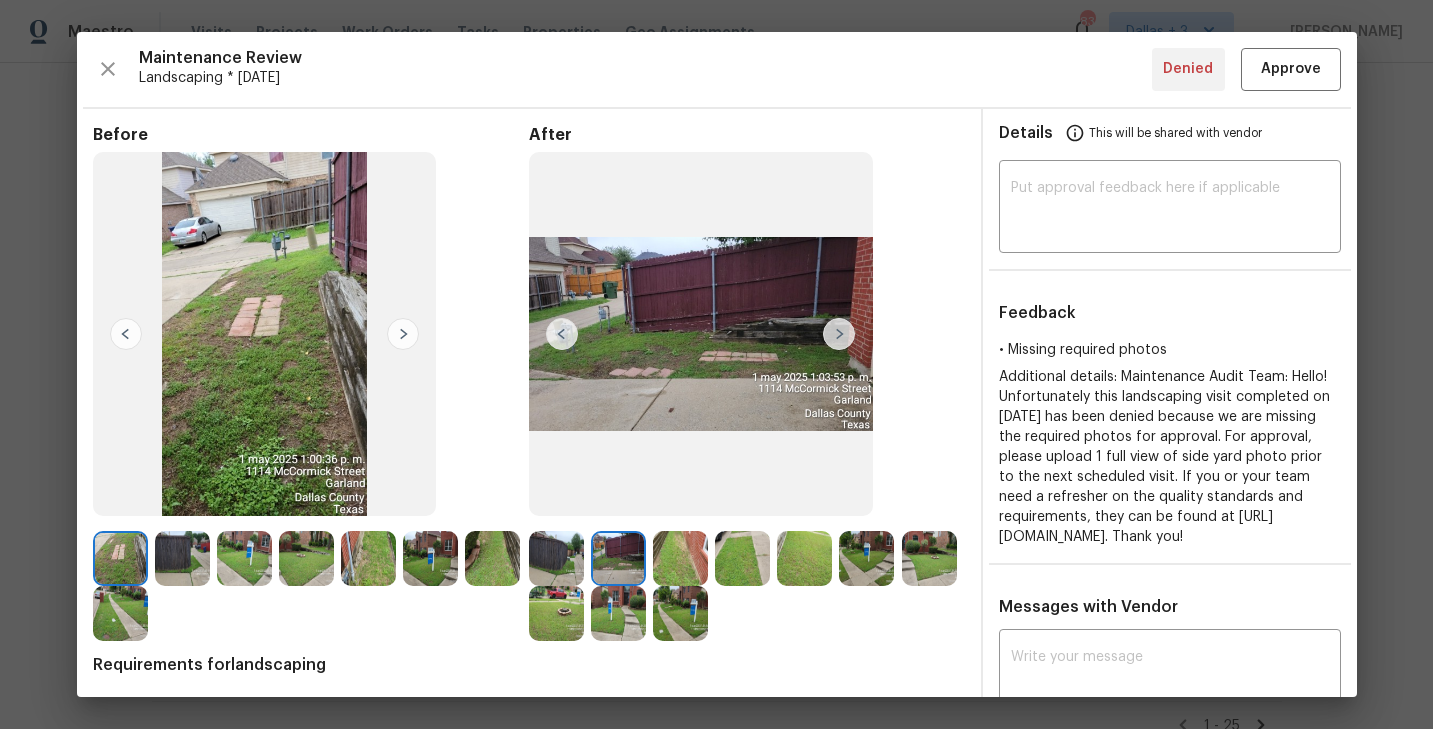 click at bounding box center (839, 334) 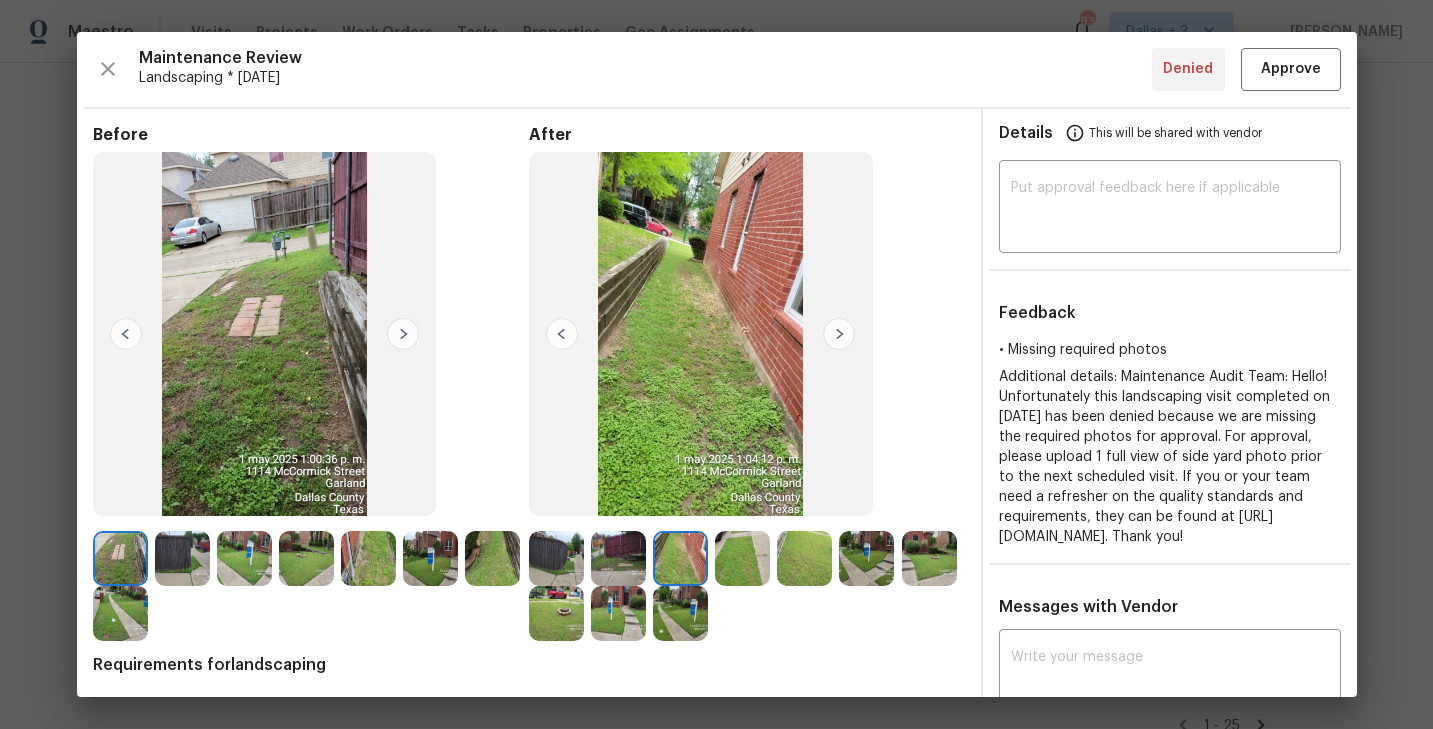 click at bounding box center (839, 334) 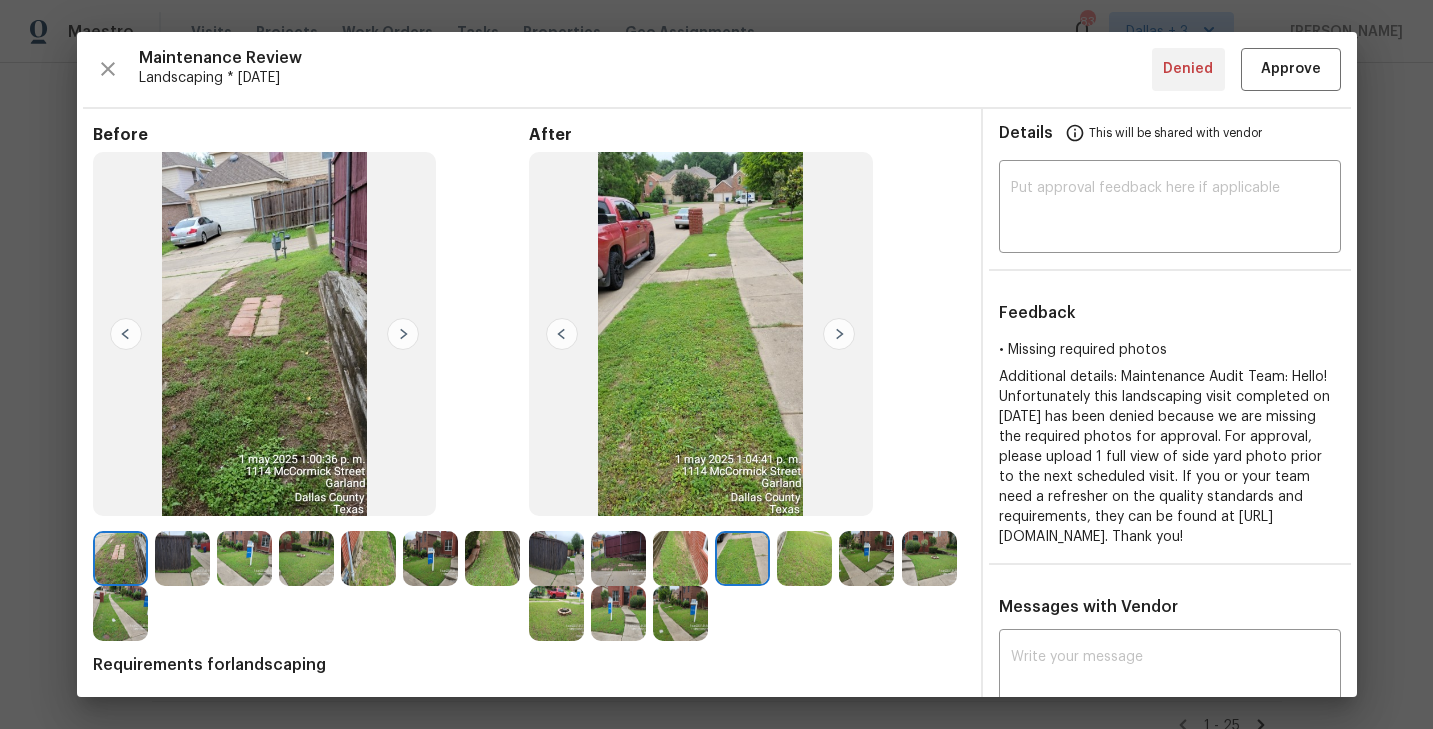 click at bounding box center (839, 334) 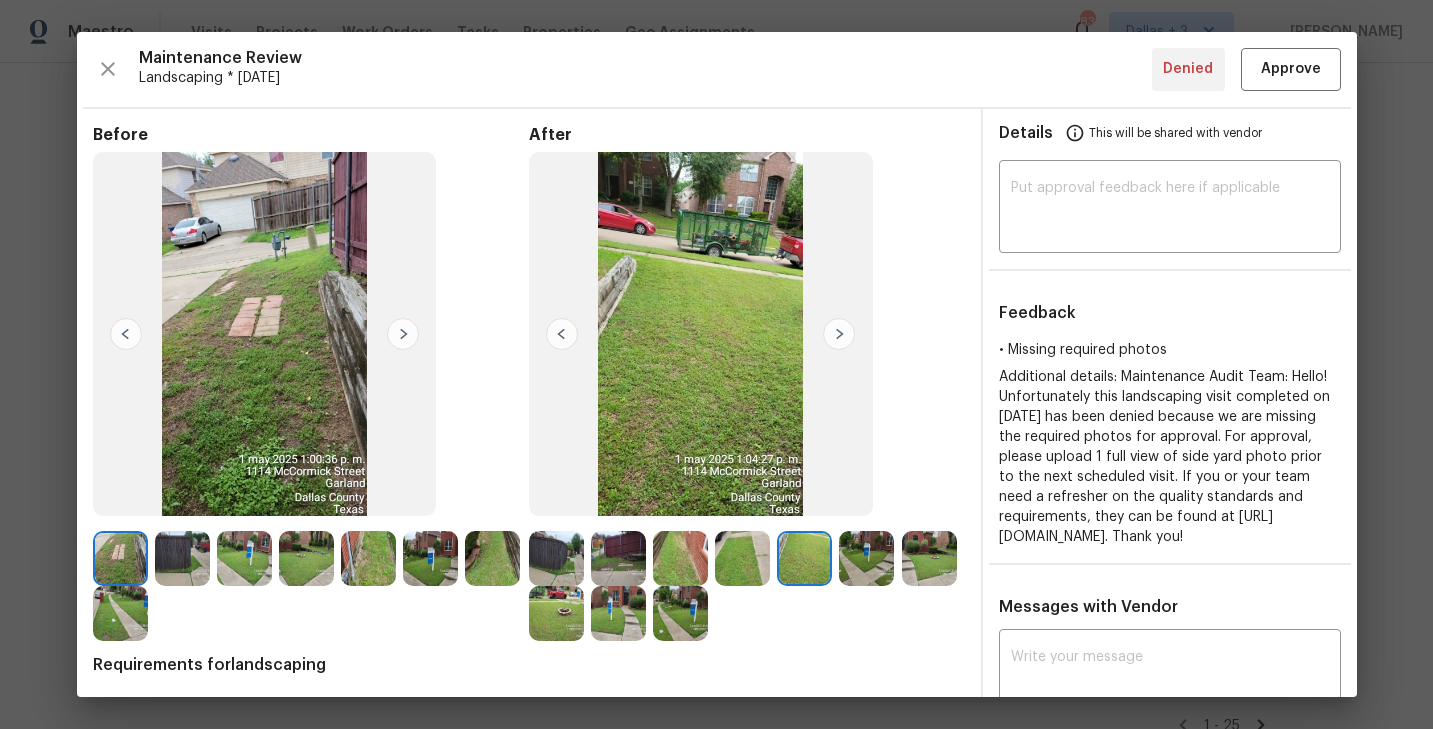 click at bounding box center (839, 334) 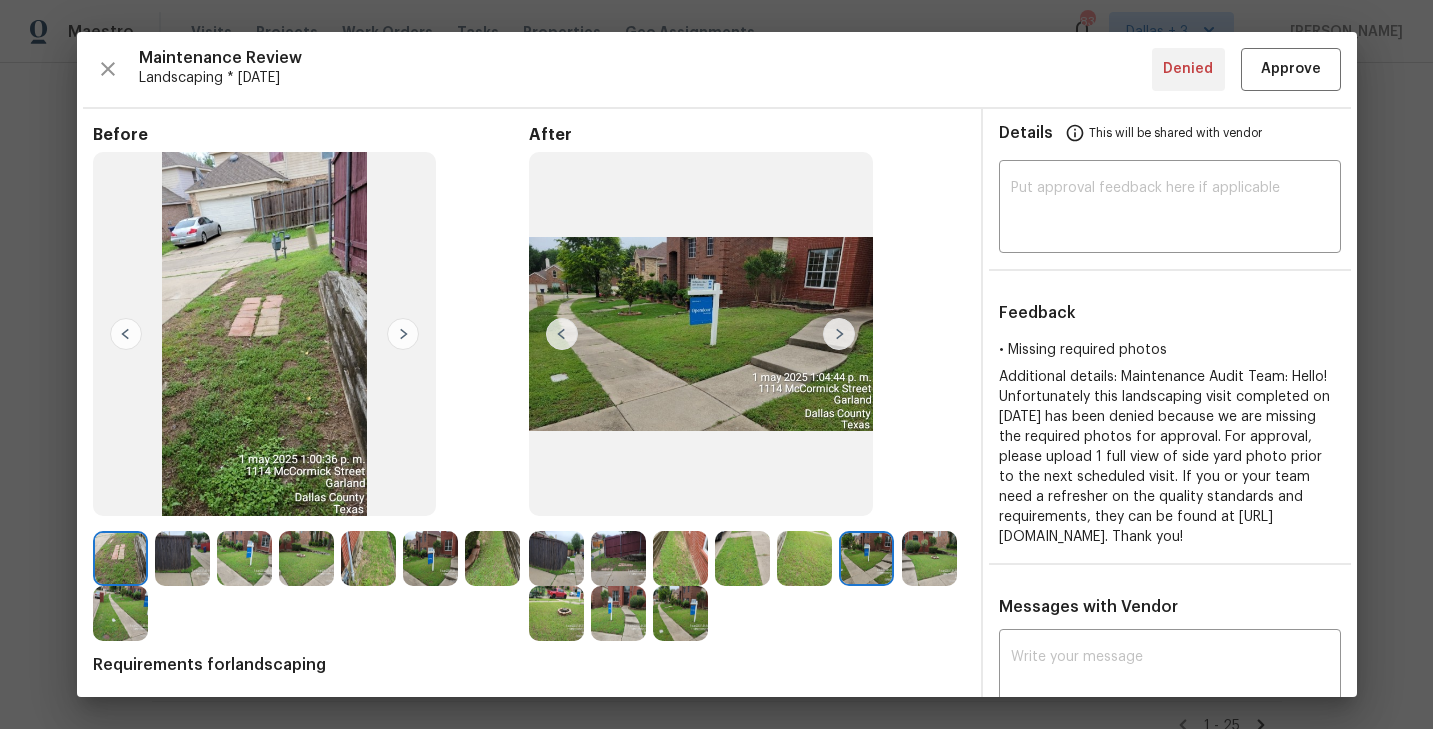 click at bounding box center [839, 334] 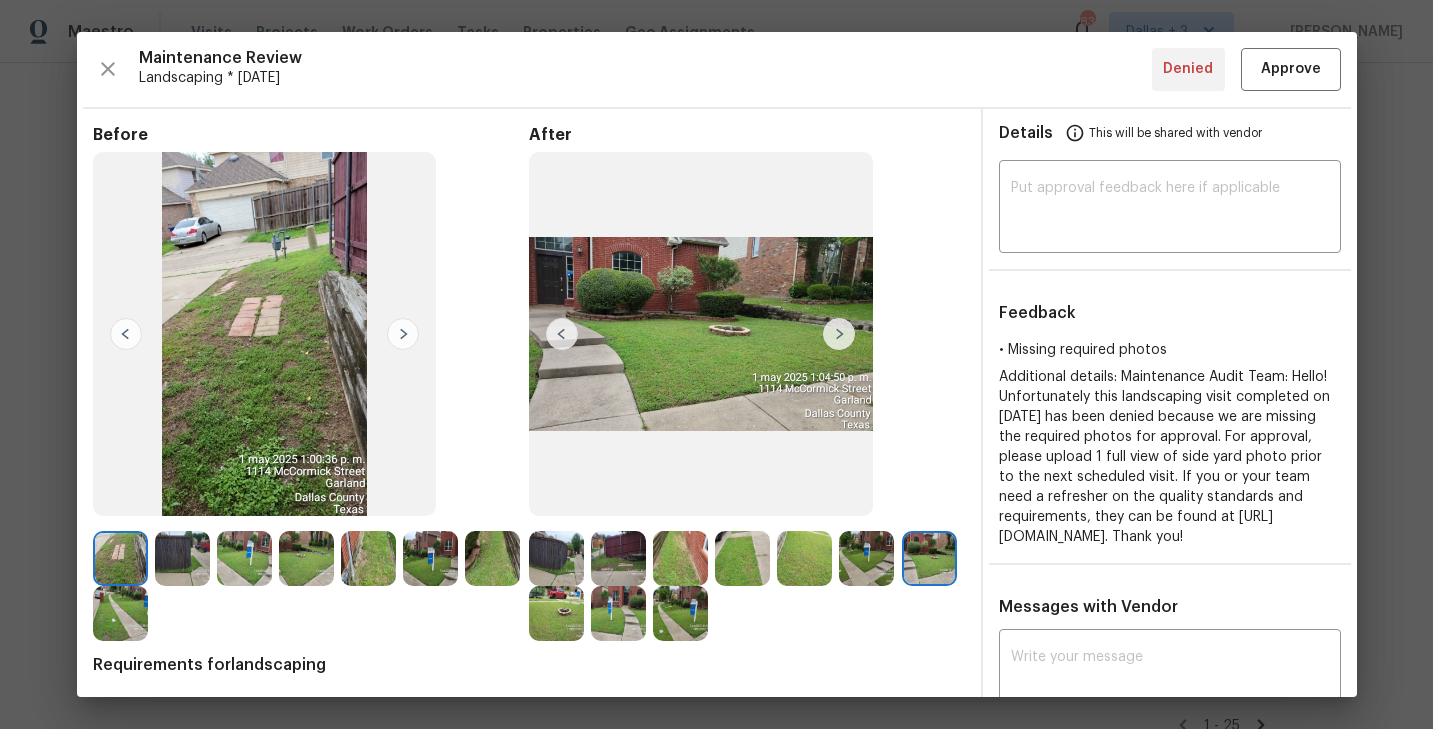 click at bounding box center [839, 334] 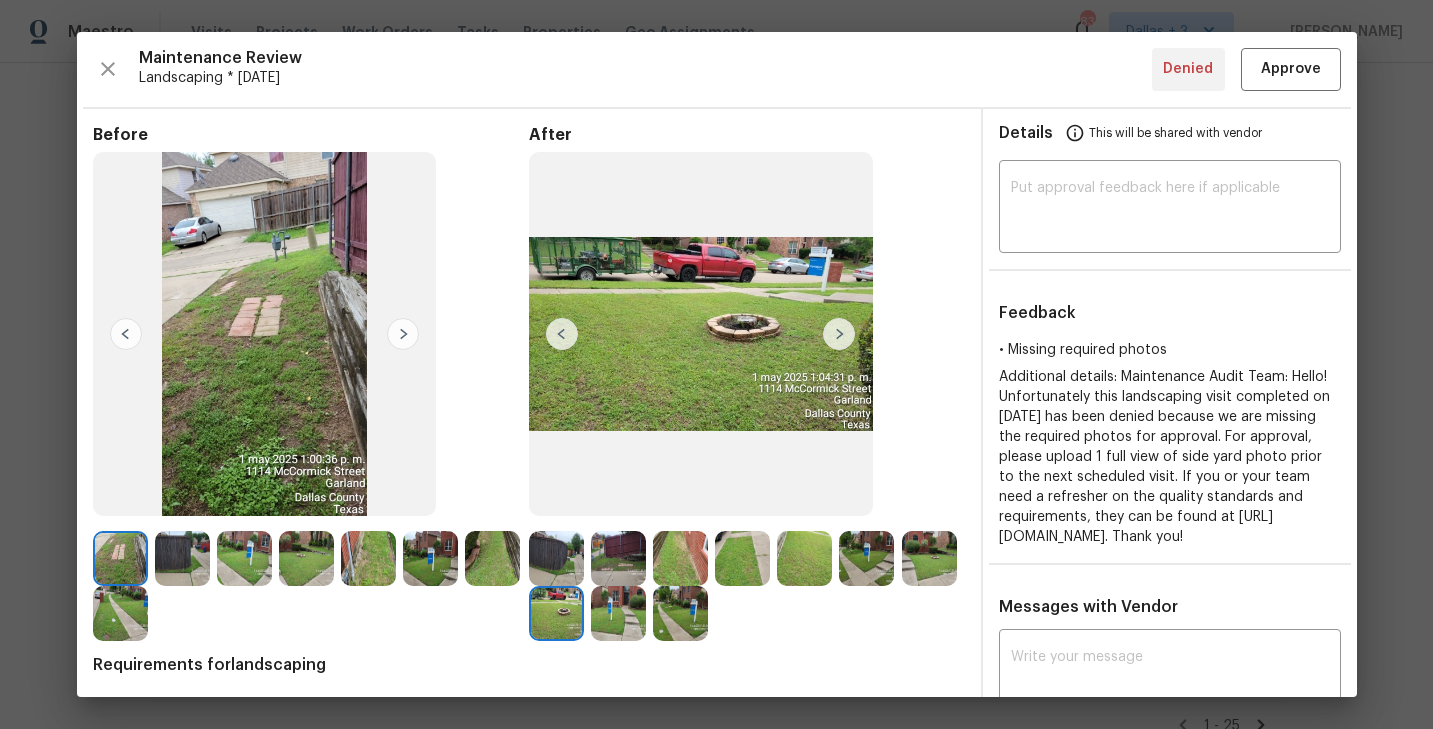 drag, startPoint x: 836, startPoint y: 325, endPoint x: 553, endPoint y: 323, distance: 283.00708 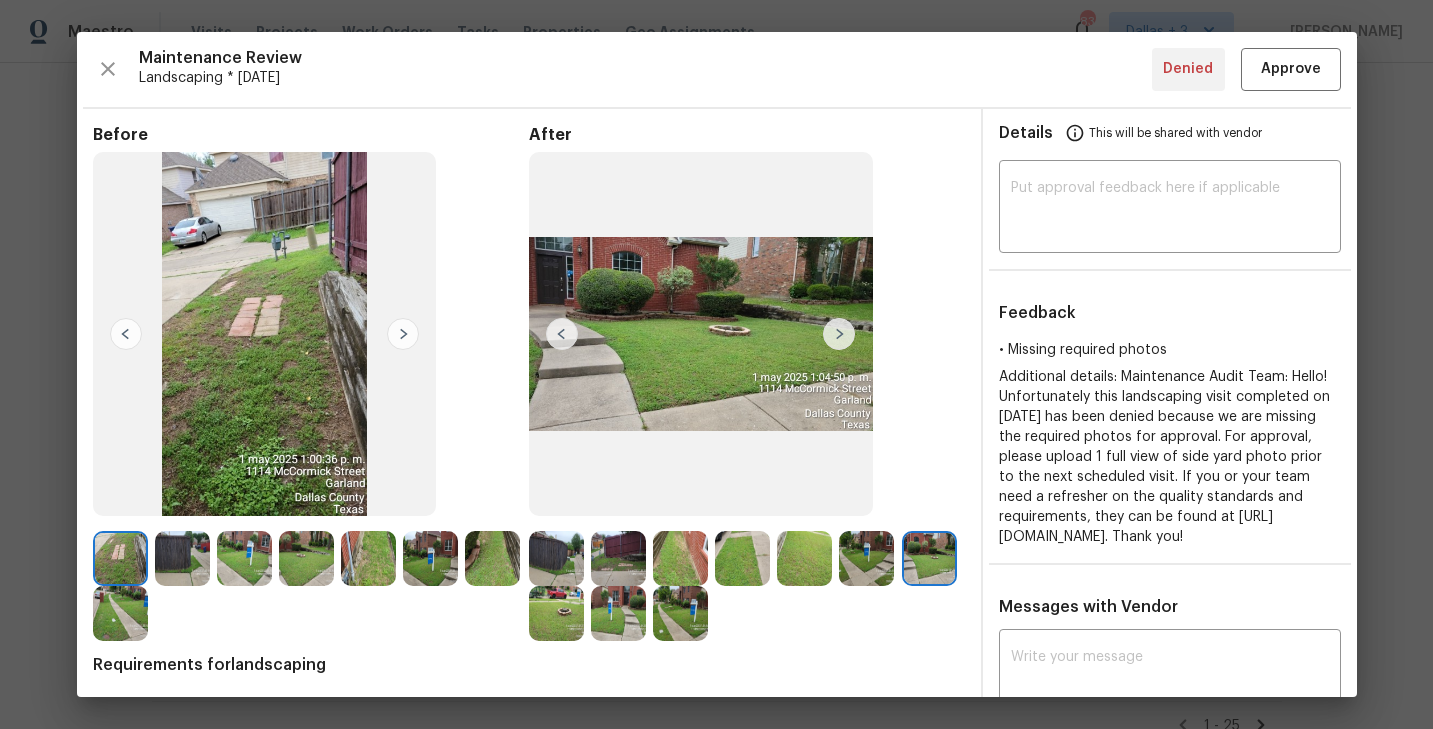 click at bounding box center [562, 334] 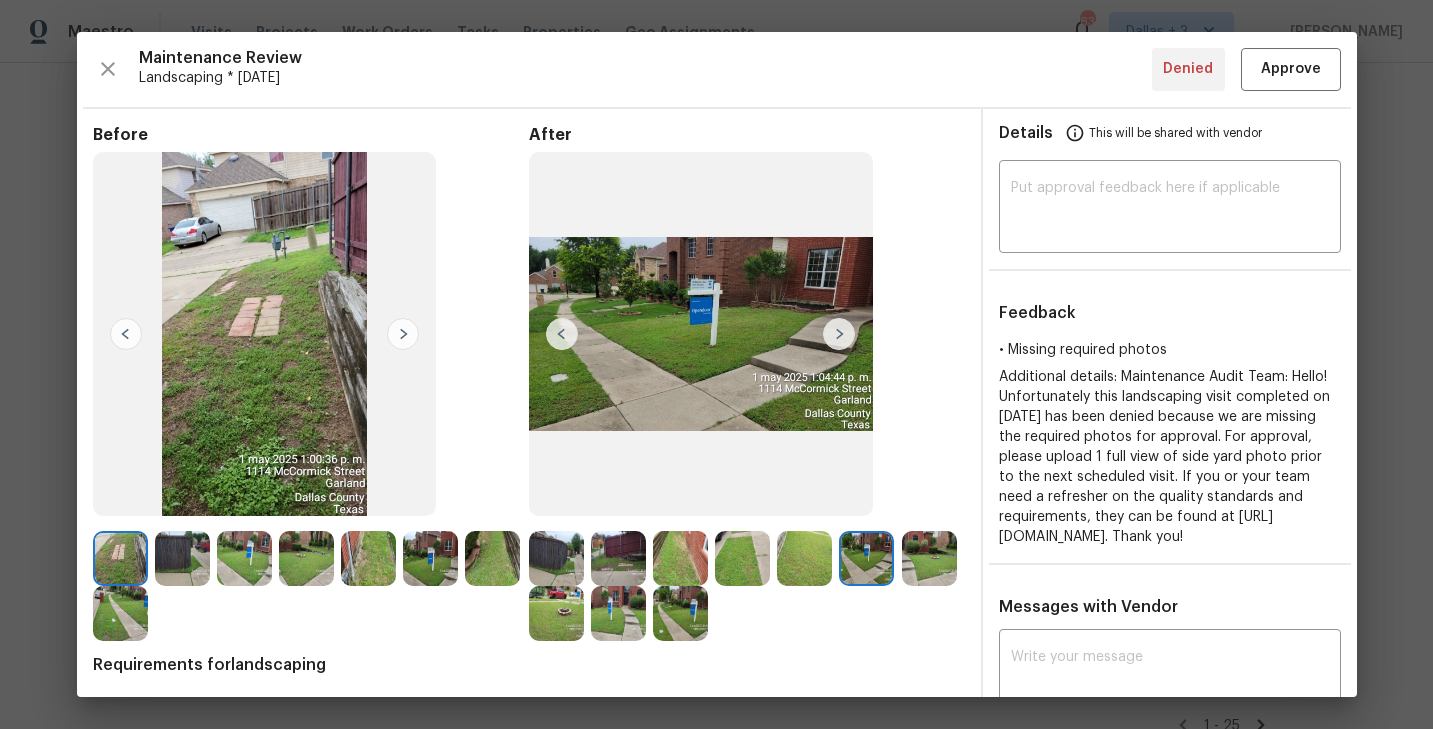 click at bounding box center (839, 334) 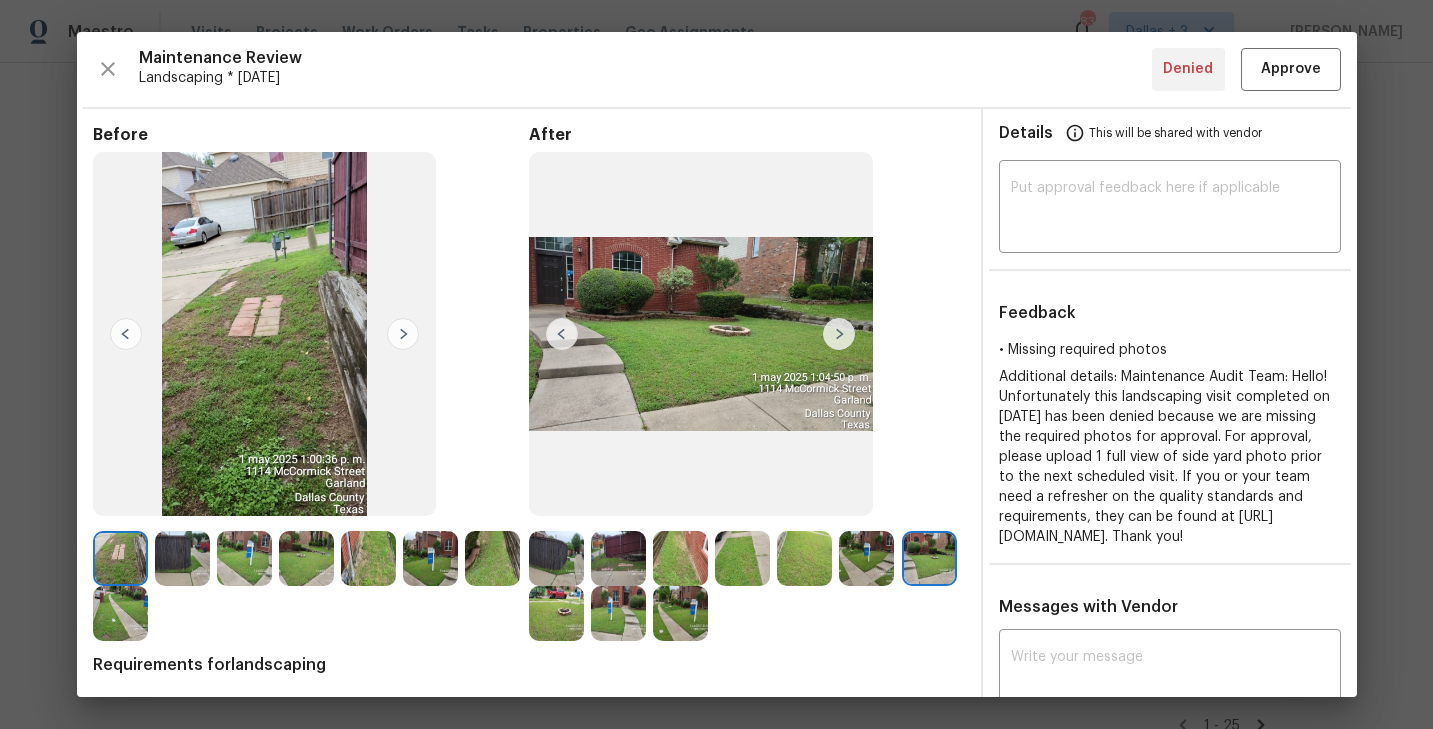 click at bounding box center (839, 334) 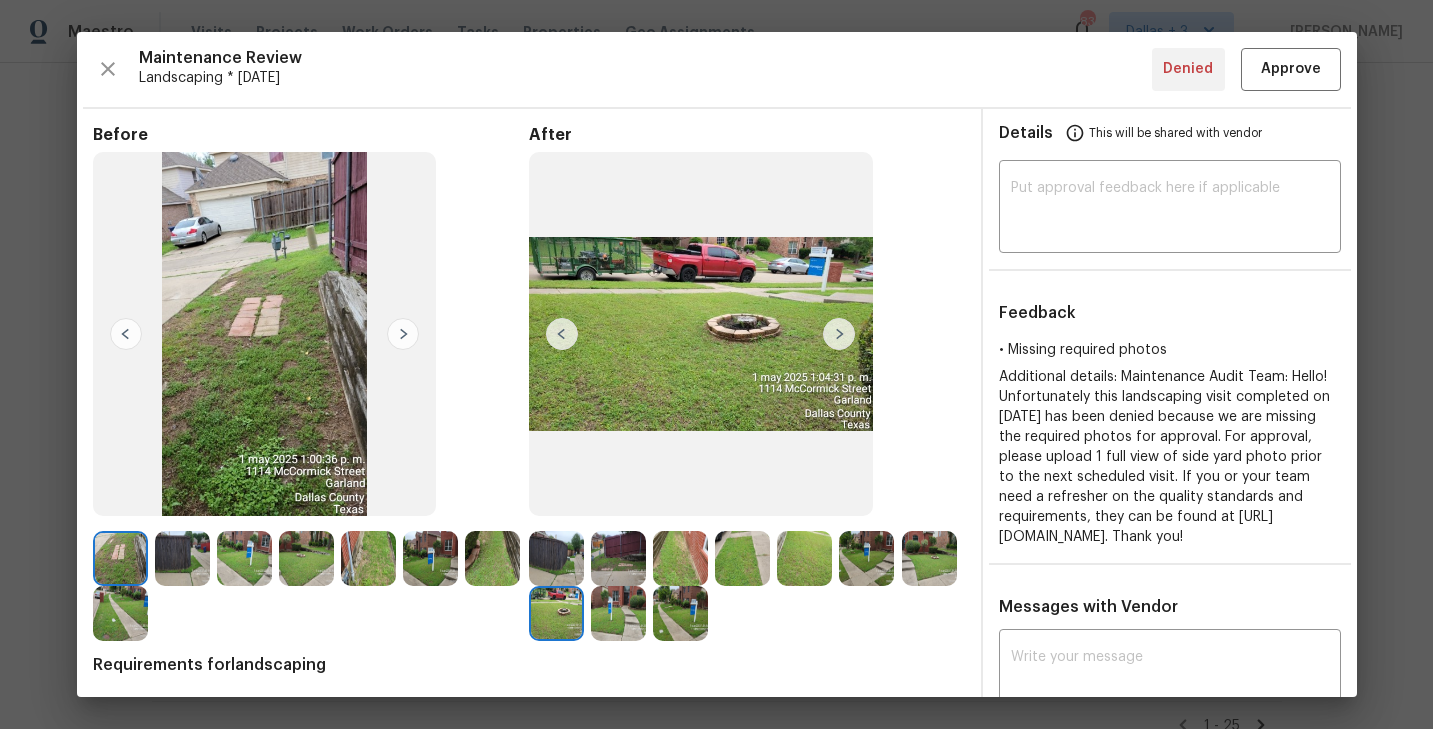 click at bounding box center (839, 334) 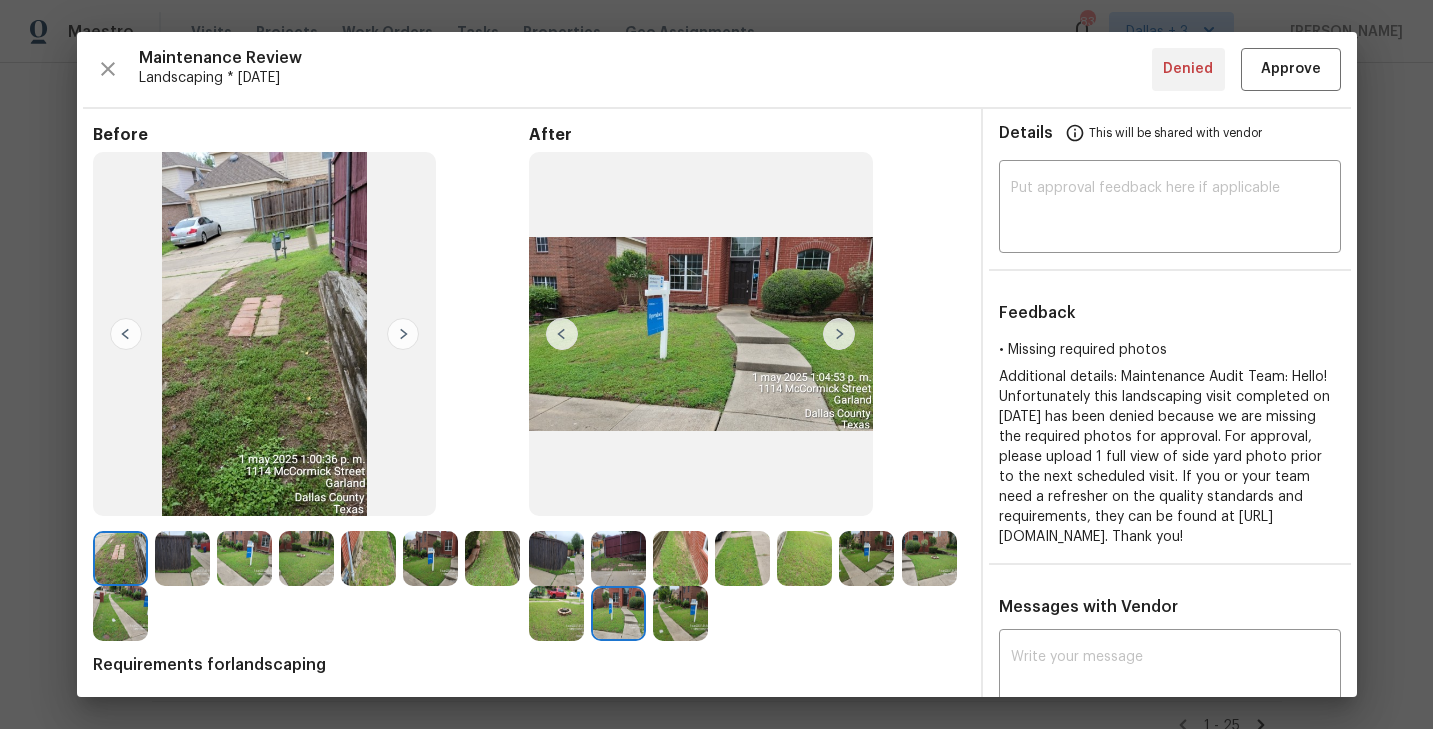 click at bounding box center (839, 334) 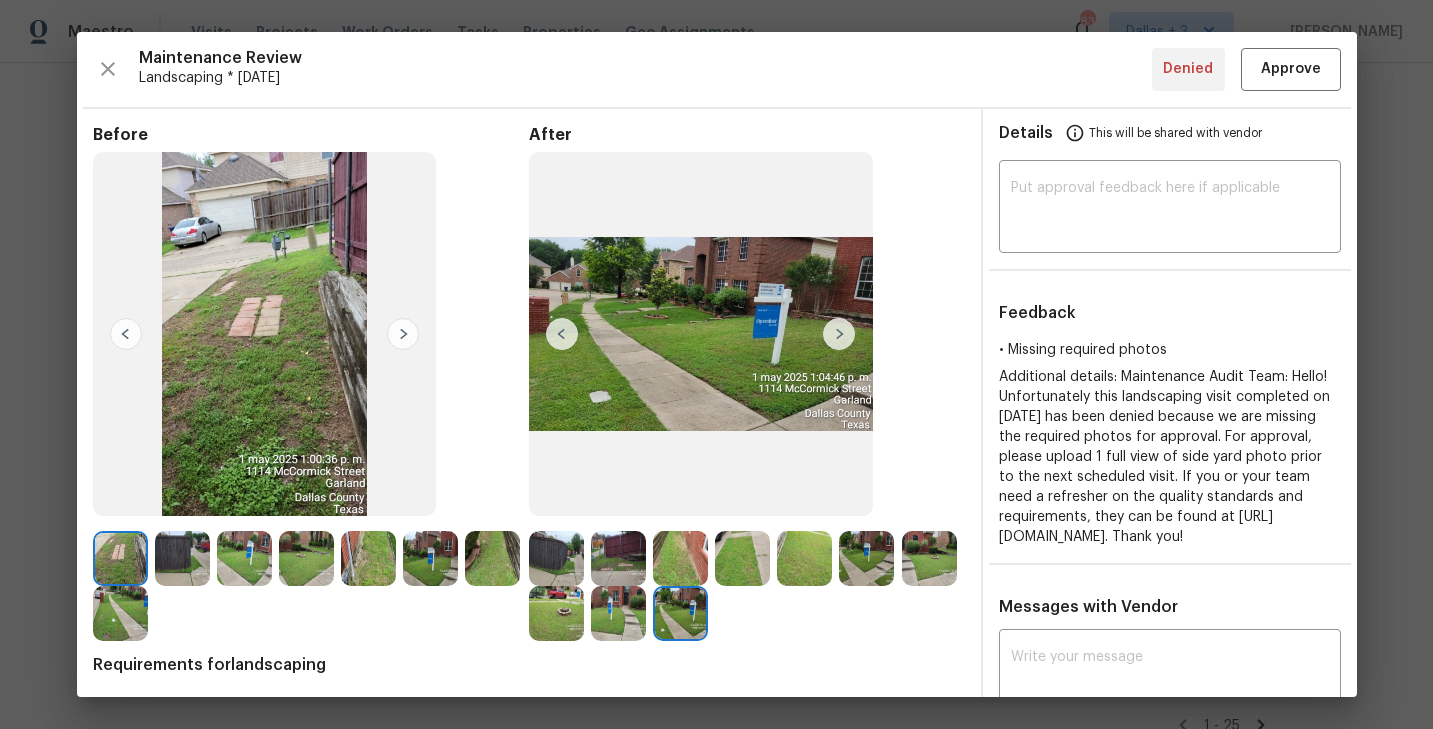 click at bounding box center (839, 334) 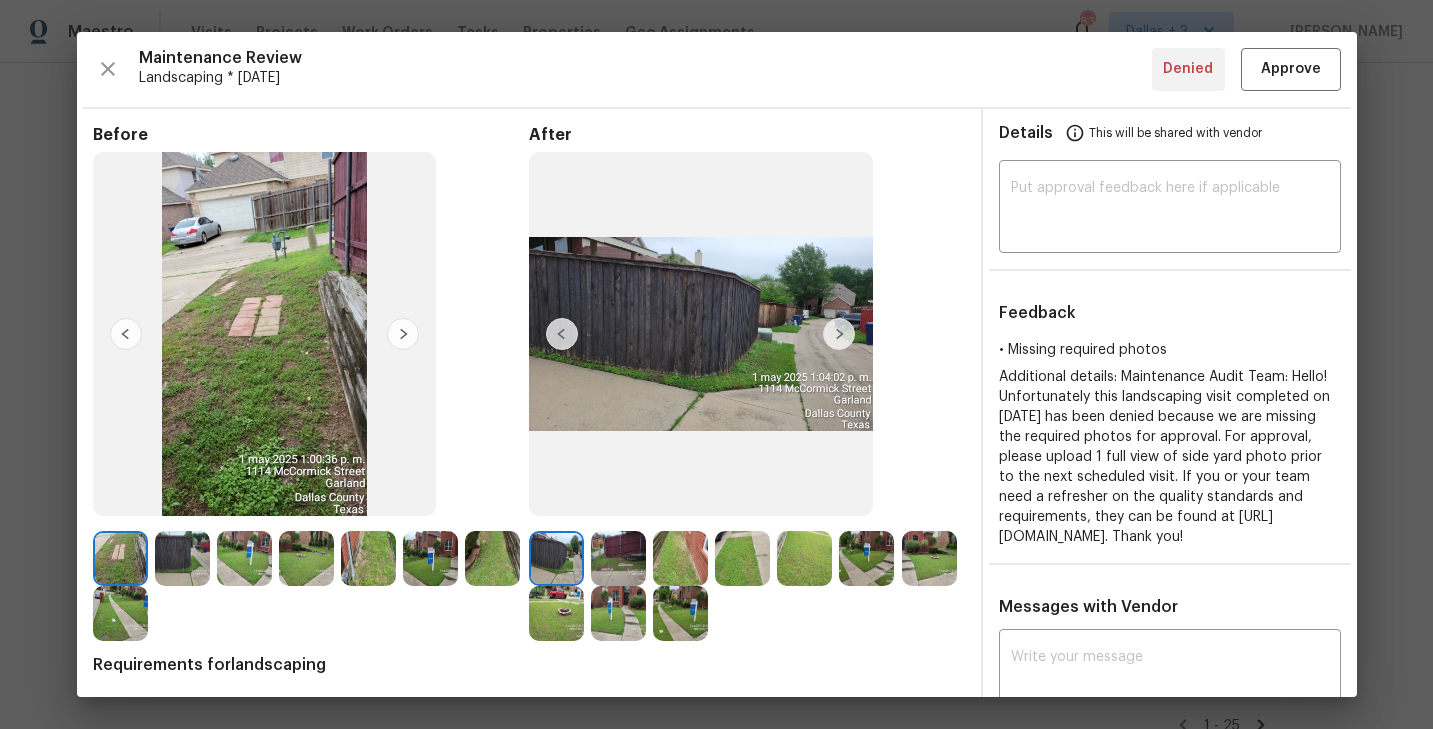 click at bounding box center (839, 334) 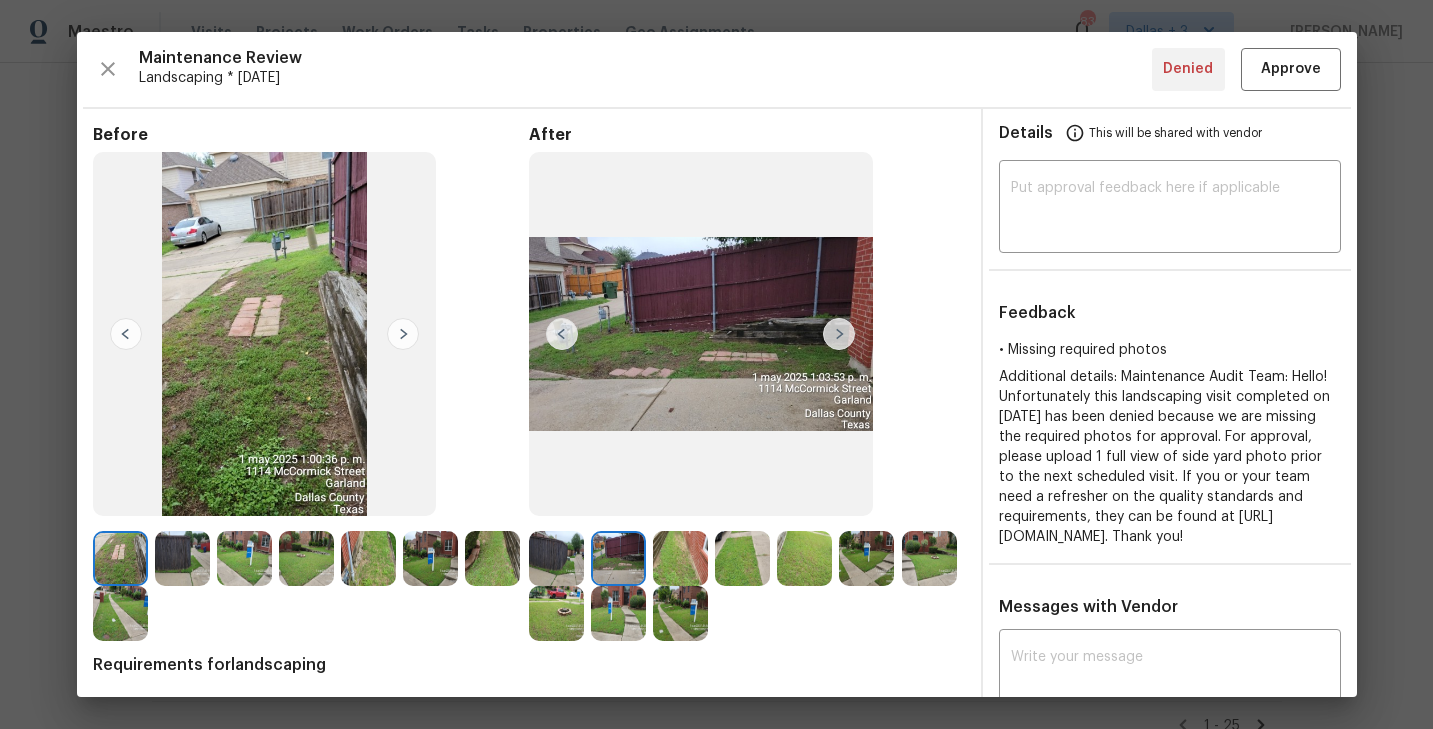 click at bounding box center [839, 334] 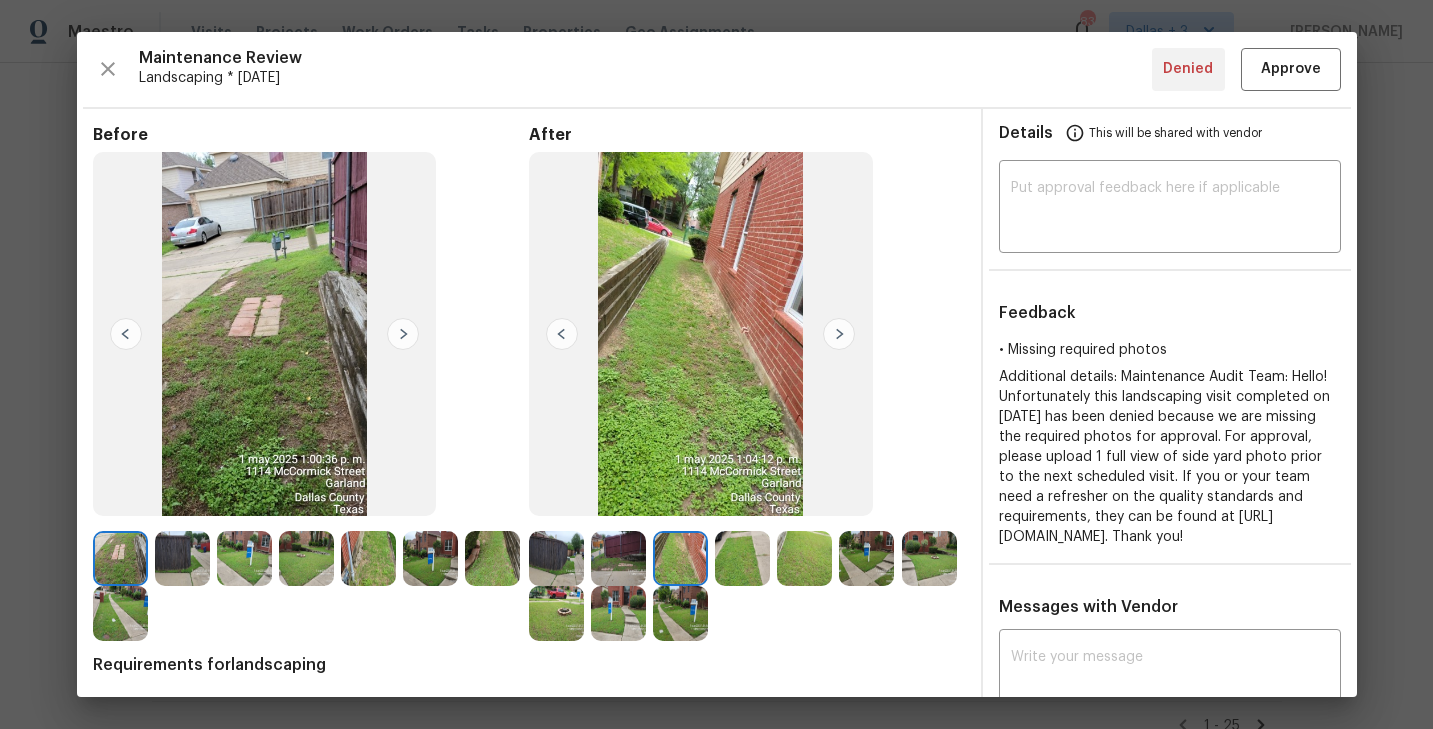 click at bounding box center (839, 334) 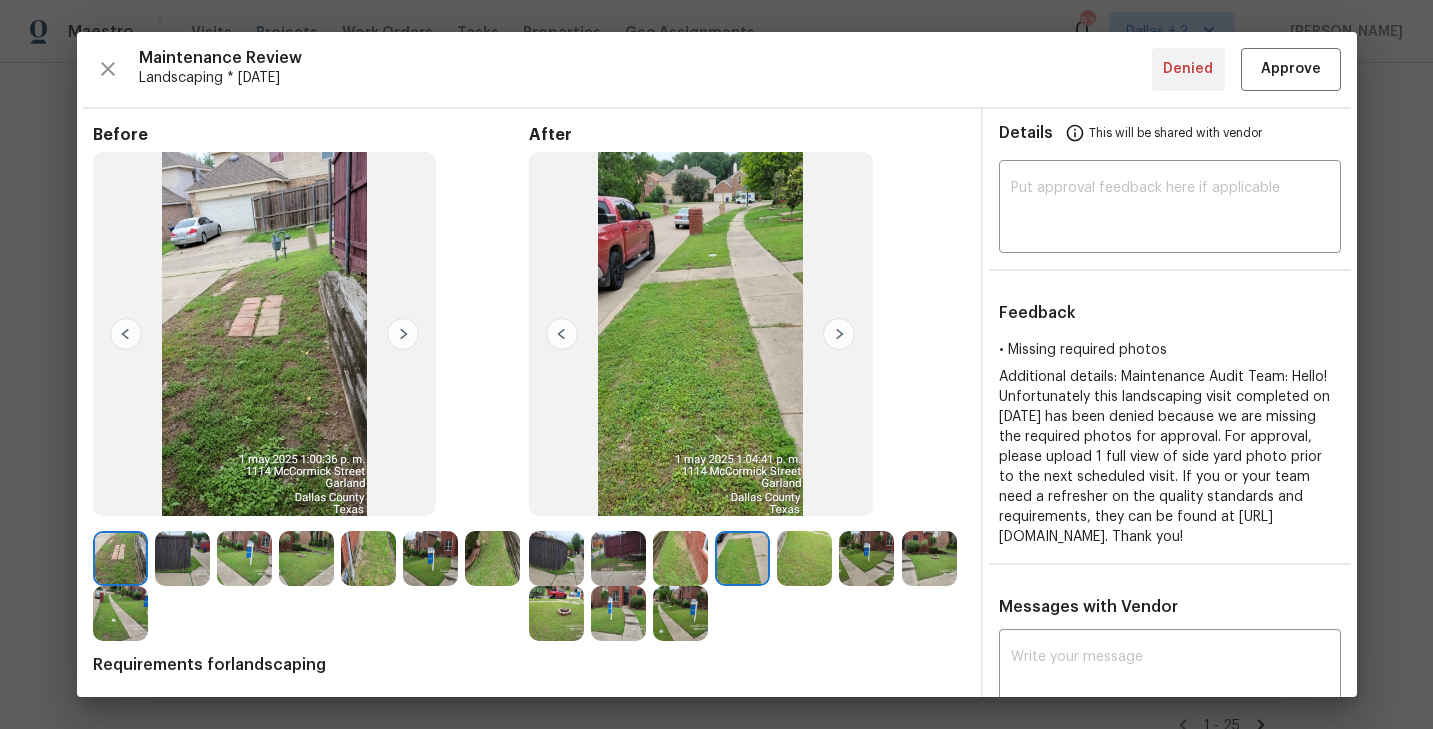 click at bounding box center (839, 334) 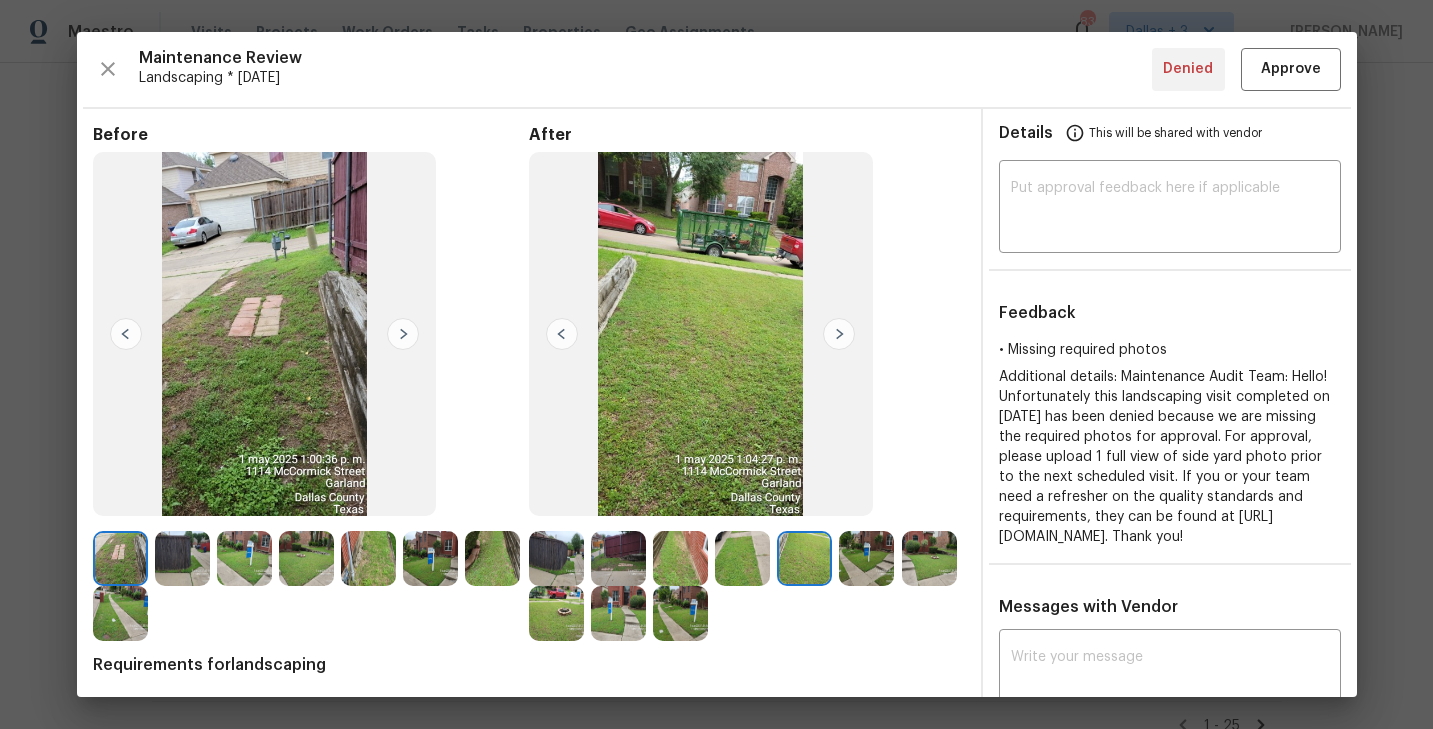 click at bounding box center [839, 334] 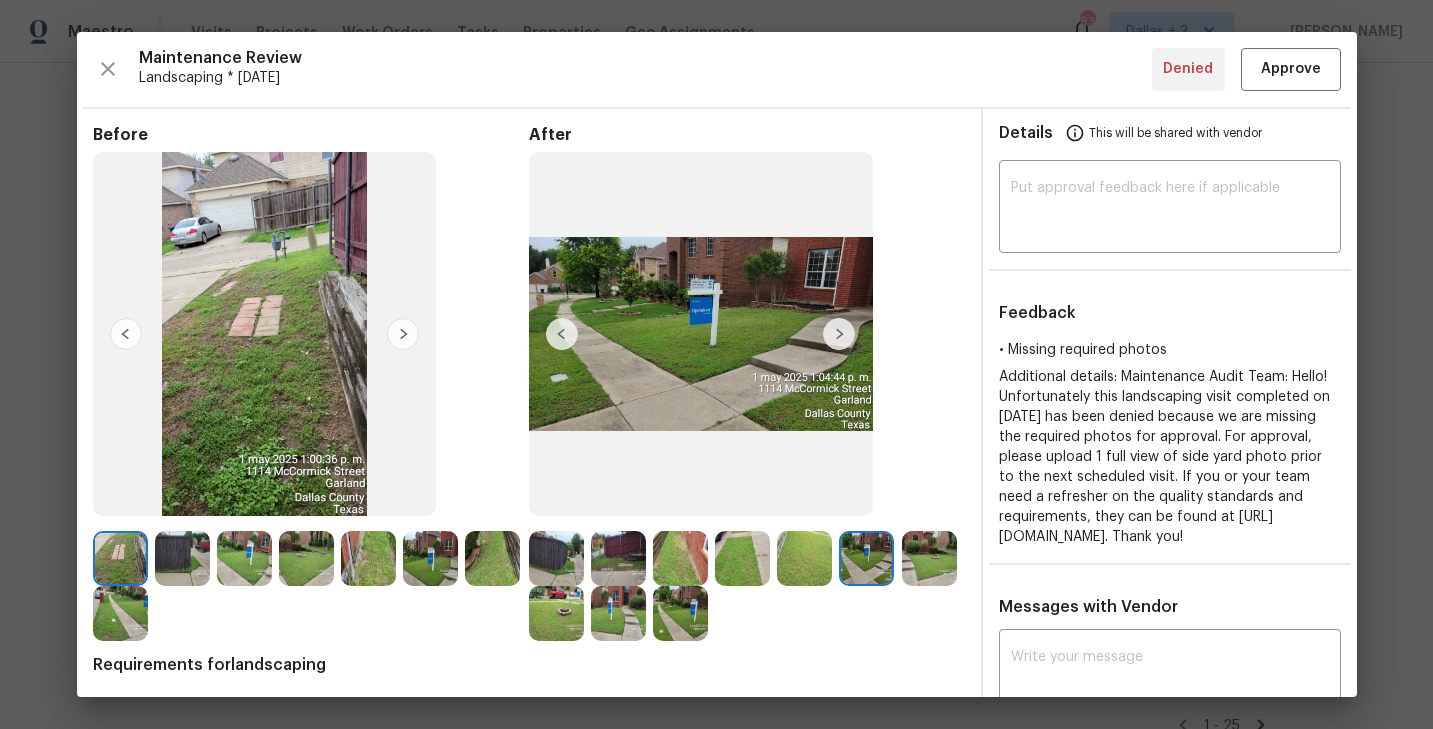 click at bounding box center (839, 334) 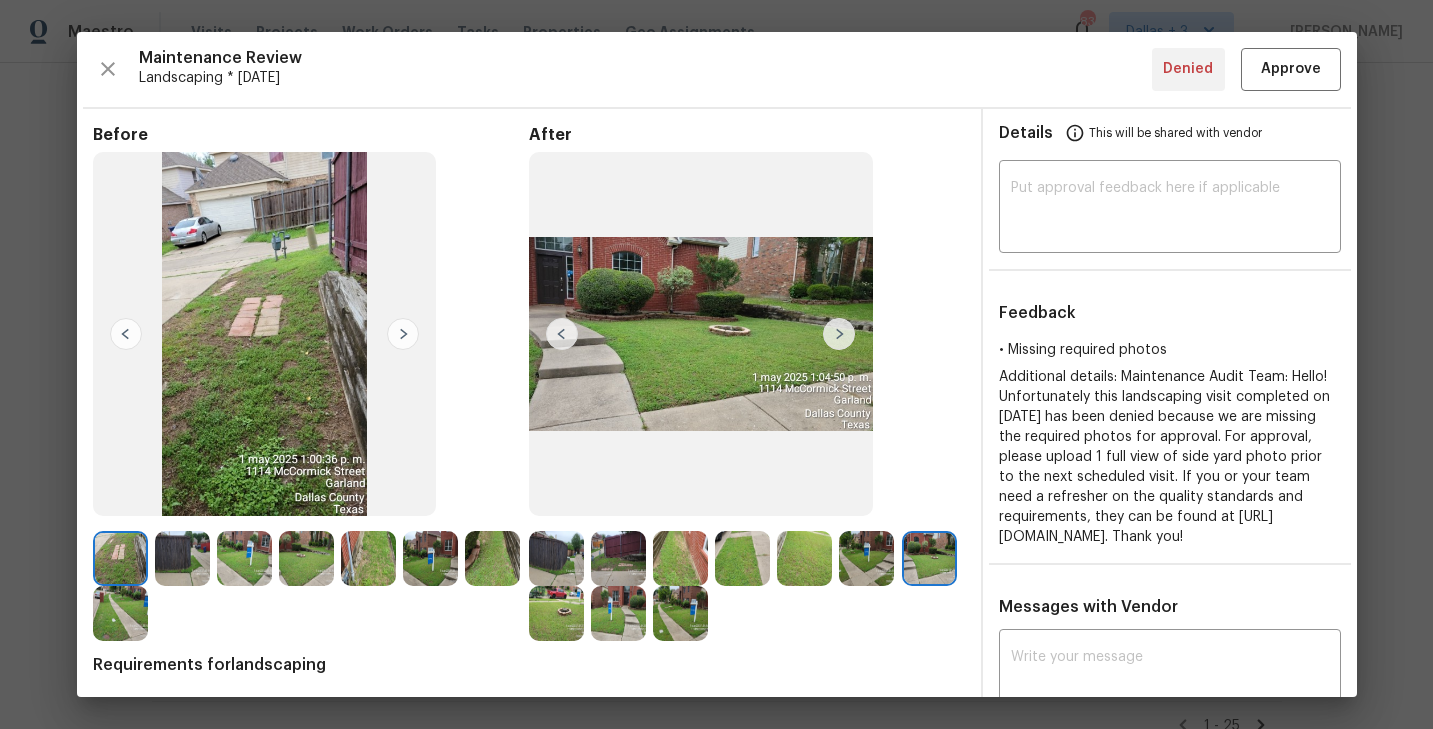 click at bounding box center (839, 334) 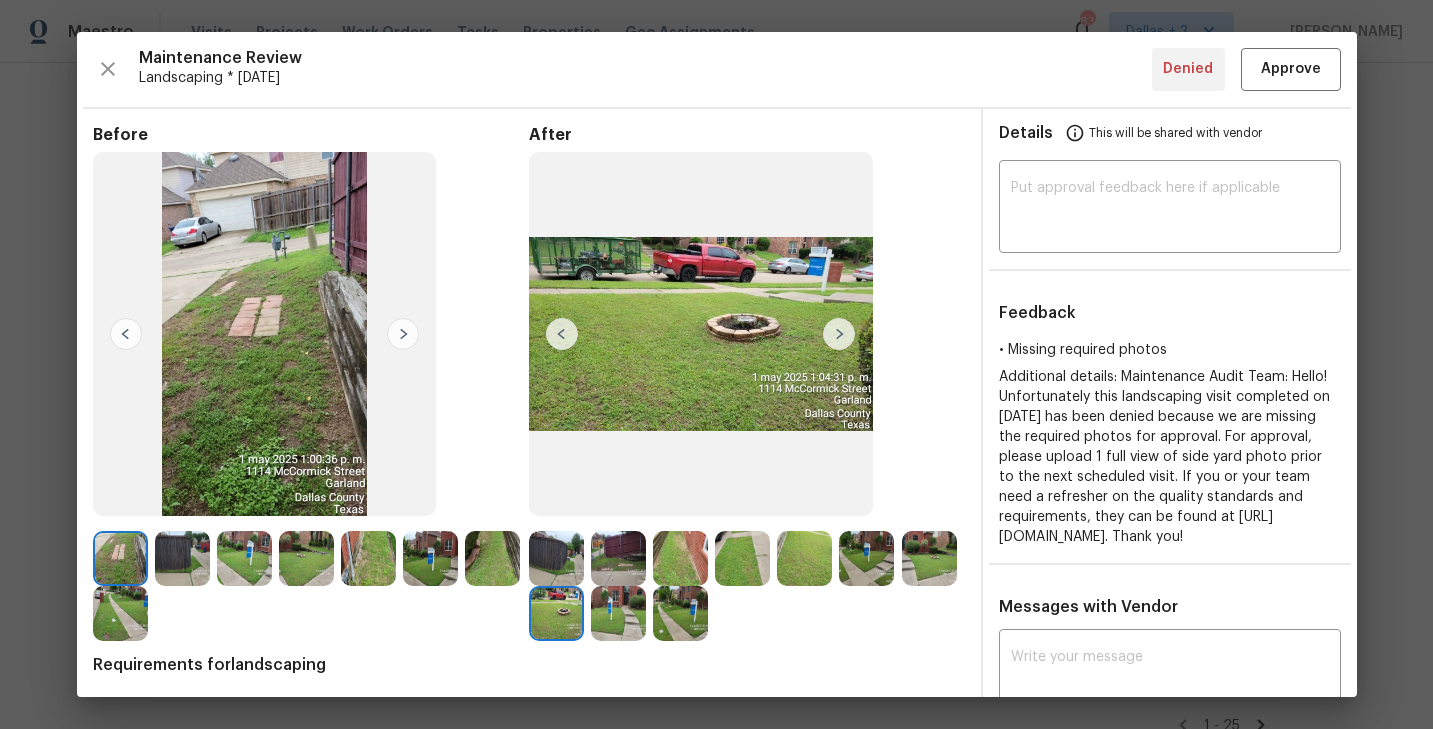 click at bounding box center [839, 334] 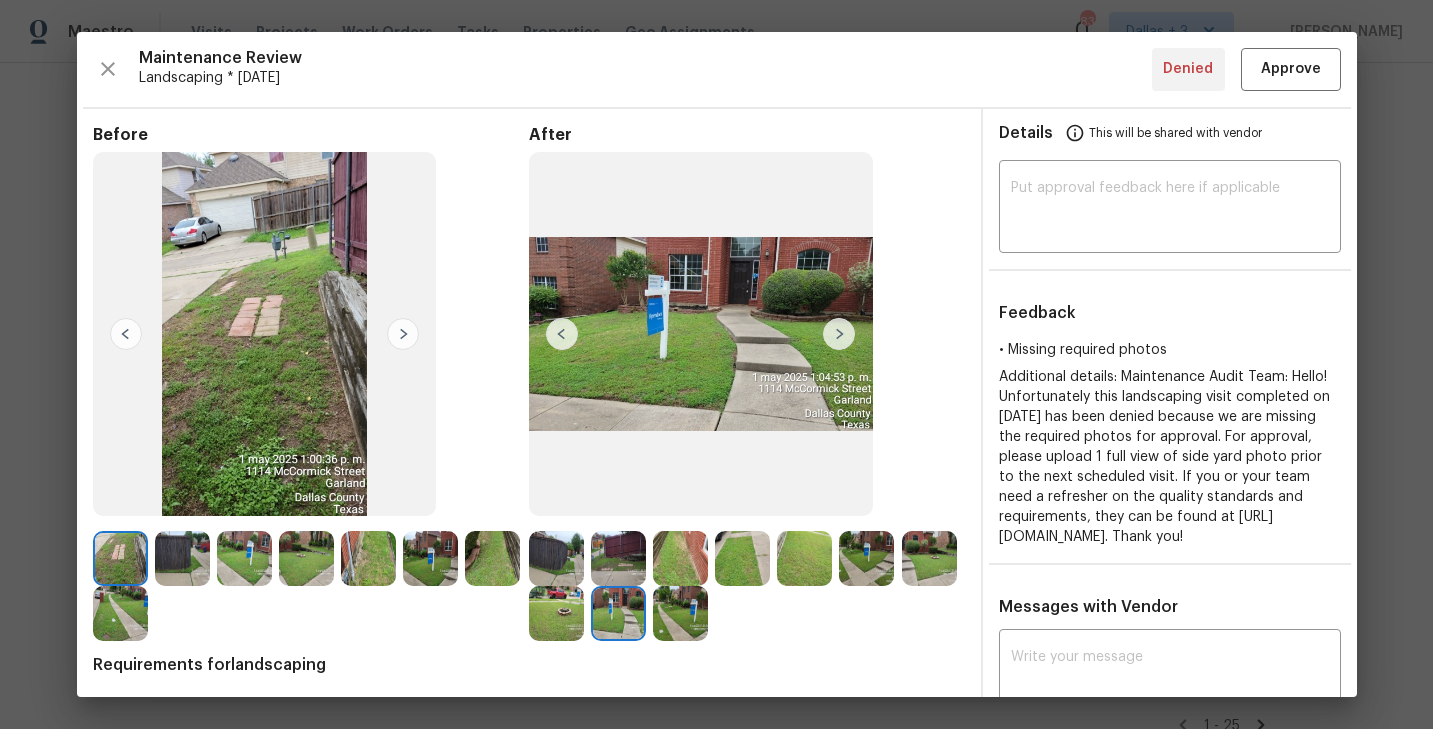 click at bounding box center (839, 334) 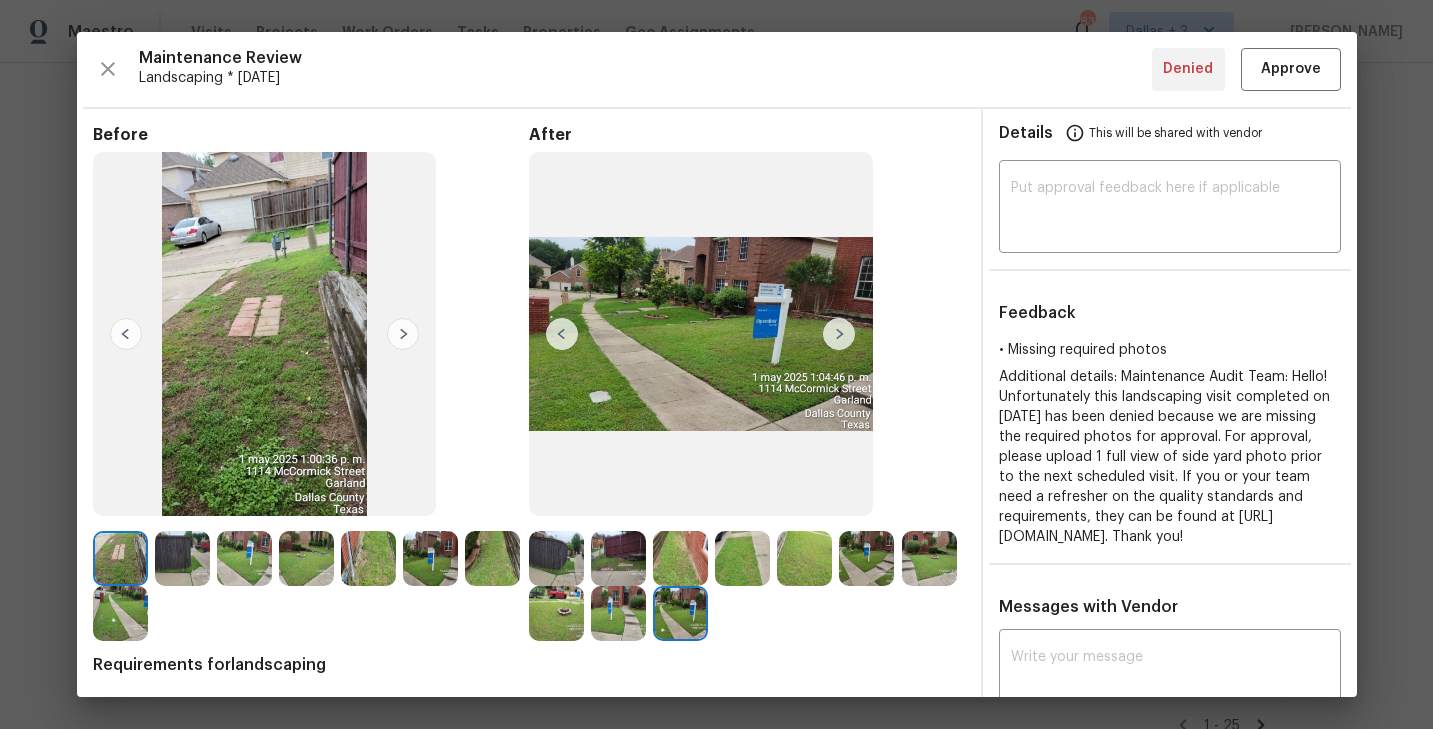 click at bounding box center (839, 334) 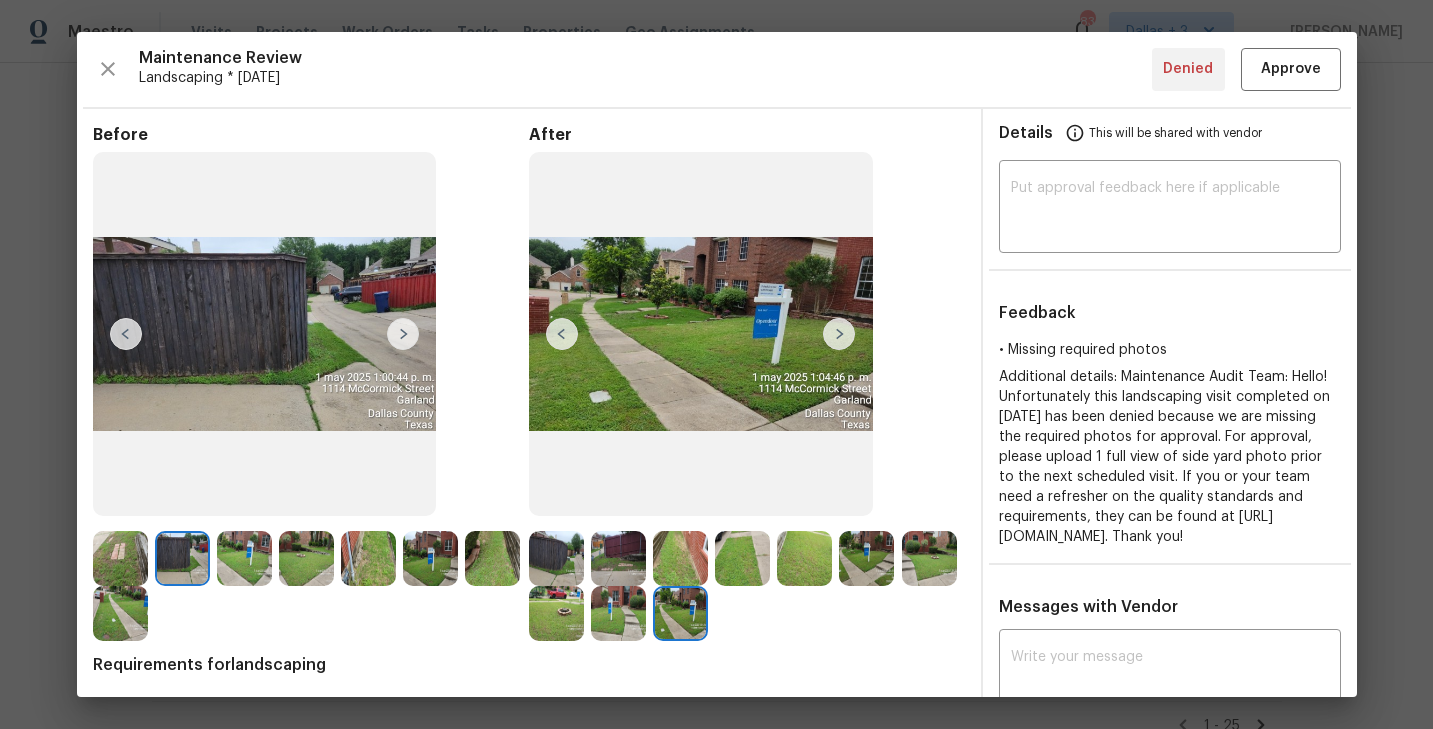 click at bounding box center (403, 334) 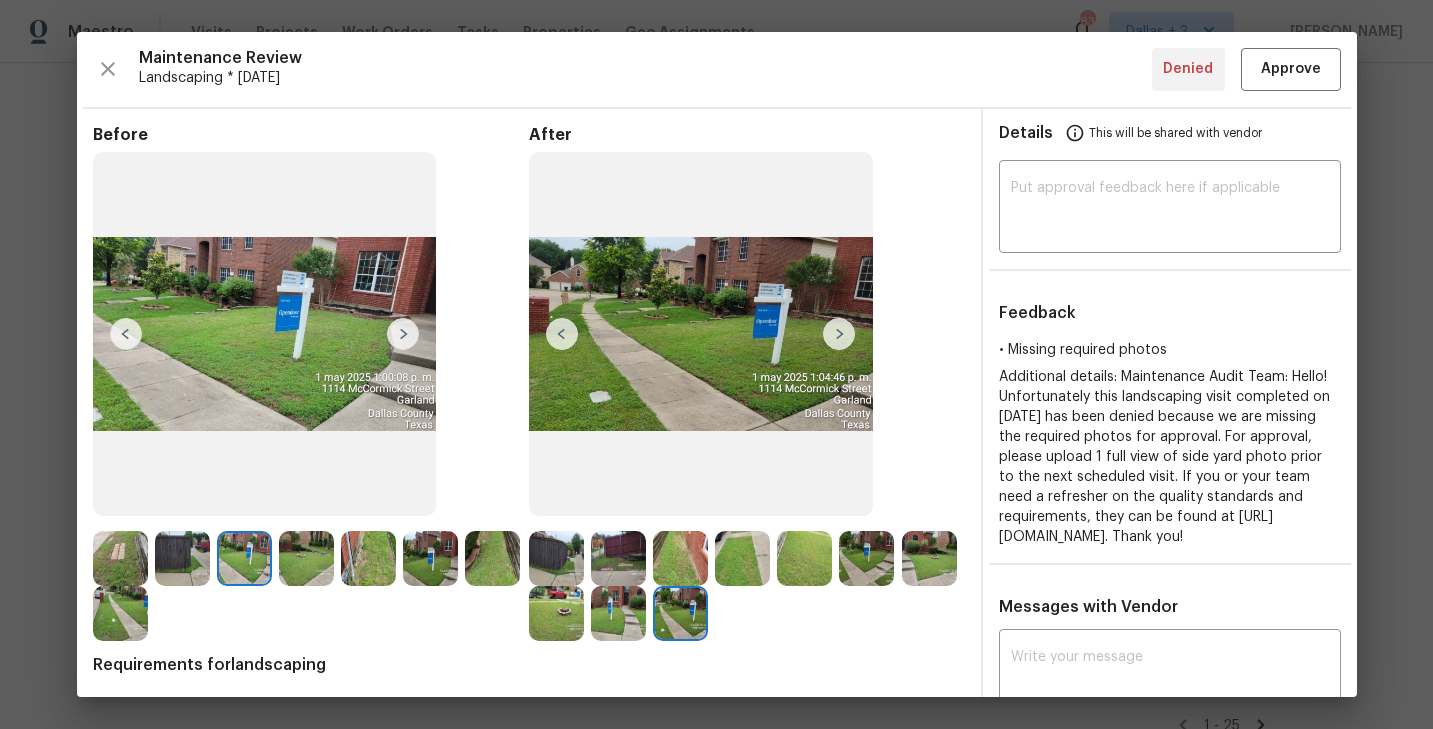 click at bounding box center (403, 334) 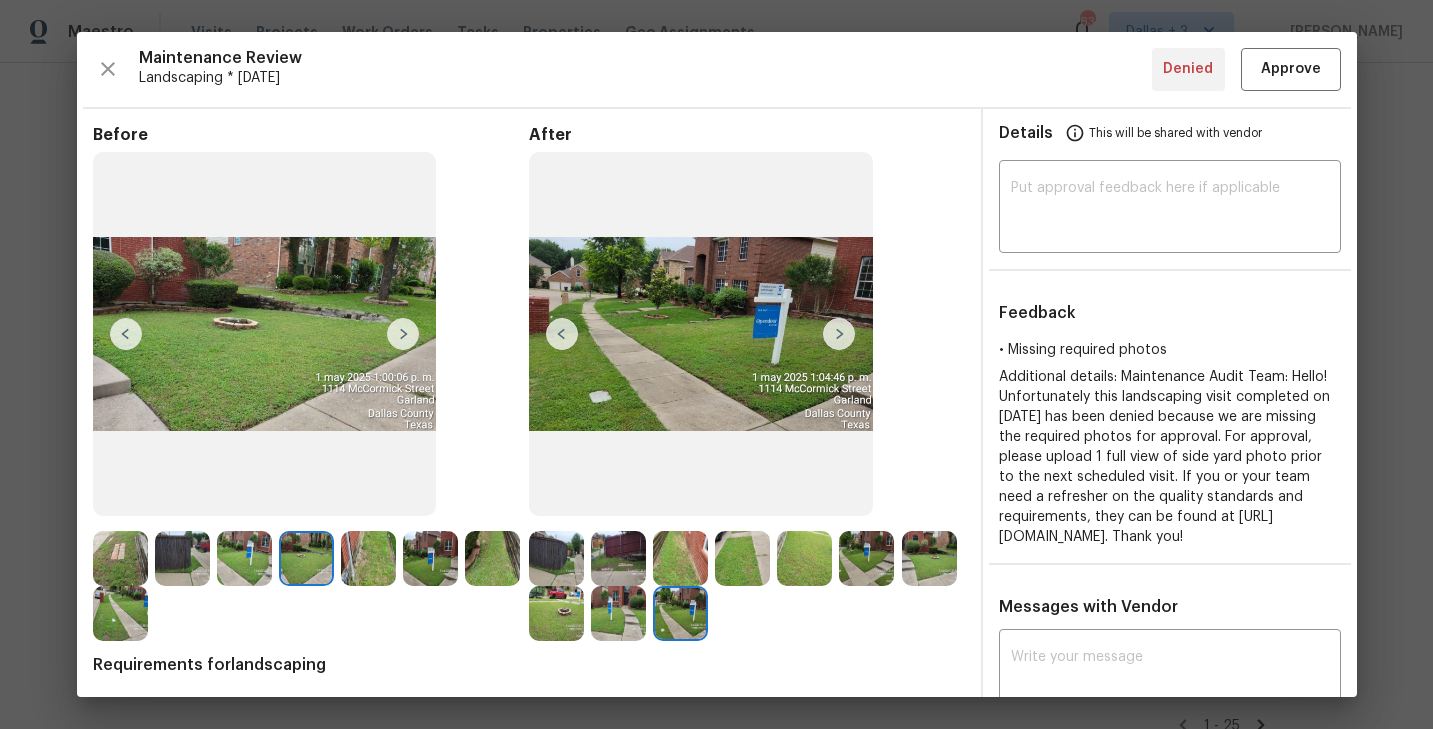 click at bounding box center (403, 334) 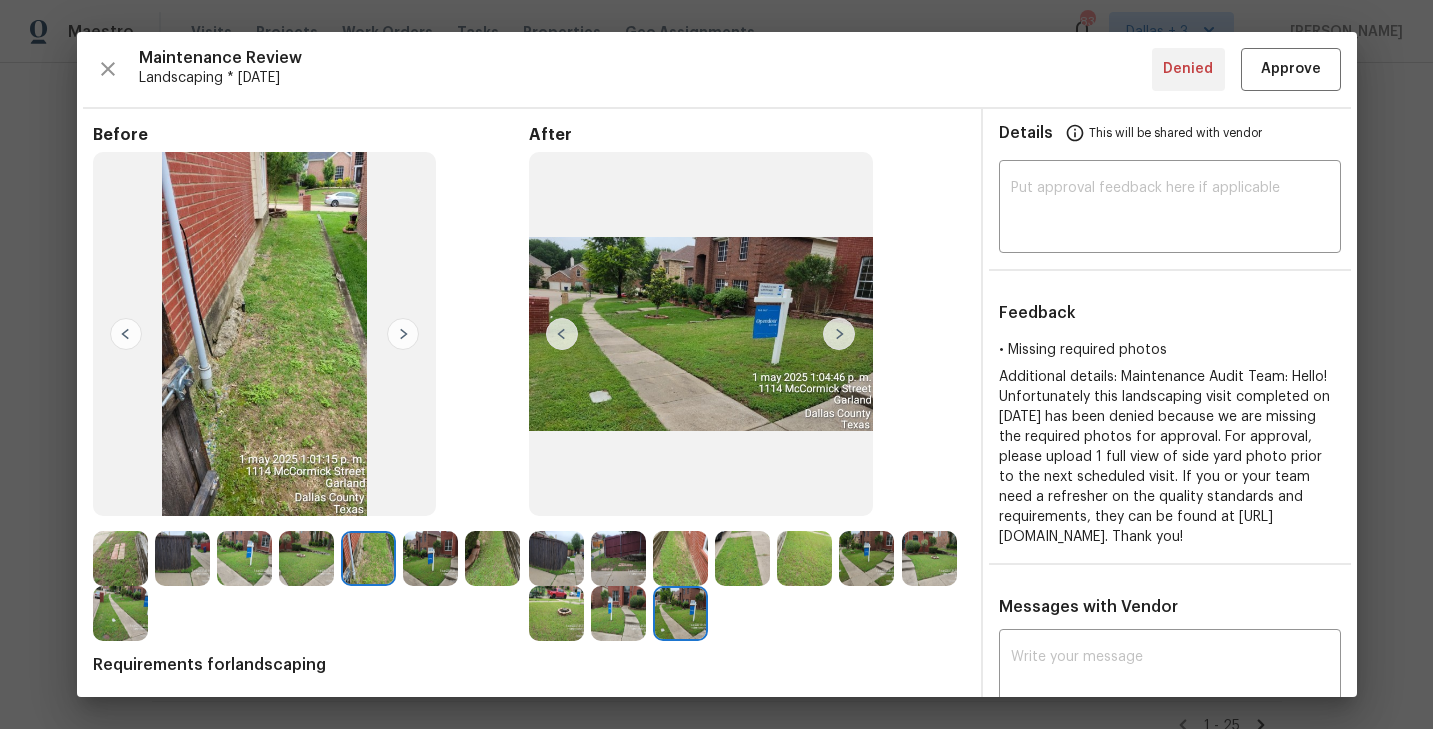 click at bounding box center (403, 334) 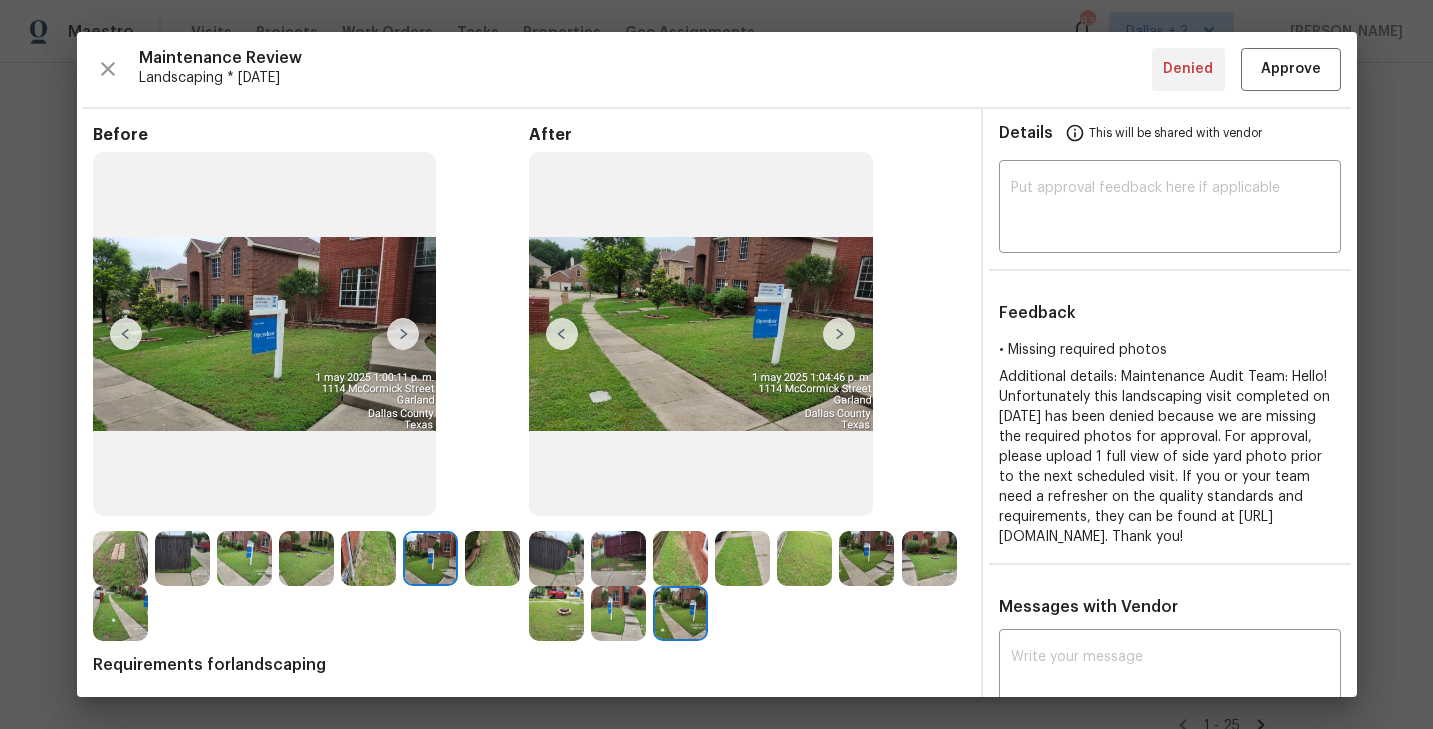 click at bounding box center (403, 334) 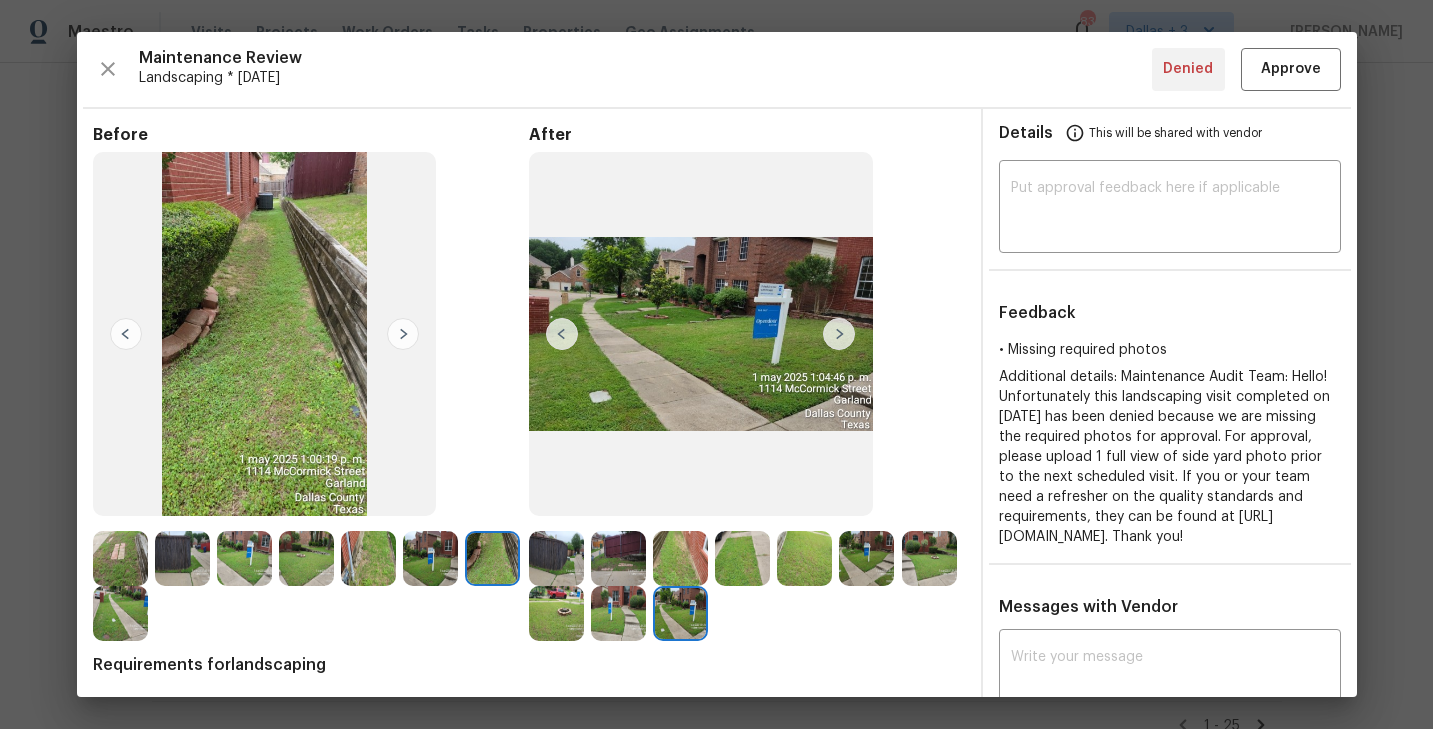 click at bounding box center (403, 334) 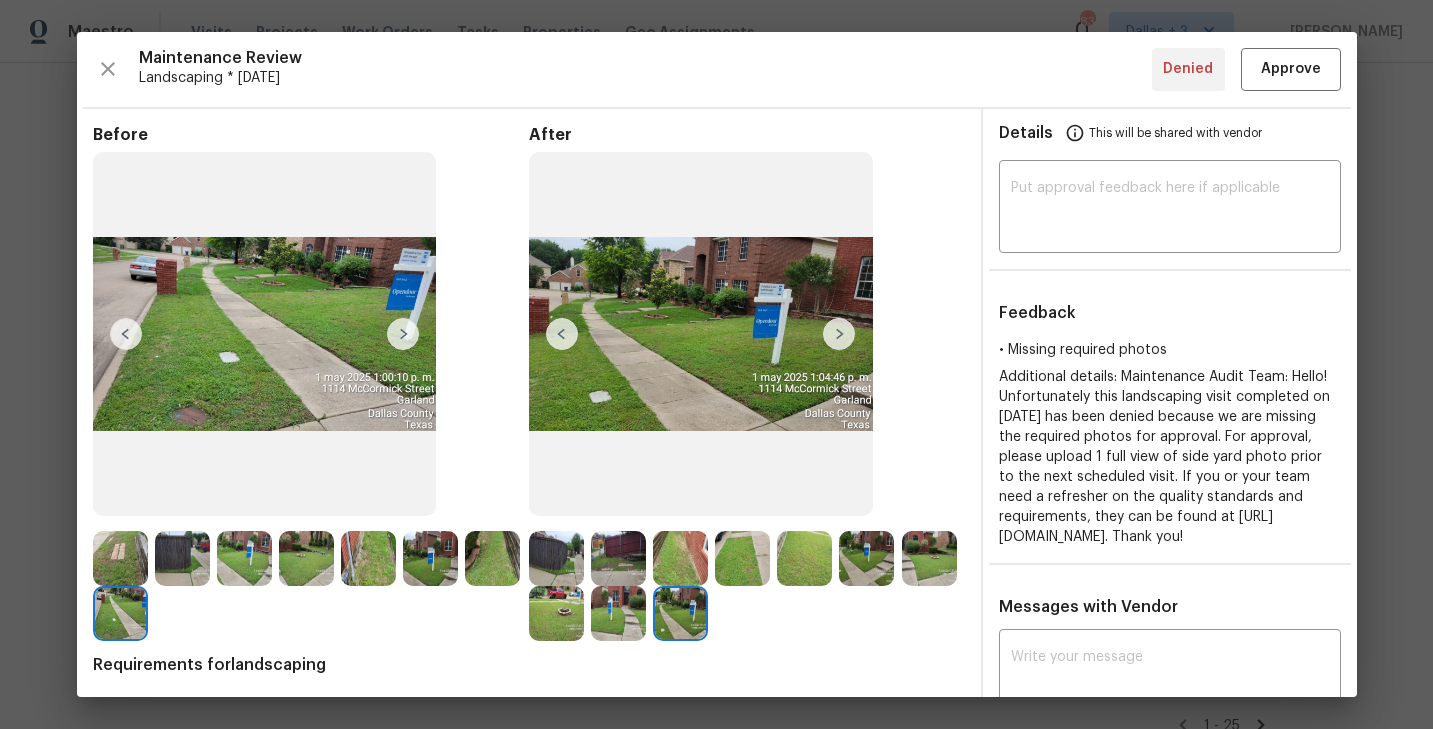 click at bounding box center [403, 334] 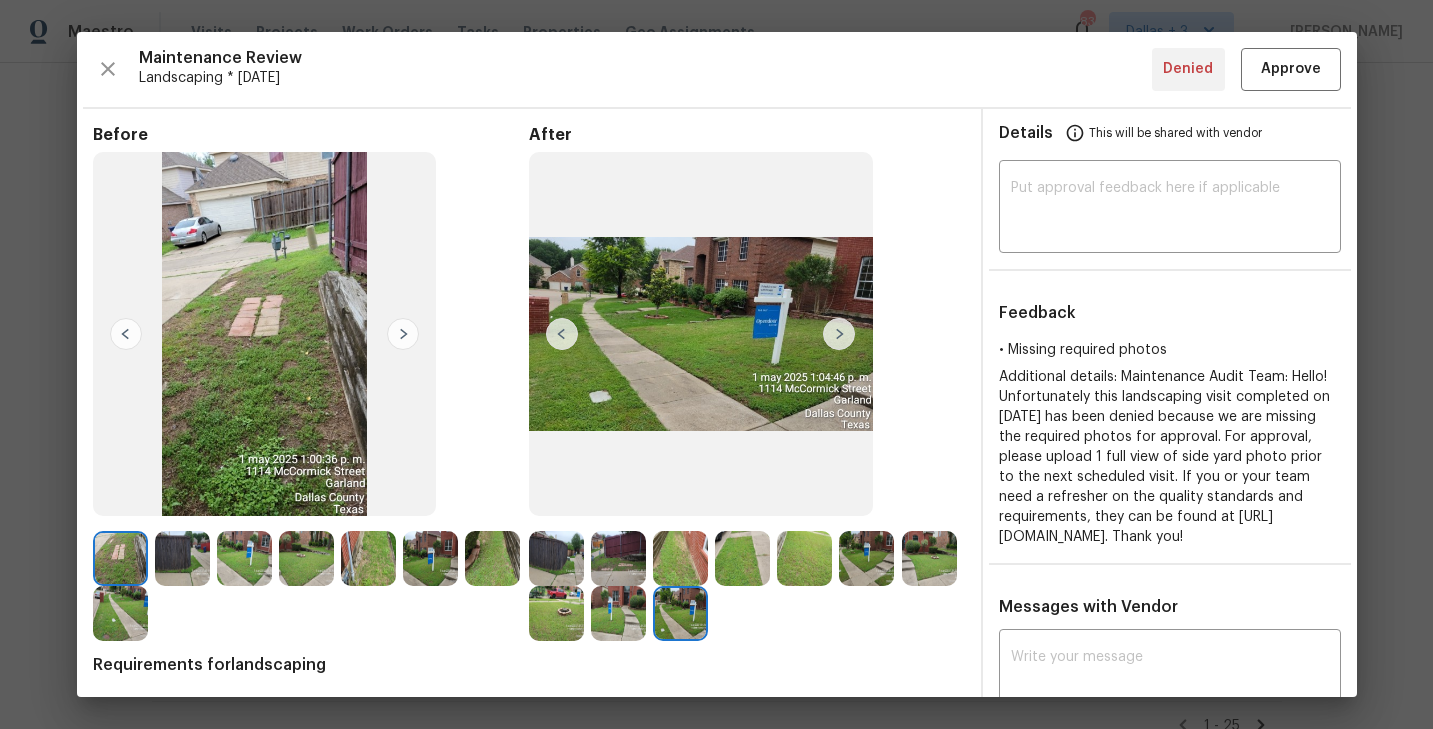 click at bounding box center (403, 334) 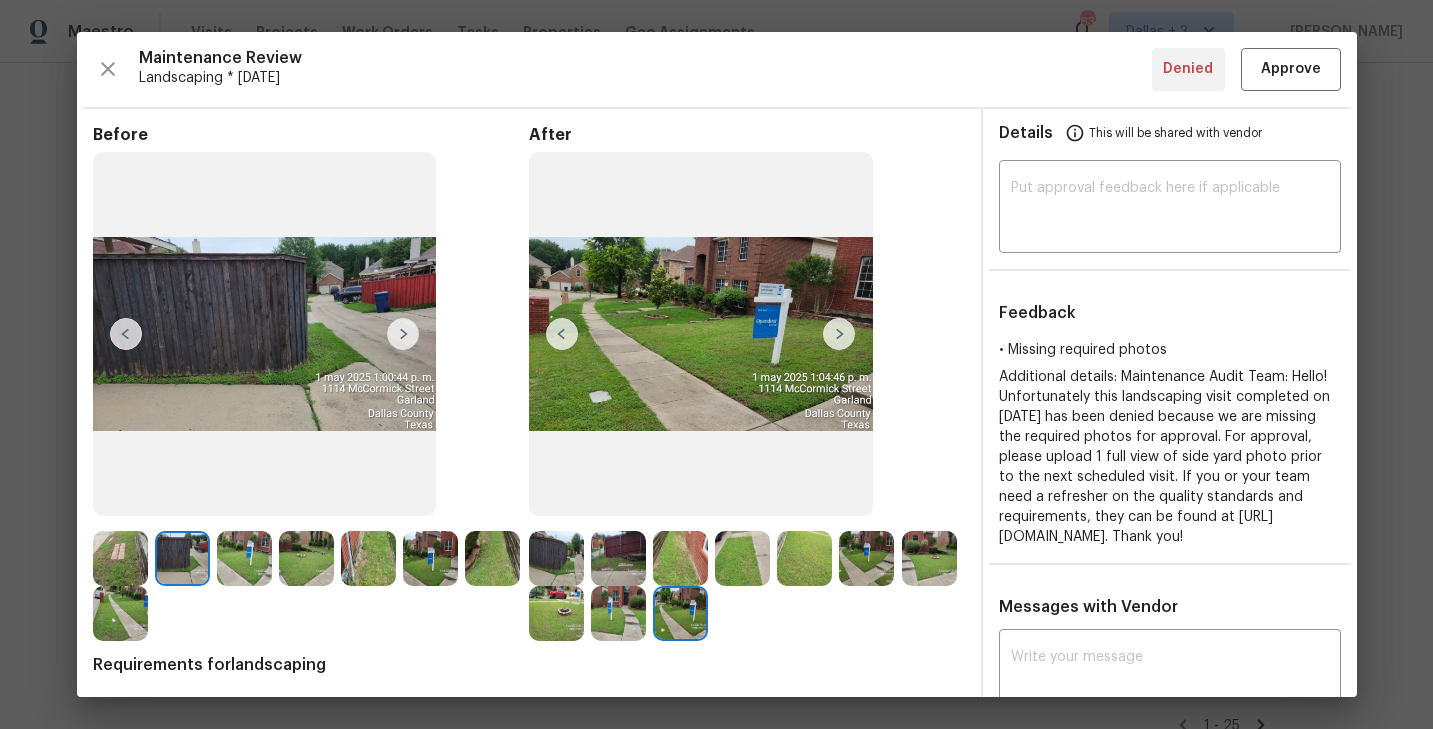 click at bounding box center [403, 334] 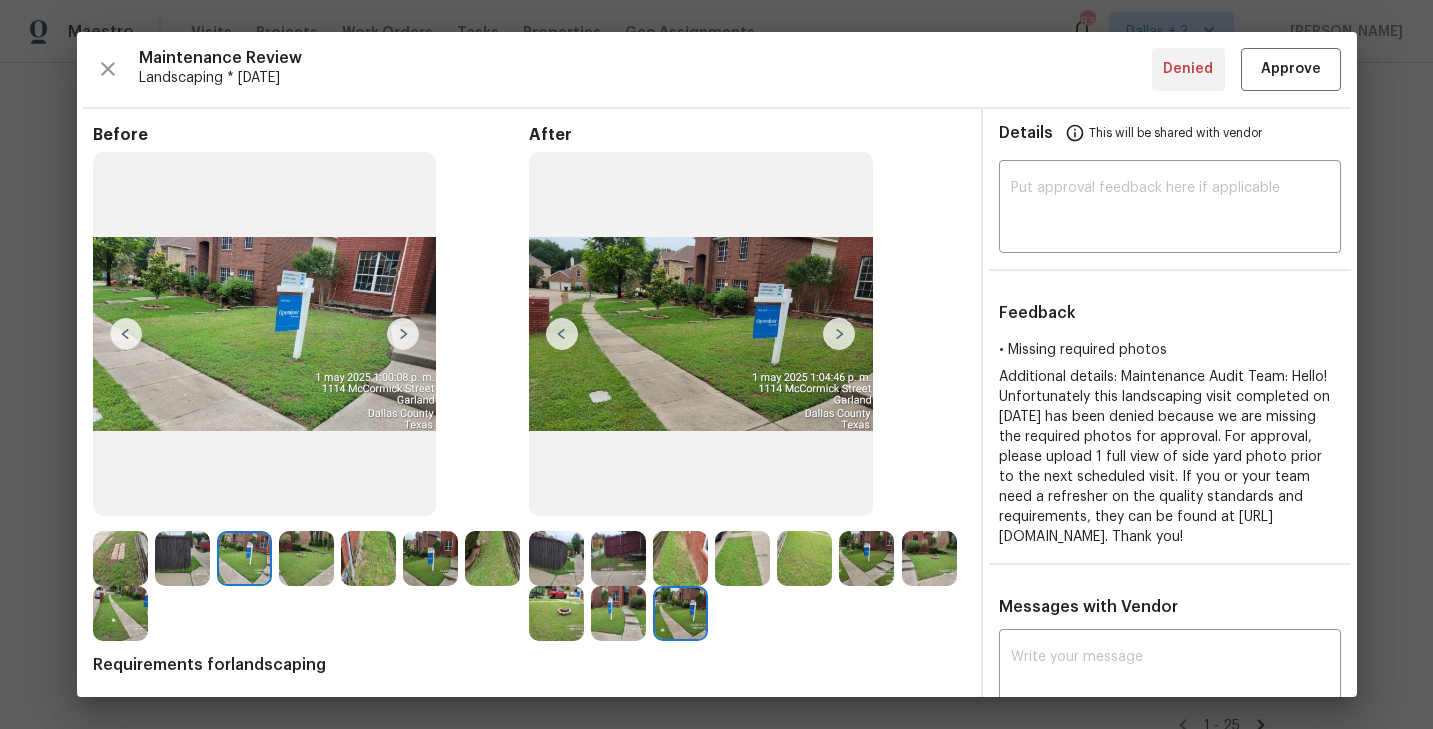 click at bounding box center [403, 334] 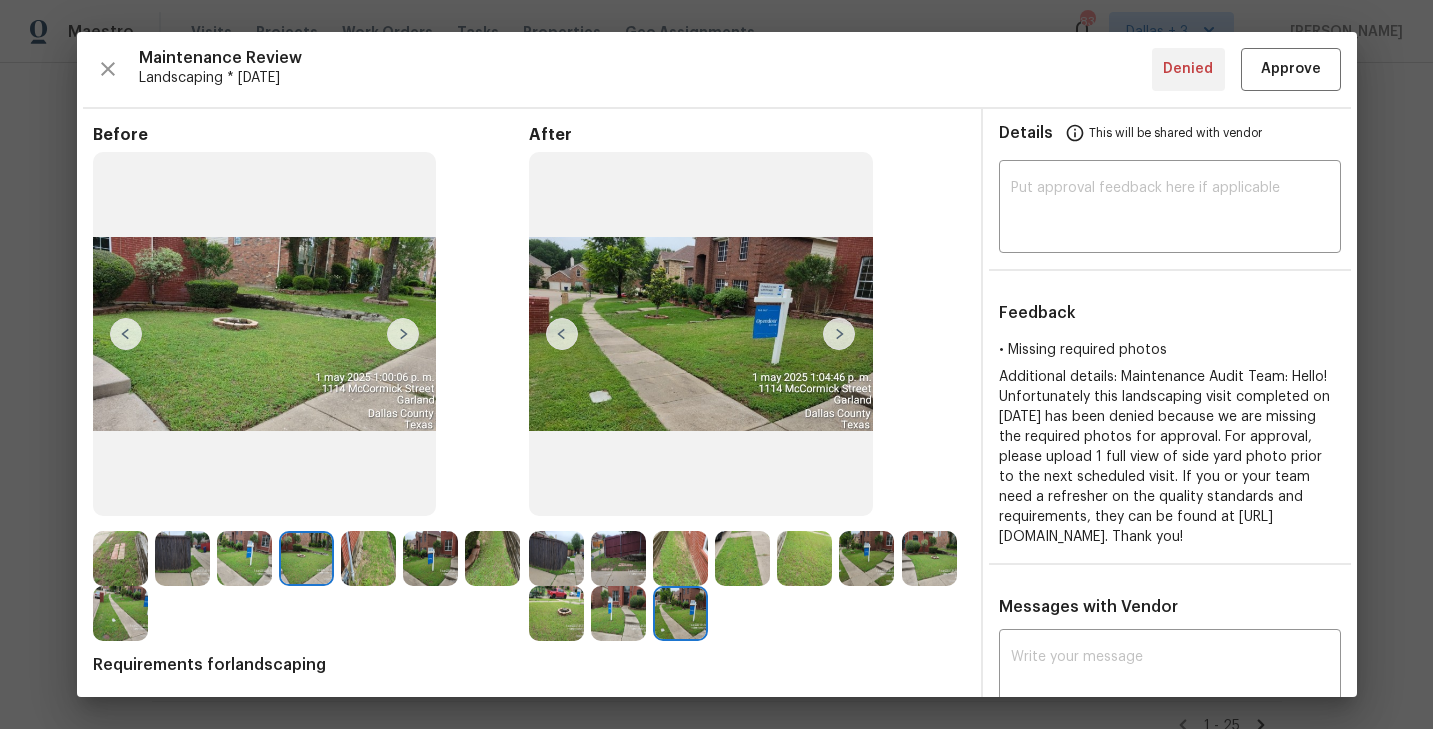 click at bounding box center [403, 334] 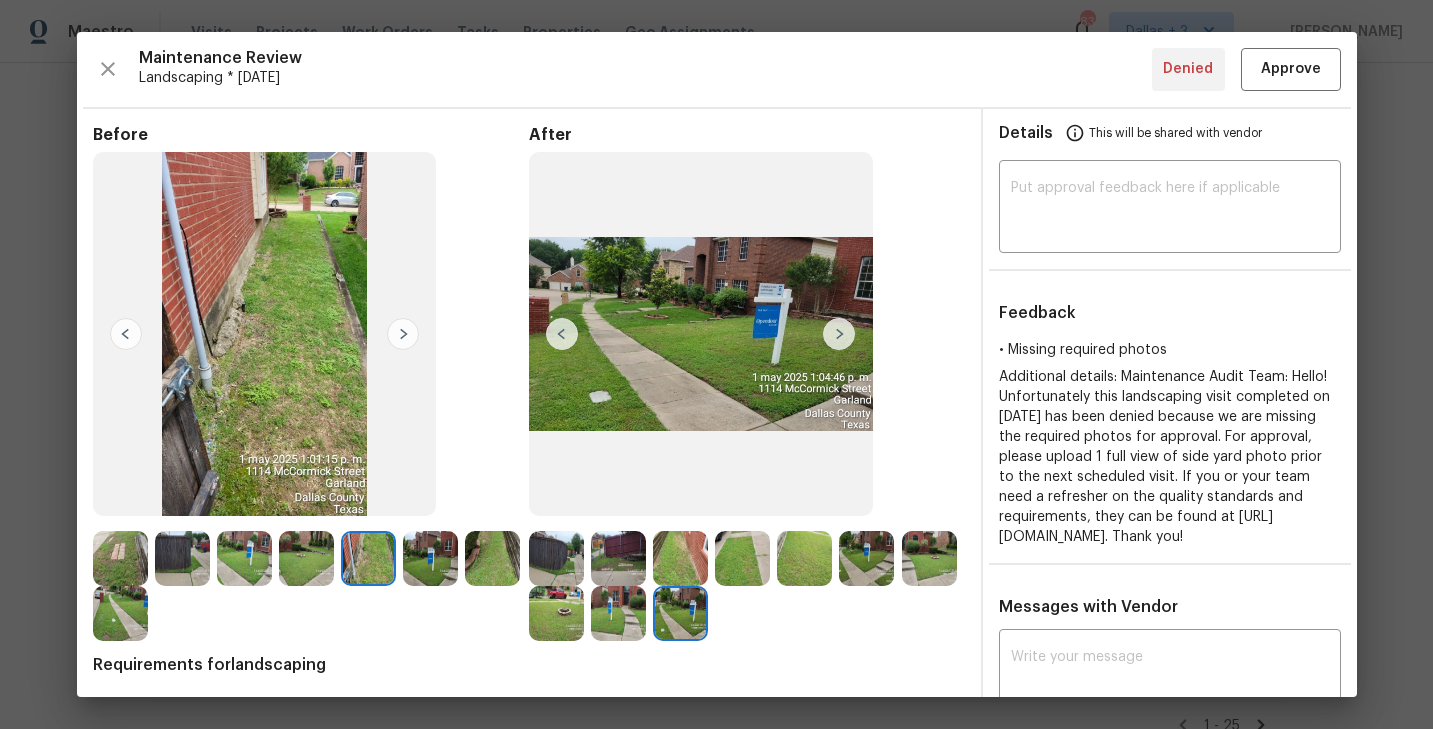 click at bounding box center (403, 334) 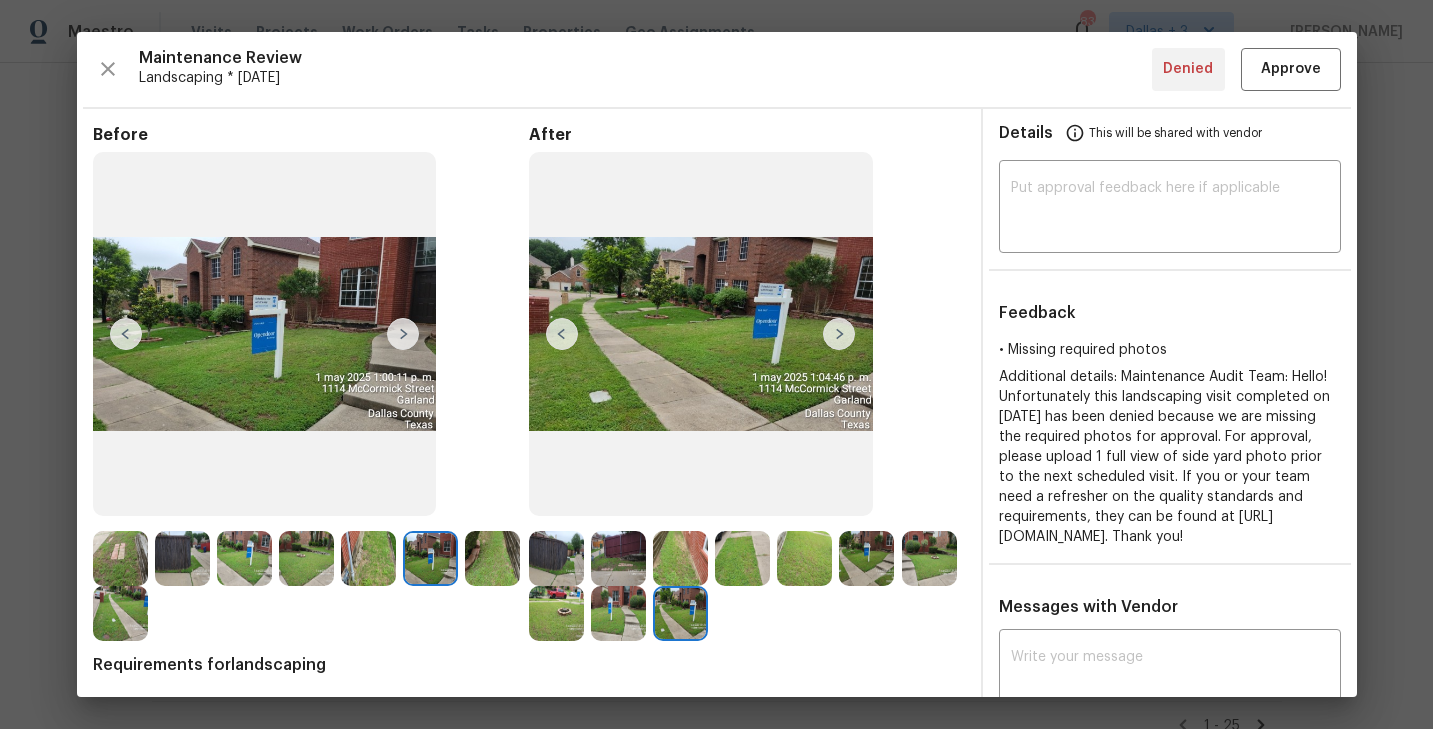click at bounding box center (403, 334) 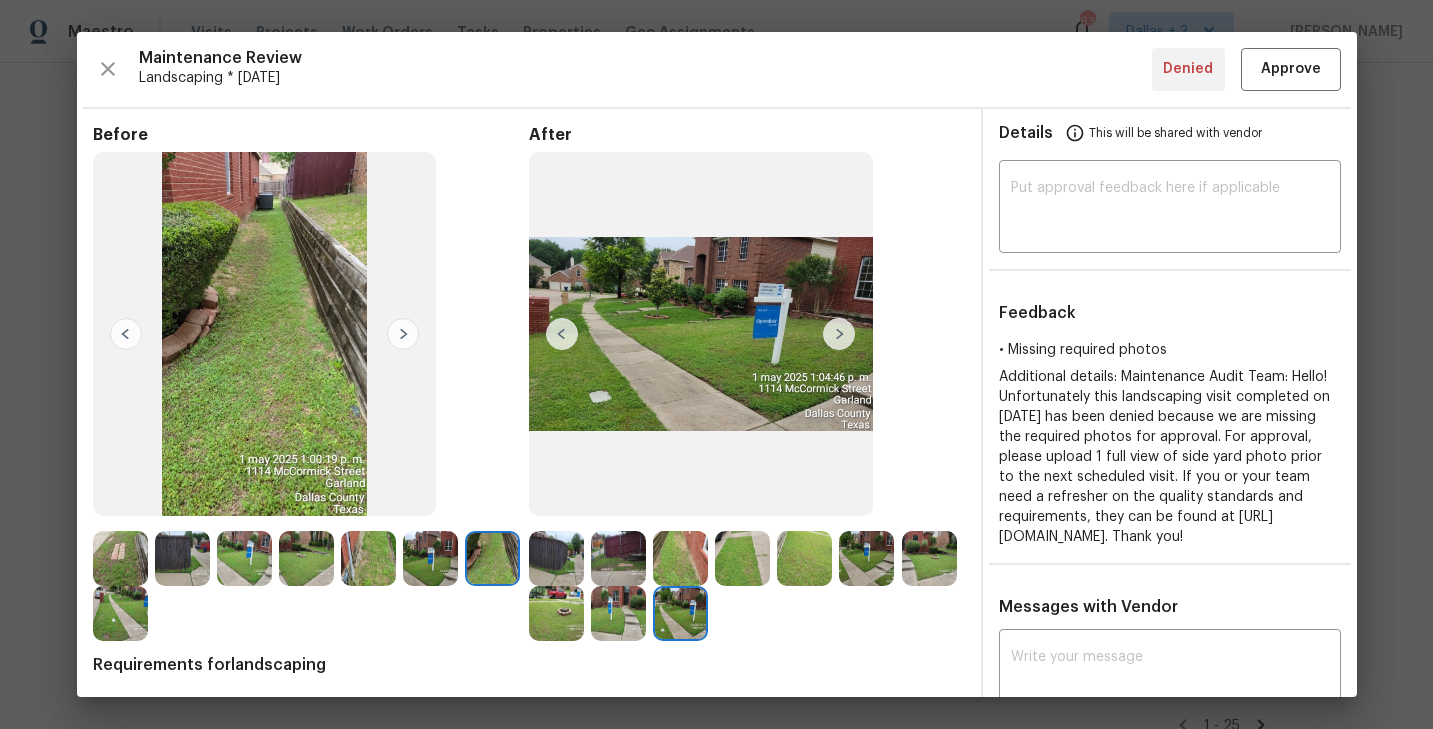 click at bounding box center (403, 334) 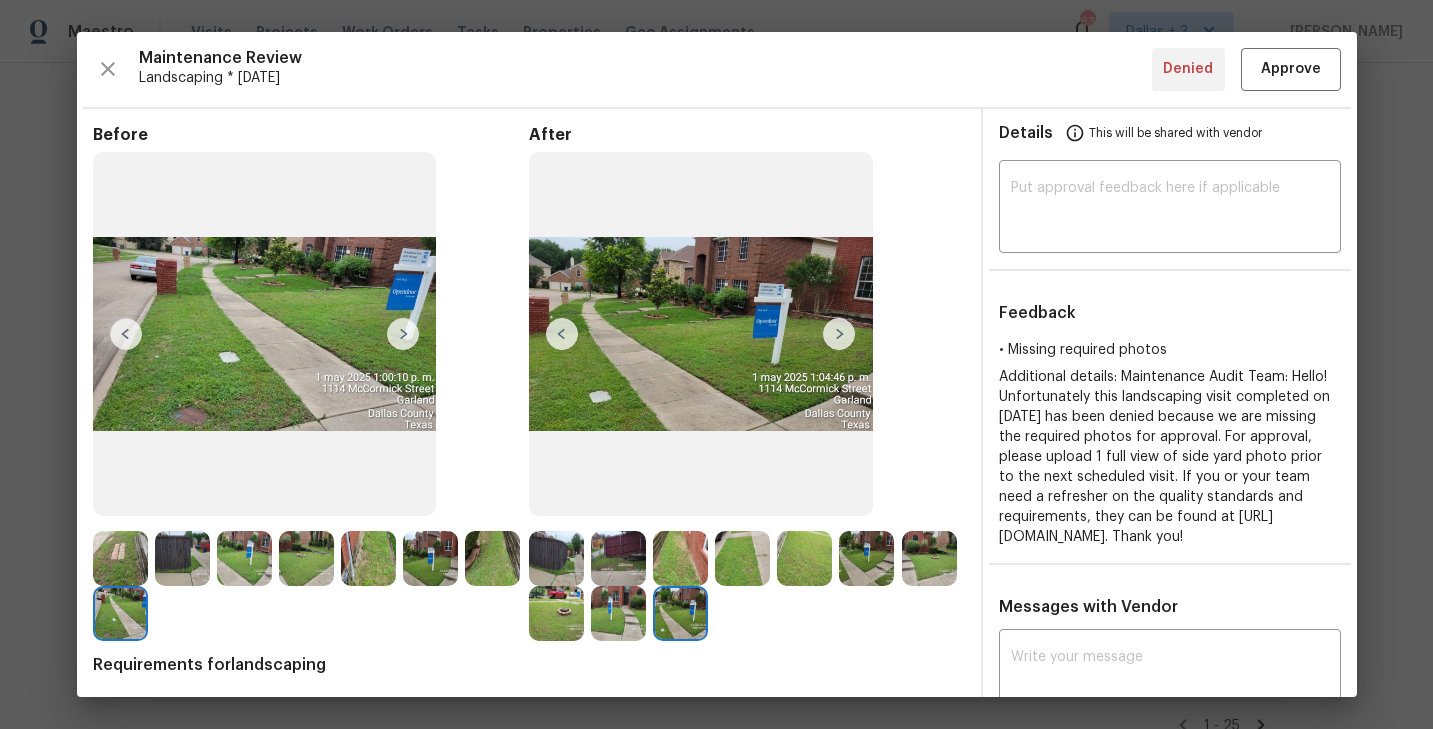 click at bounding box center [403, 334] 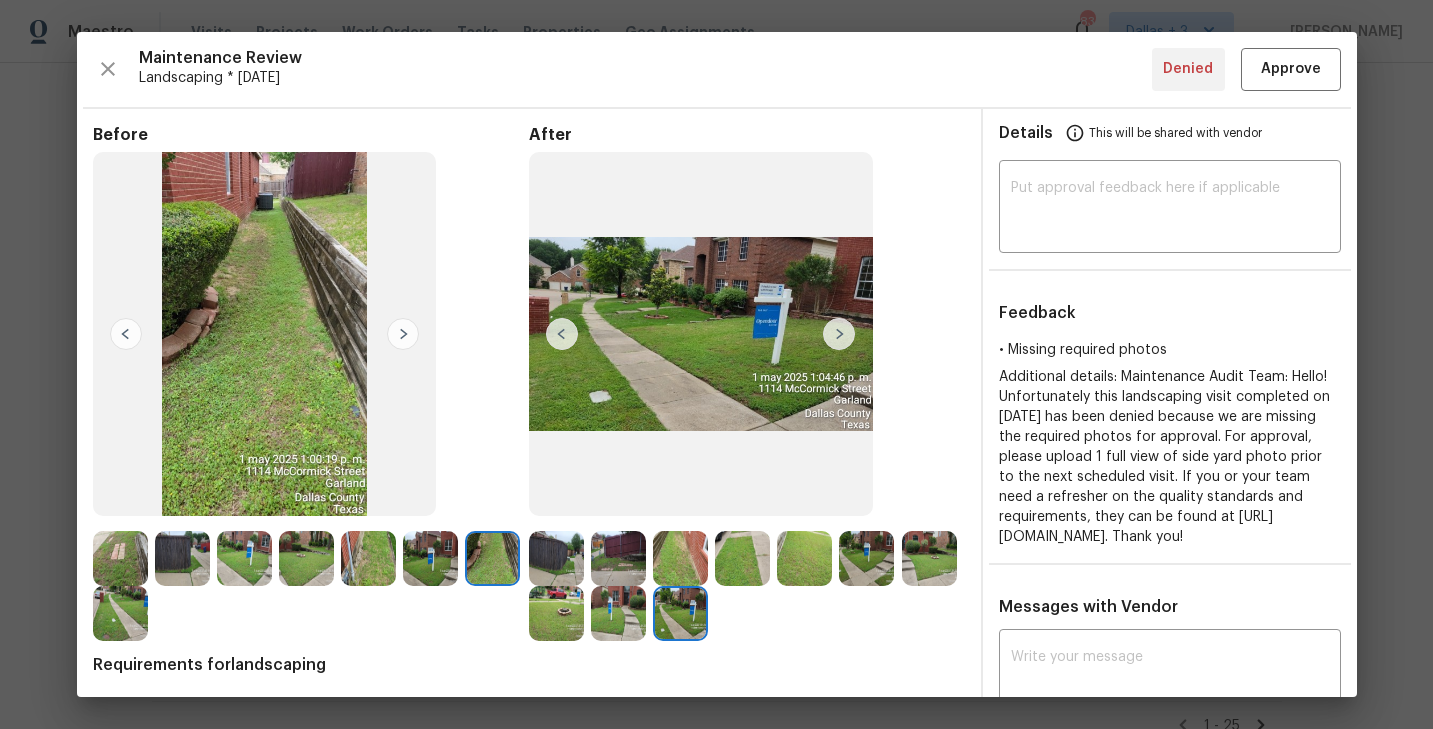 click at bounding box center [126, 334] 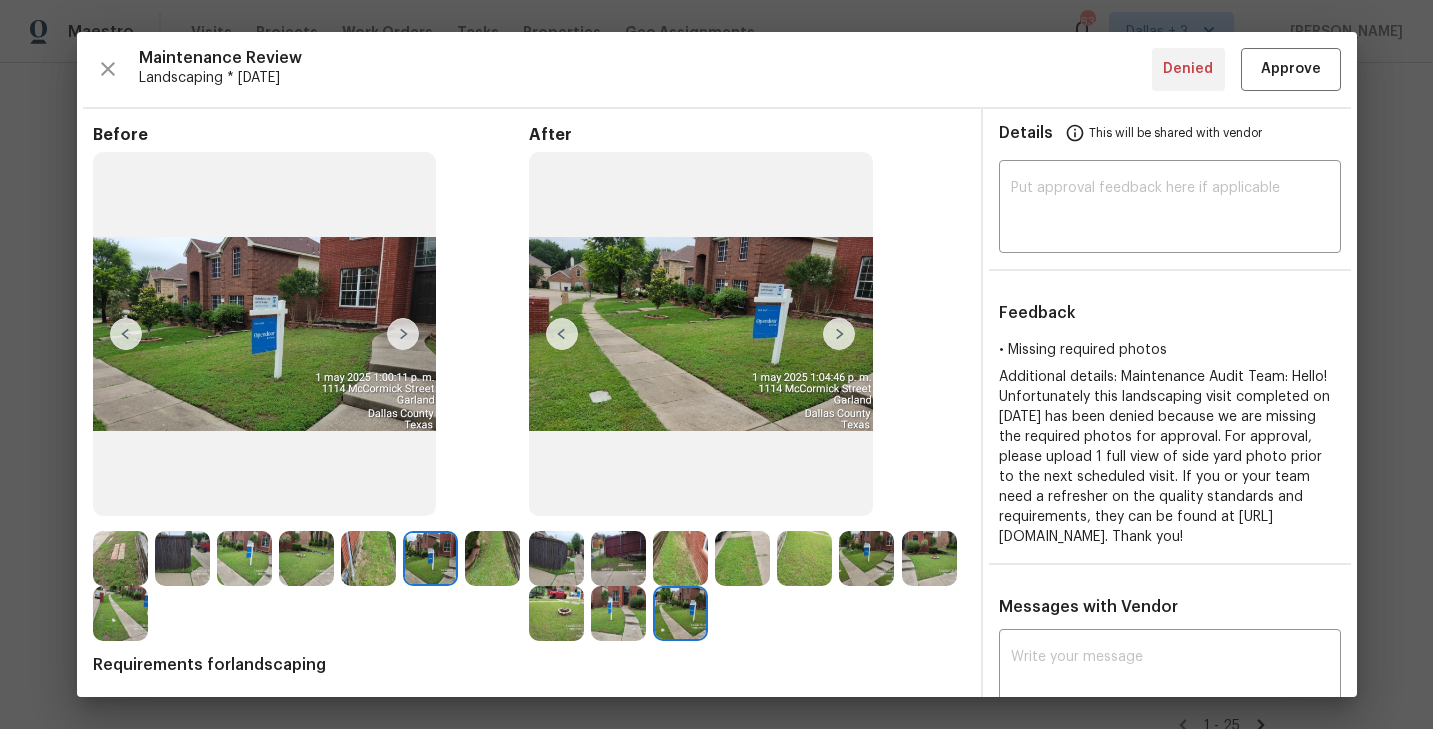 click at bounding box center [126, 334] 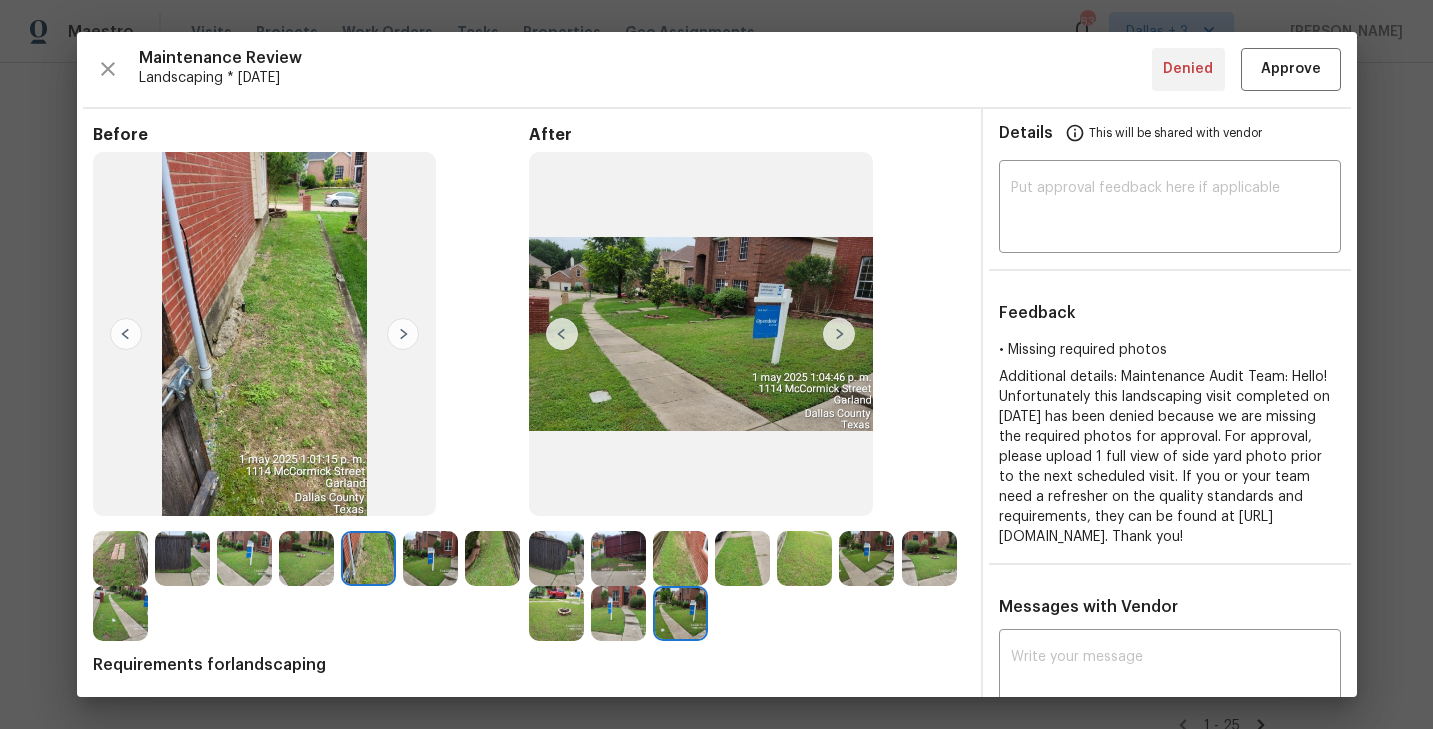click at bounding box center (126, 334) 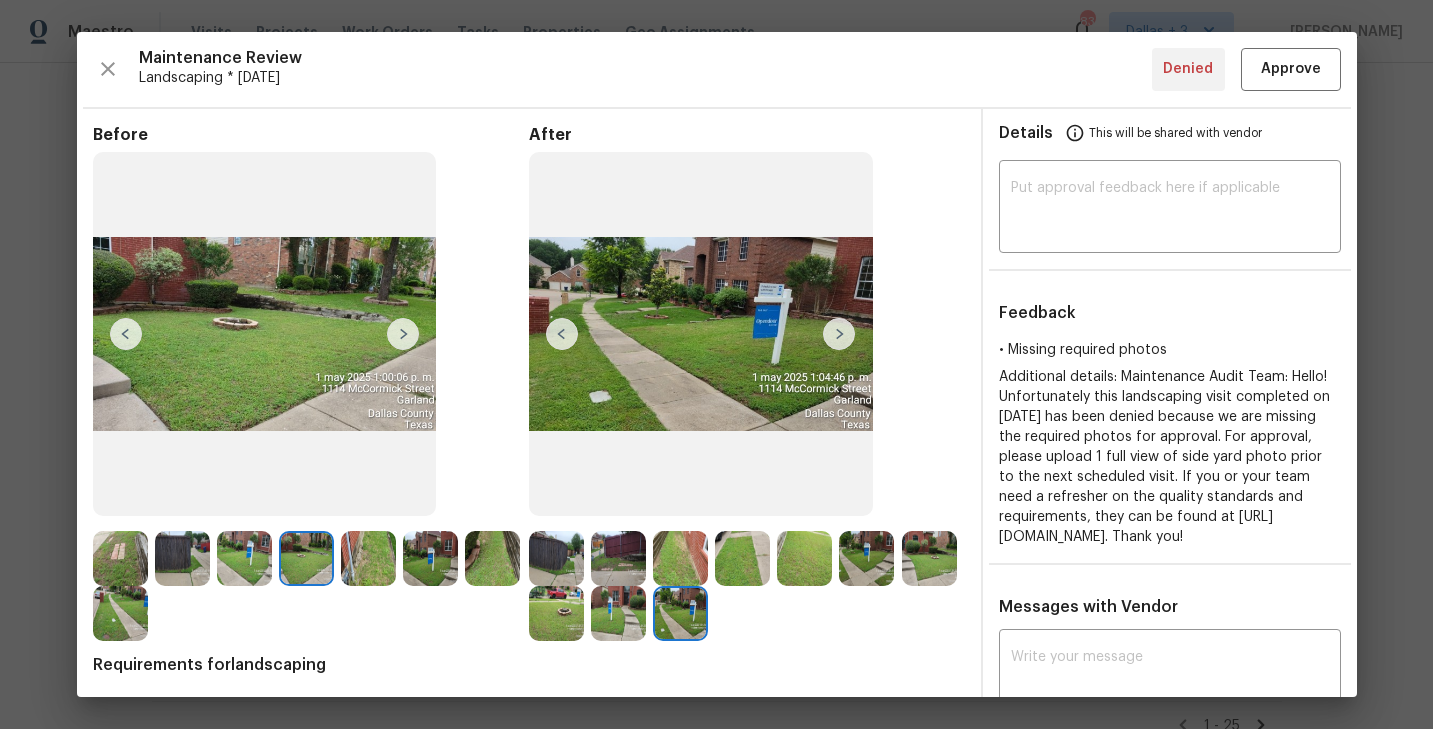 click at bounding box center (126, 334) 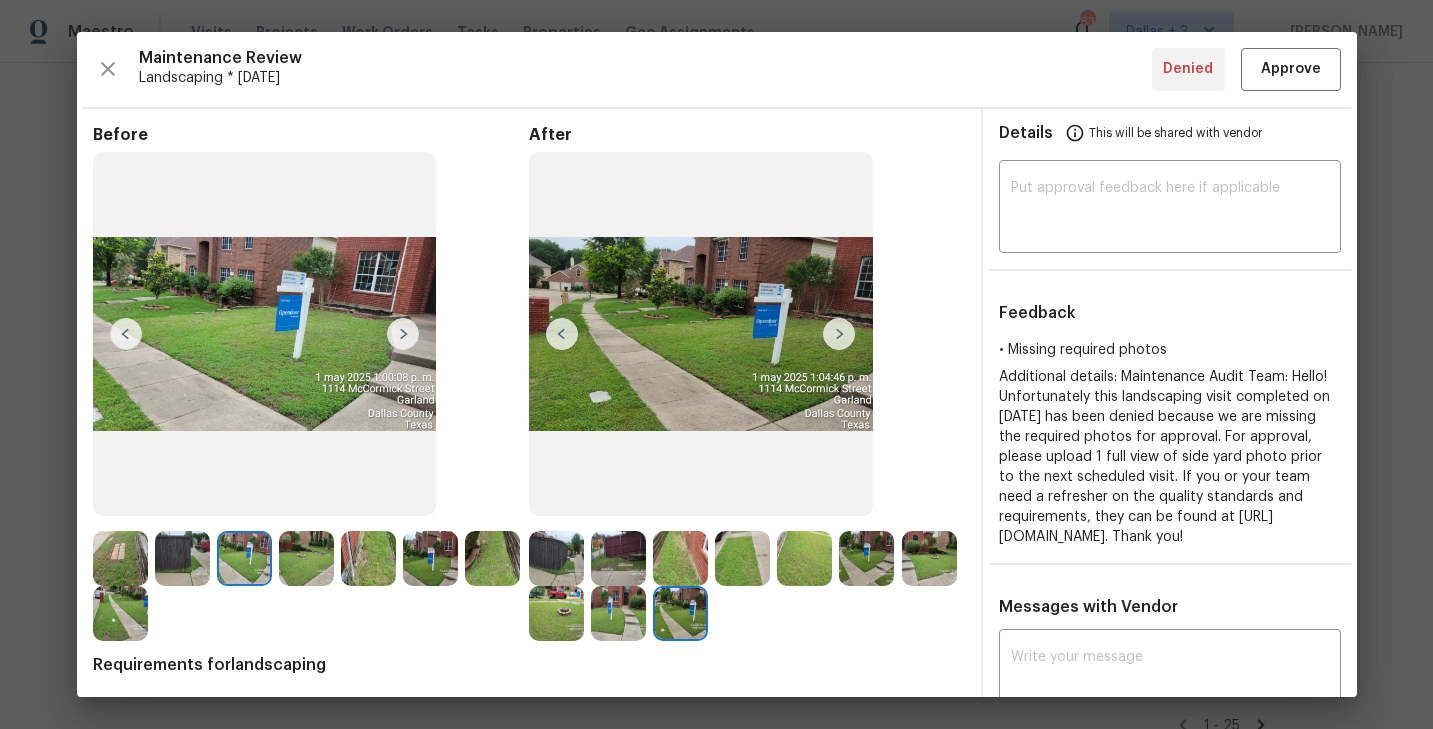 click at bounding box center (126, 334) 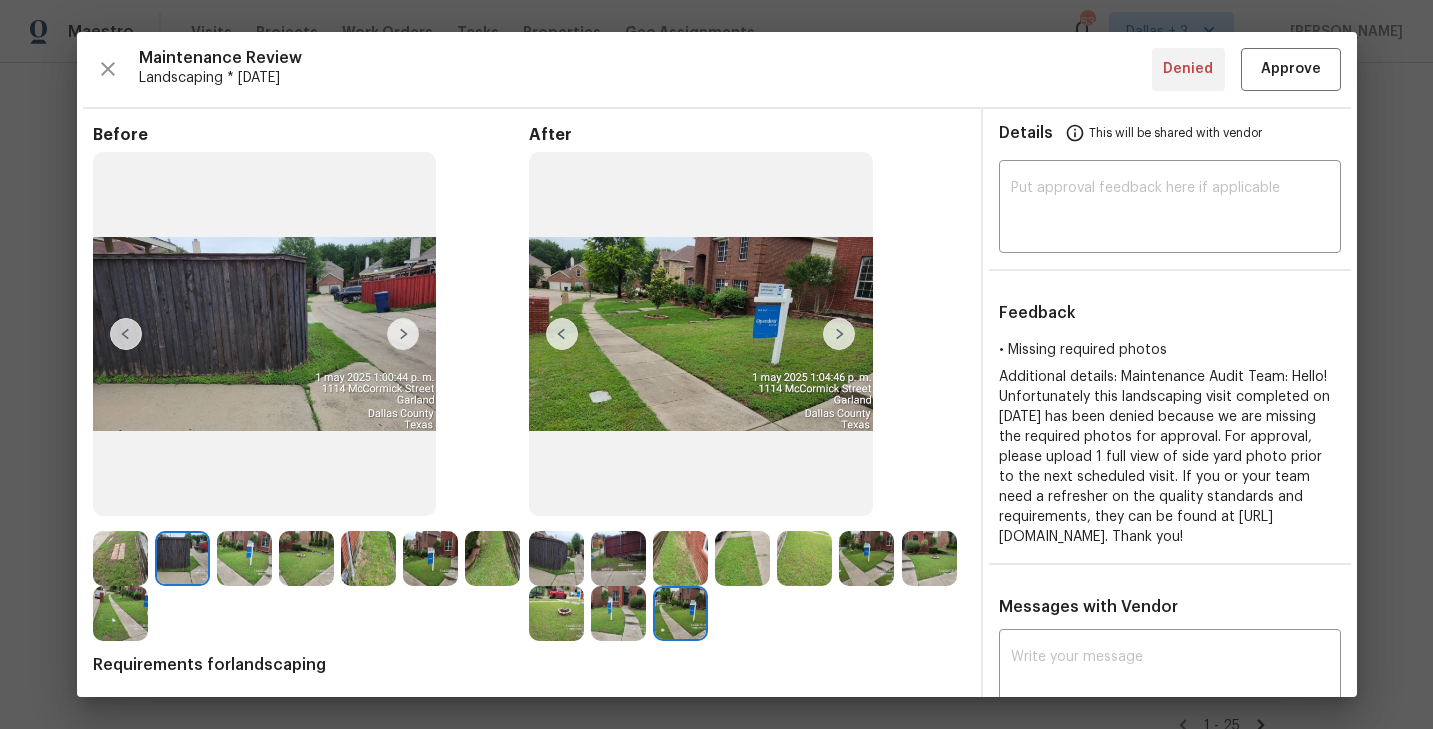 click at bounding box center (126, 334) 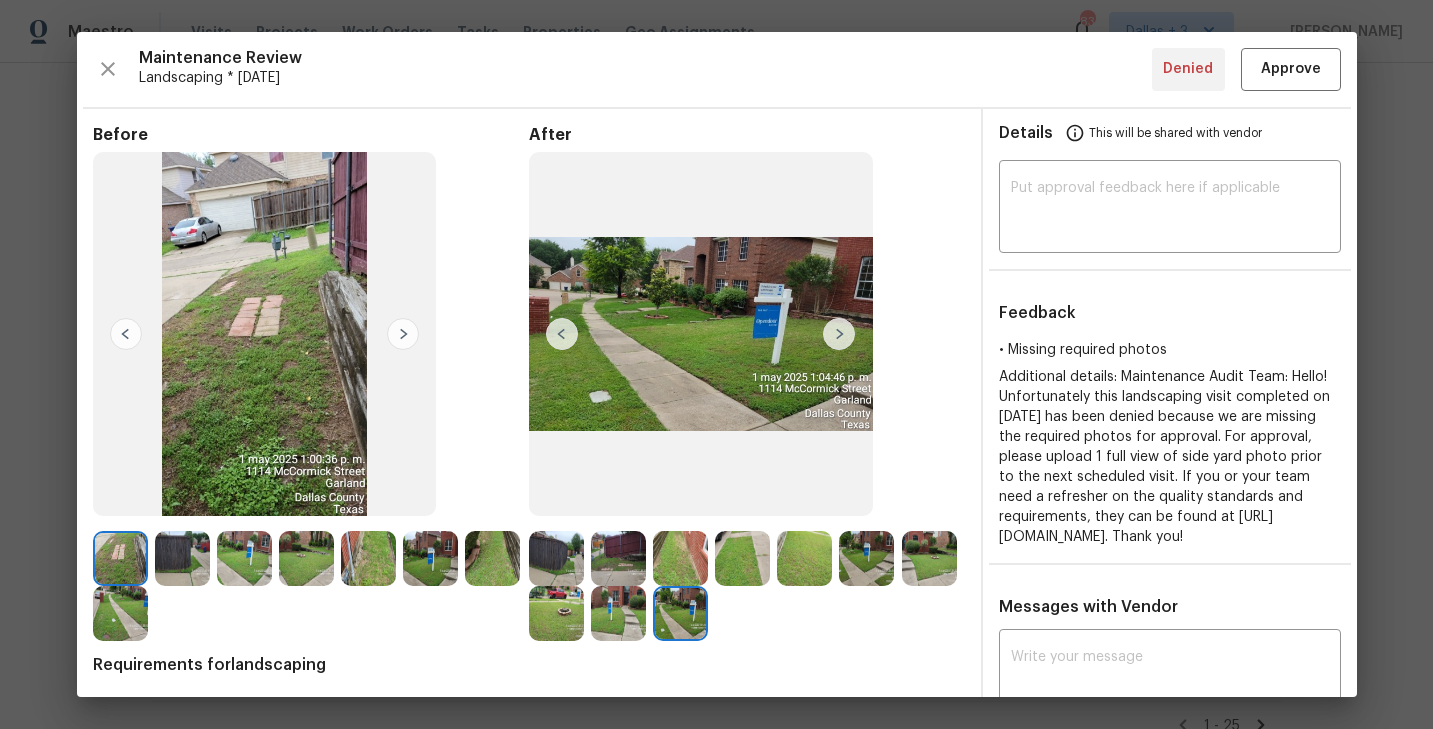 click at bounding box center [403, 334] 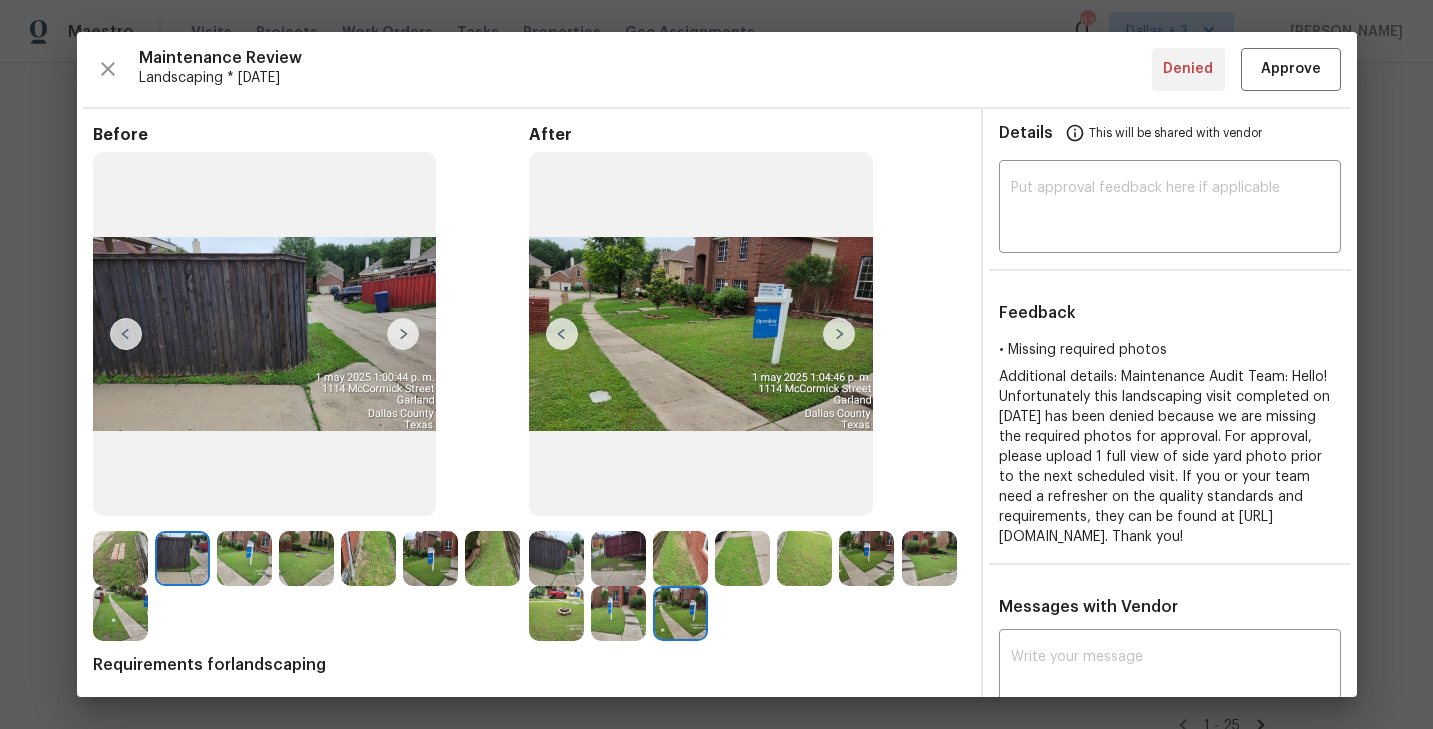 click at bounding box center [403, 334] 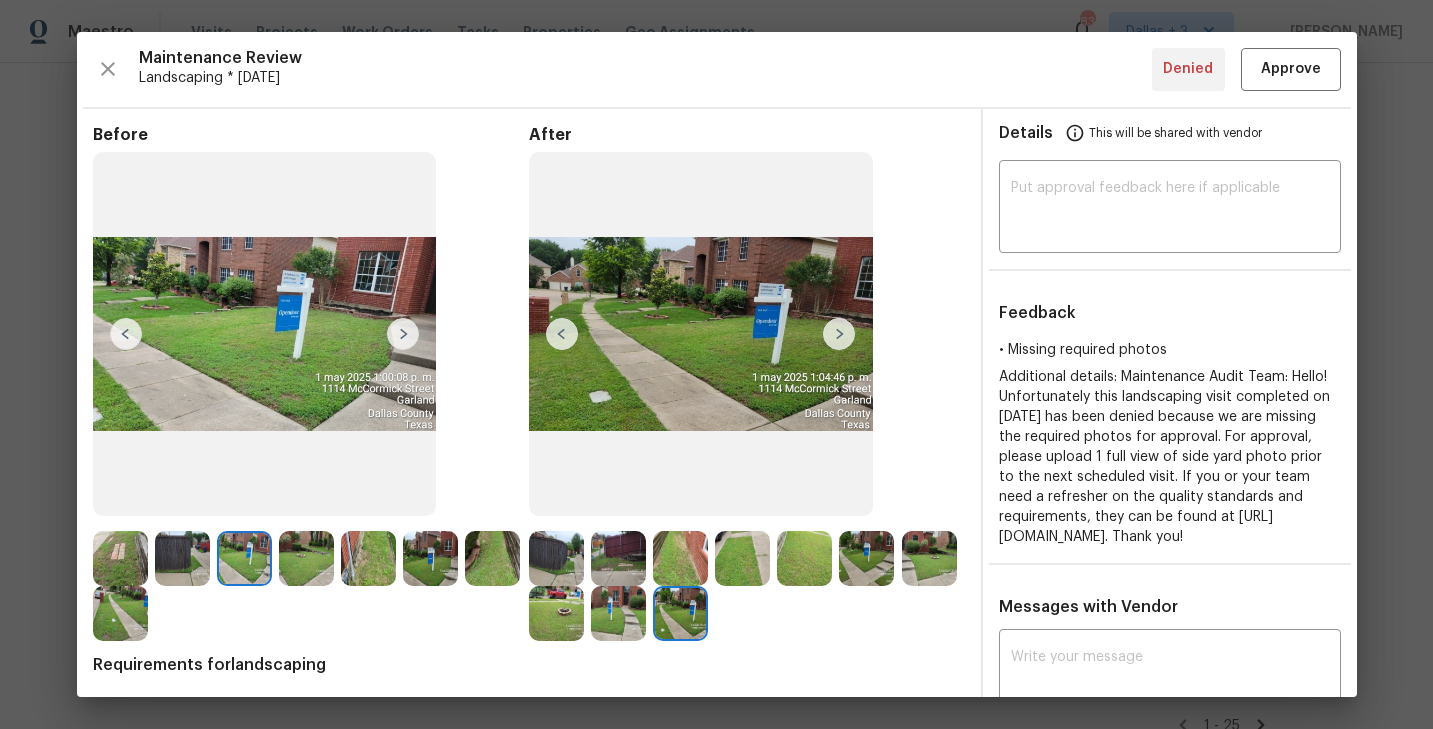 click at bounding box center [403, 334] 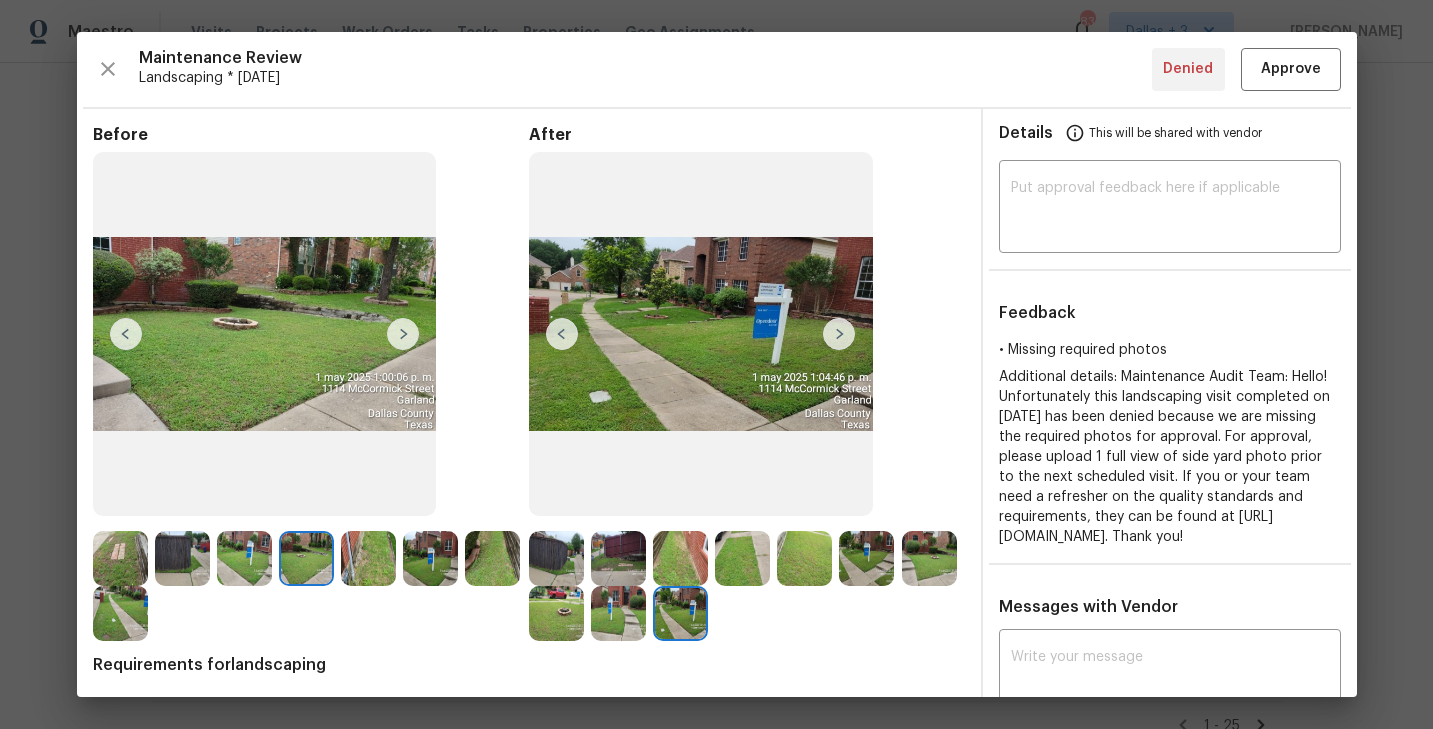 click at bounding box center [403, 334] 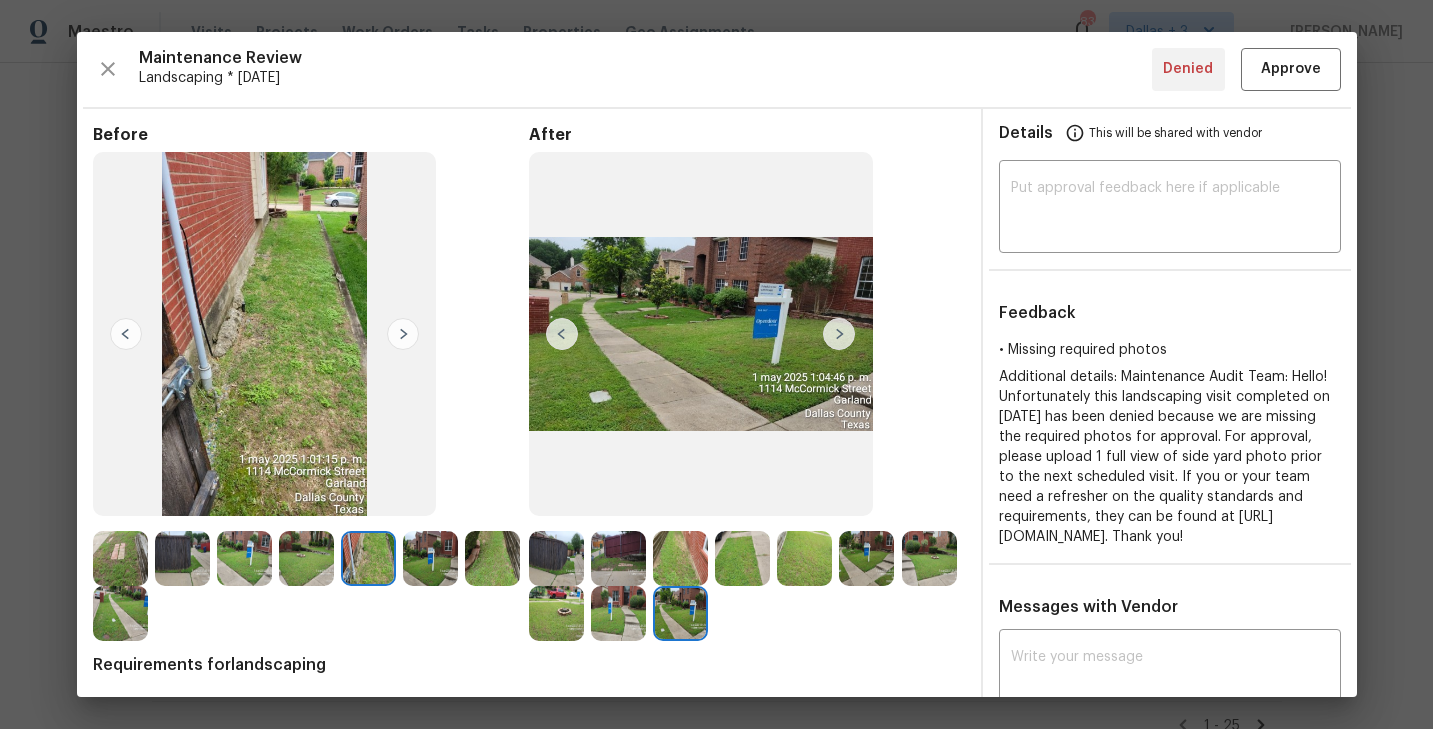 click at bounding box center [403, 334] 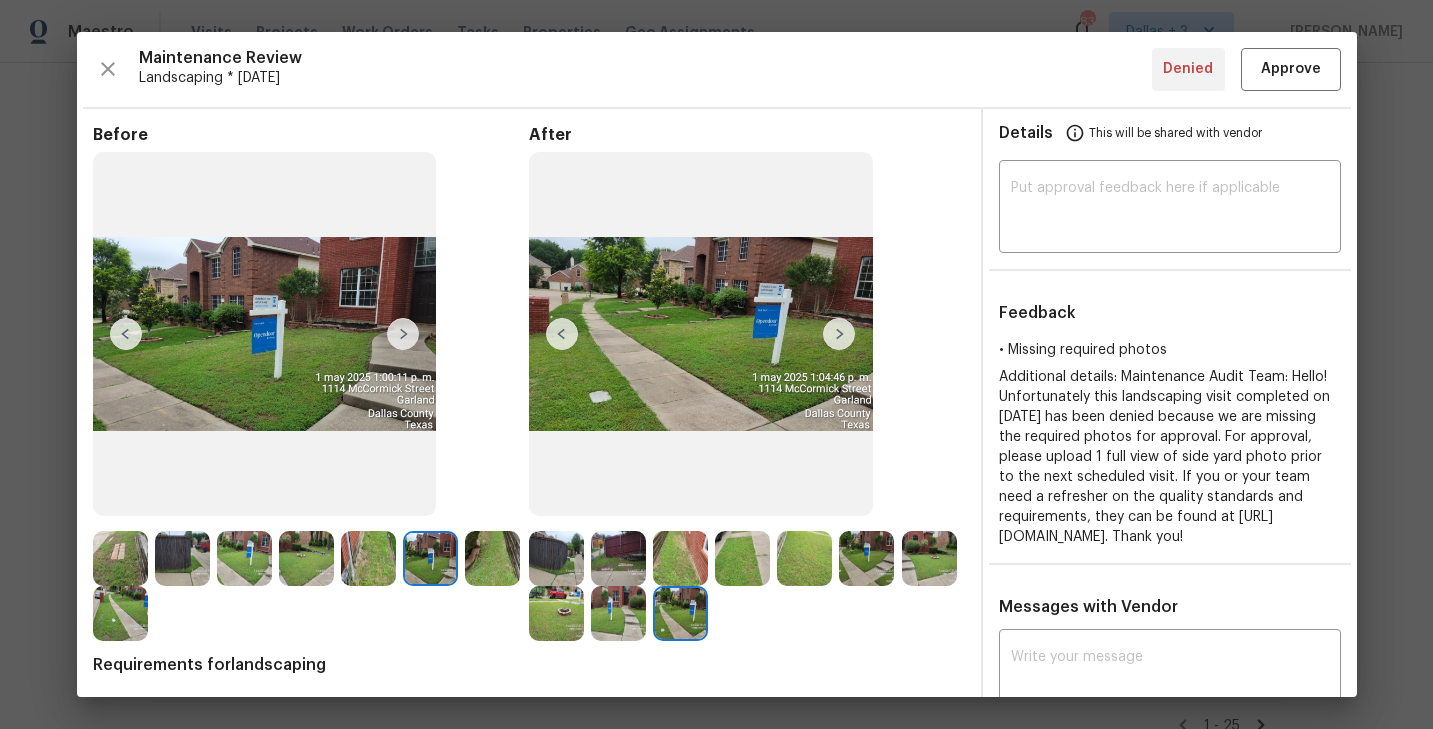 click at bounding box center (403, 334) 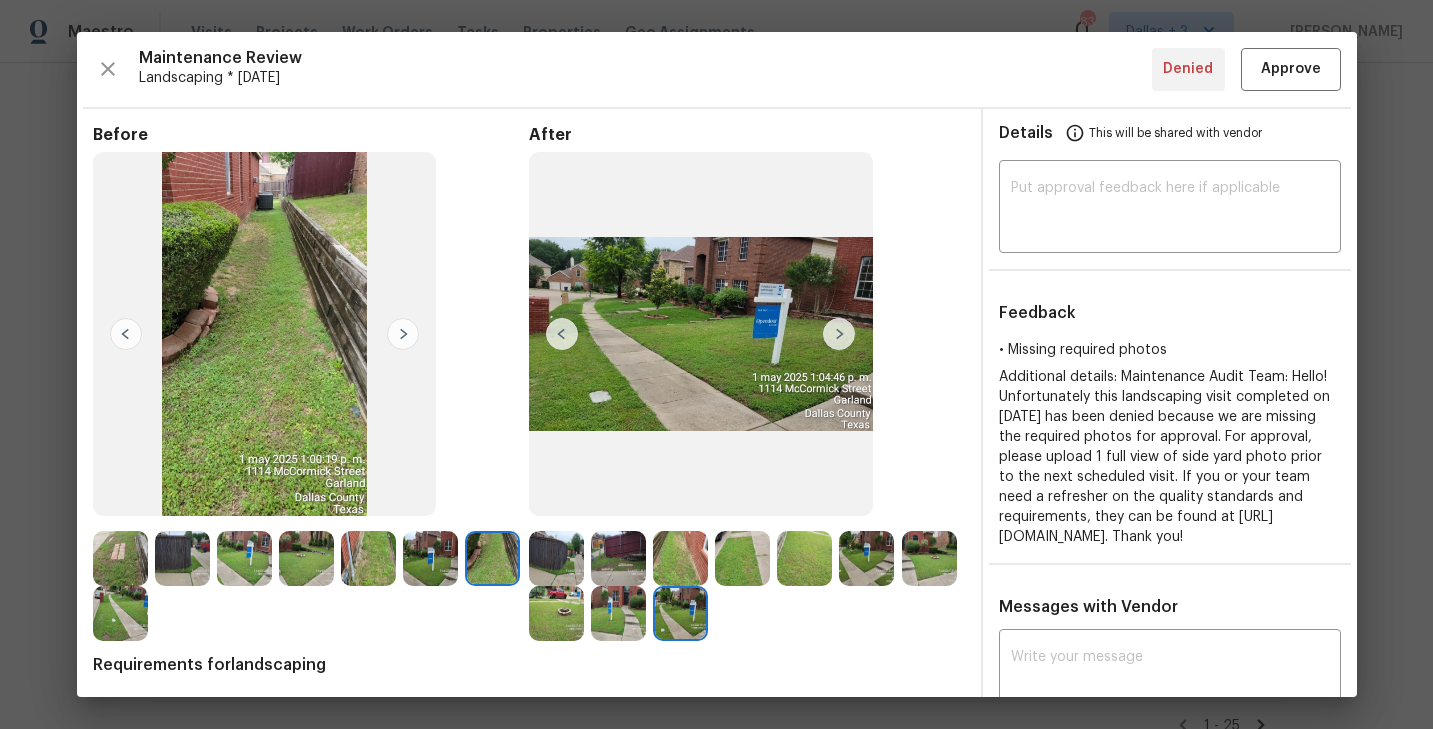 click at bounding box center (403, 334) 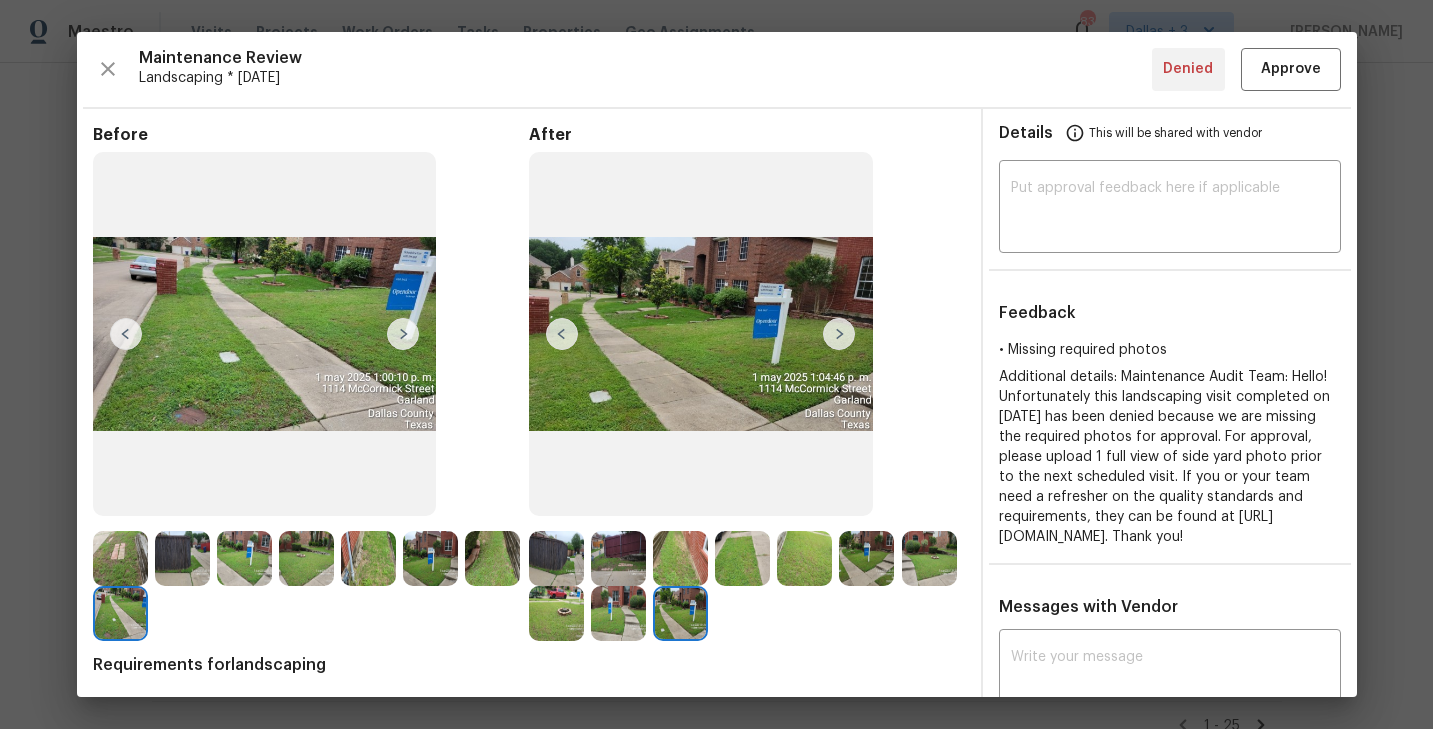 click at bounding box center (126, 334) 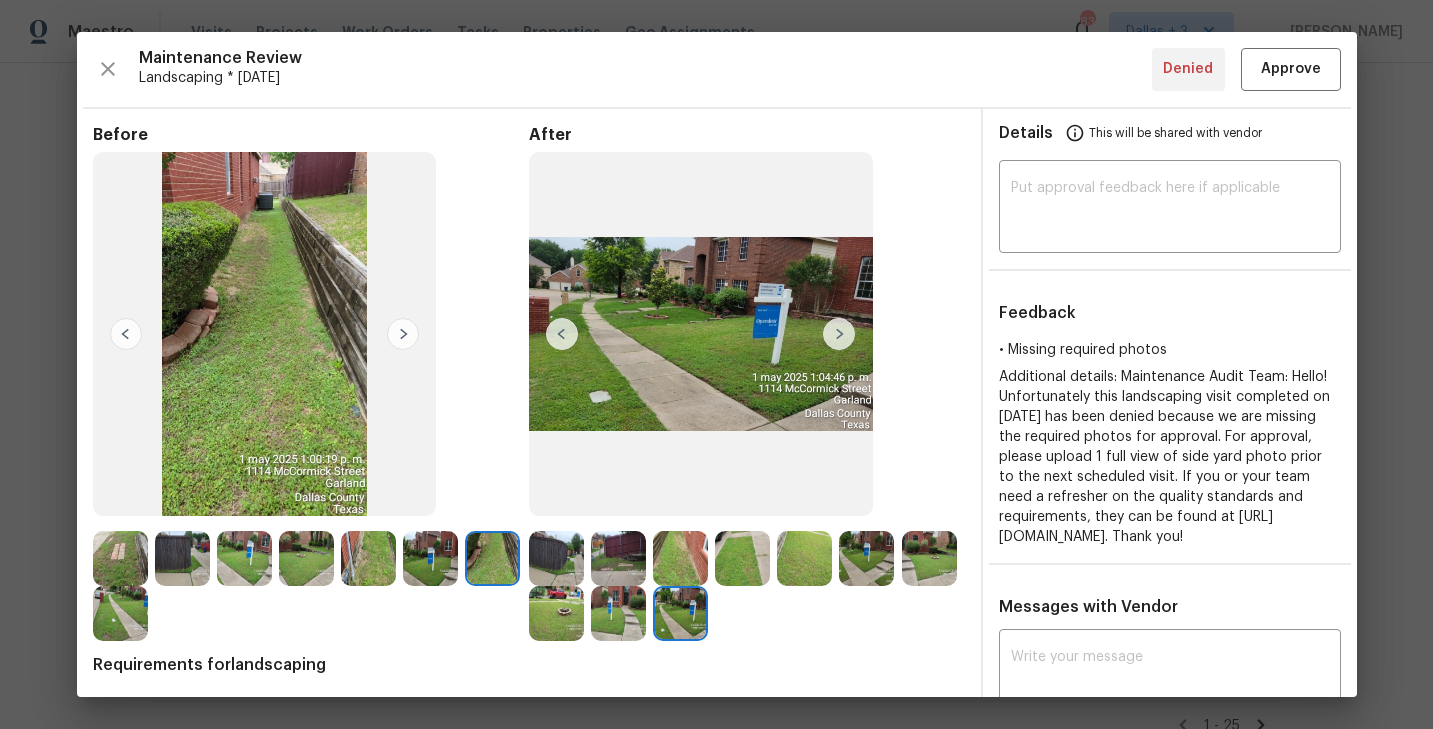 click at bounding box center (126, 334) 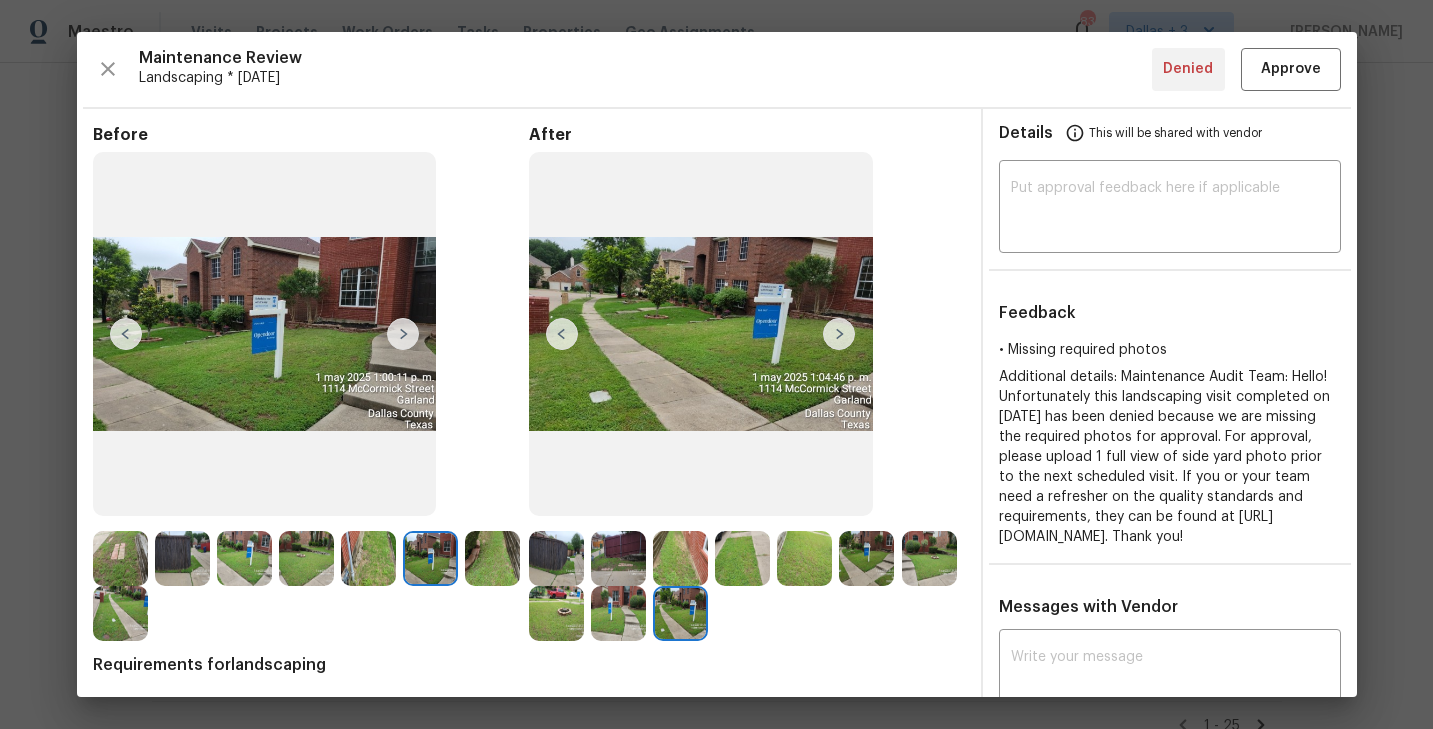 click at bounding box center [126, 334] 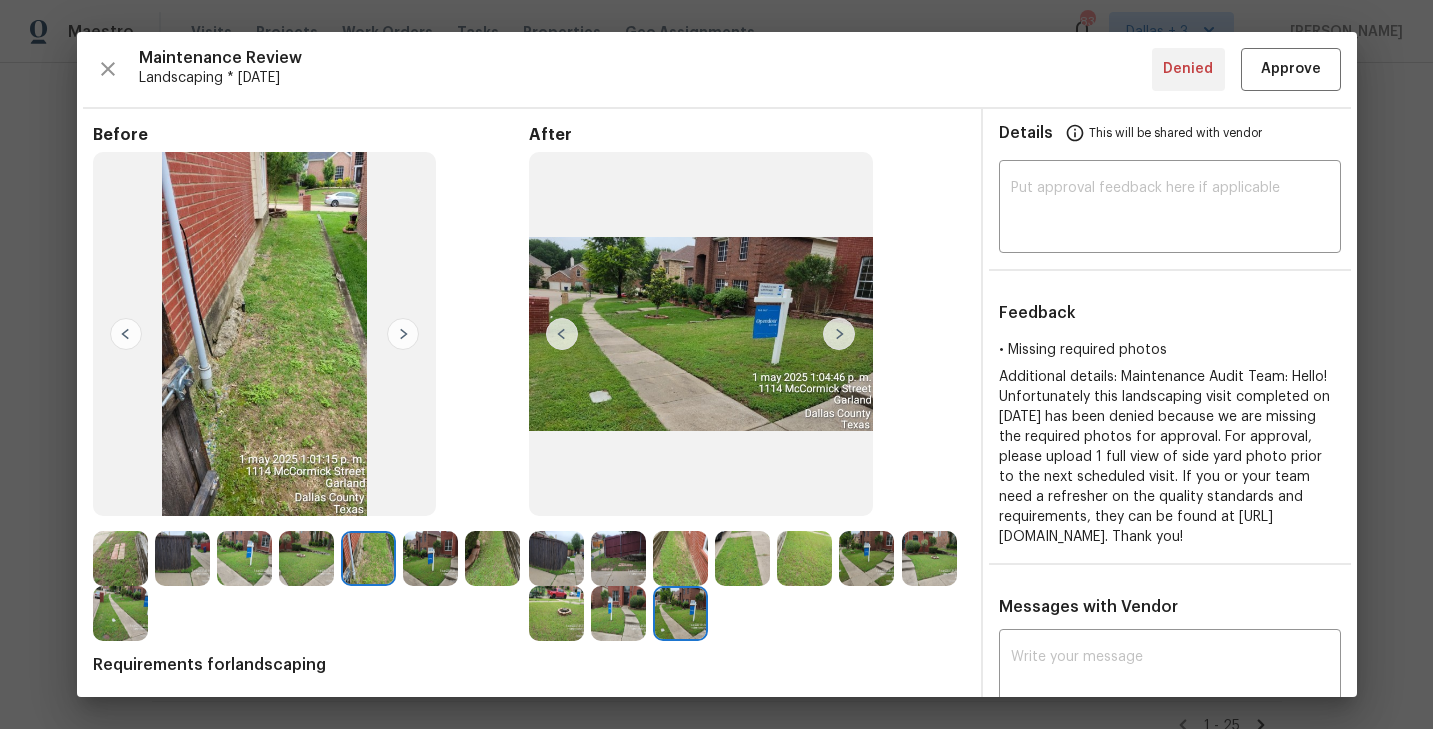 click at bounding box center (126, 334) 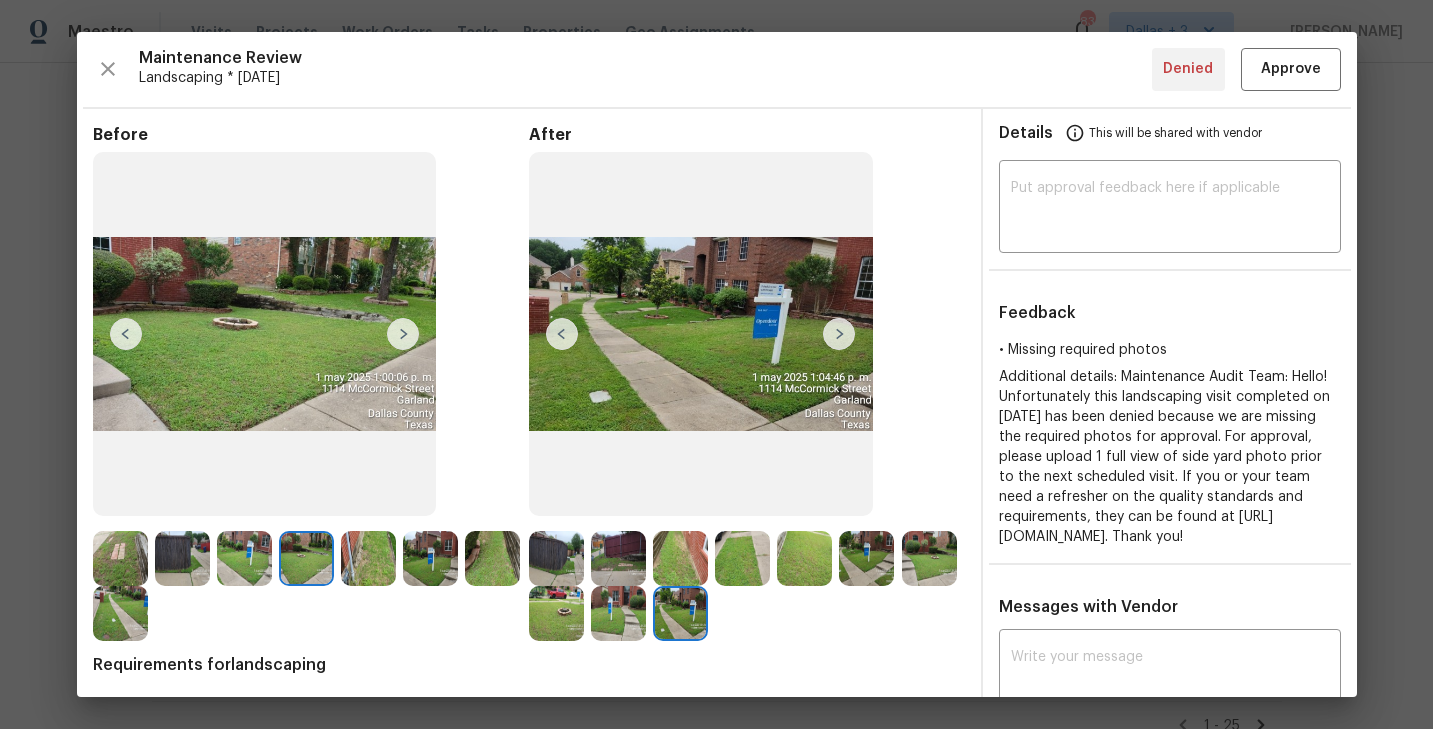 click at bounding box center [126, 334] 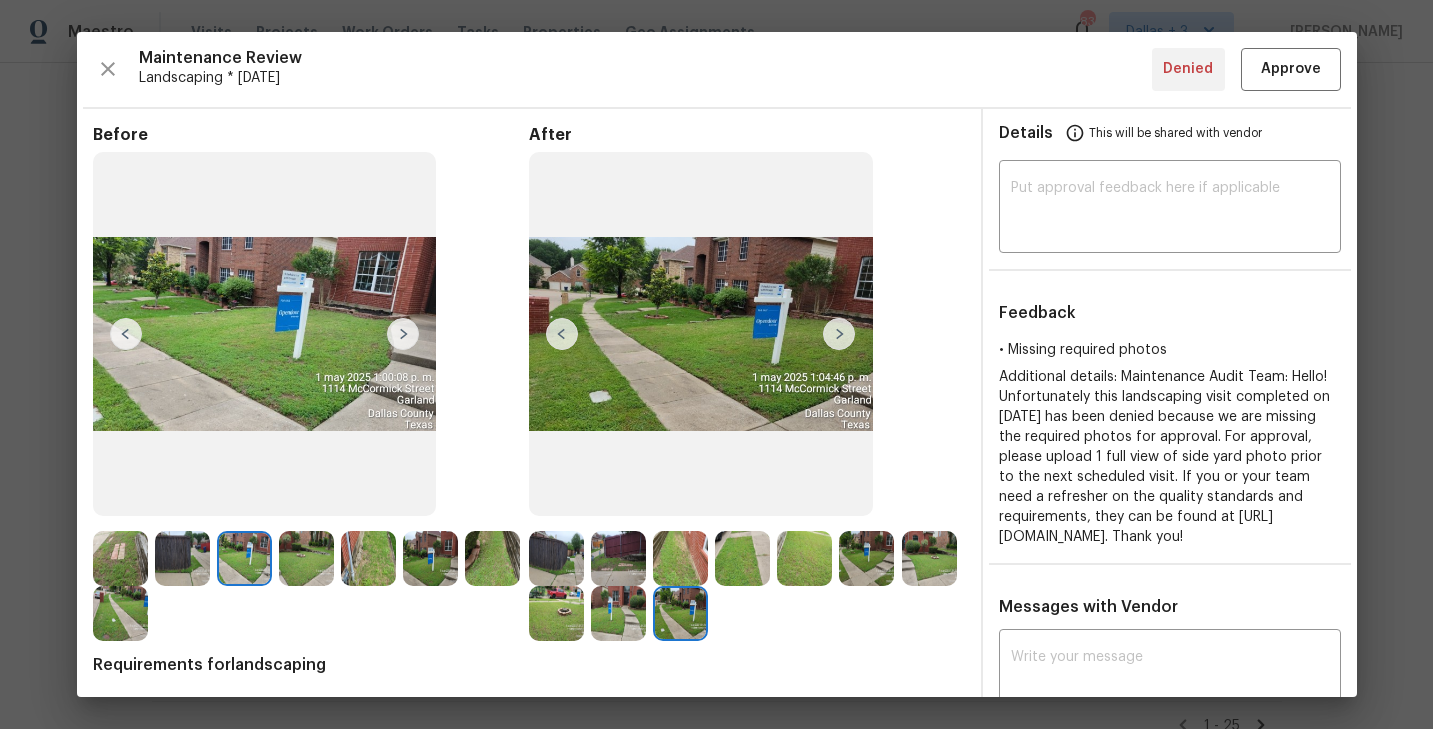 click at bounding box center (126, 334) 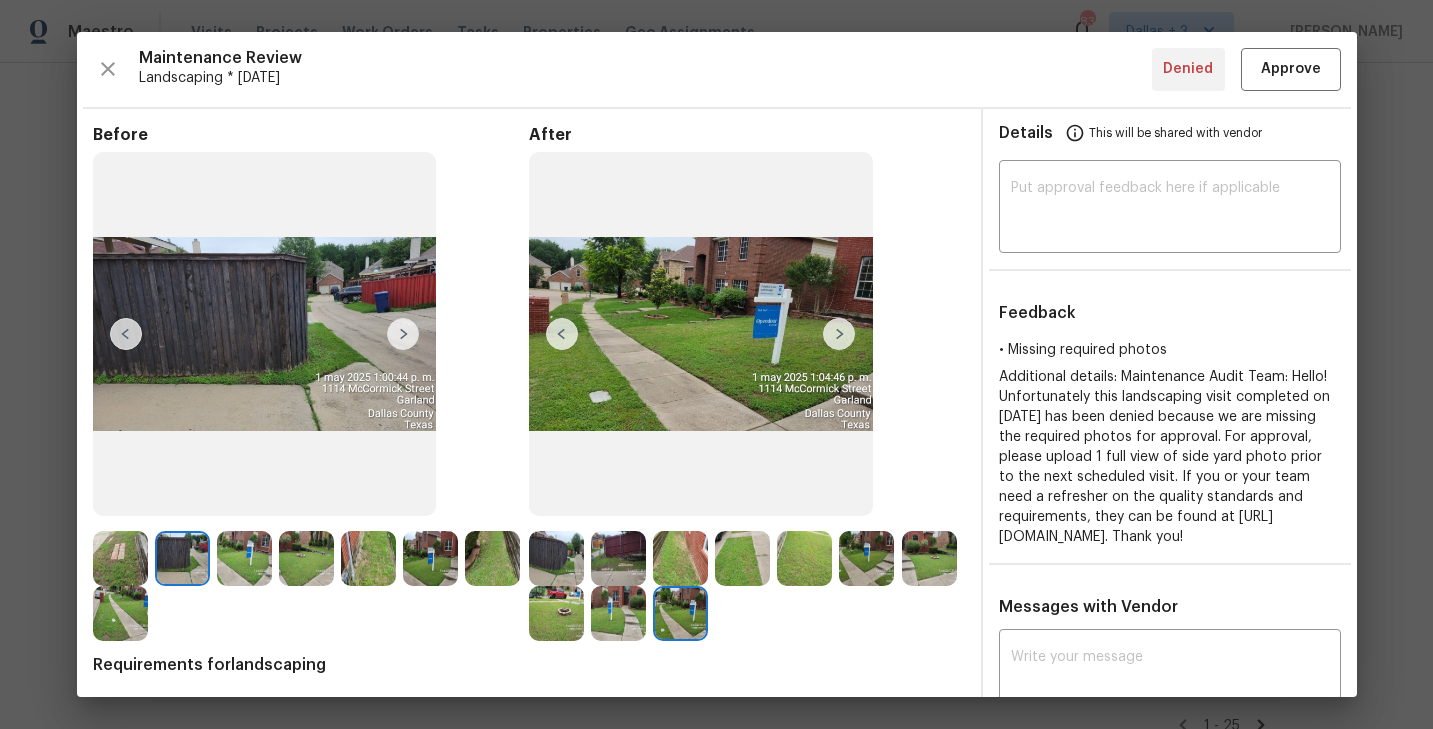 click at bounding box center [126, 334] 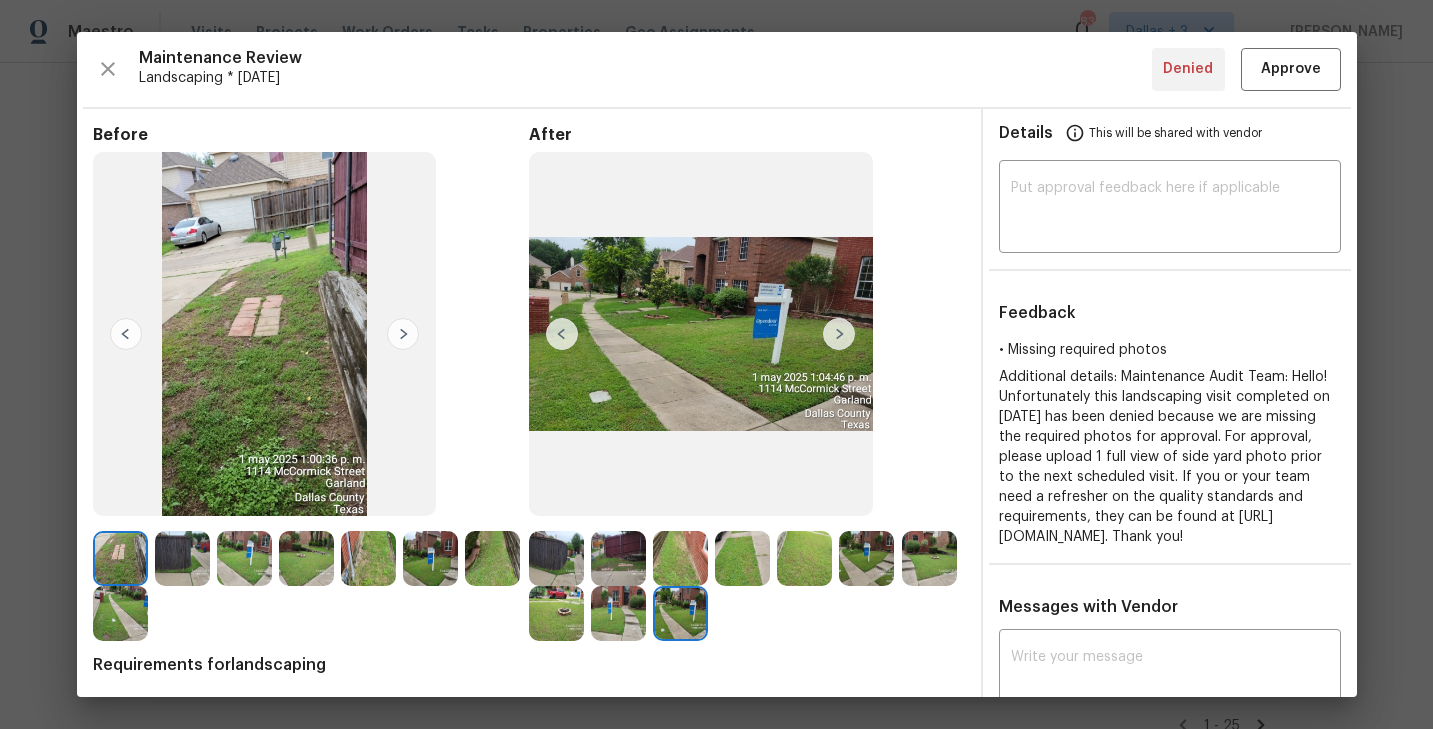click at bounding box center [403, 334] 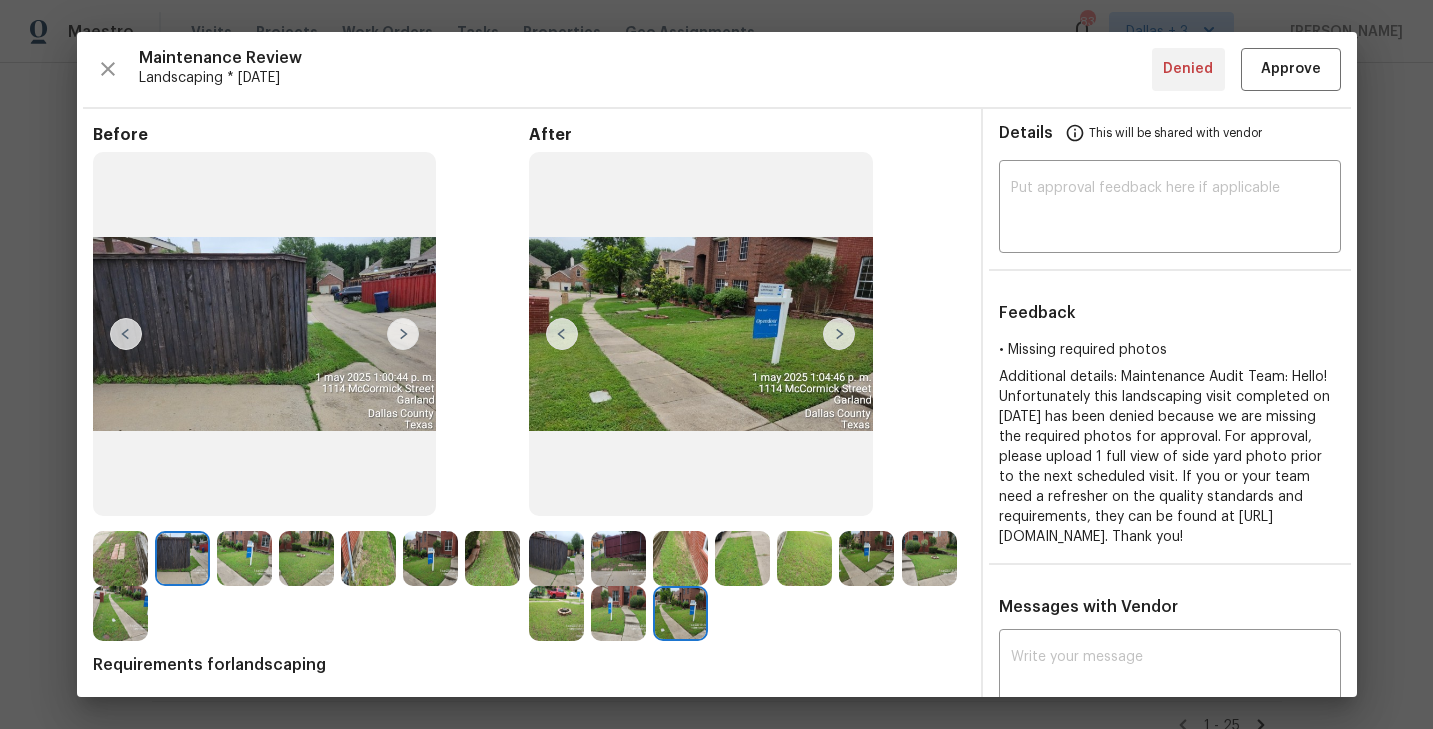 click at bounding box center [403, 334] 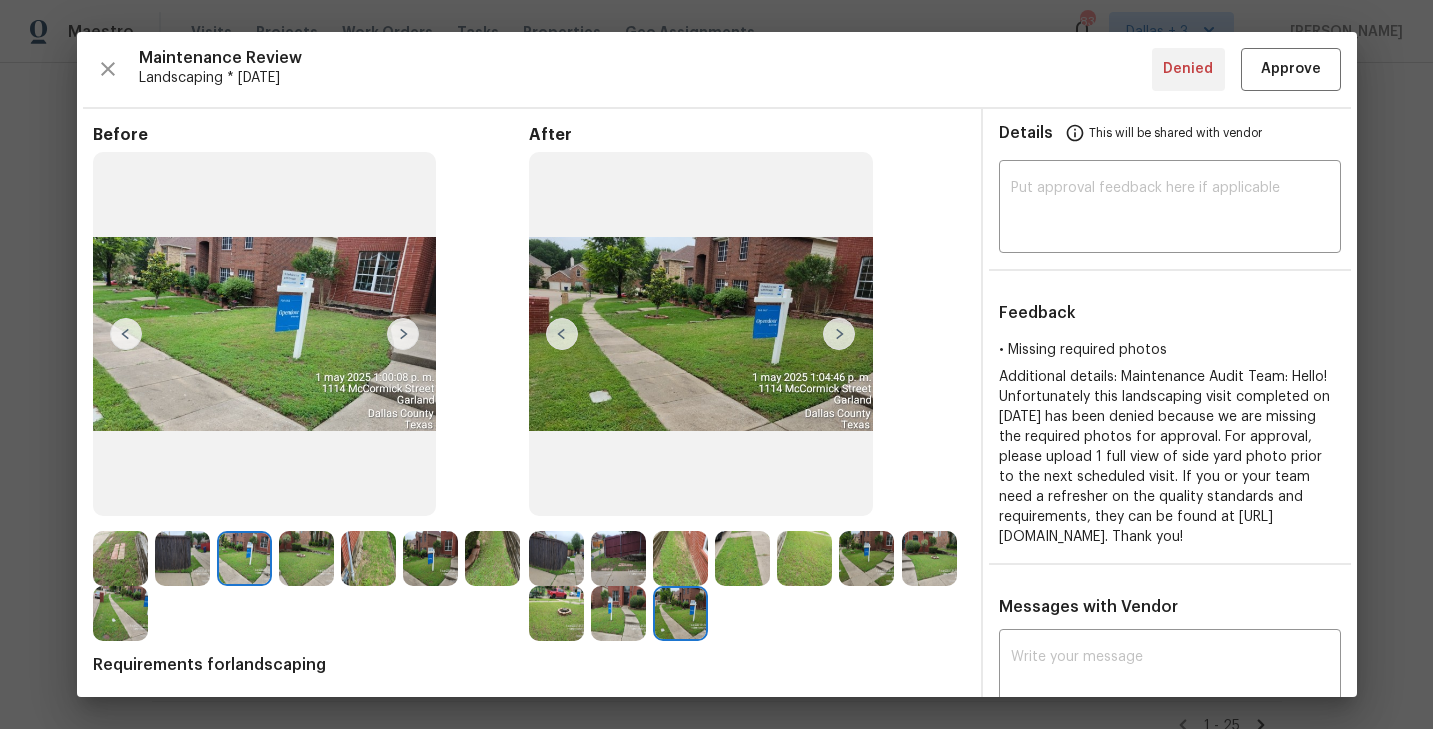 click at bounding box center [403, 334] 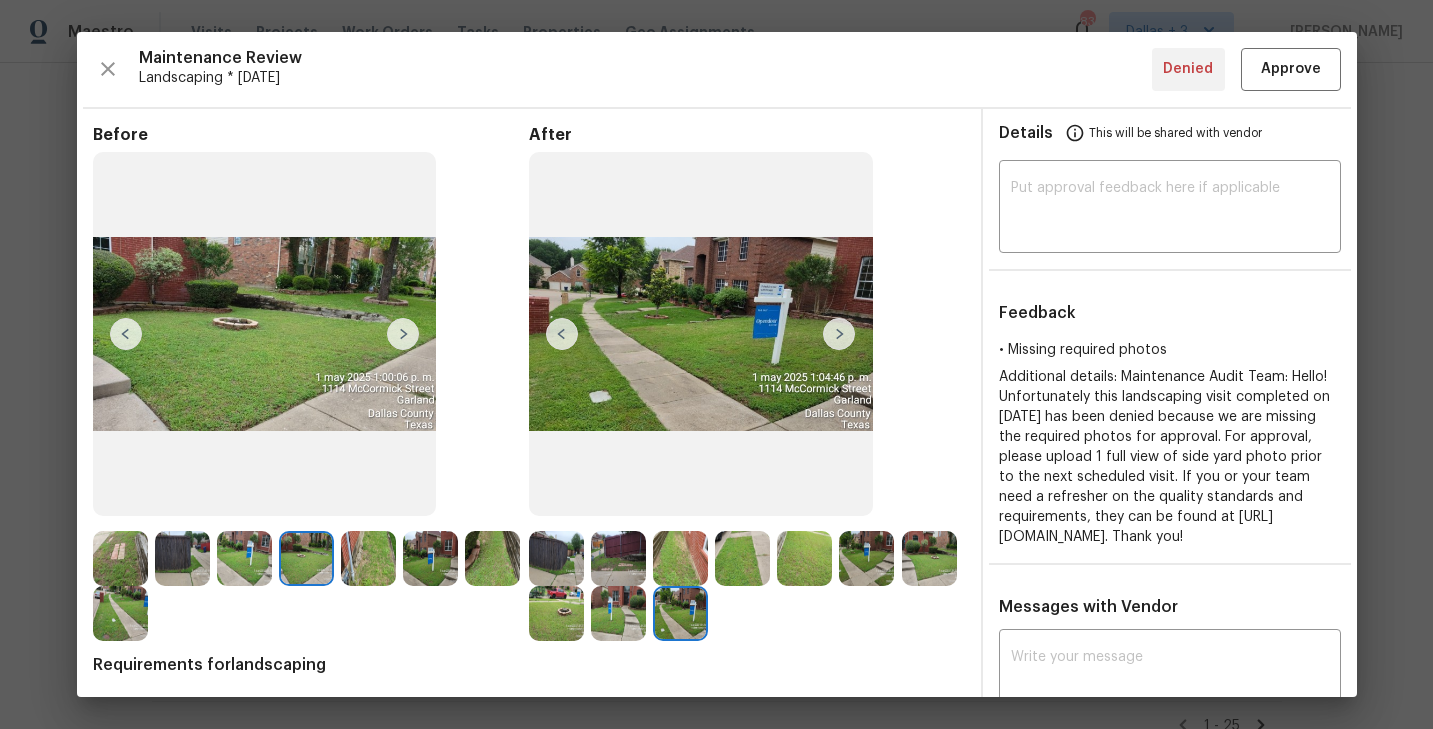 click at bounding box center [839, 334] 